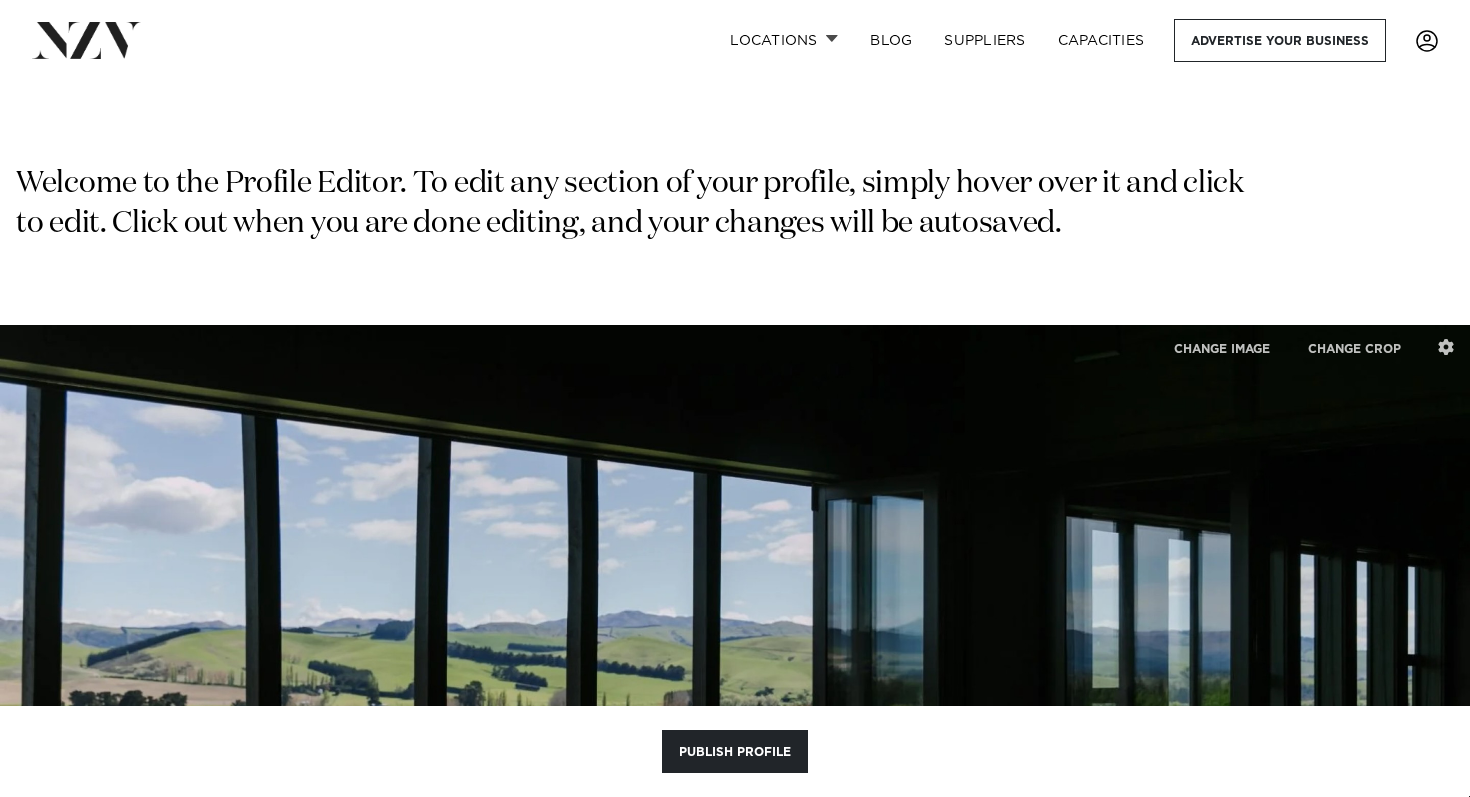 scroll, scrollTop: 1122, scrollLeft: 0, axis: vertical 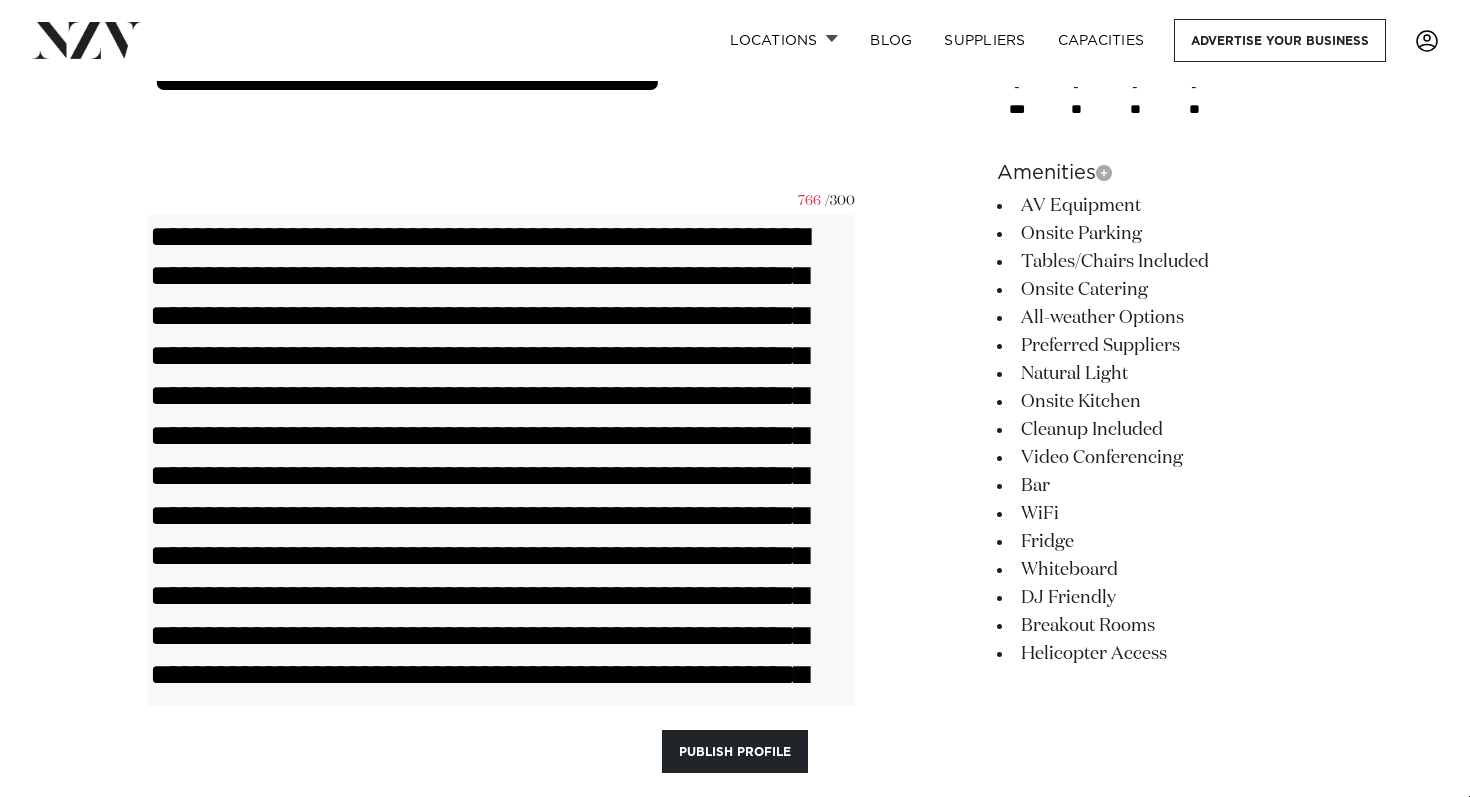 click on "**********" at bounding box center [501, 1040] 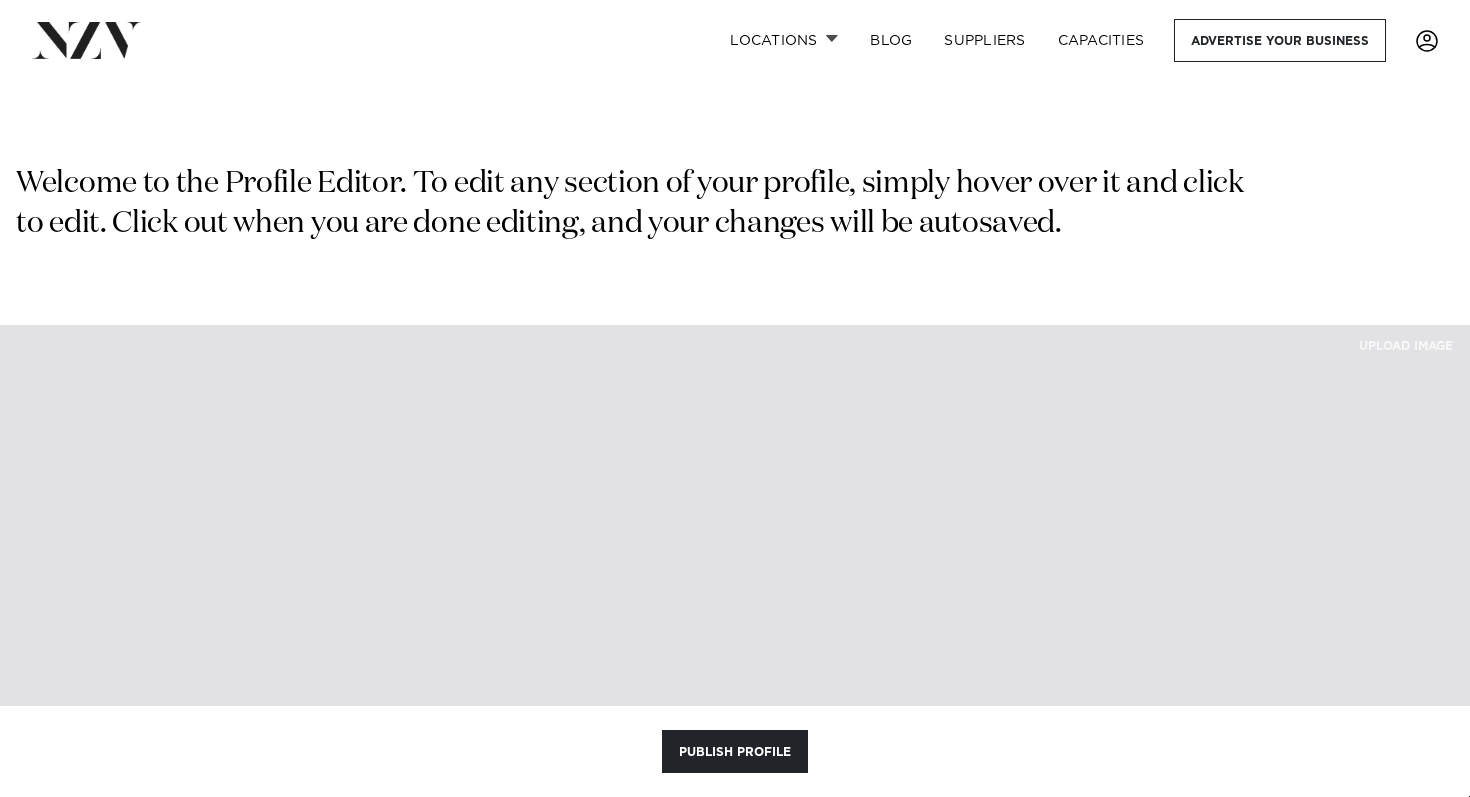 scroll, scrollTop: 0, scrollLeft: 0, axis: both 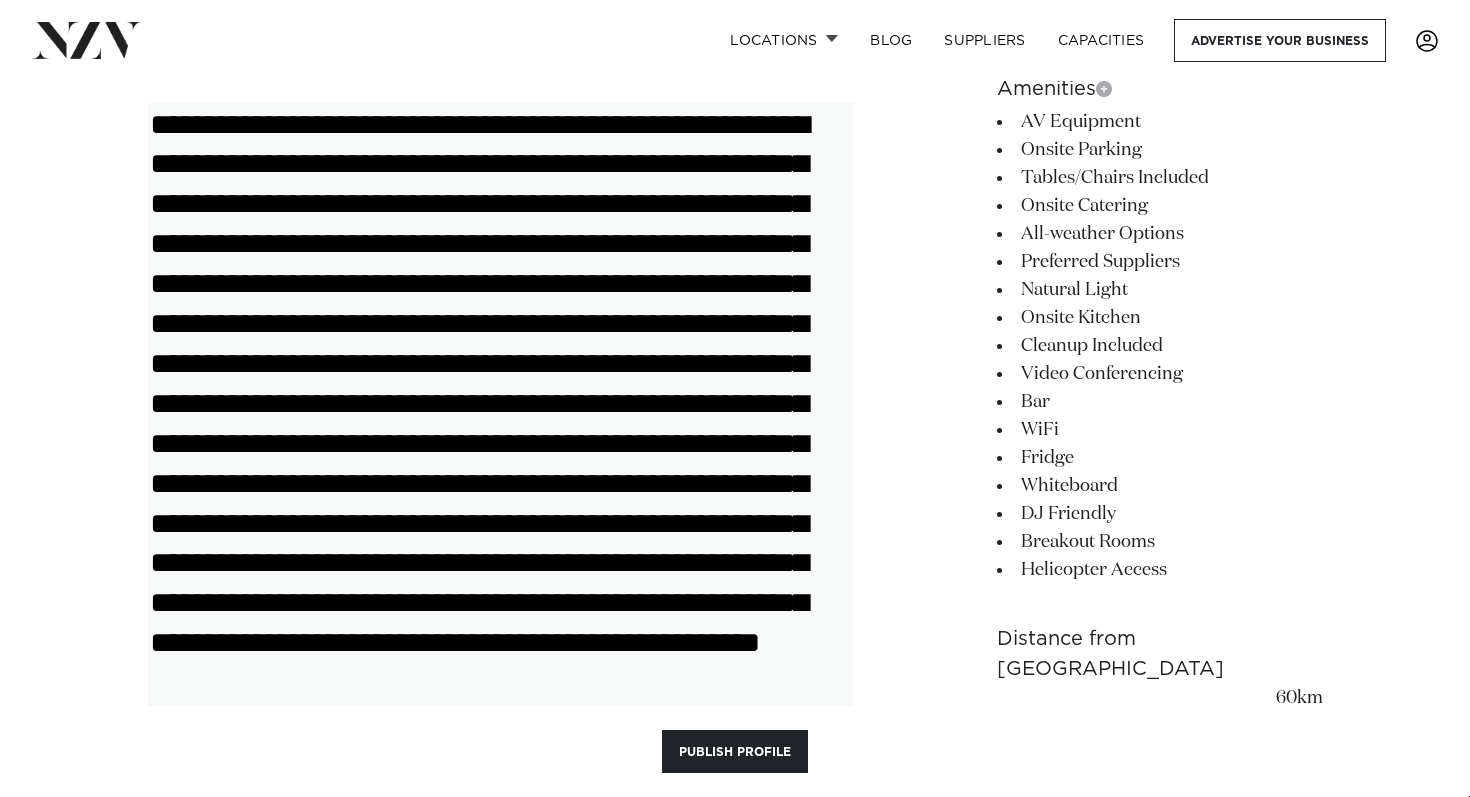 click on "**********" at bounding box center (501, 423) 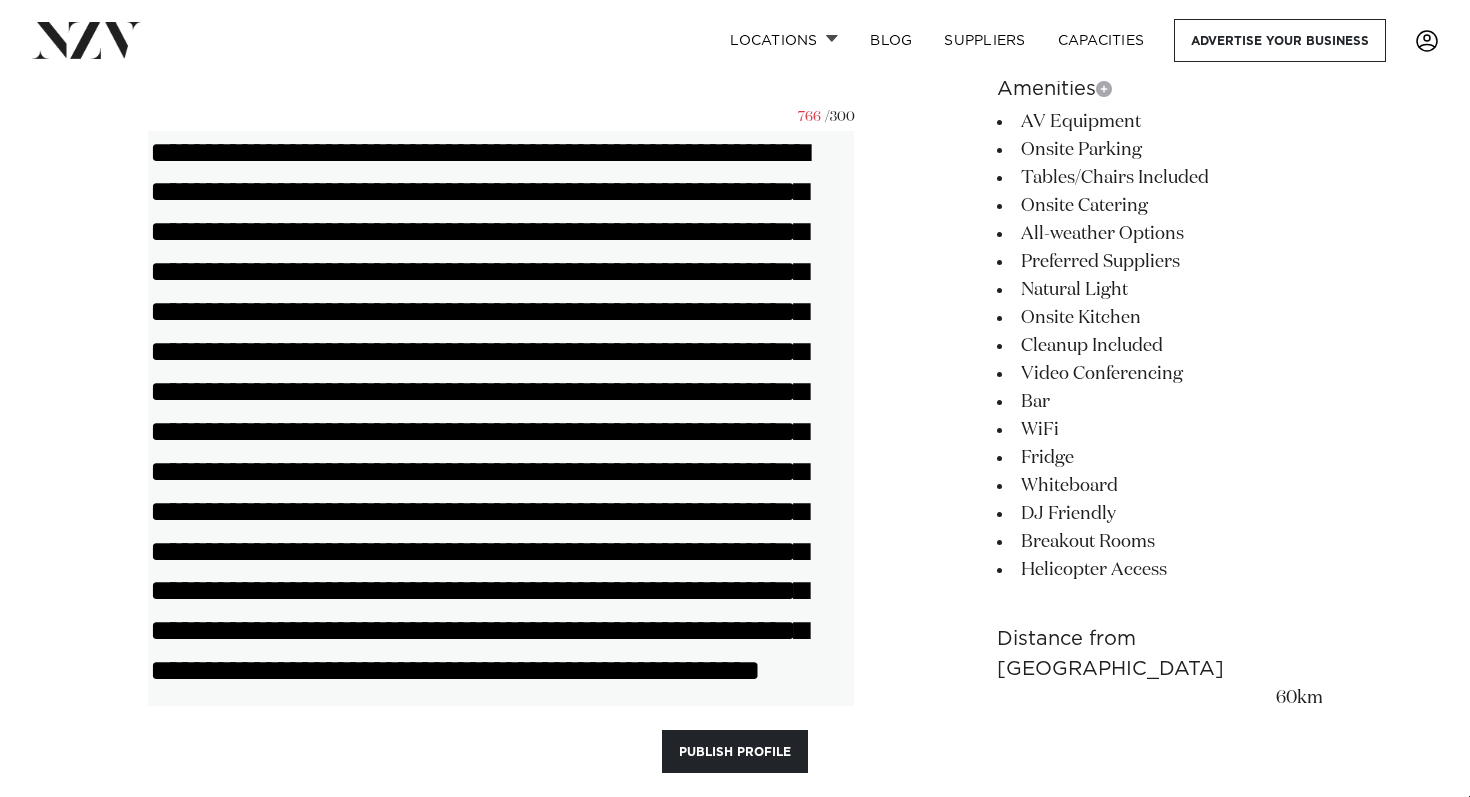 drag, startPoint x: 704, startPoint y: 189, endPoint x: 639, endPoint y: 189, distance: 65 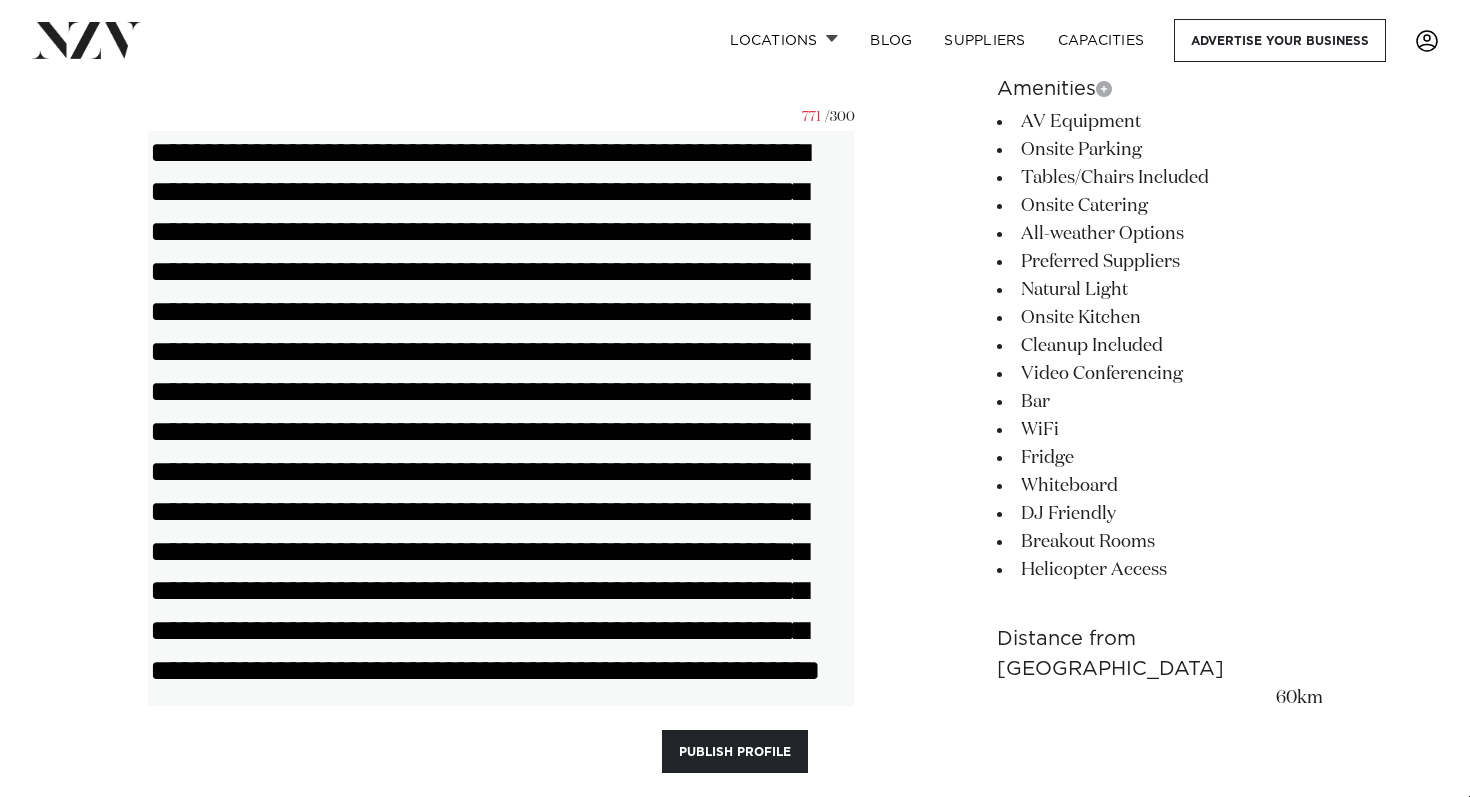 click on "**********" at bounding box center [501, 451] 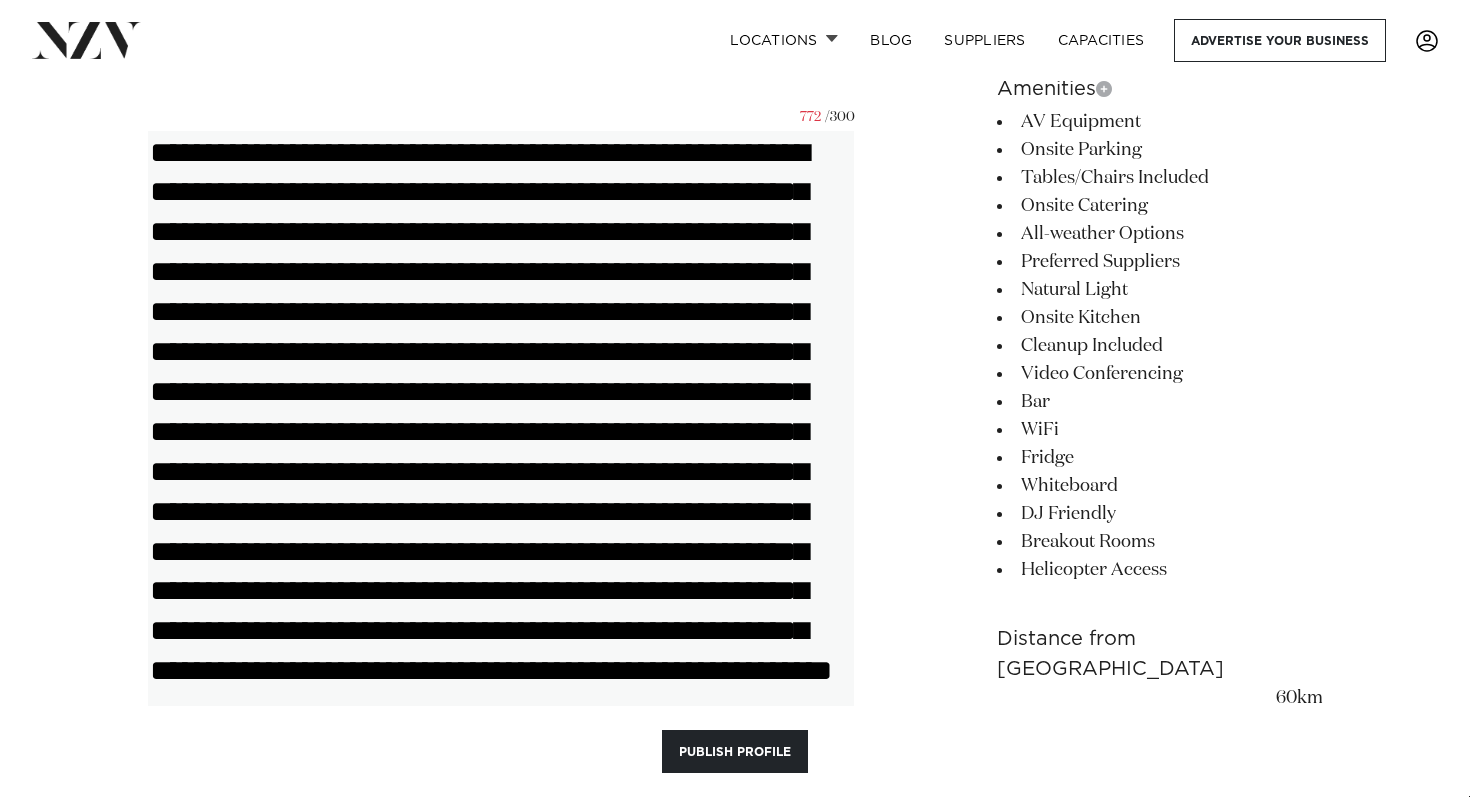 drag, startPoint x: 765, startPoint y: 229, endPoint x: 657, endPoint y: 229, distance: 108 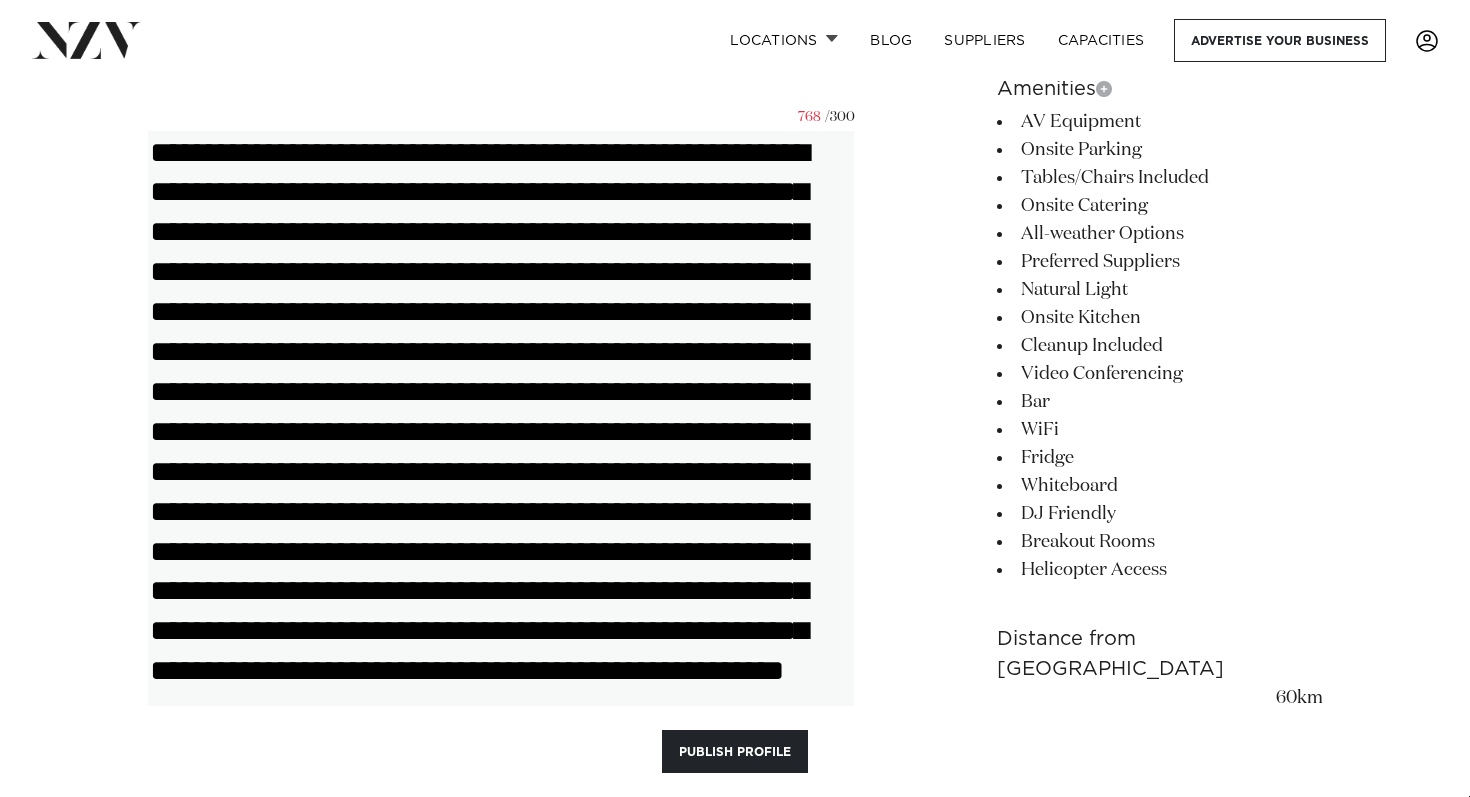 click on "**********" at bounding box center (501, 451) 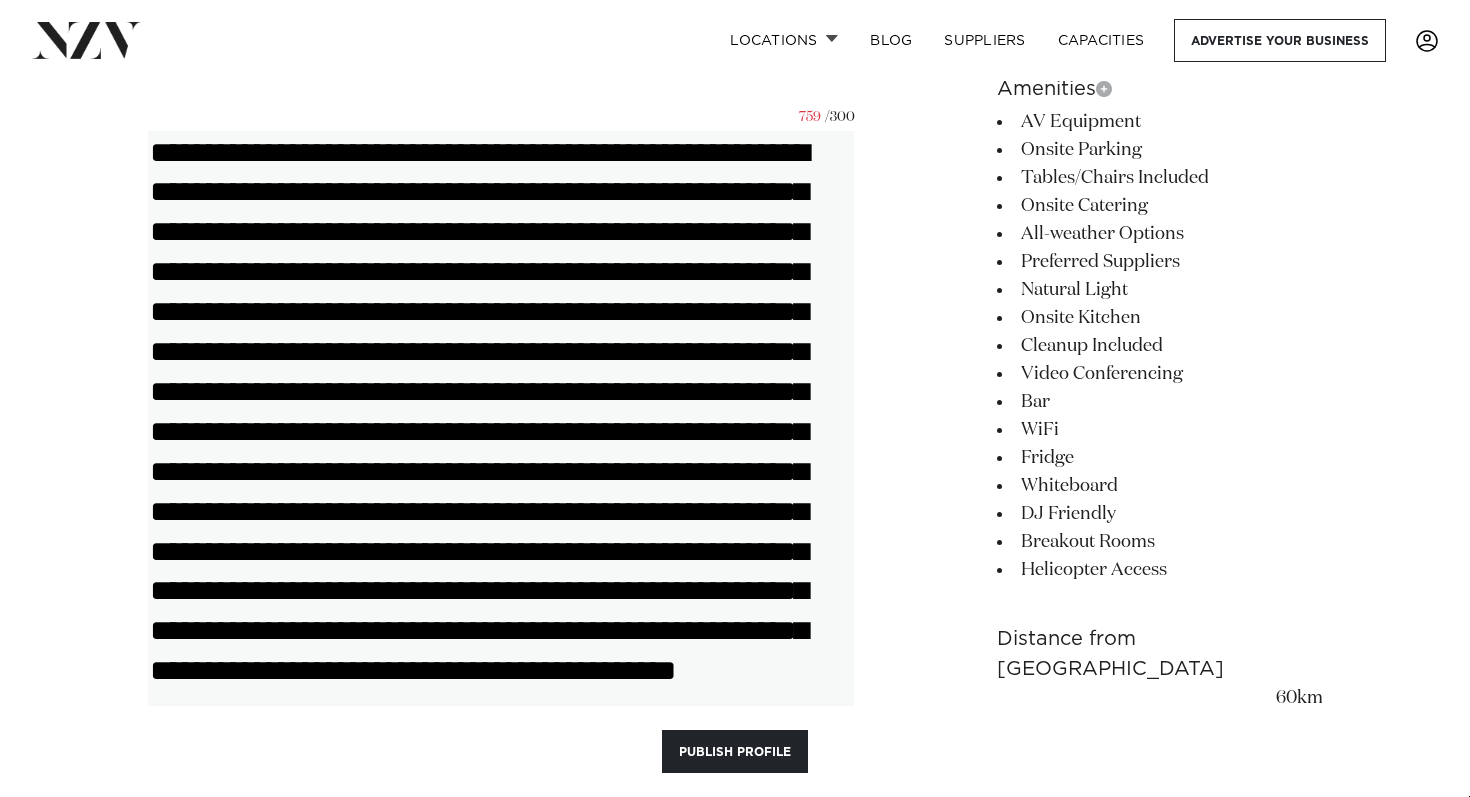 click on "**********" at bounding box center [501, 451] 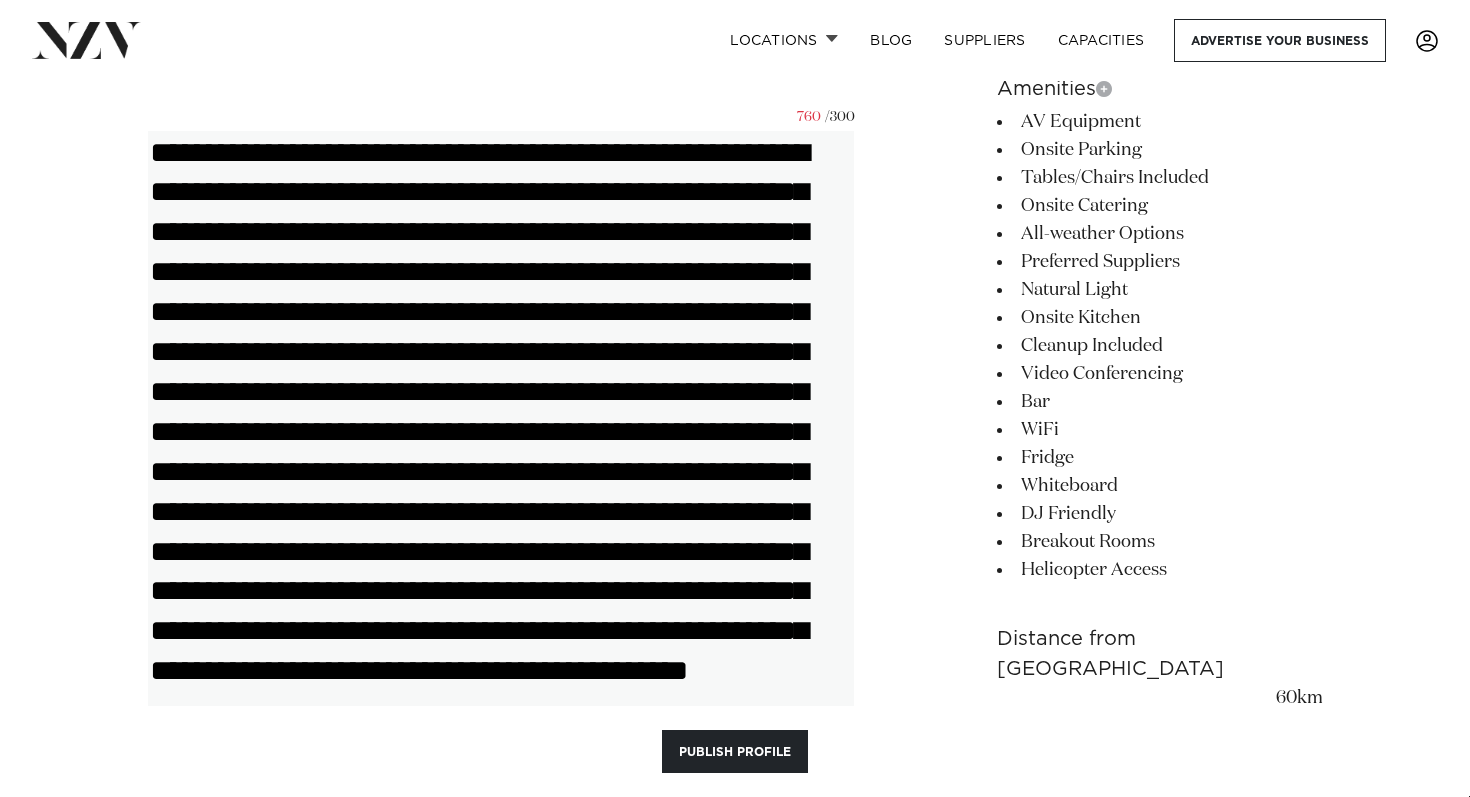 click on "**********" at bounding box center [501, 451] 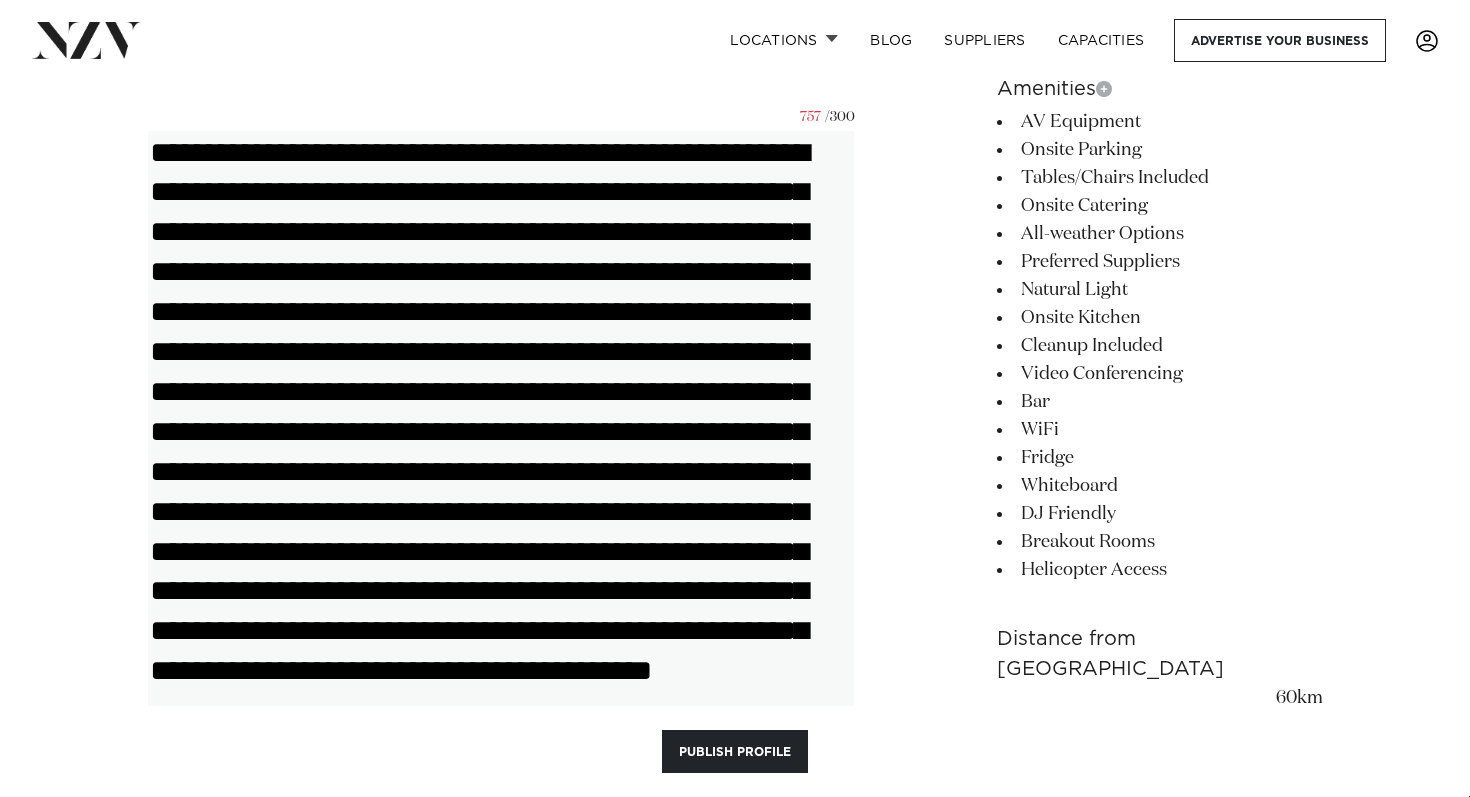 click on "**********" at bounding box center (501, 451) 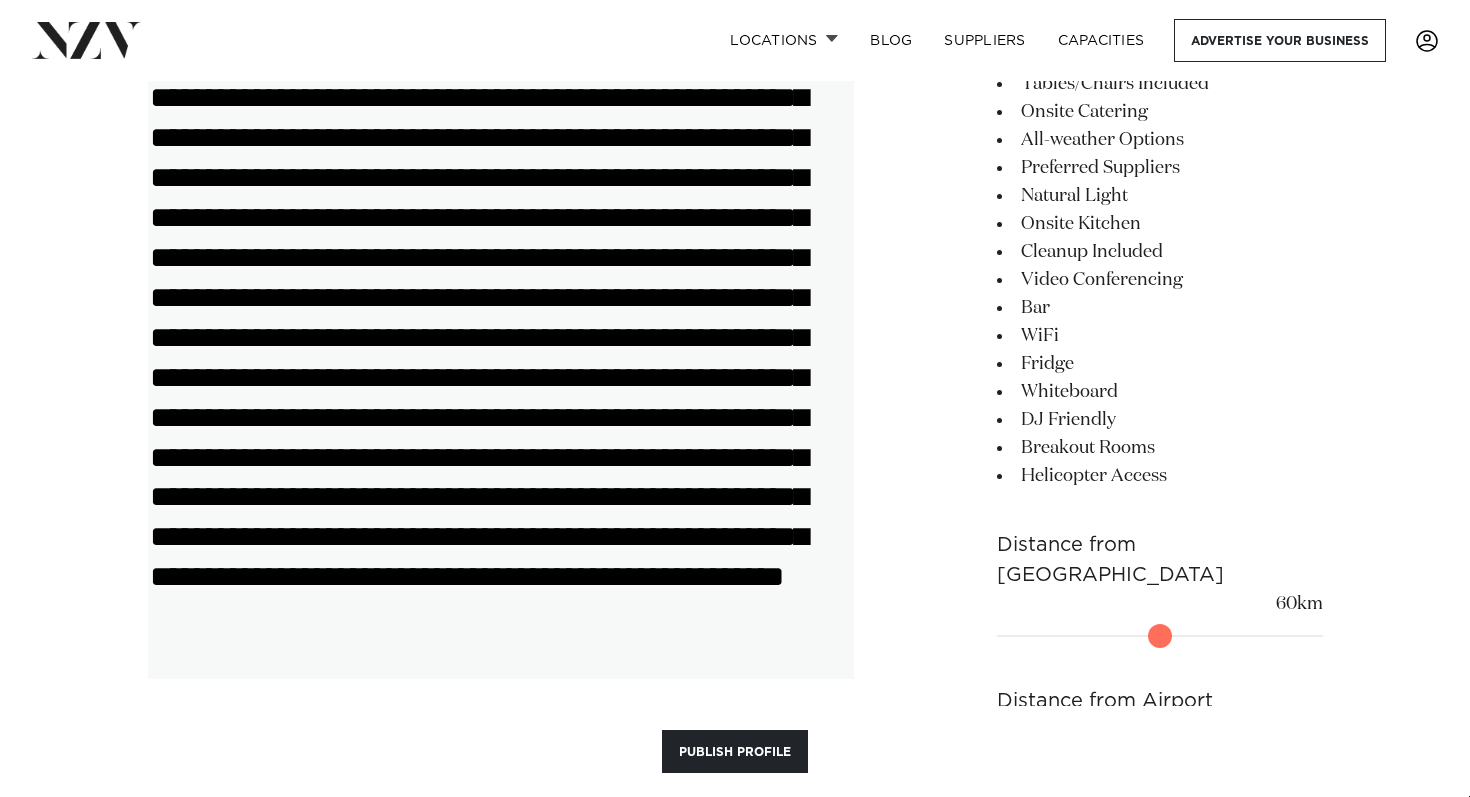 scroll, scrollTop: 1301, scrollLeft: 0, axis: vertical 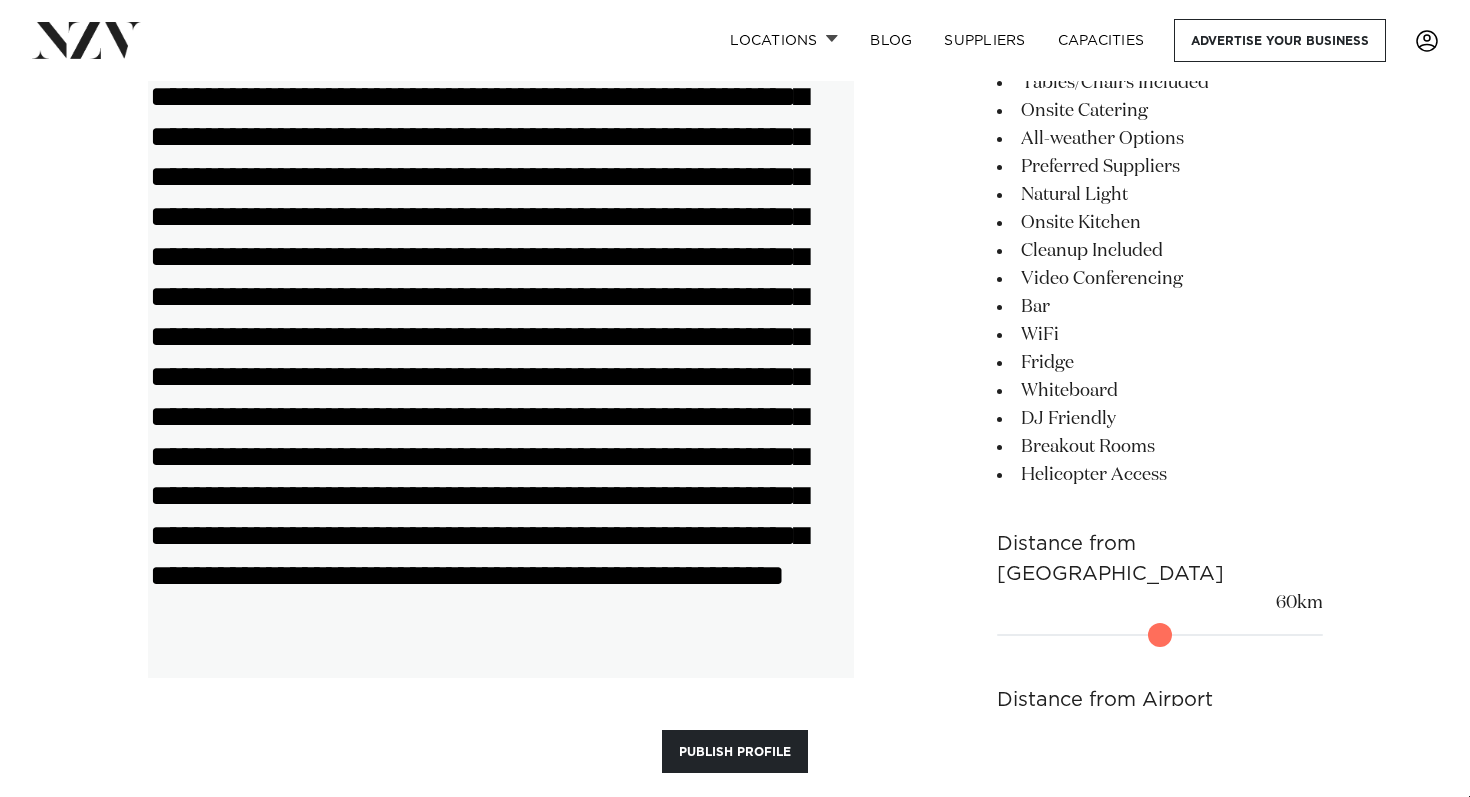 click on "**********" at bounding box center (501, 356) 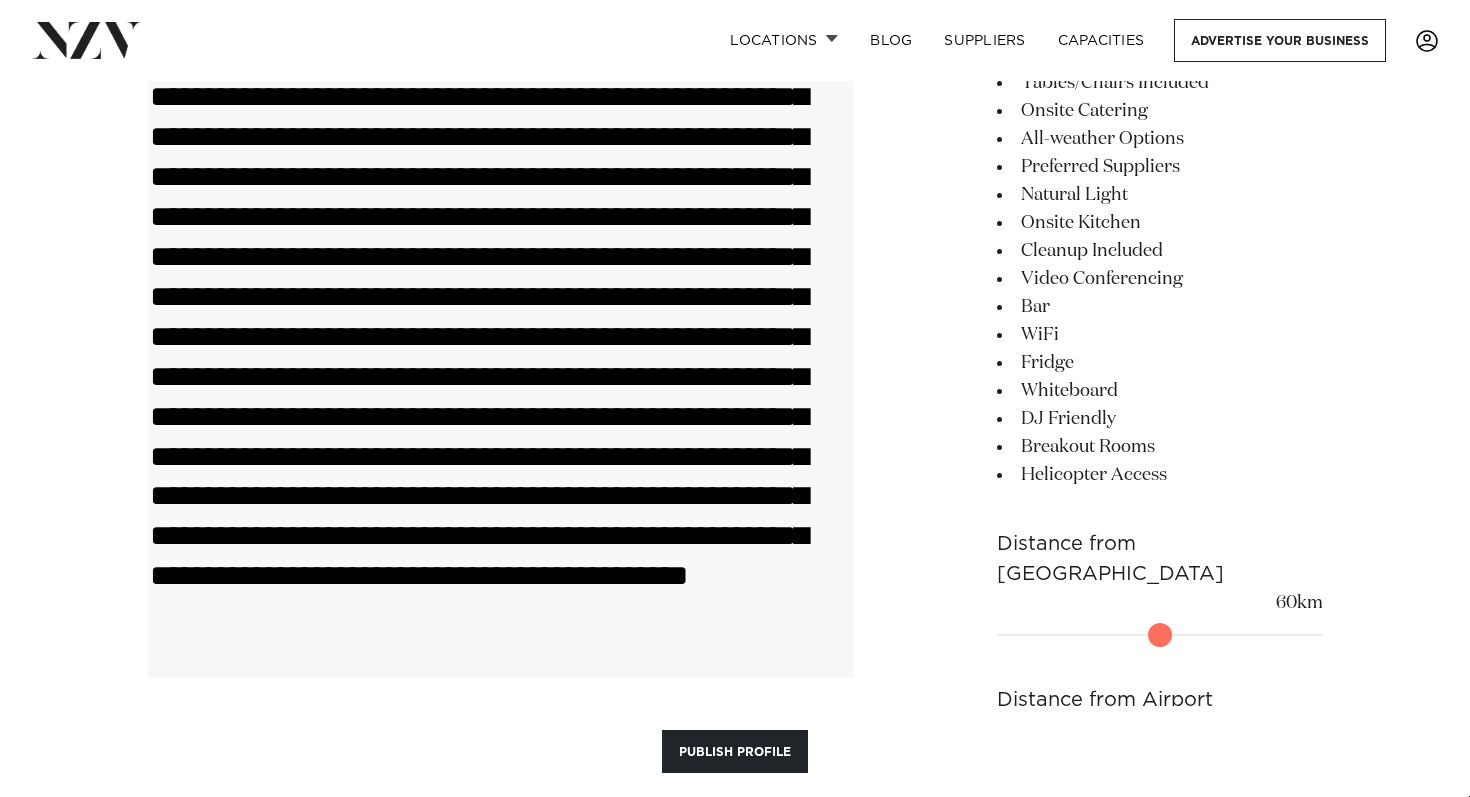 drag, startPoint x: 260, startPoint y: 255, endPoint x: 176, endPoint y: 257, distance: 84.0238 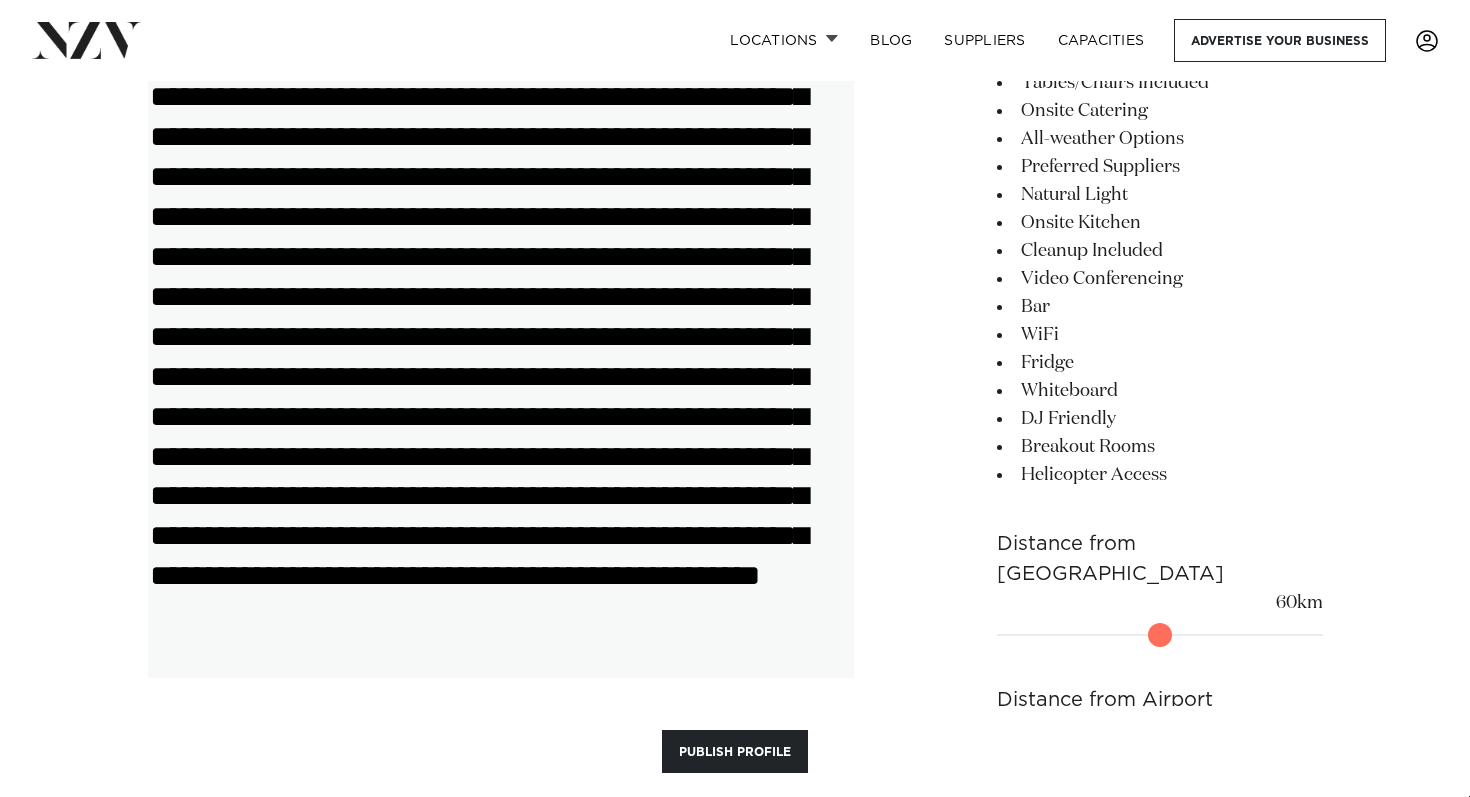 drag, startPoint x: 797, startPoint y: 136, endPoint x: 706, endPoint y: 140, distance: 91.08787 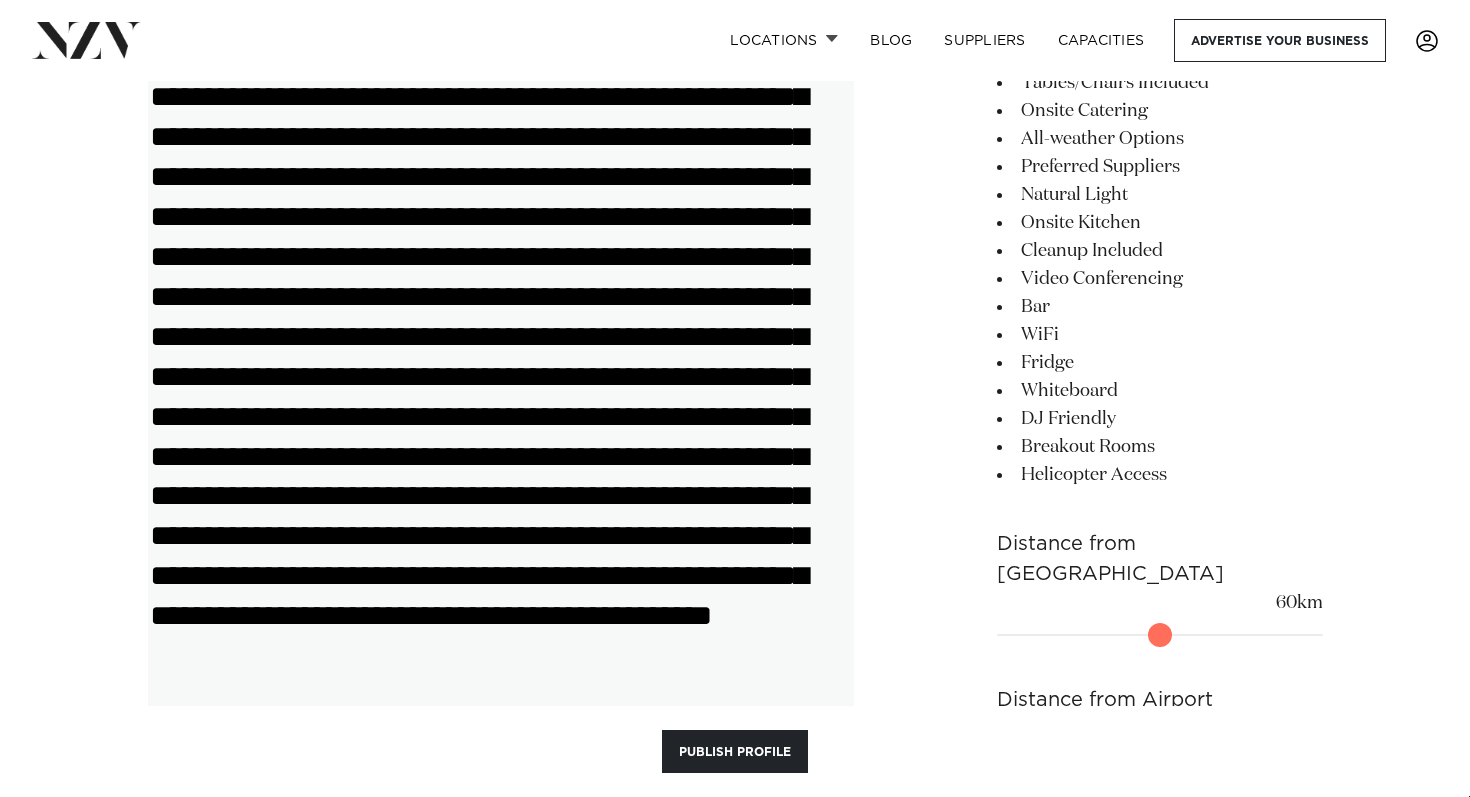 click on "**********" at bounding box center [501, 376] 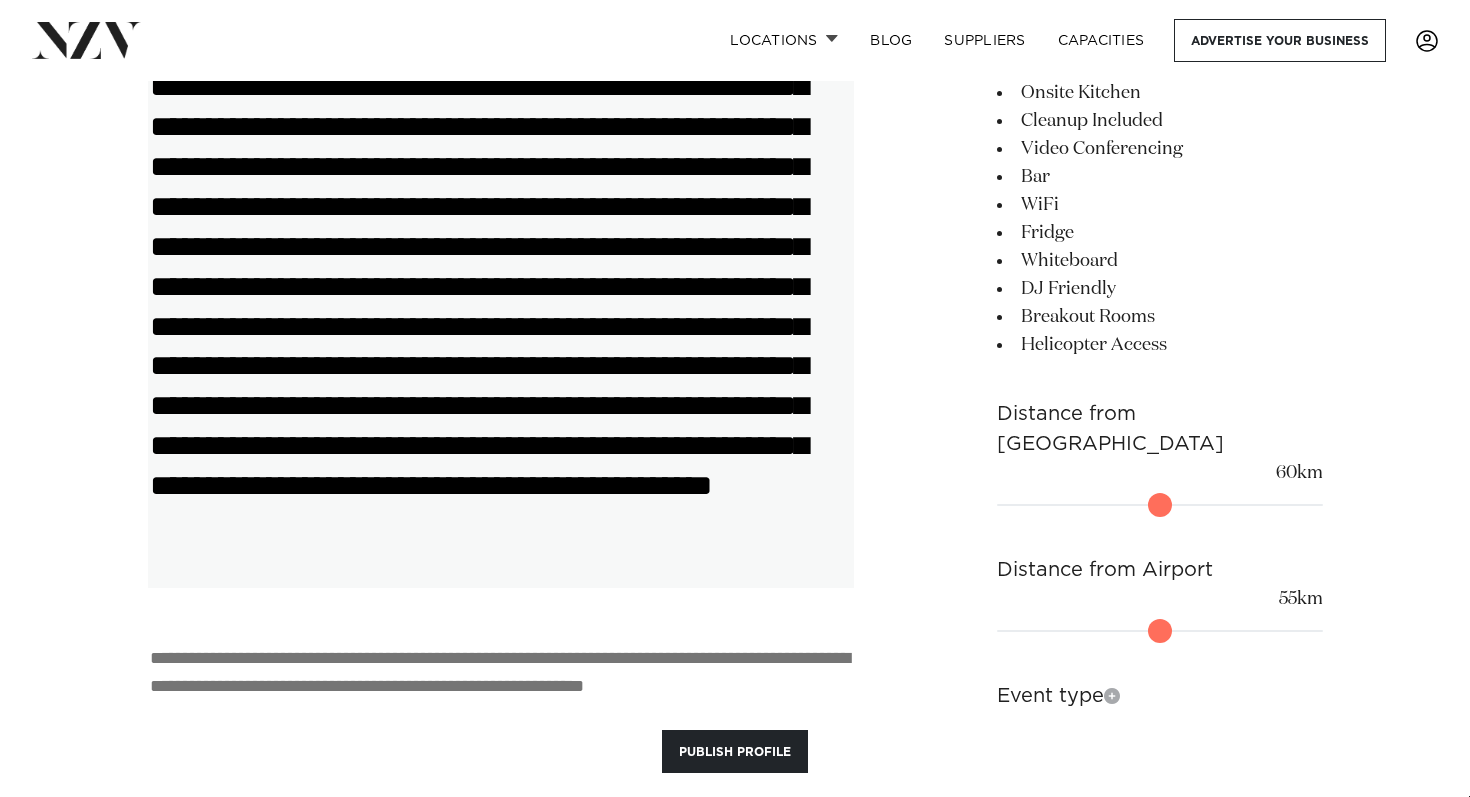 scroll, scrollTop: 1445, scrollLeft: 0, axis: vertical 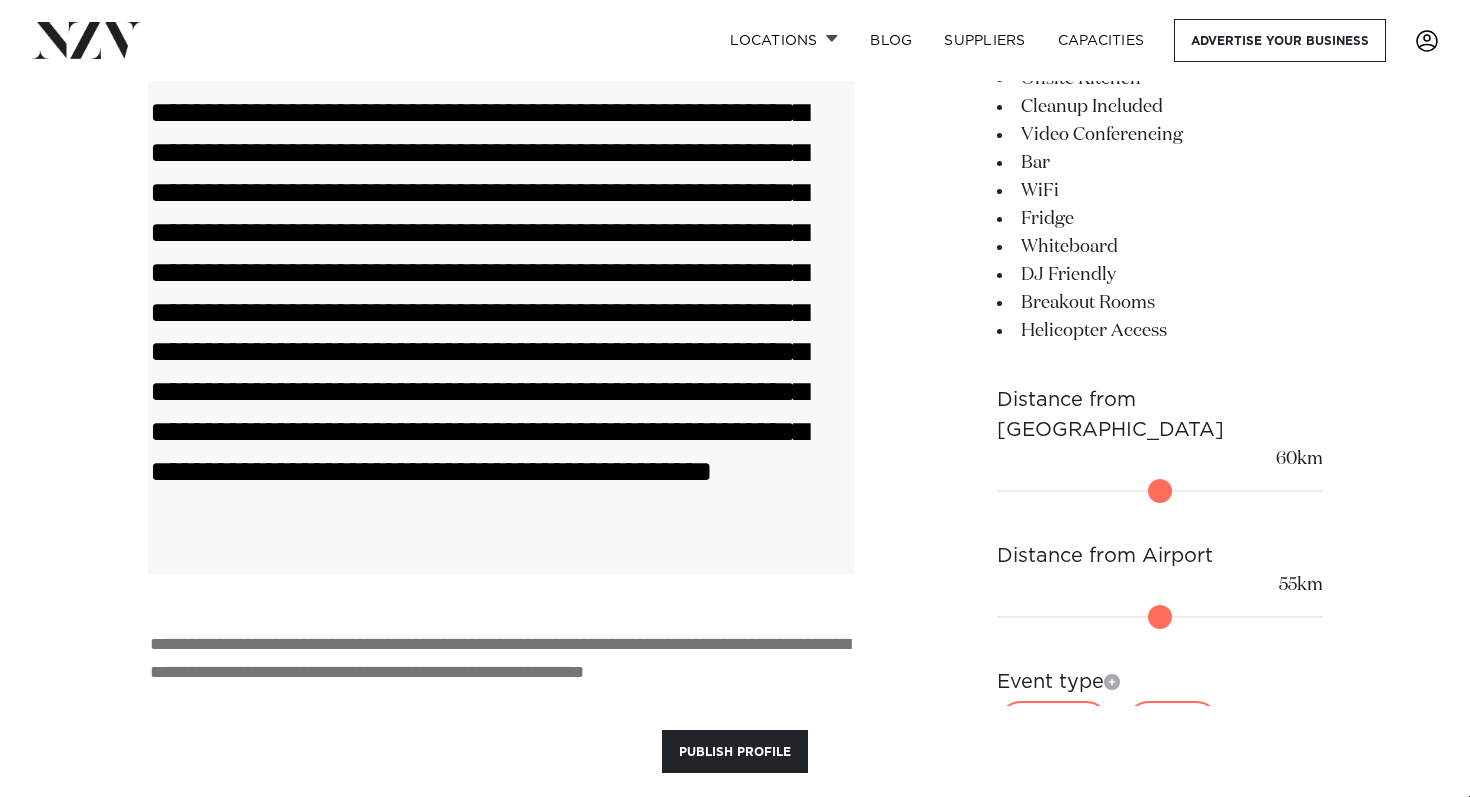 drag, startPoint x: 821, startPoint y: 146, endPoint x: 601, endPoint y: 147, distance: 220.00227 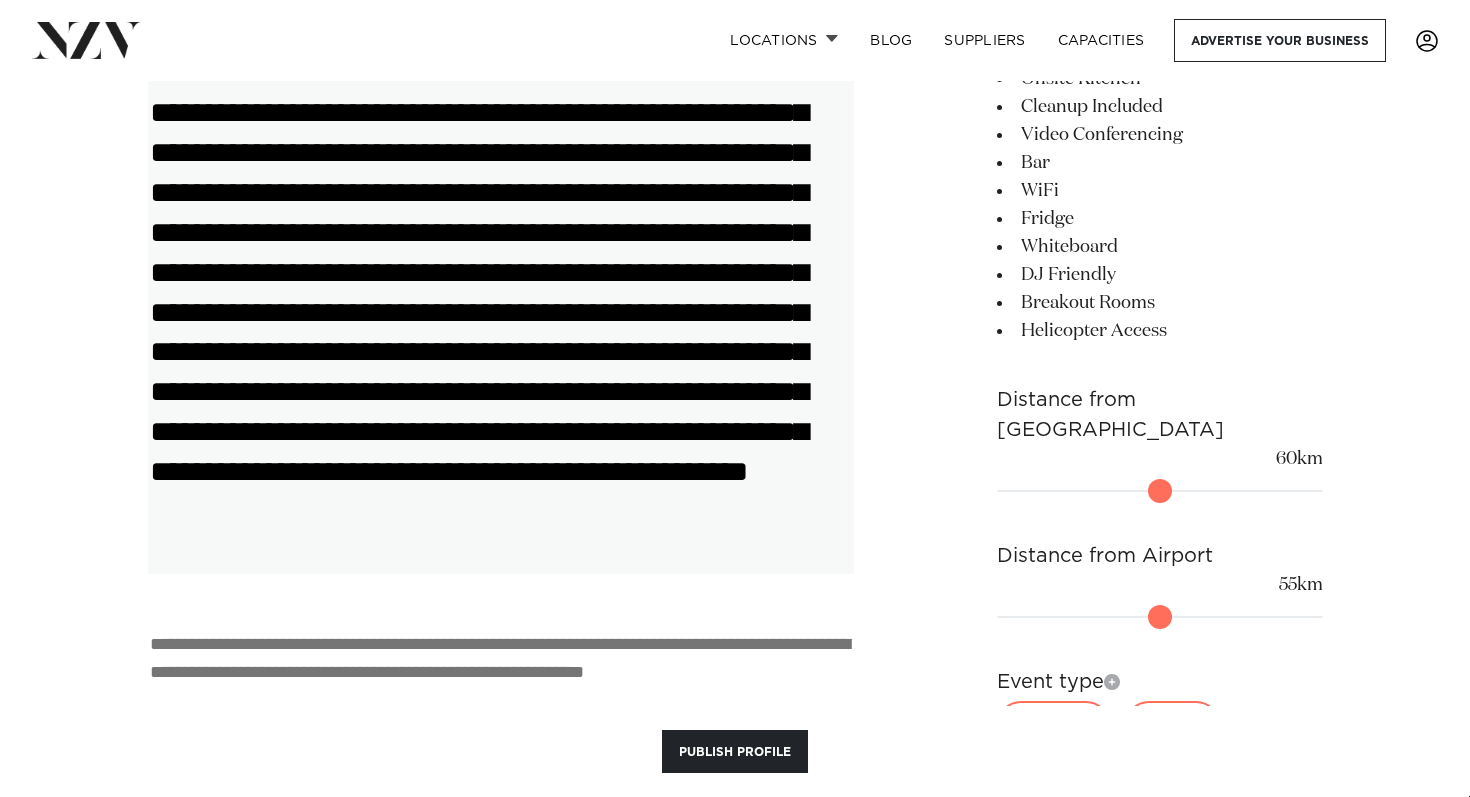 click on "**********" at bounding box center [501, 232] 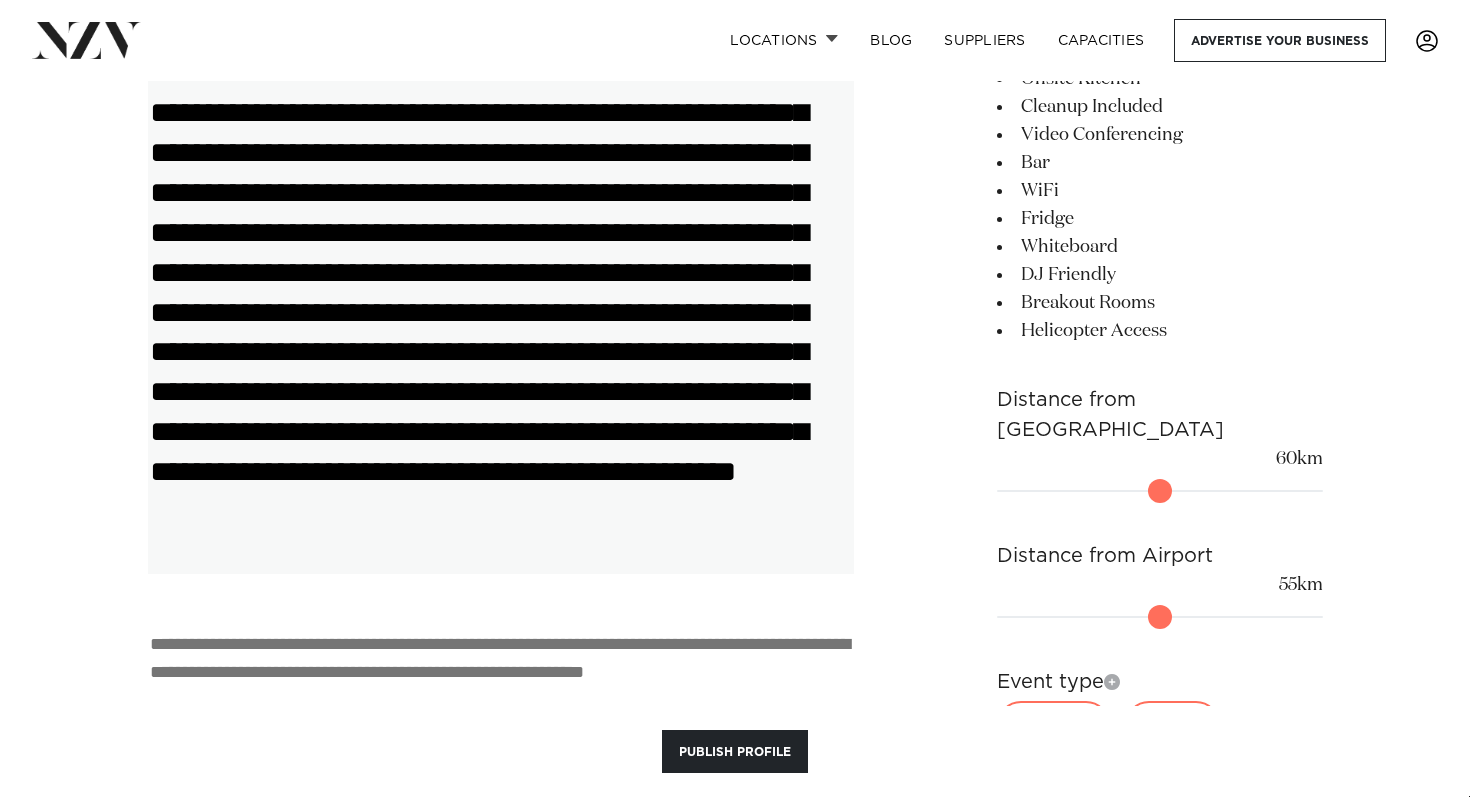 drag, startPoint x: 806, startPoint y: 190, endPoint x: 614, endPoint y: 195, distance: 192.0651 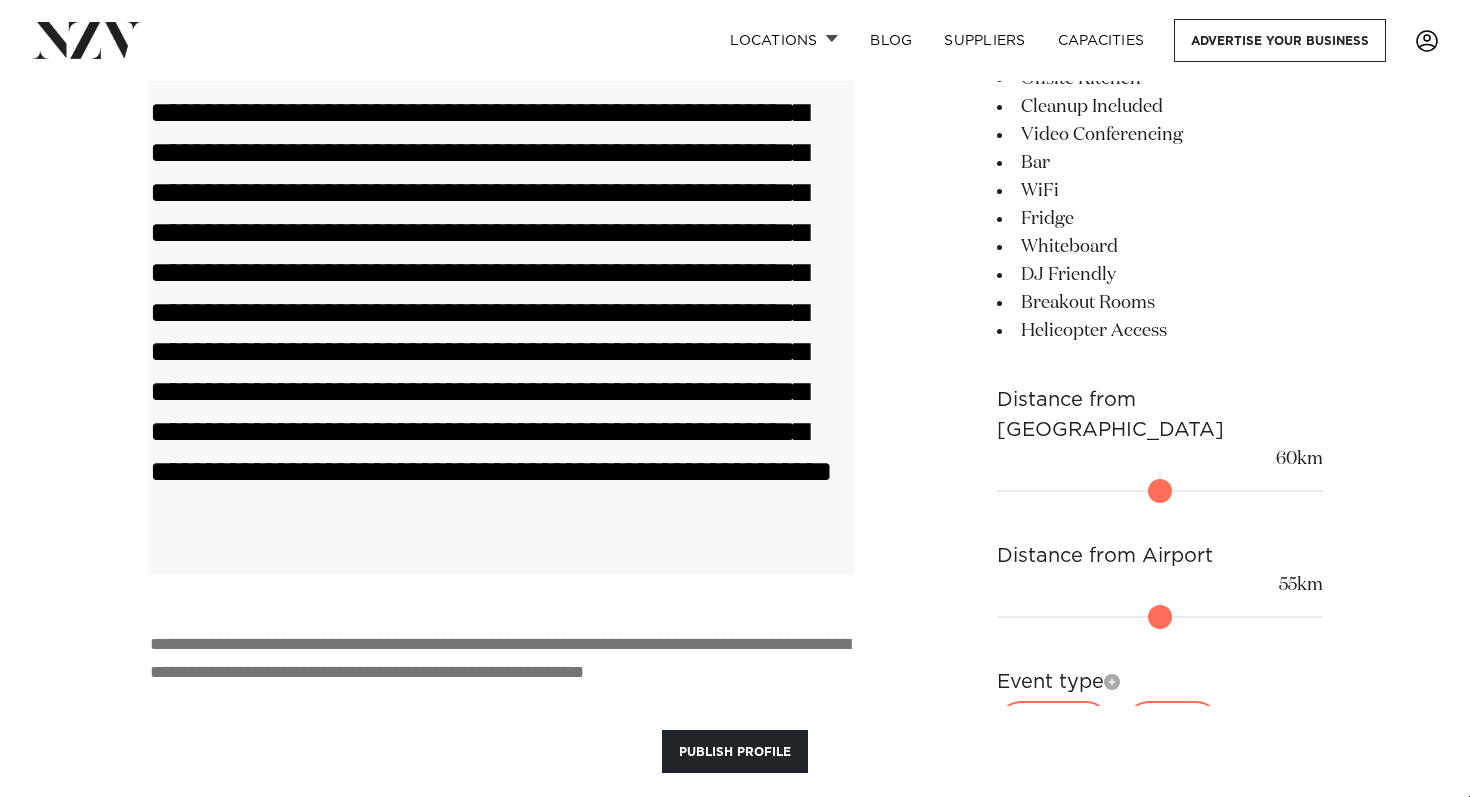 drag, startPoint x: 227, startPoint y: 232, endPoint x: 144, endPoint y: 234, distance: 83.02409 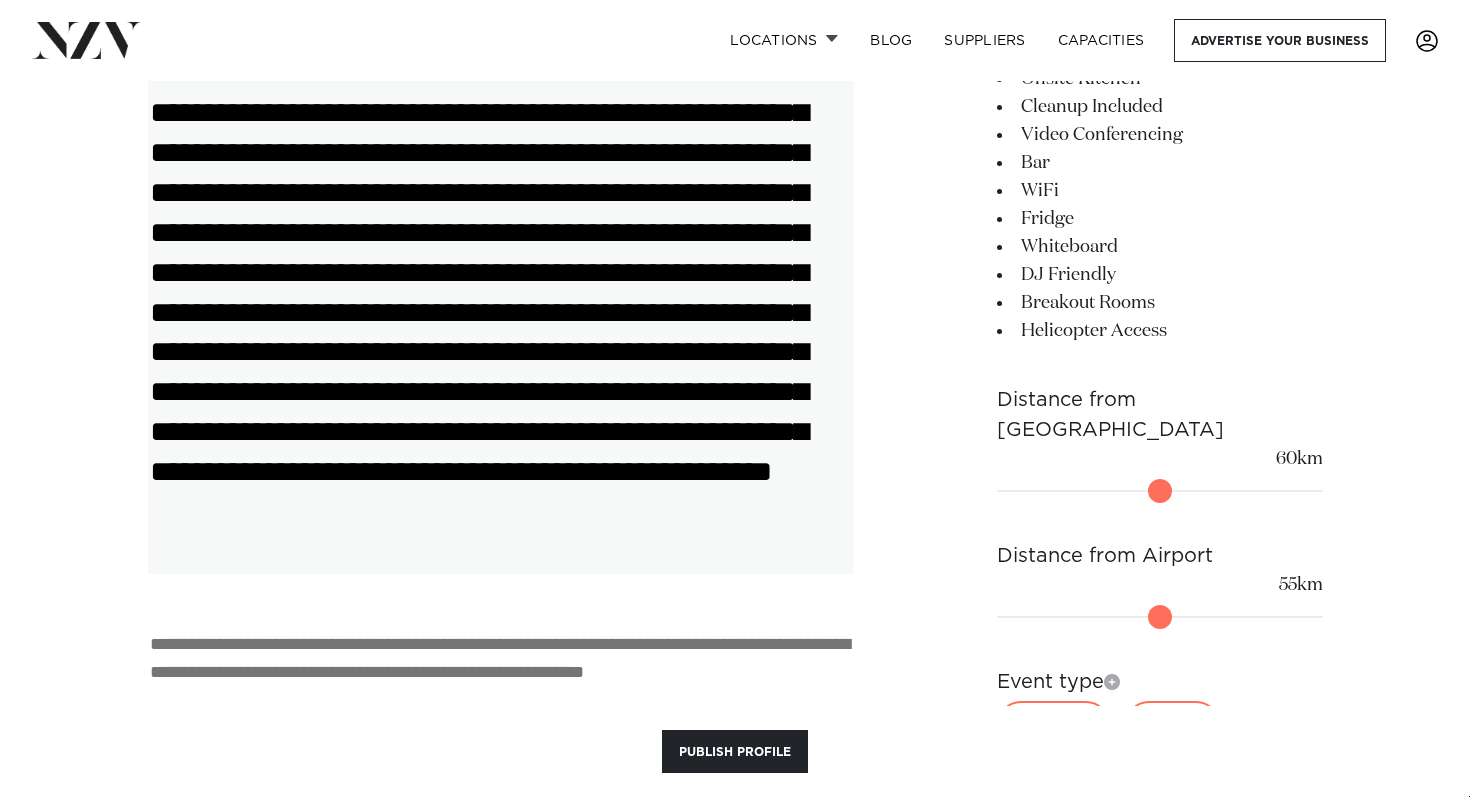 drag, startPoint x: 403, startPoint y: 274, endPoint x: 620, endPoint y: 268, distance: 217.08293 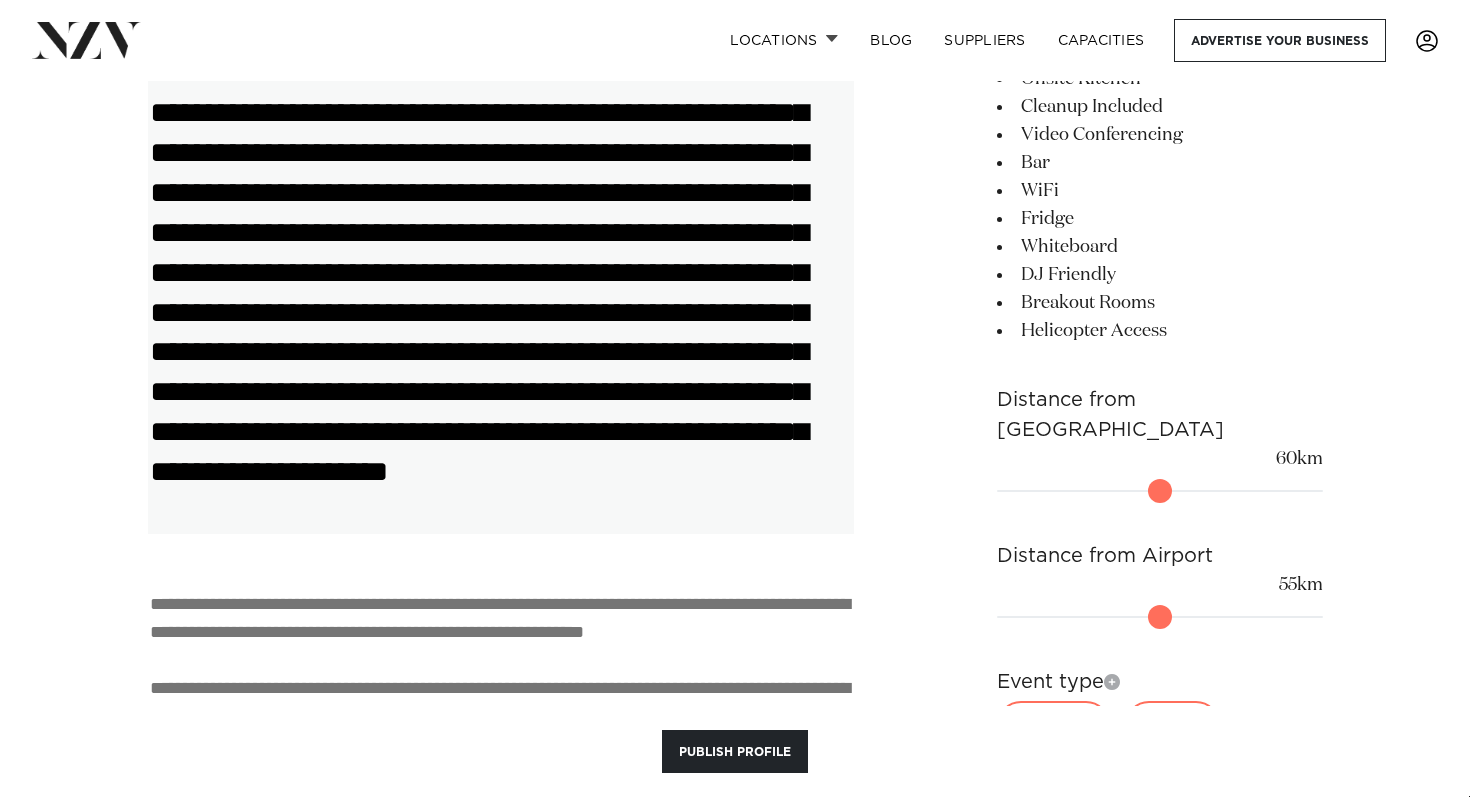 click on "**********" at bounding box center (501, 212) 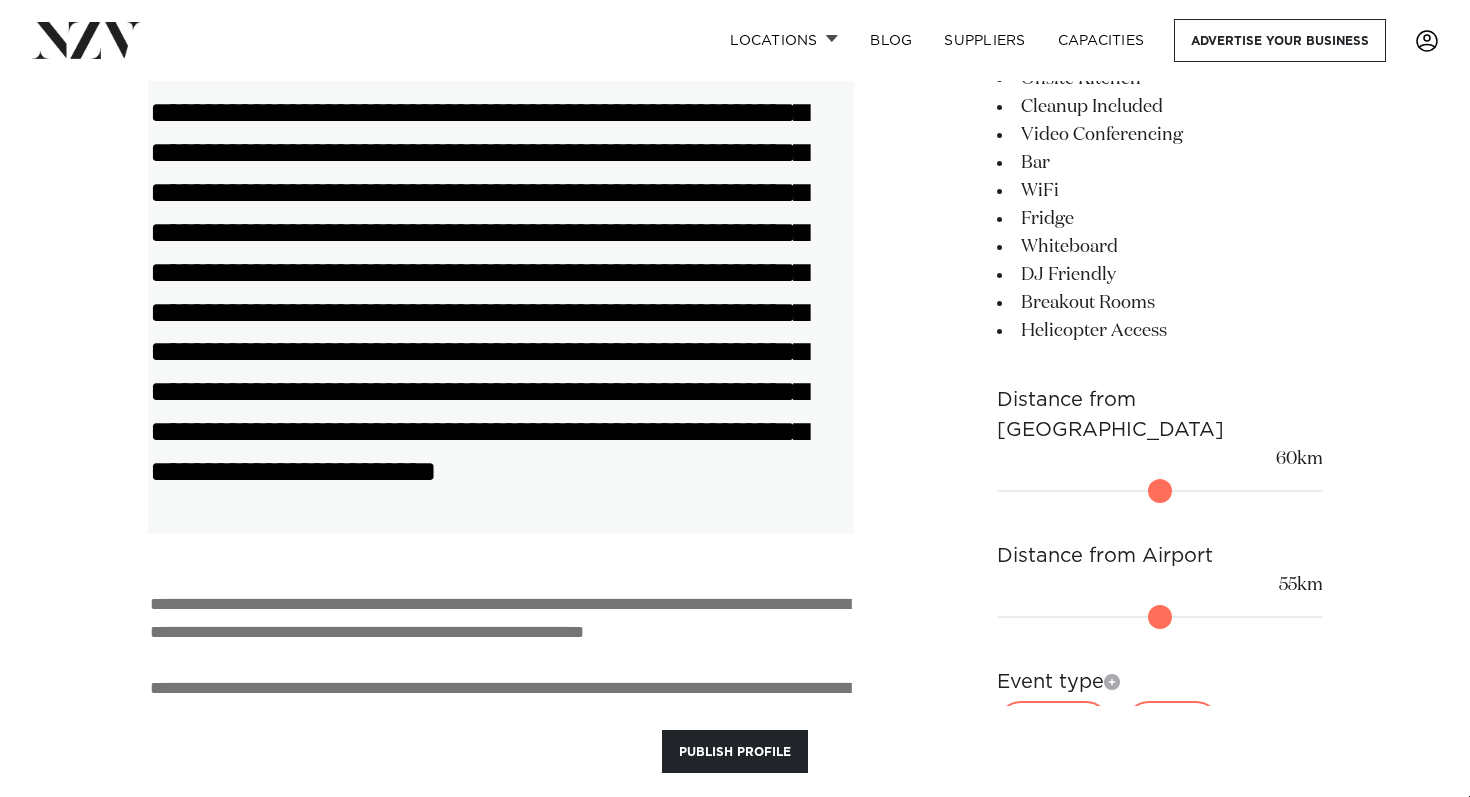 click on "**********" at bounding box center [501, 212] 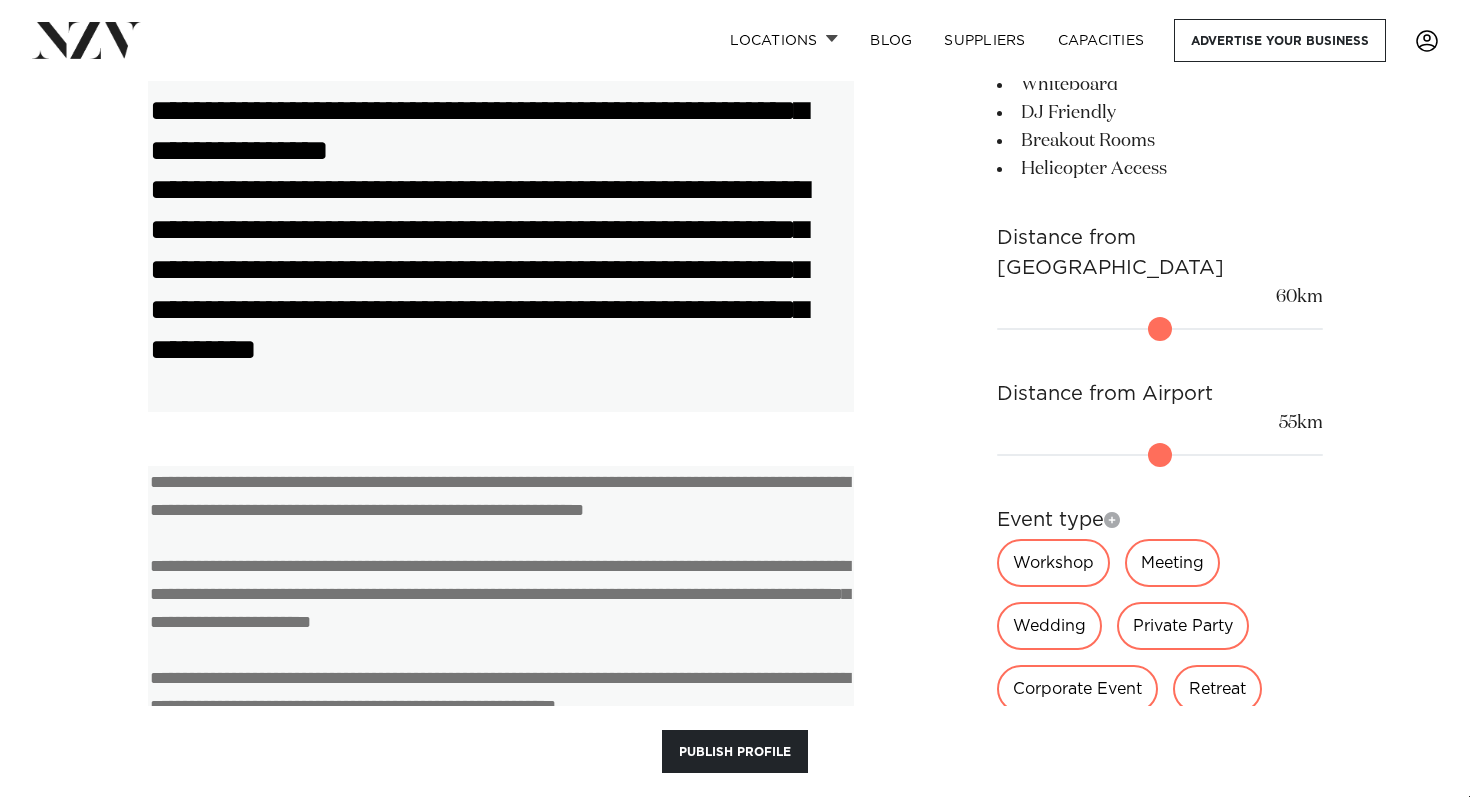 scroll, scrollTop: 1573, scrollLeft: 0, axis: vertical 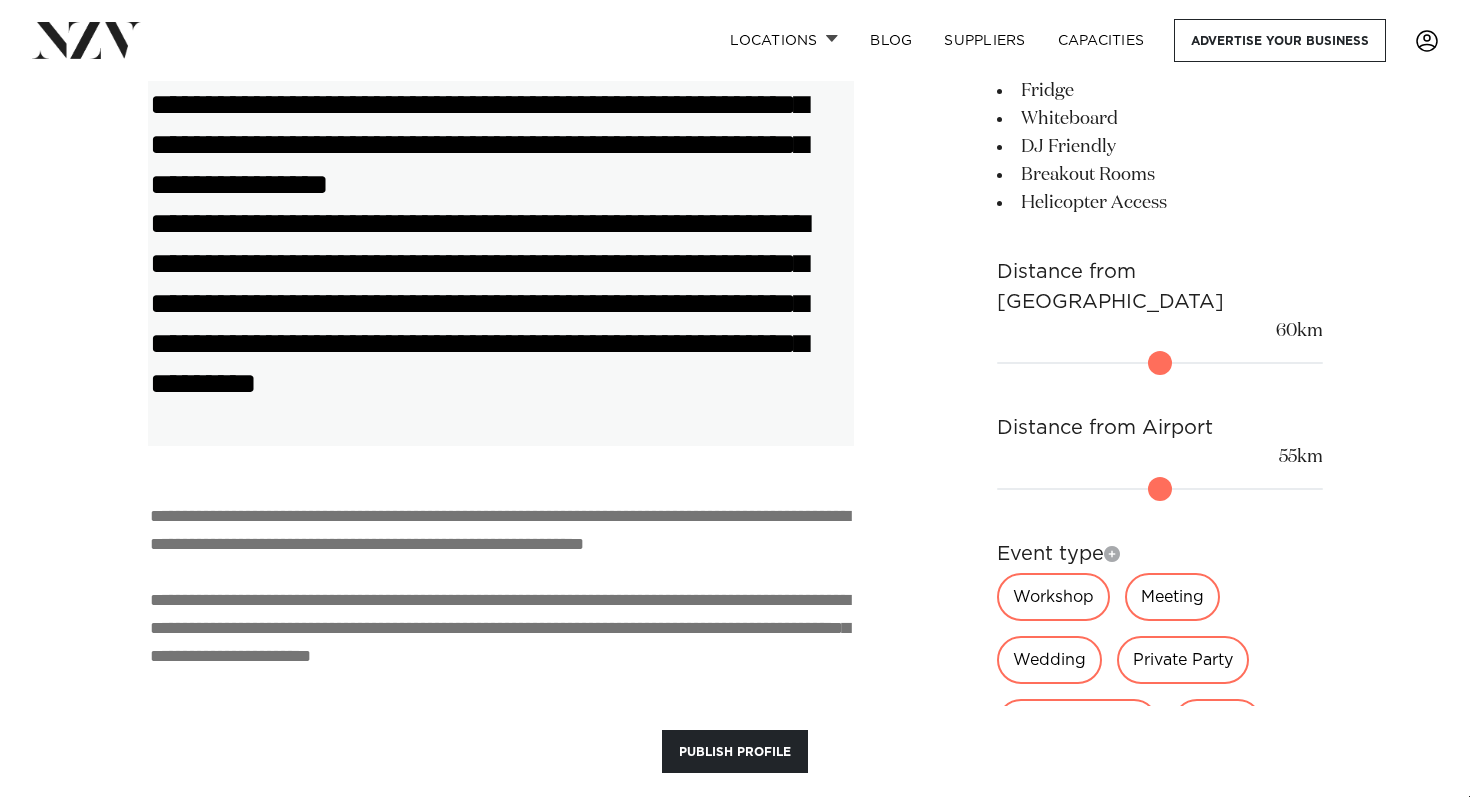 drag, startPoint x: 157, startPoint y: 255, endPoint x: 706, endPoint y: 418, distance: 572.68665 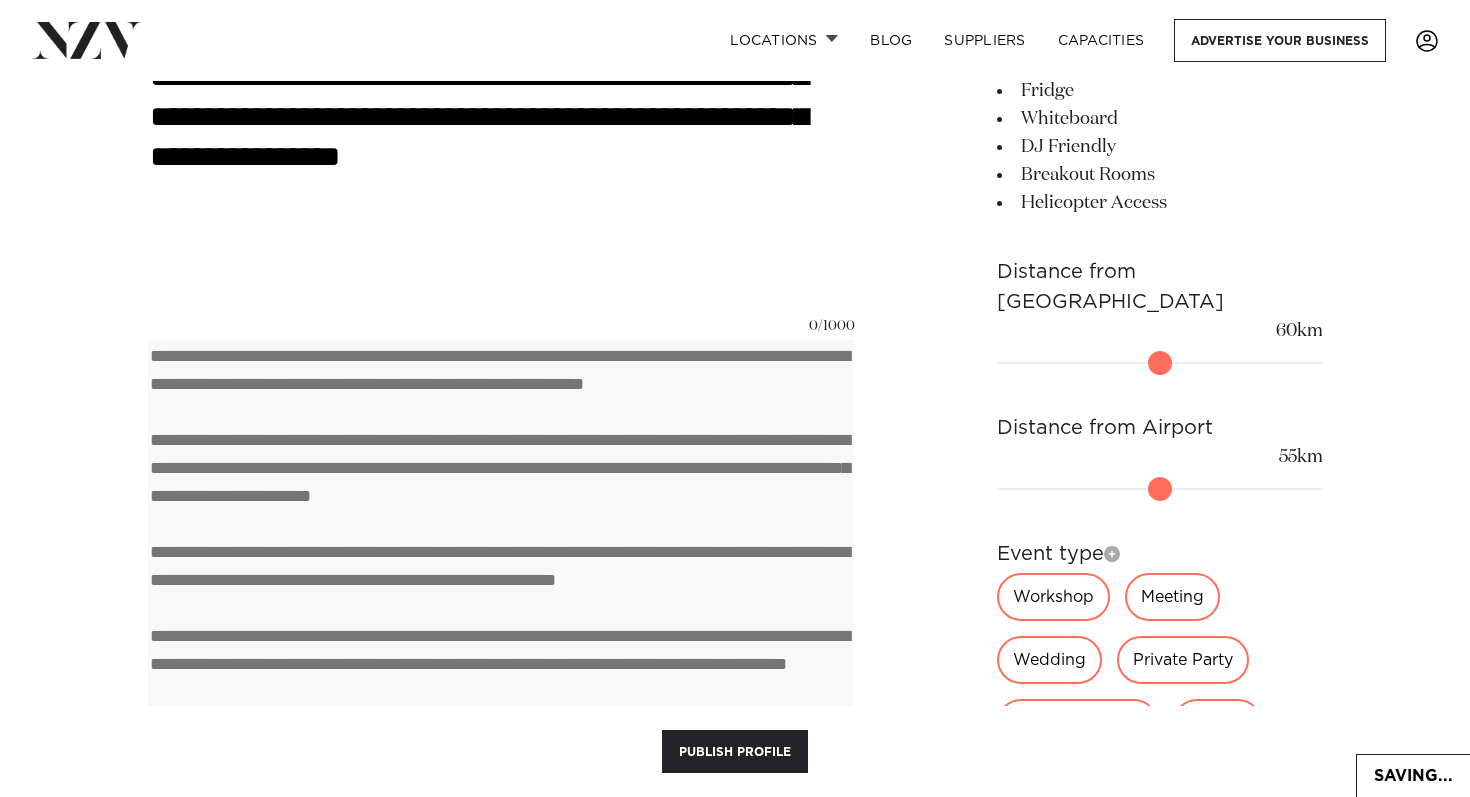 scroll, scrollTop: 1545, scrollLeft: 0, axis: vertical 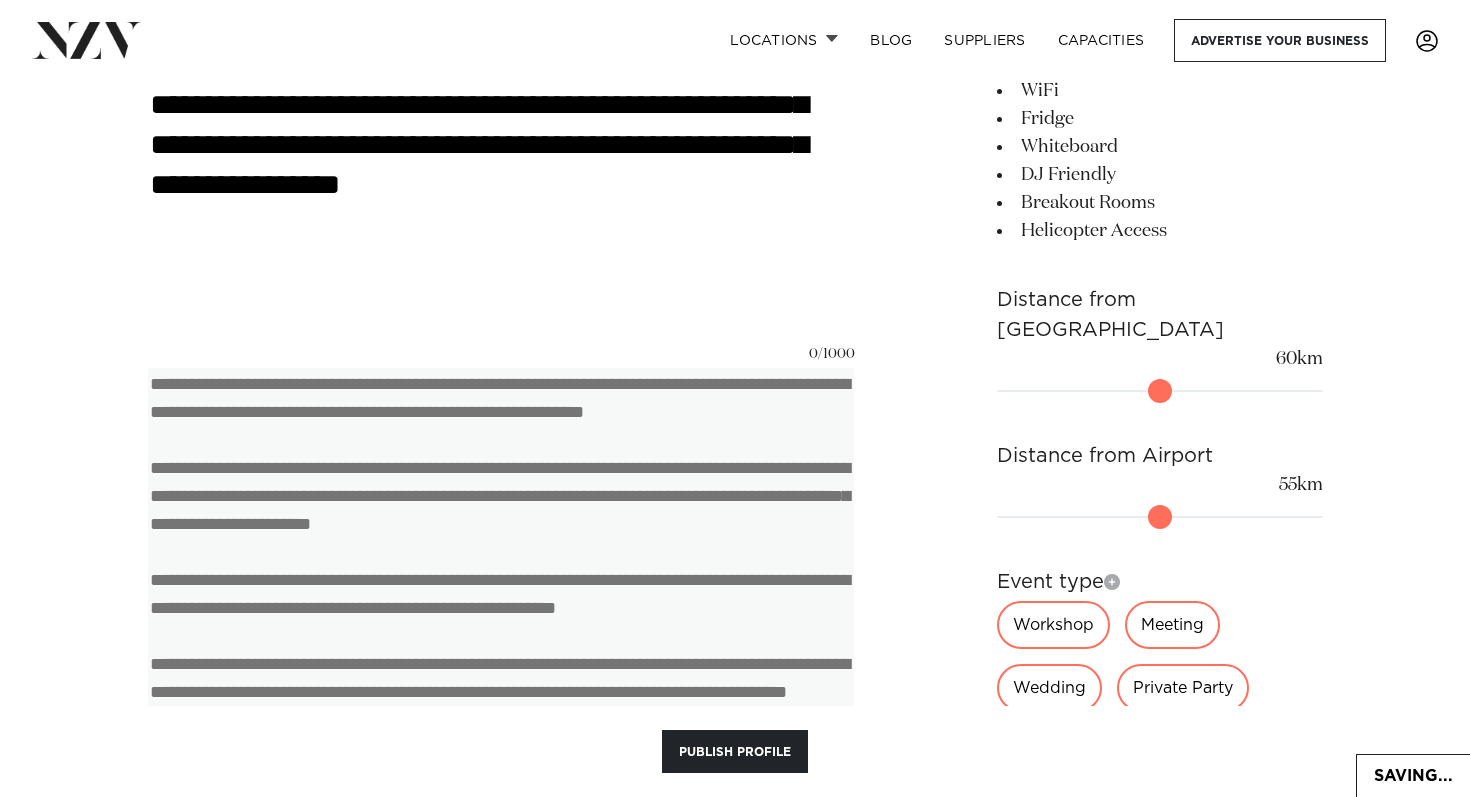 type on "**********" 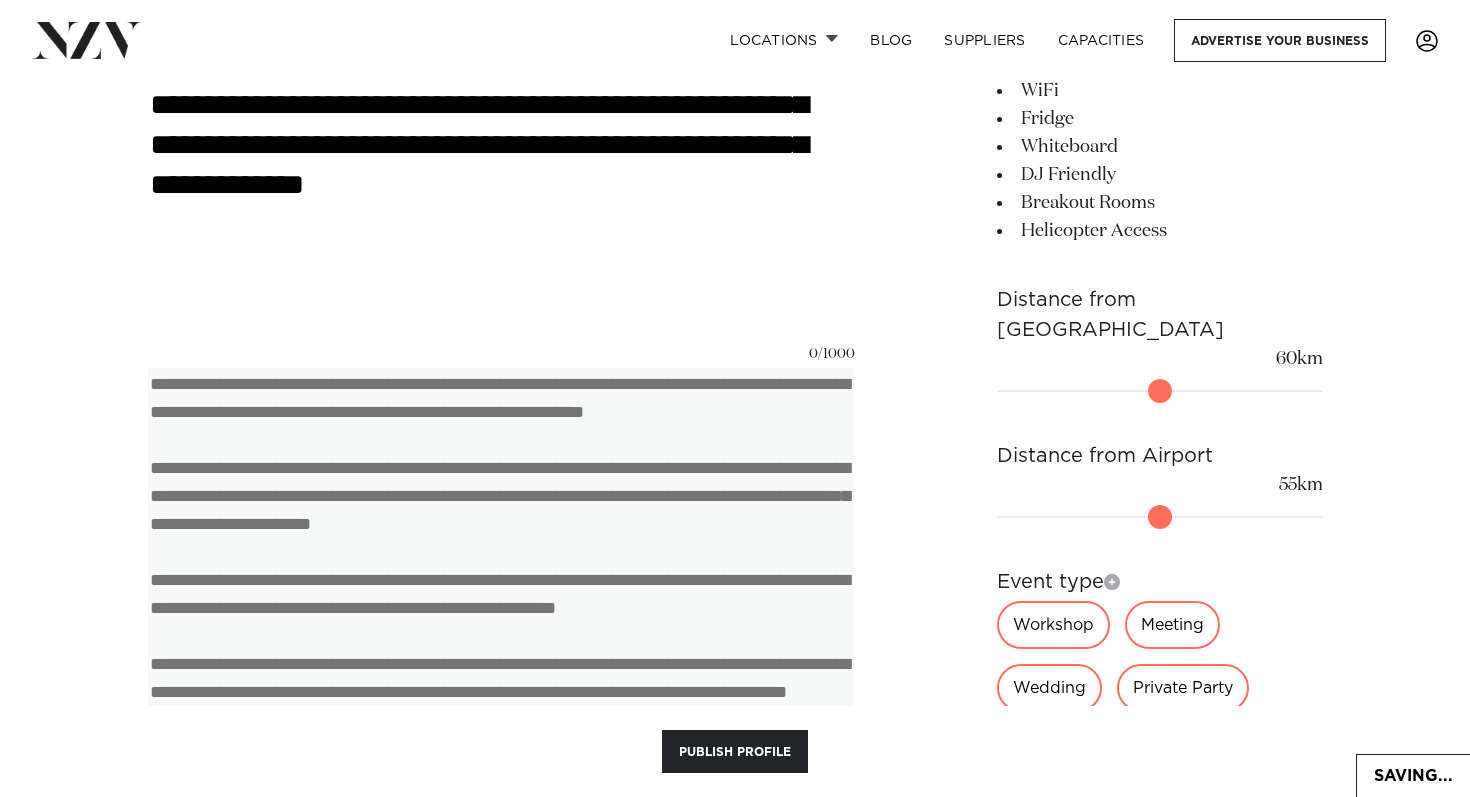 drag, startPoint x: 153, startPoint y: 348, endPoint x: 301, endPoint y: 726, distance: 405.9409 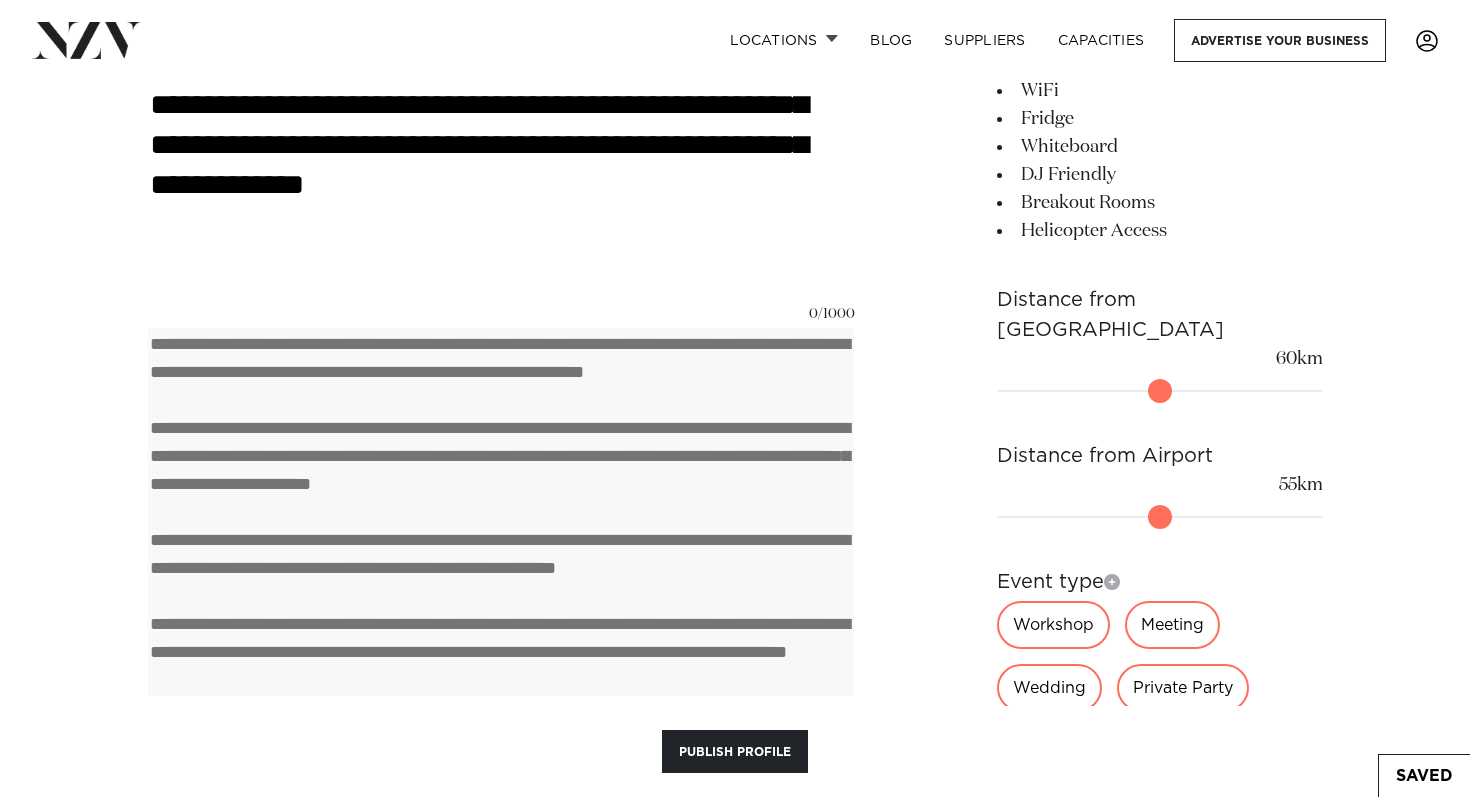 drag, startPoint x: 236, startPoint y: 673, endPoint x: 124, endPoint y: 299, distance: 390.41003 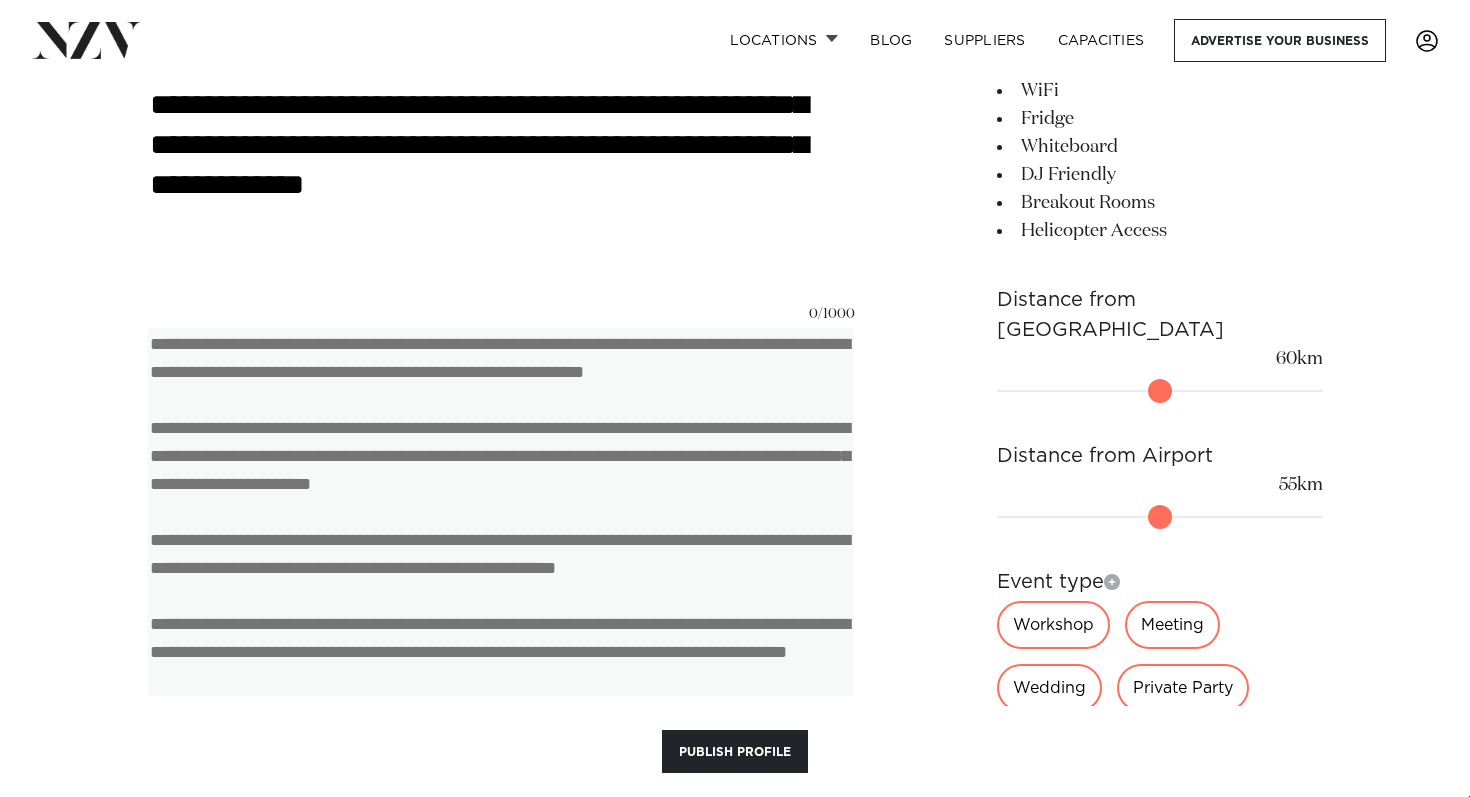 drag, startPoint x: 154, startPoint y: 338, endPoint x: 252, endPoint y: 558, distance: 240.8402 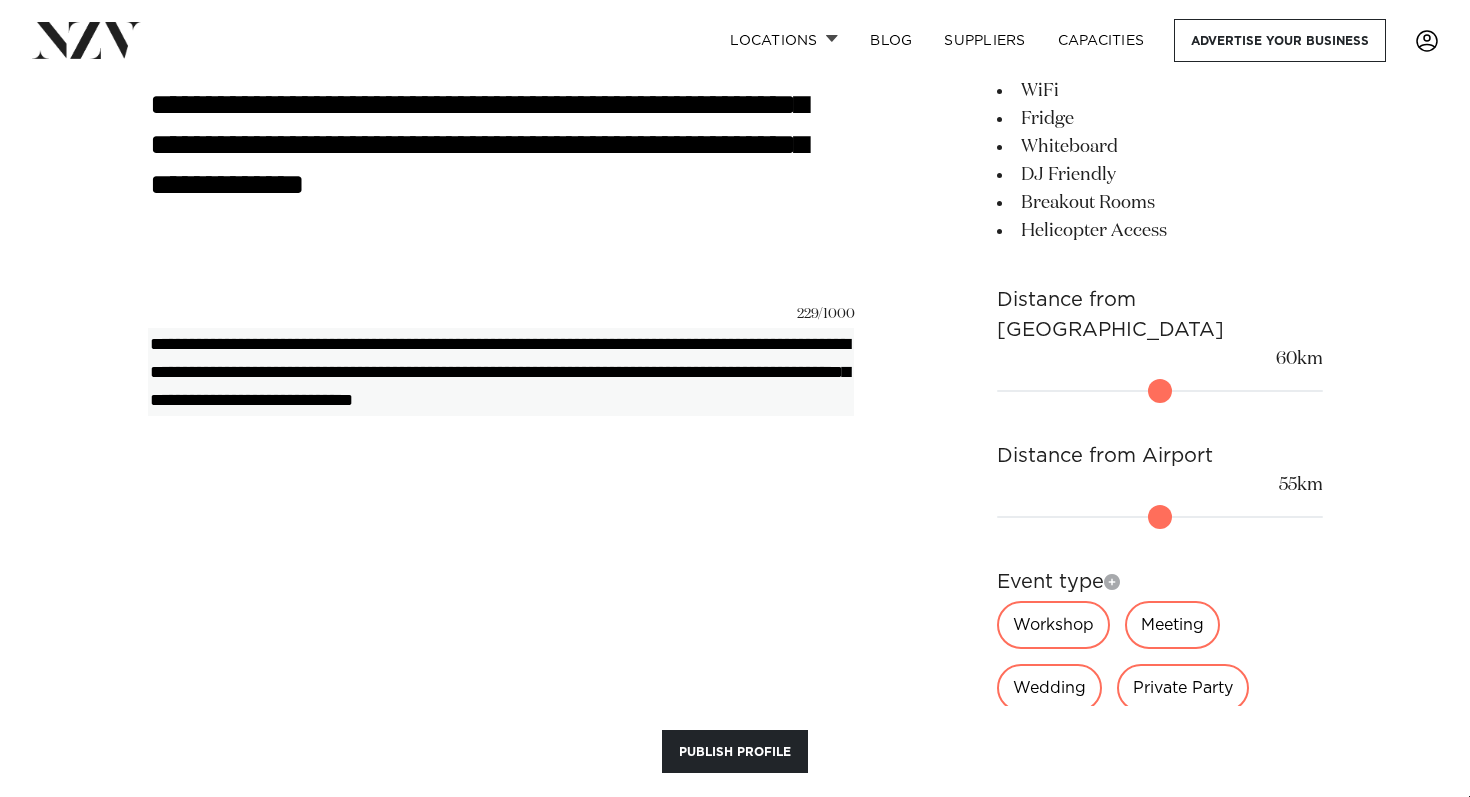 click on "**********" at bounding box center (501, 371) 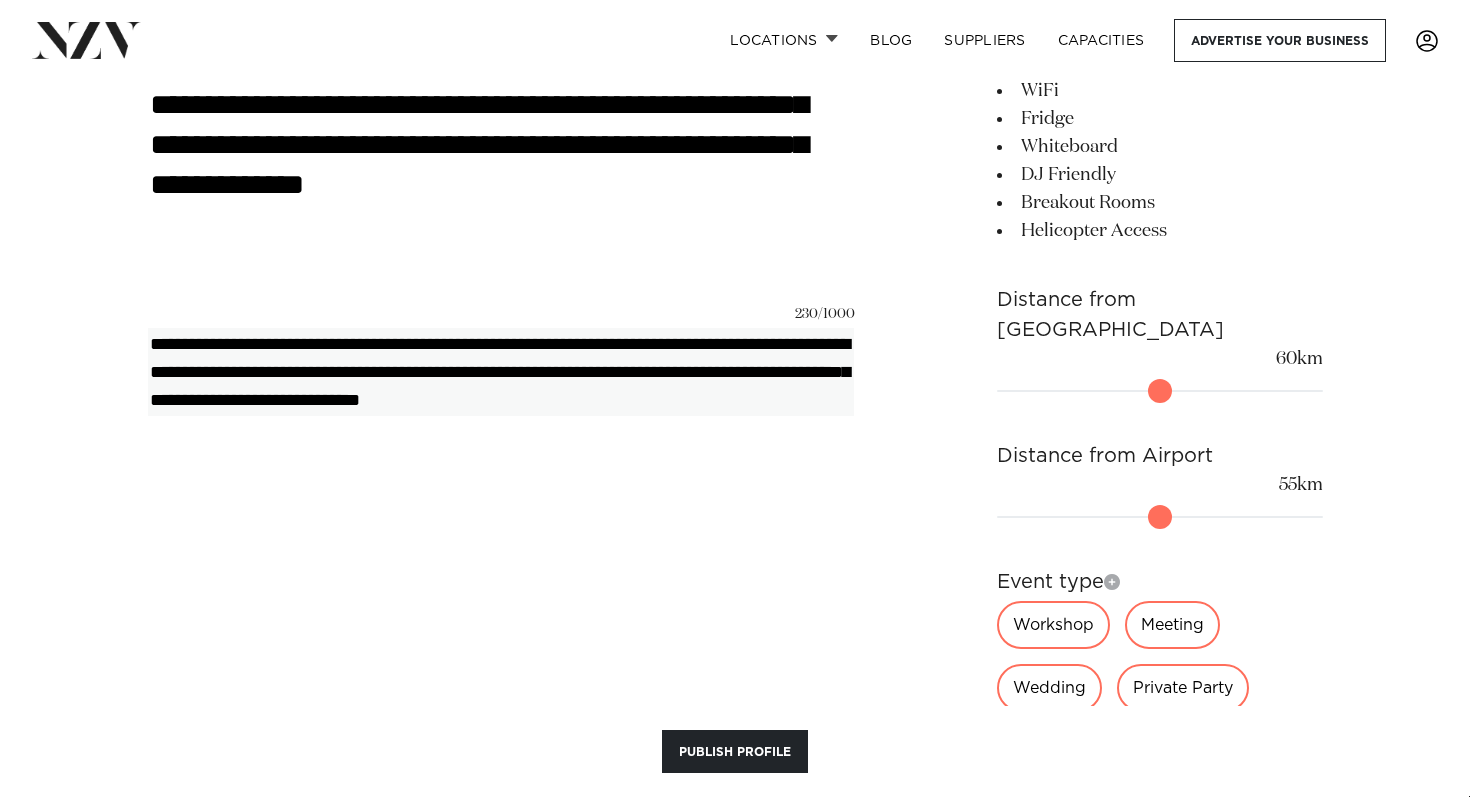 click on "**********" at bounding box center (501, 371) 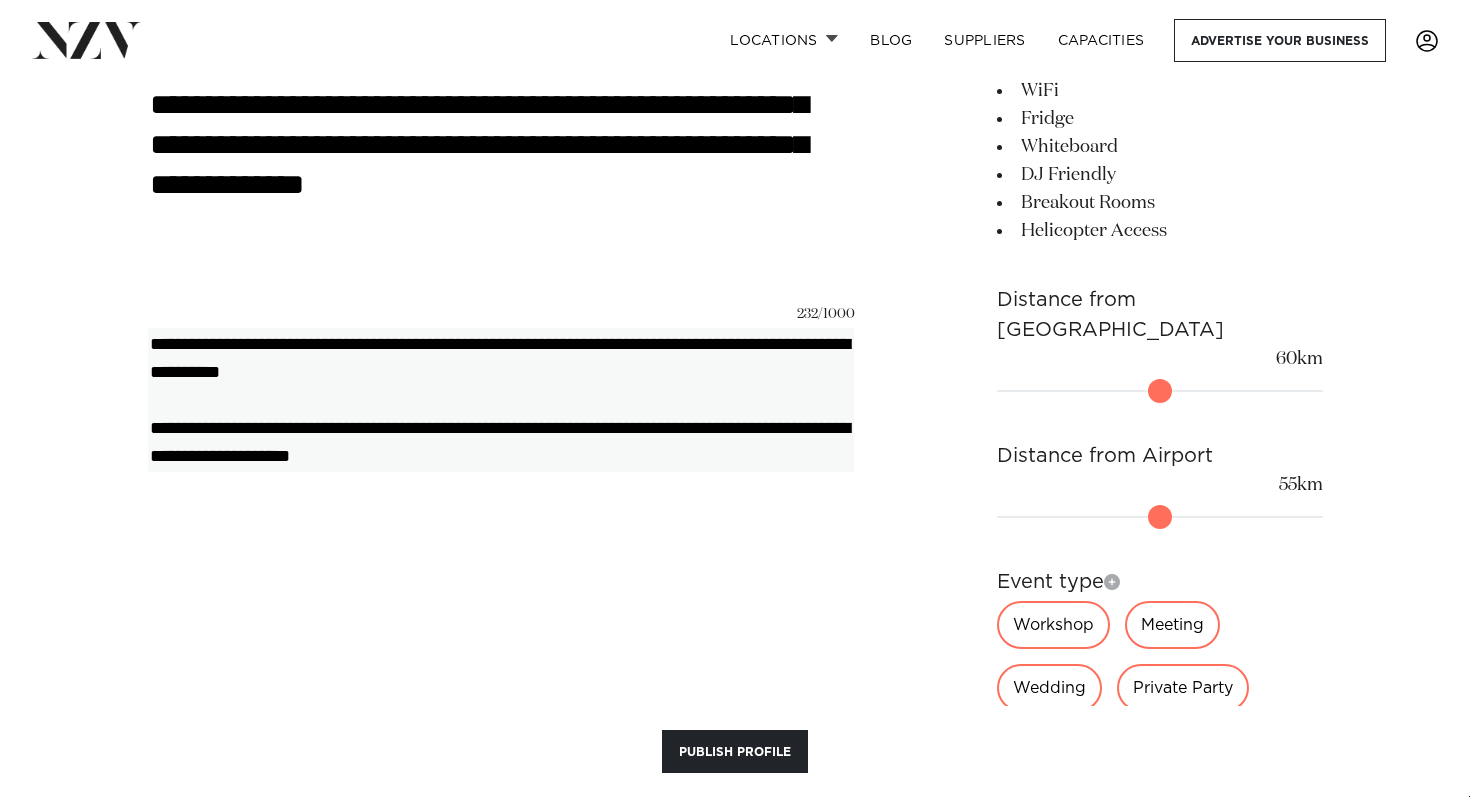 scroll, scrollTop: 1624, scrollLeft: 0, axis: vertical 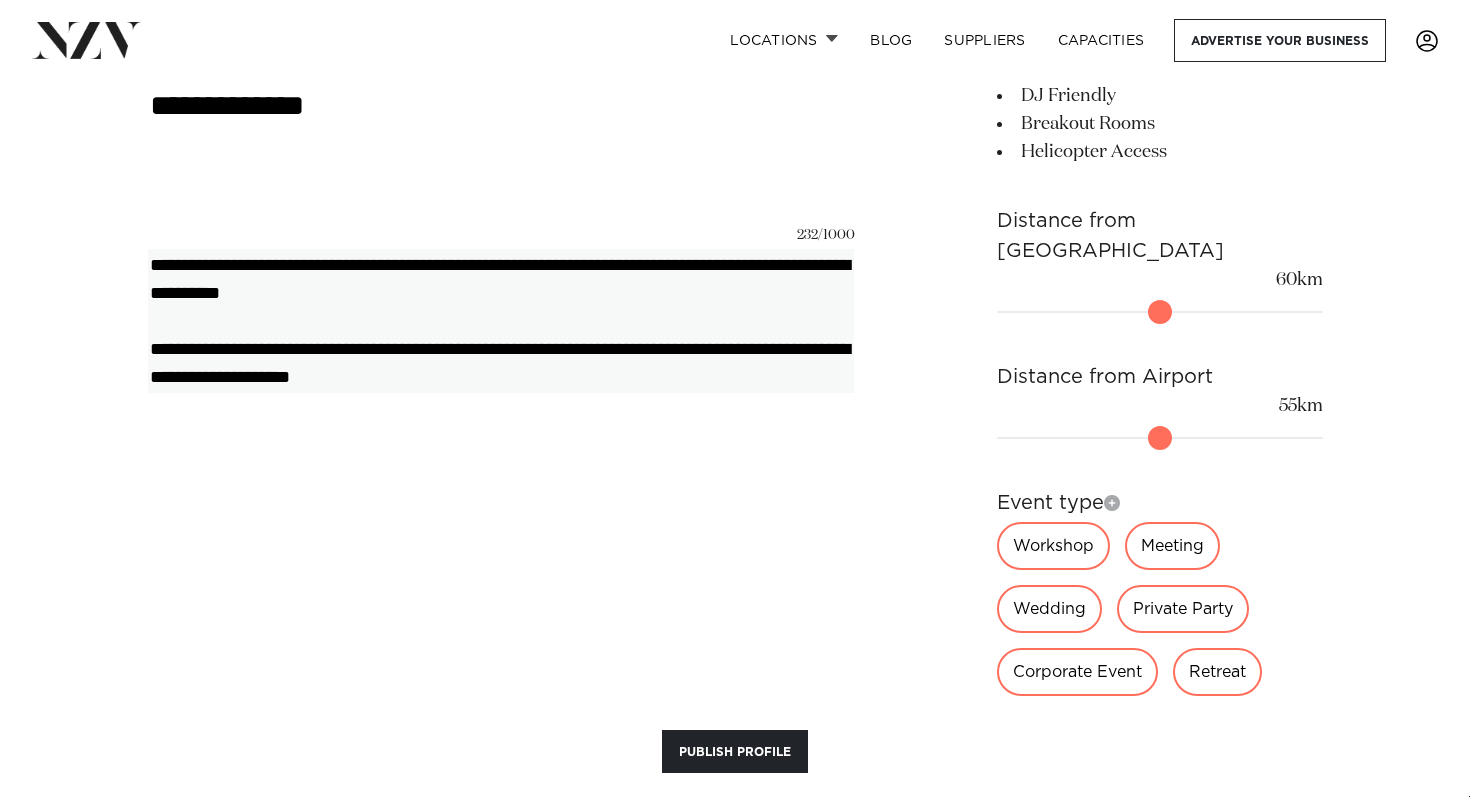 click on "**********" at bounding box center [501, 320] 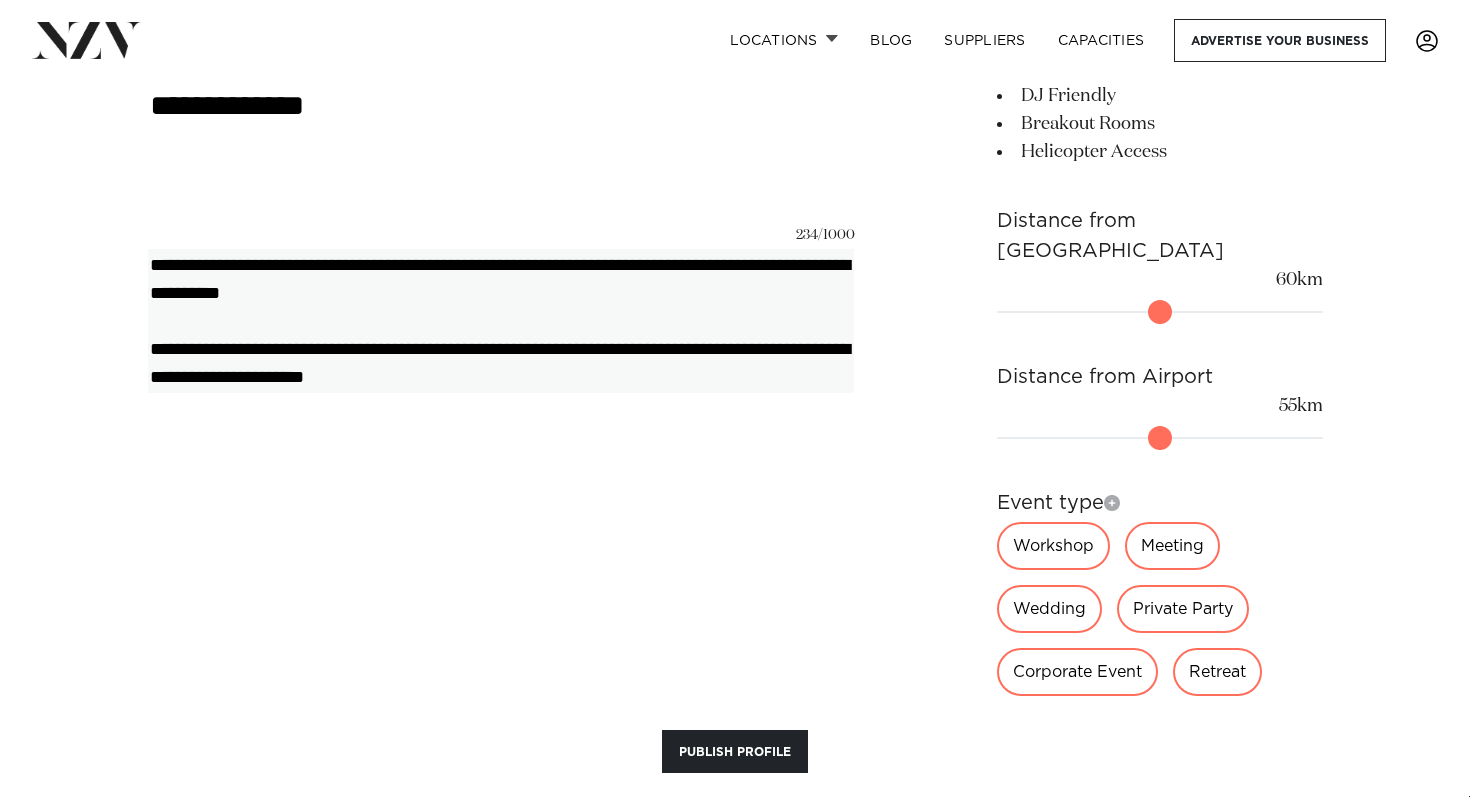 drag, startPoint x: 783, startPoint y: 339, endPoint x: 682, endPoint y: 339, distance: 101 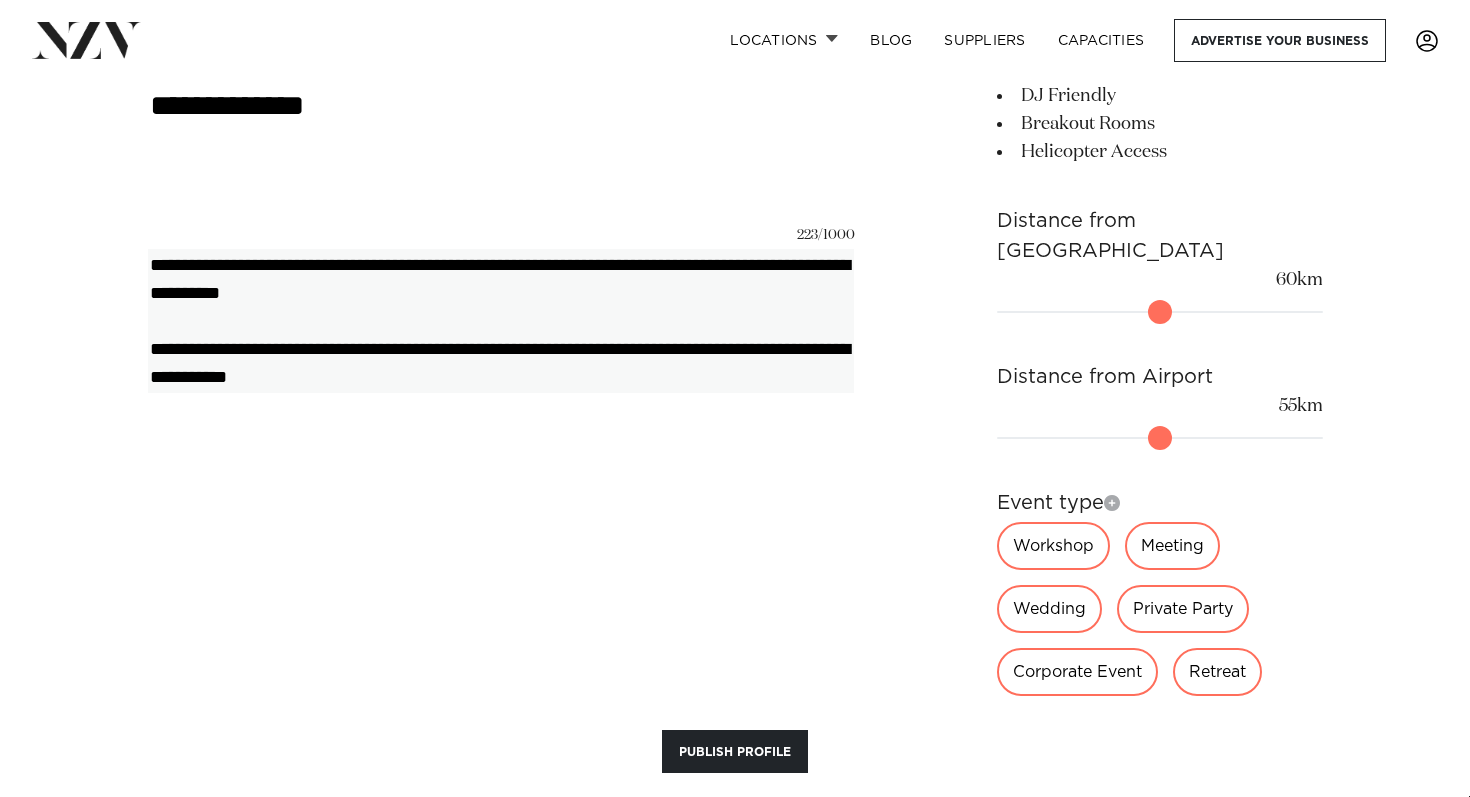 click on "**********" at bounding box center (501, 320) 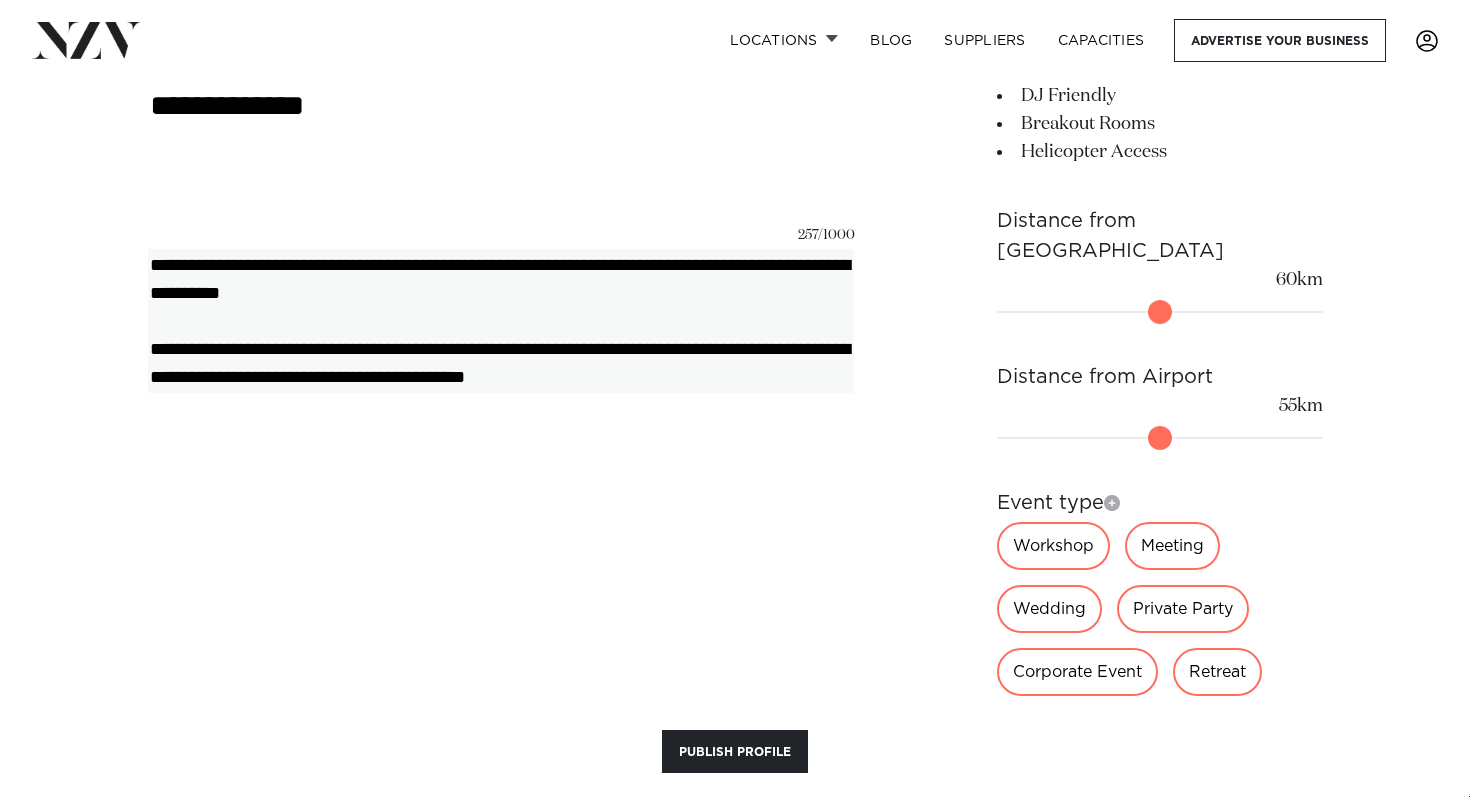 click on "**********" at bounding box center [501, 320] 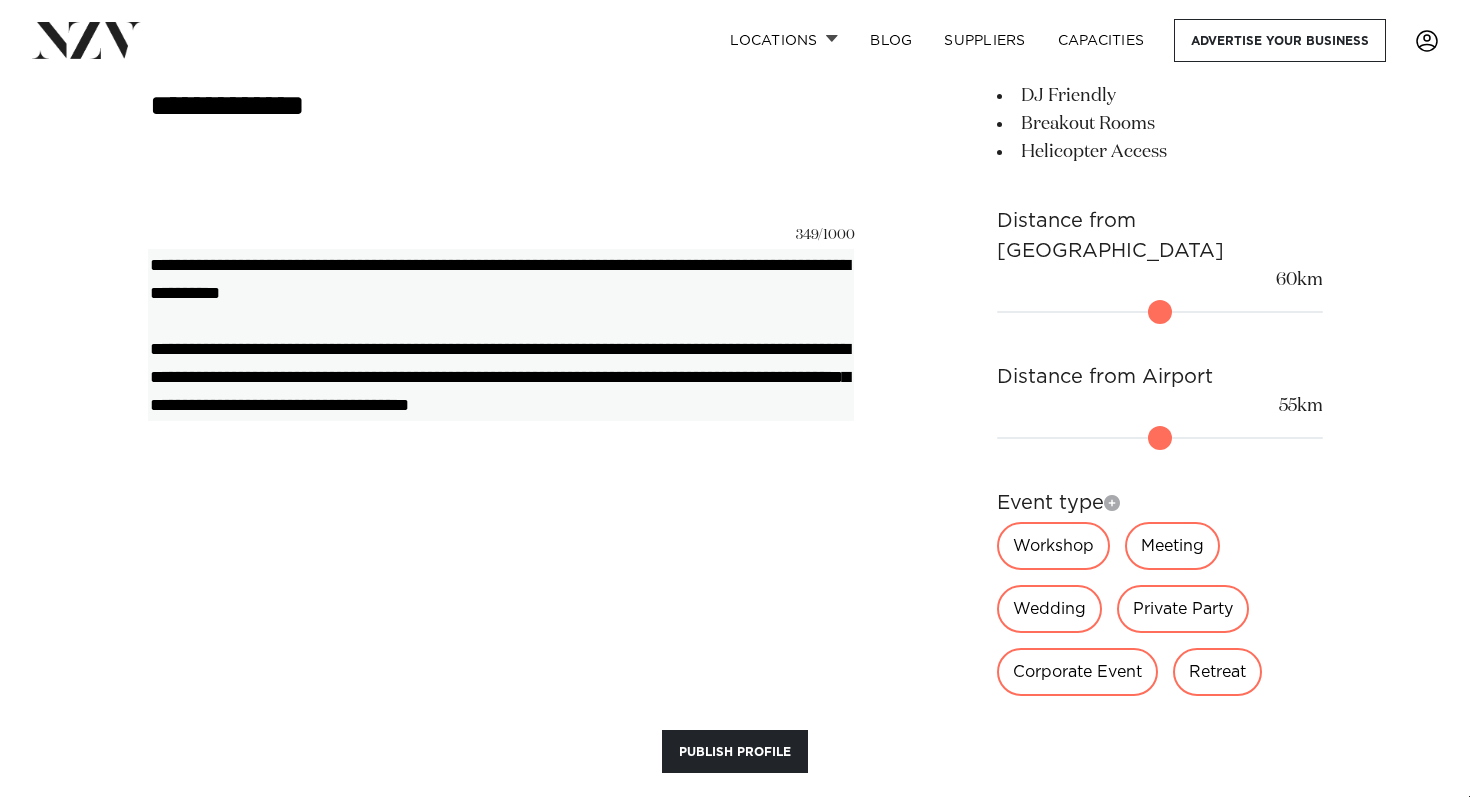 click on "**********" at bounding box center (501, 334) 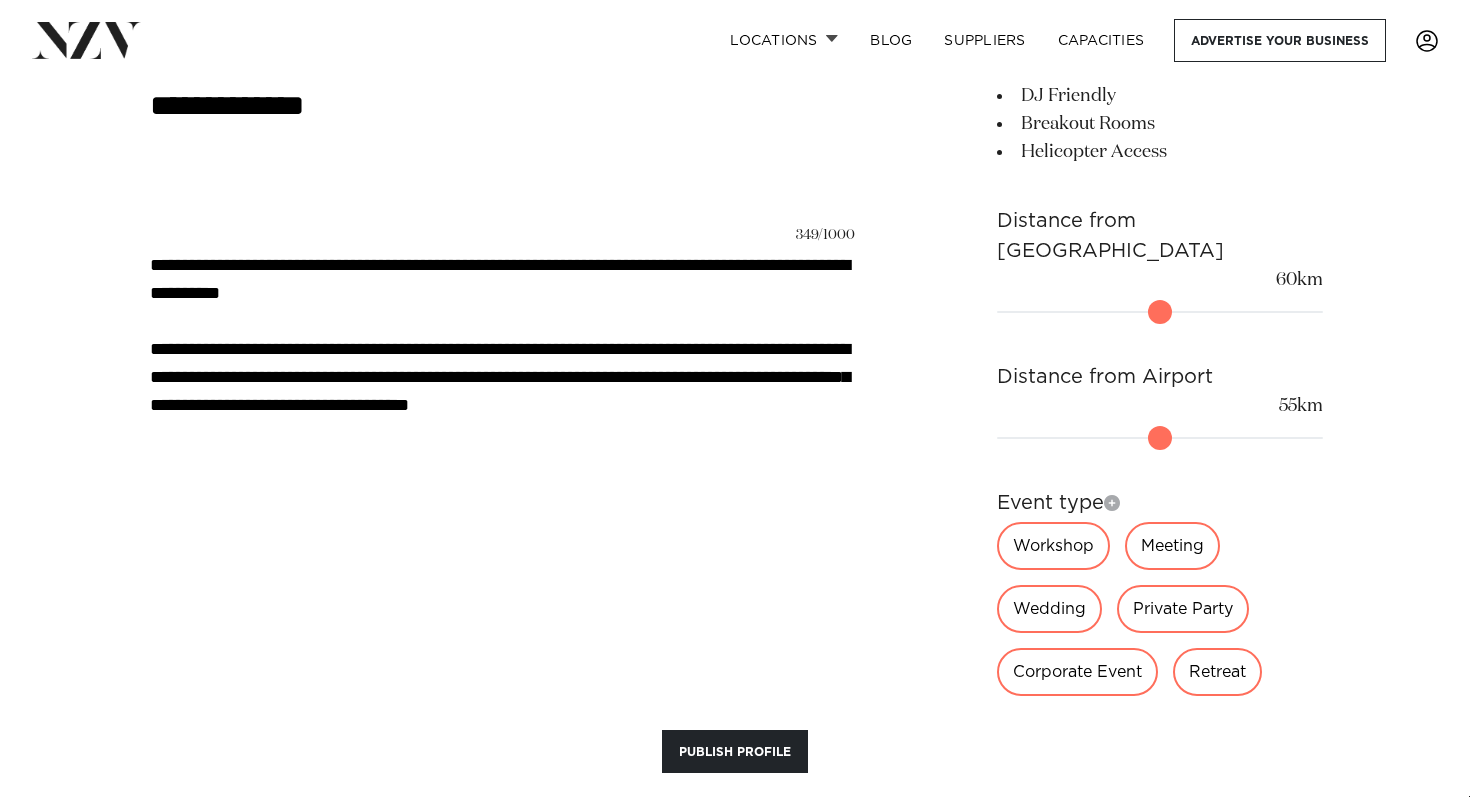 click on "**********" at bounding box center (501, 538) 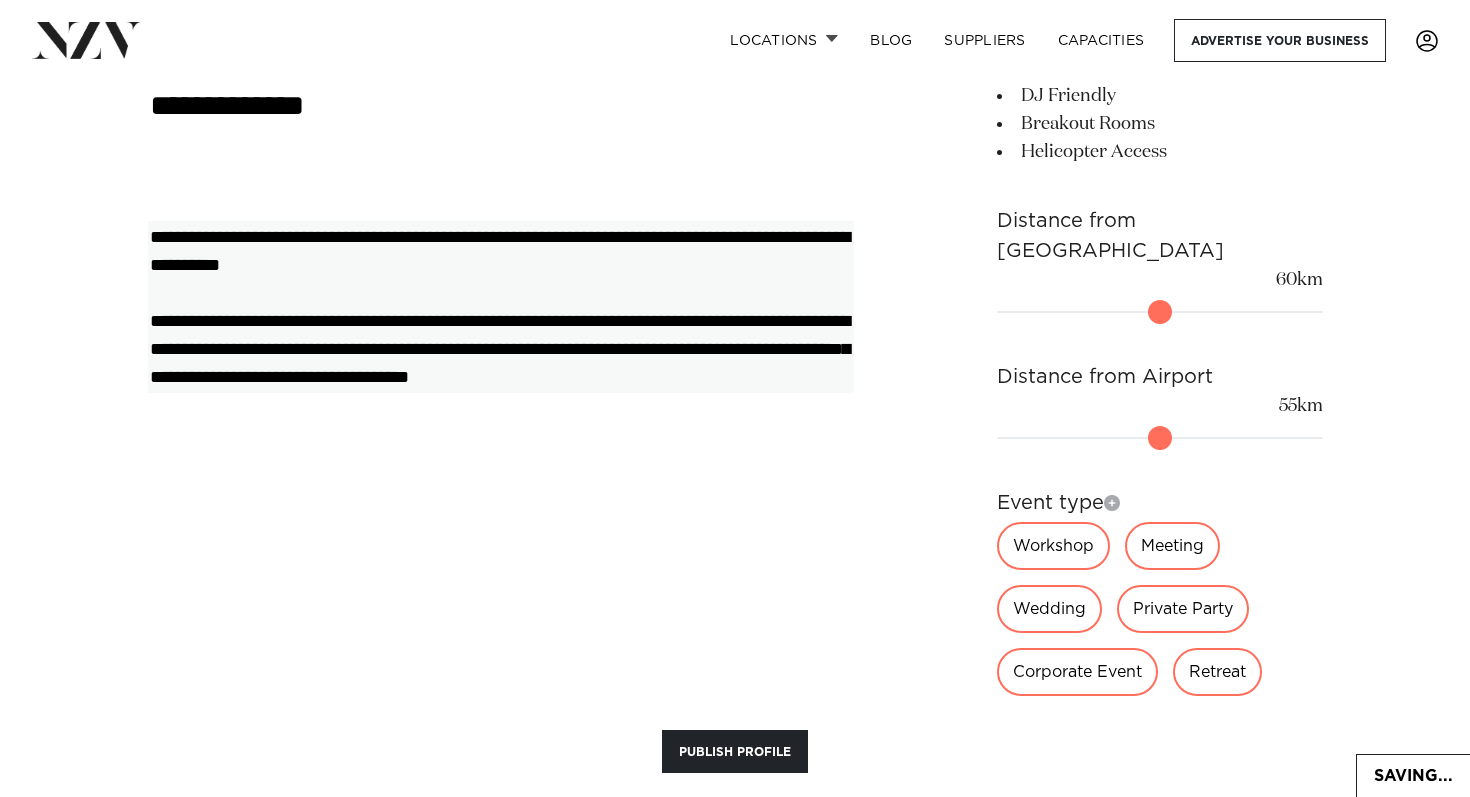click on "**********" at bounding box center (501, 306) 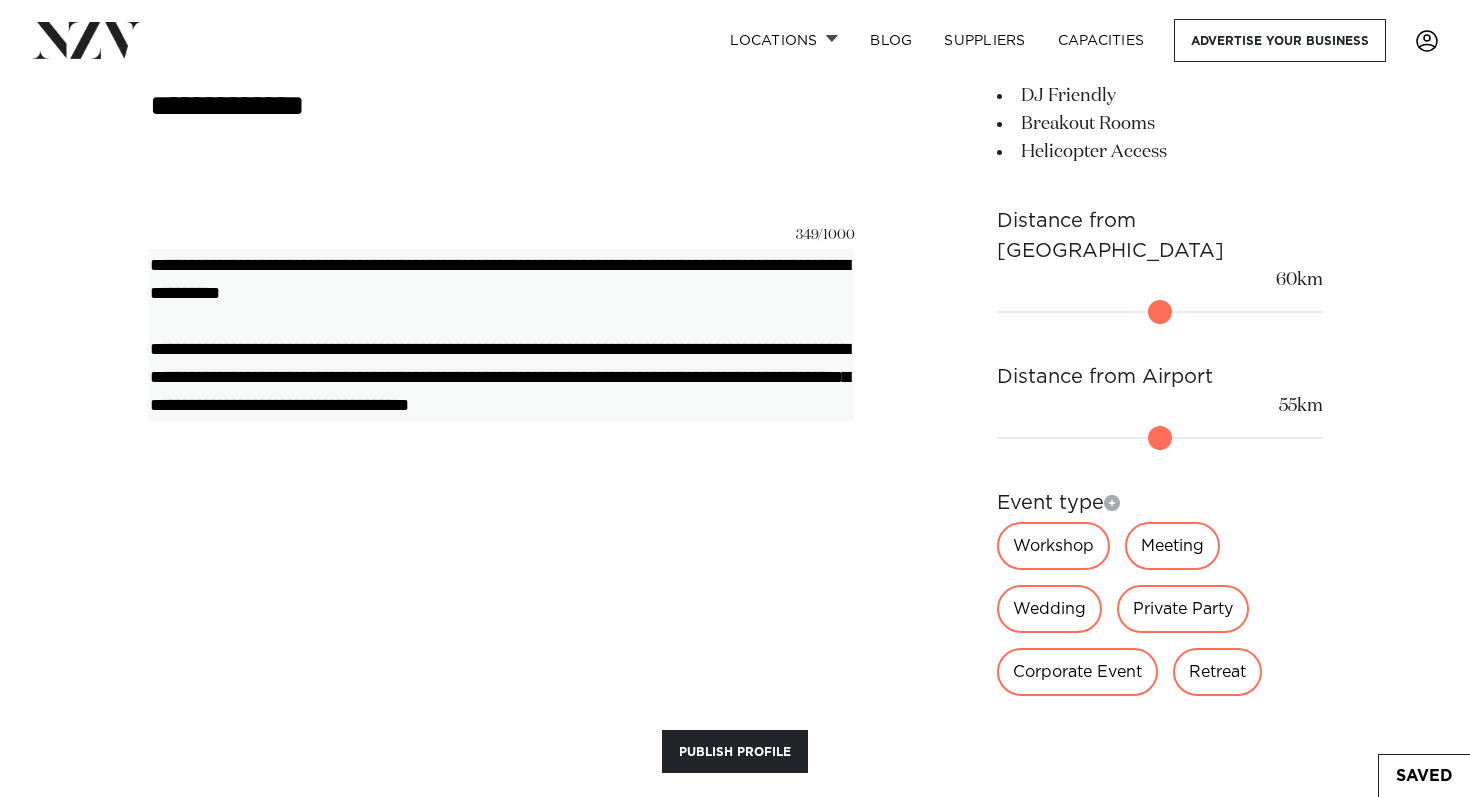 click on "**********" at bounding box center [501, 334] 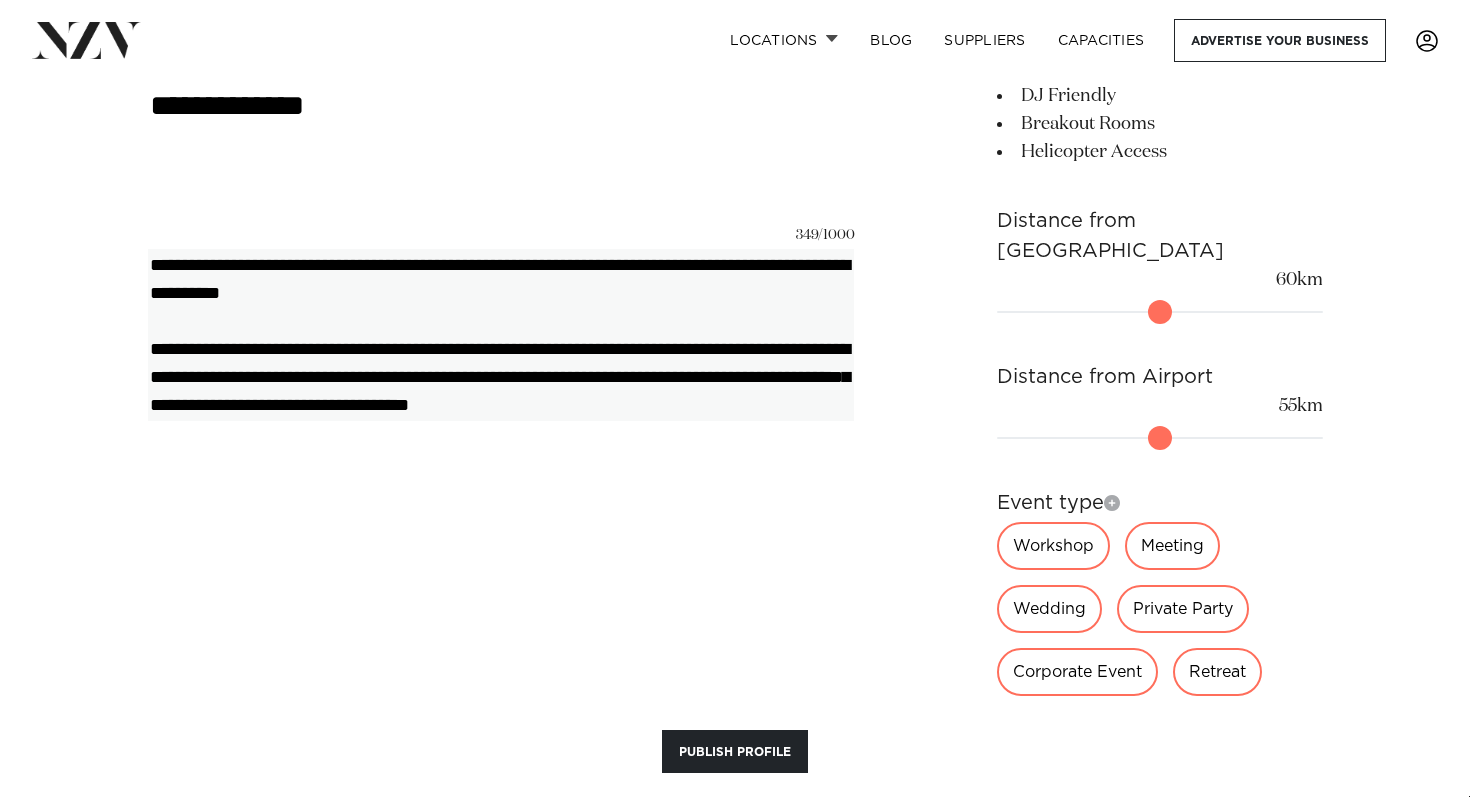 click on "**********" at bounding box center (501, 334) 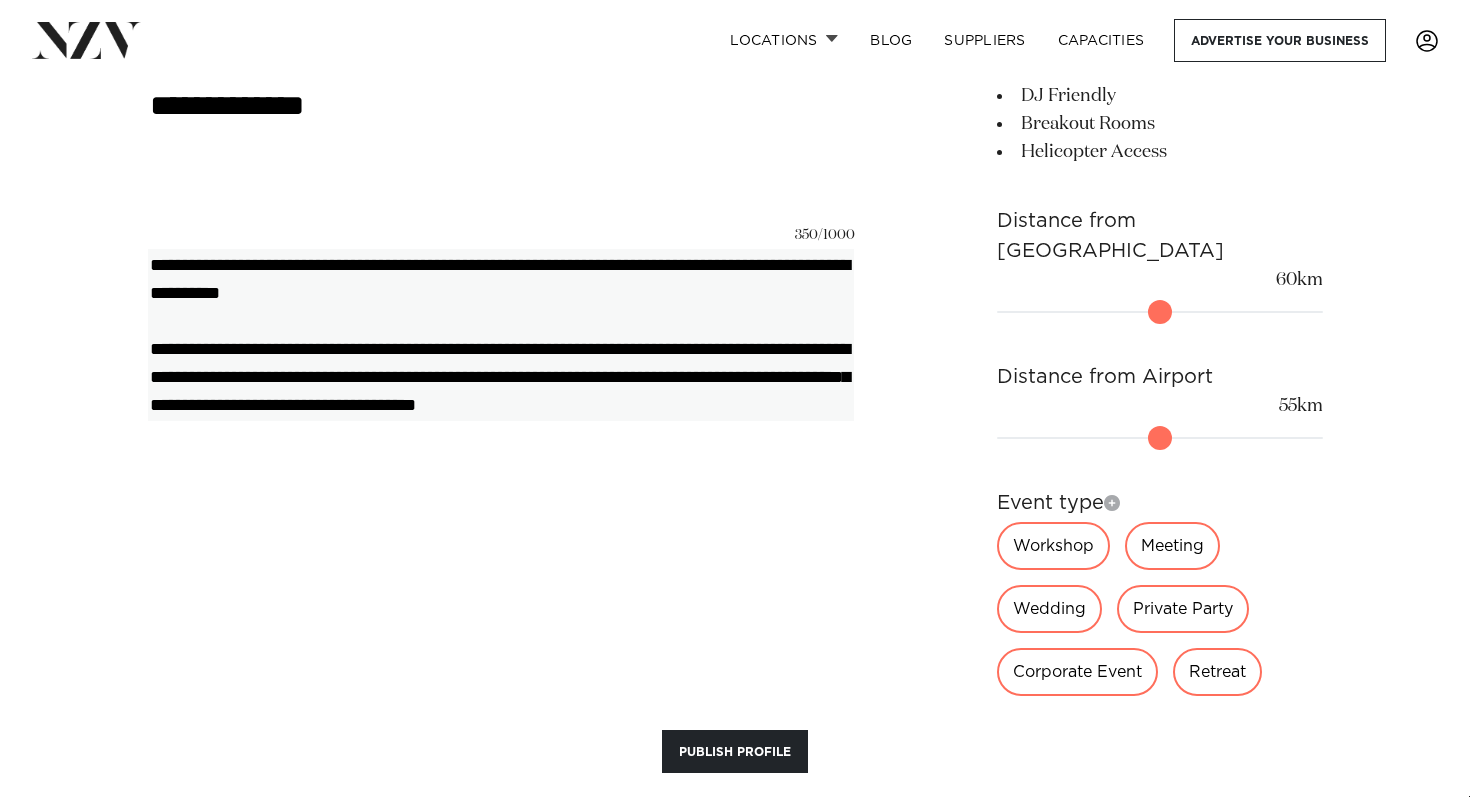 click on "**********" at bounding box center (501, 334) 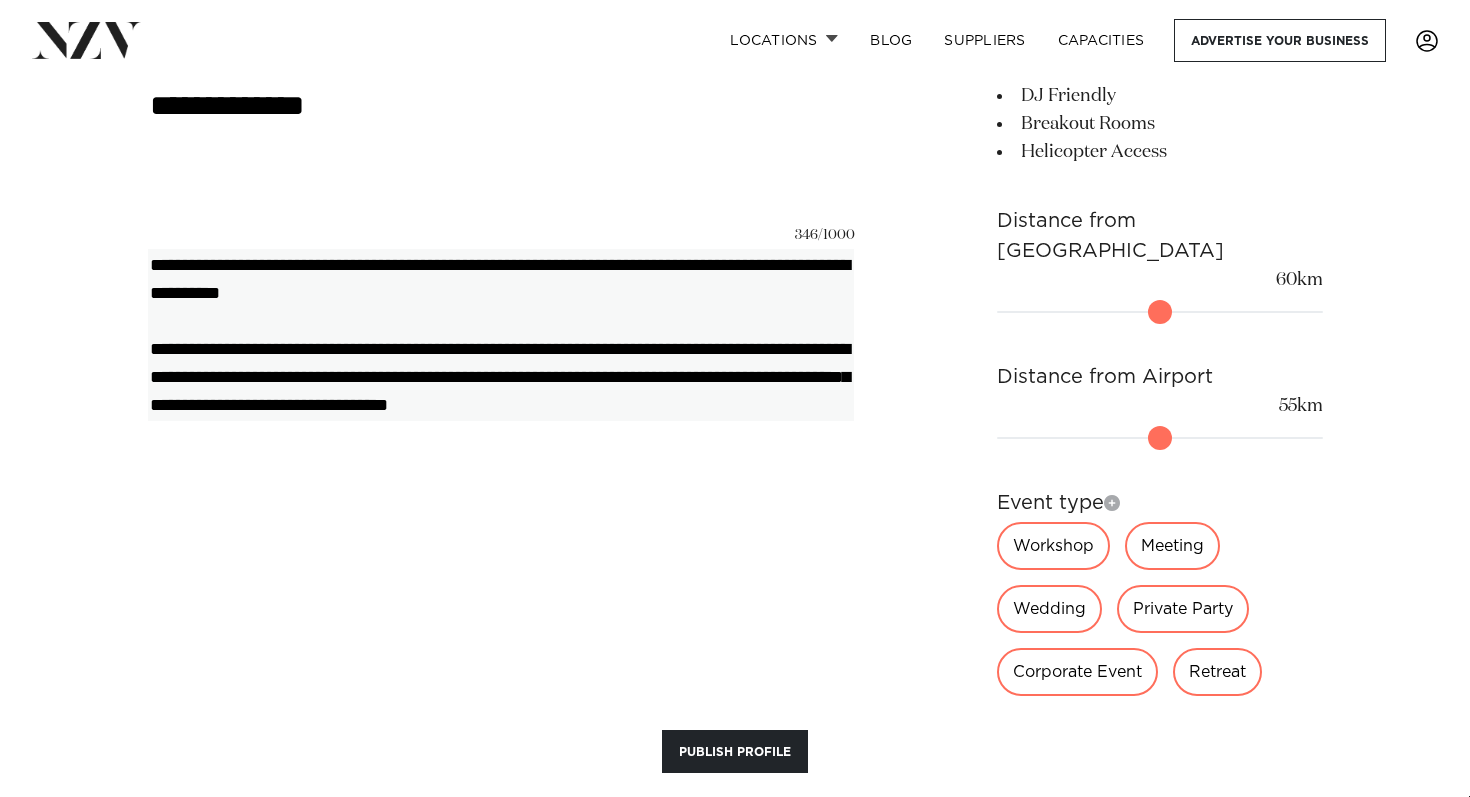 drag, startPoint x: 765, startPoint y: 341, endPoint x: 198, endPoint y: 368, distance: 567.6425 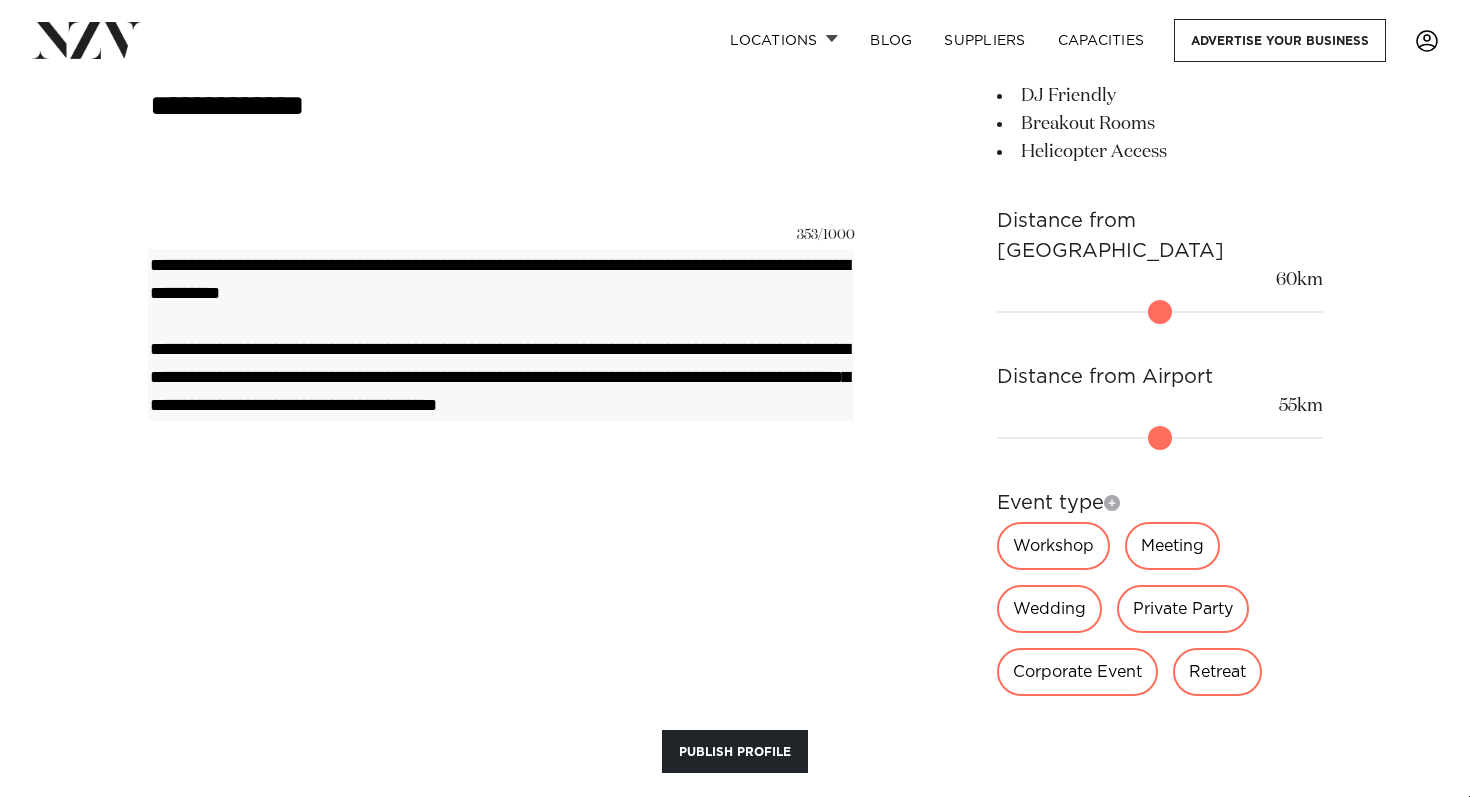 click on "**********" at bounding box center (501, 334) 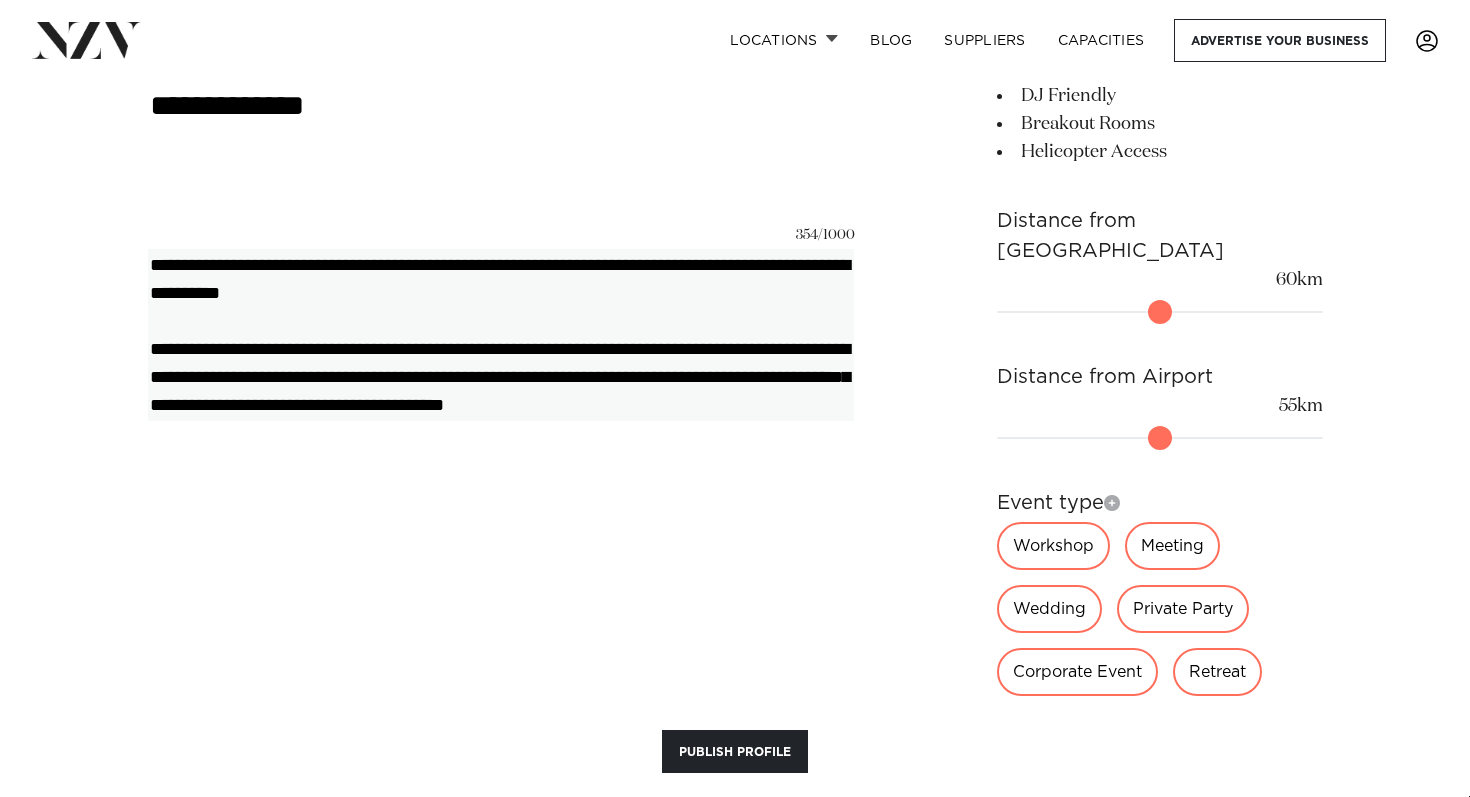 click on "**********" at bounding box center [501, 334] 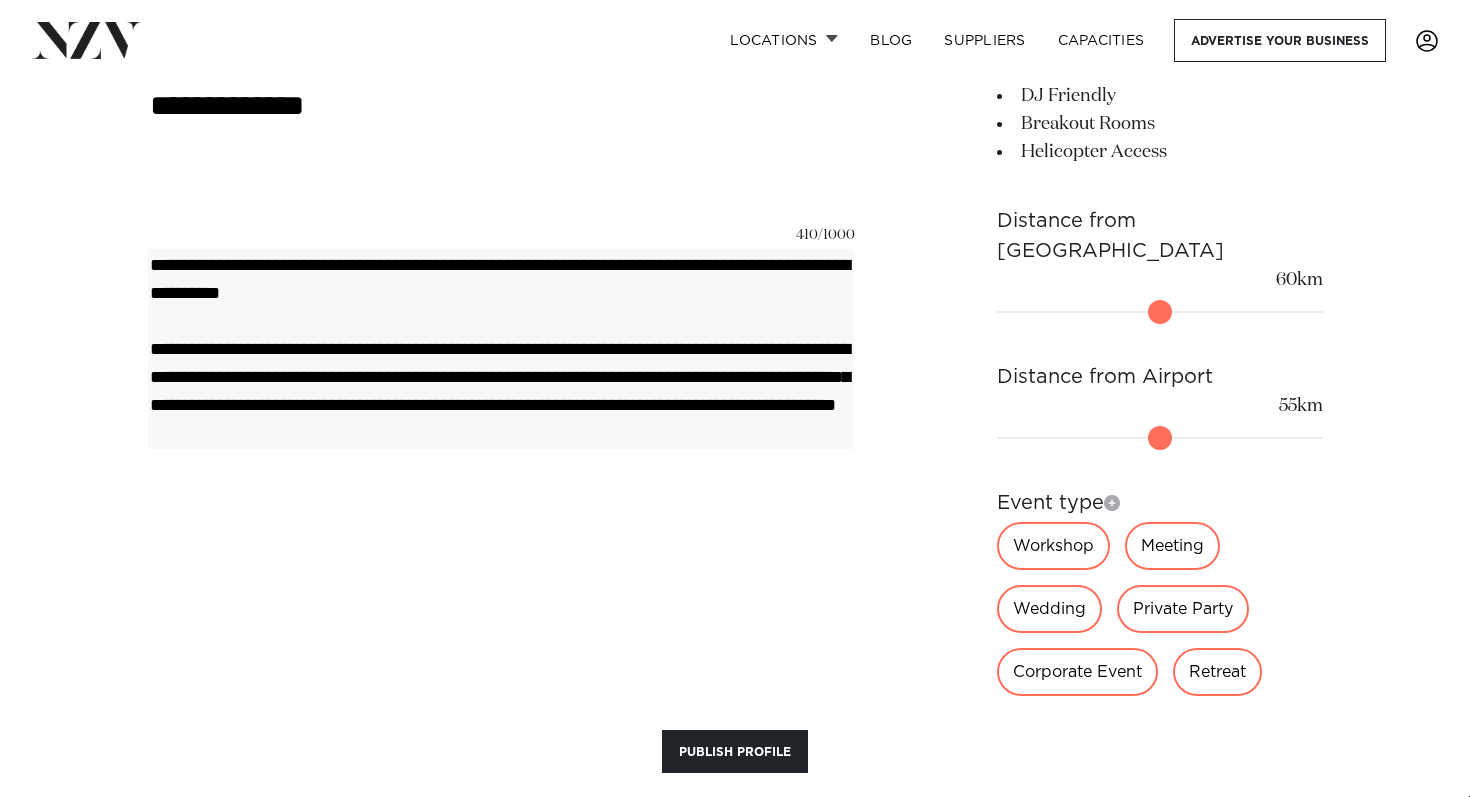 drag, startPoint x: 227, startPoint y: 403, endPoint x: 512, endPoint y: 401, distance: 285.00702 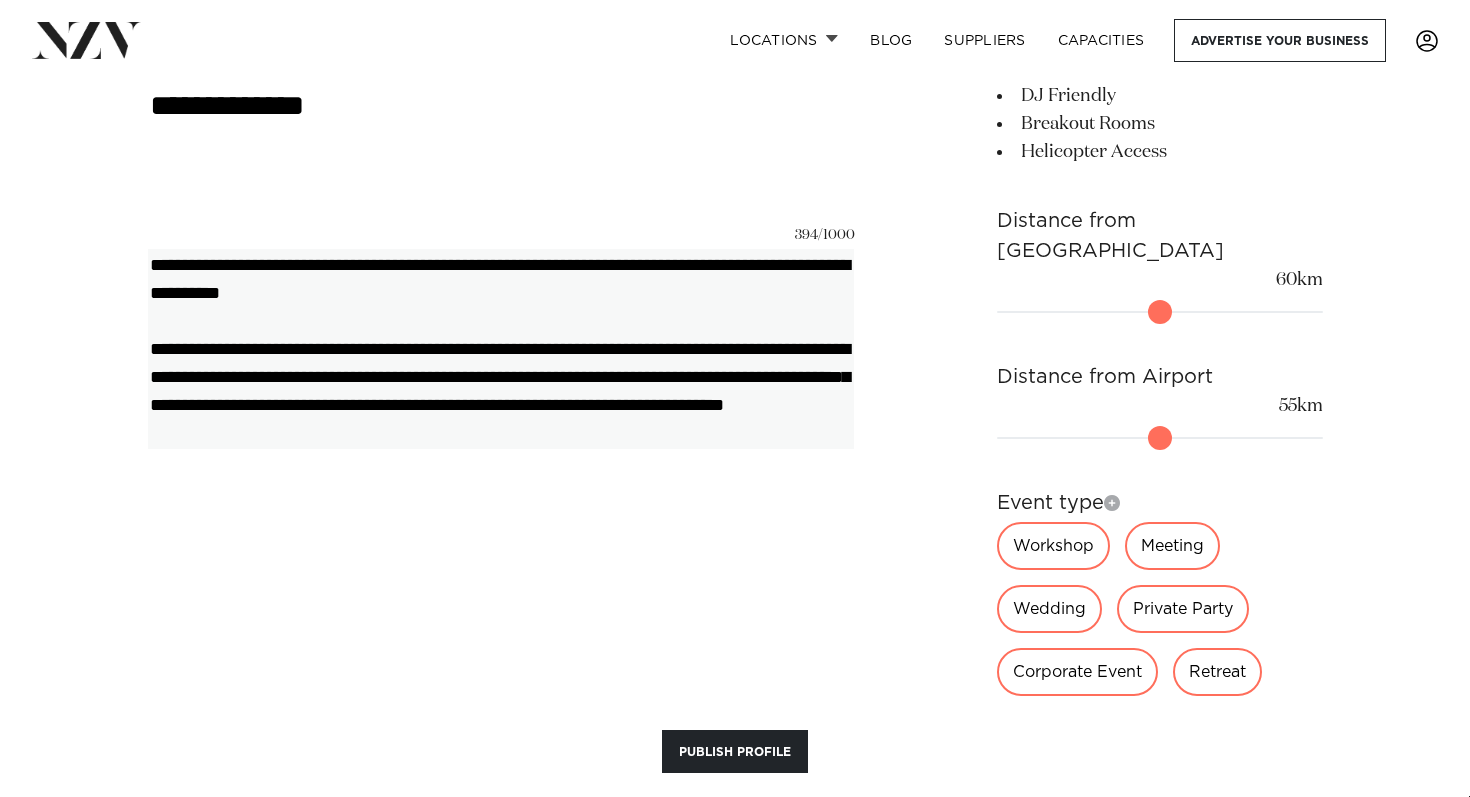drag, startPoint x: 473, startPoint y: 398, endPoint x: 887, endPoint y: 405, distance: 414.05917 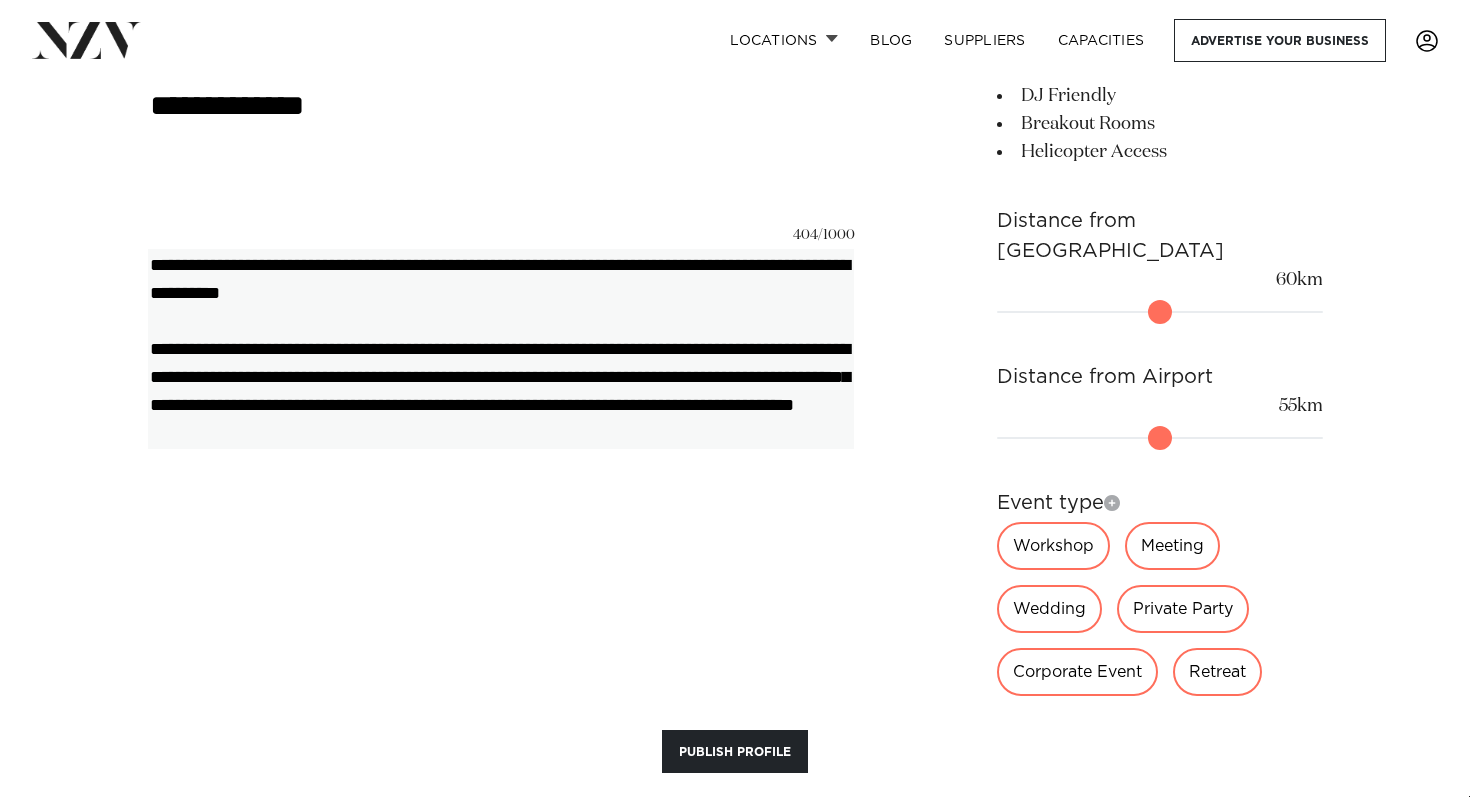 click on "**********" at bounding box center (501, 348) 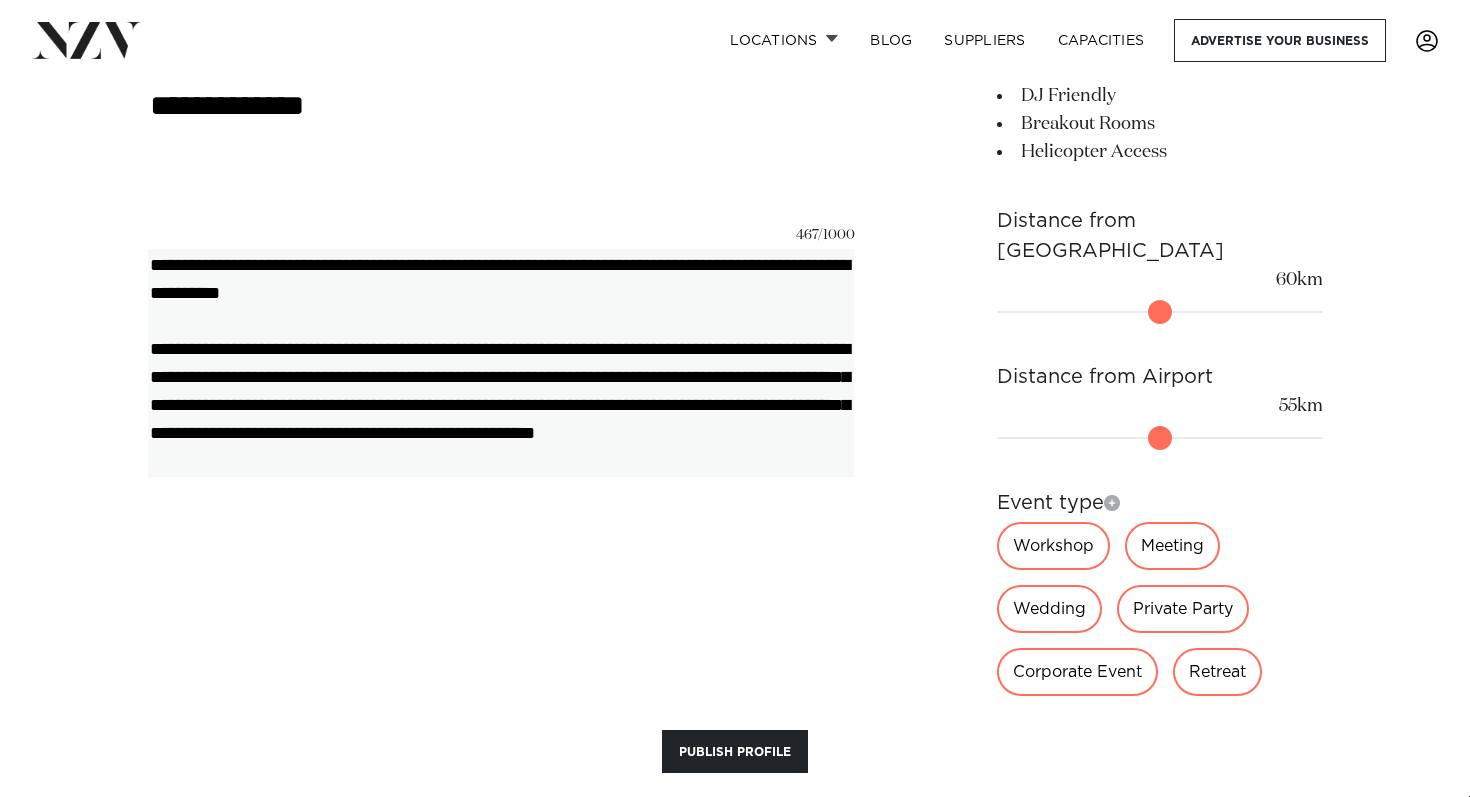 click on "**********" at bounding box center (501, 362) 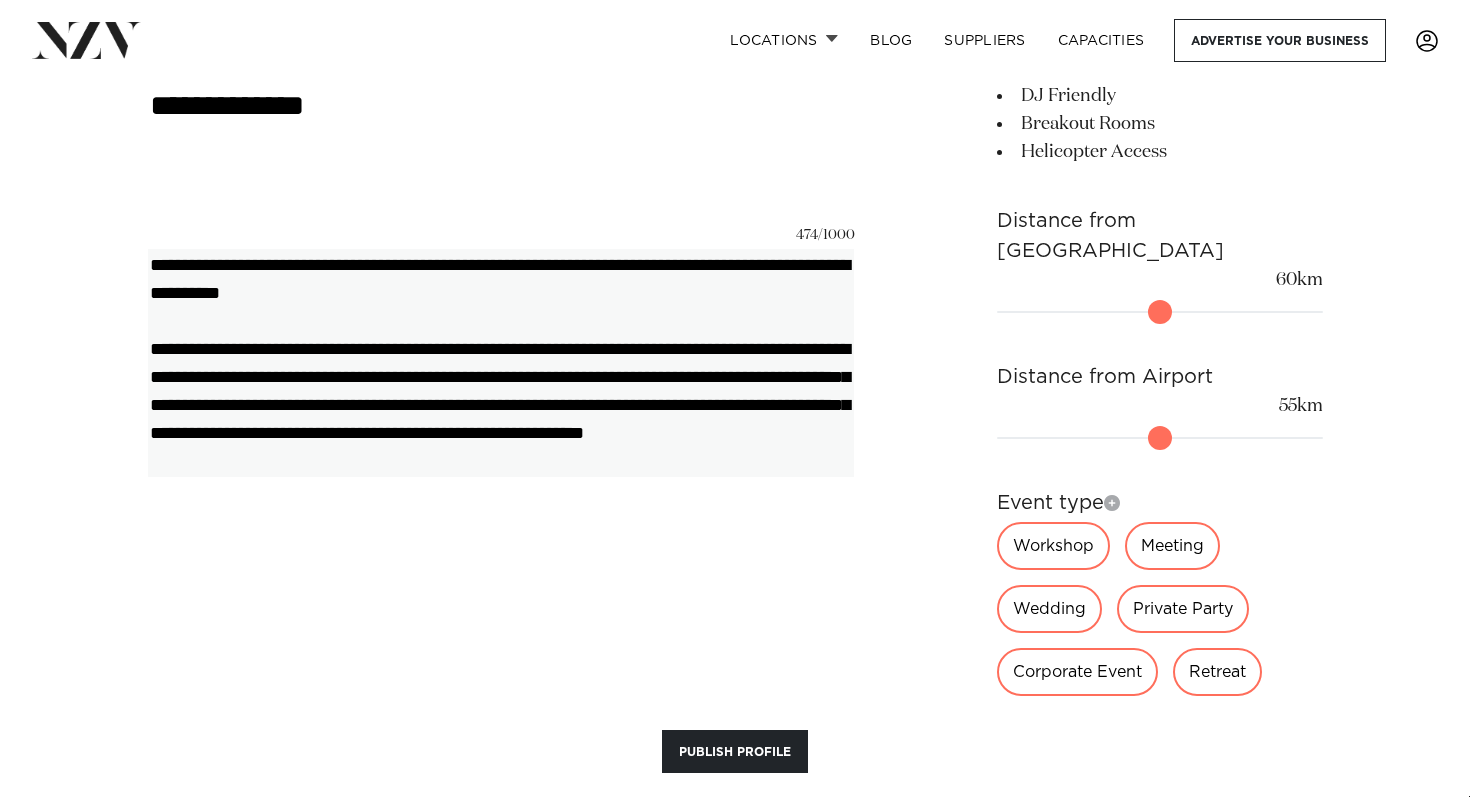 drag, startPoint x: 758, startPoint y: 424, endPoint x: 758, endPoint y: 446, distance: 22 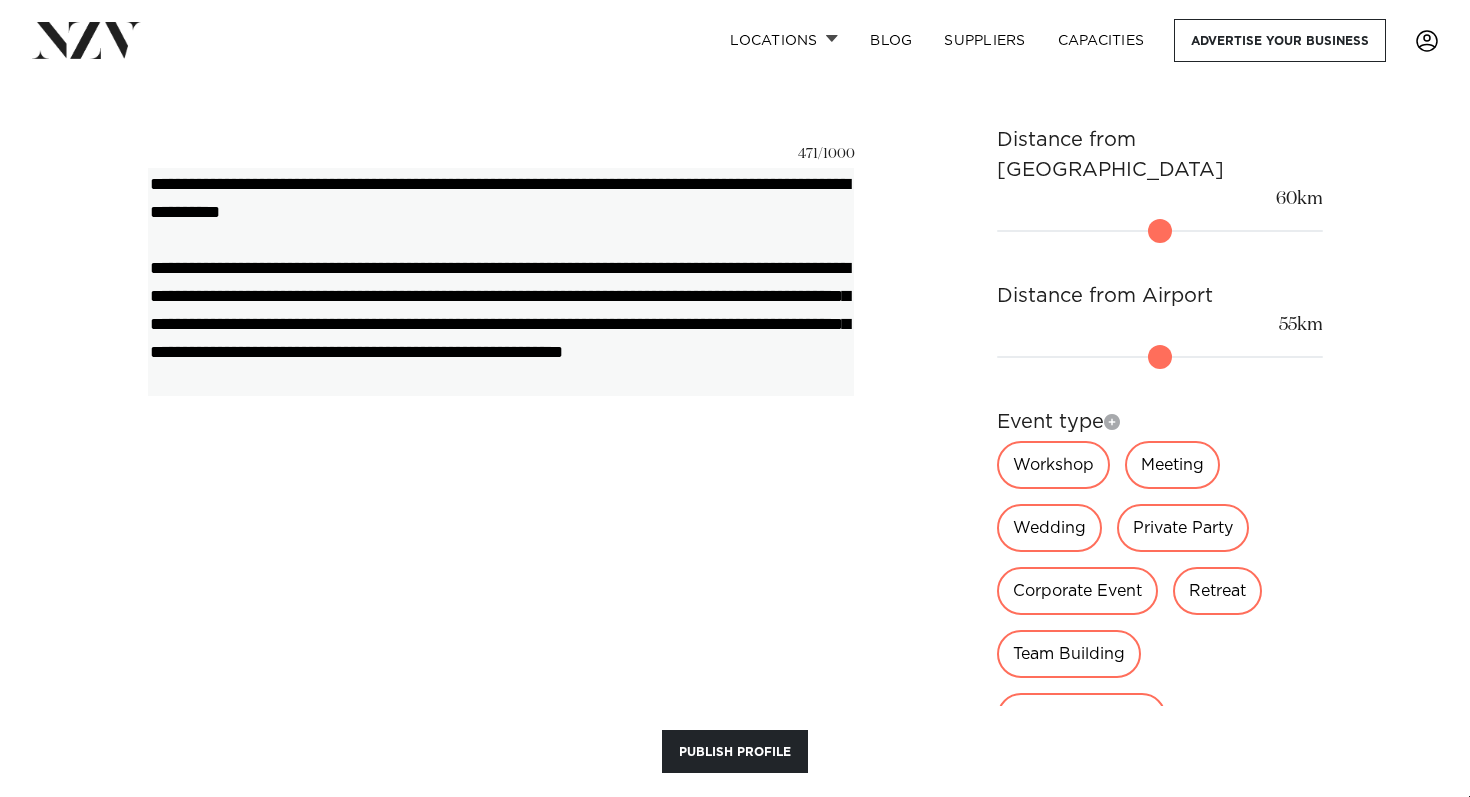 scroll, scrollTop: 1704, scrollLeft: 0, axis: vertical 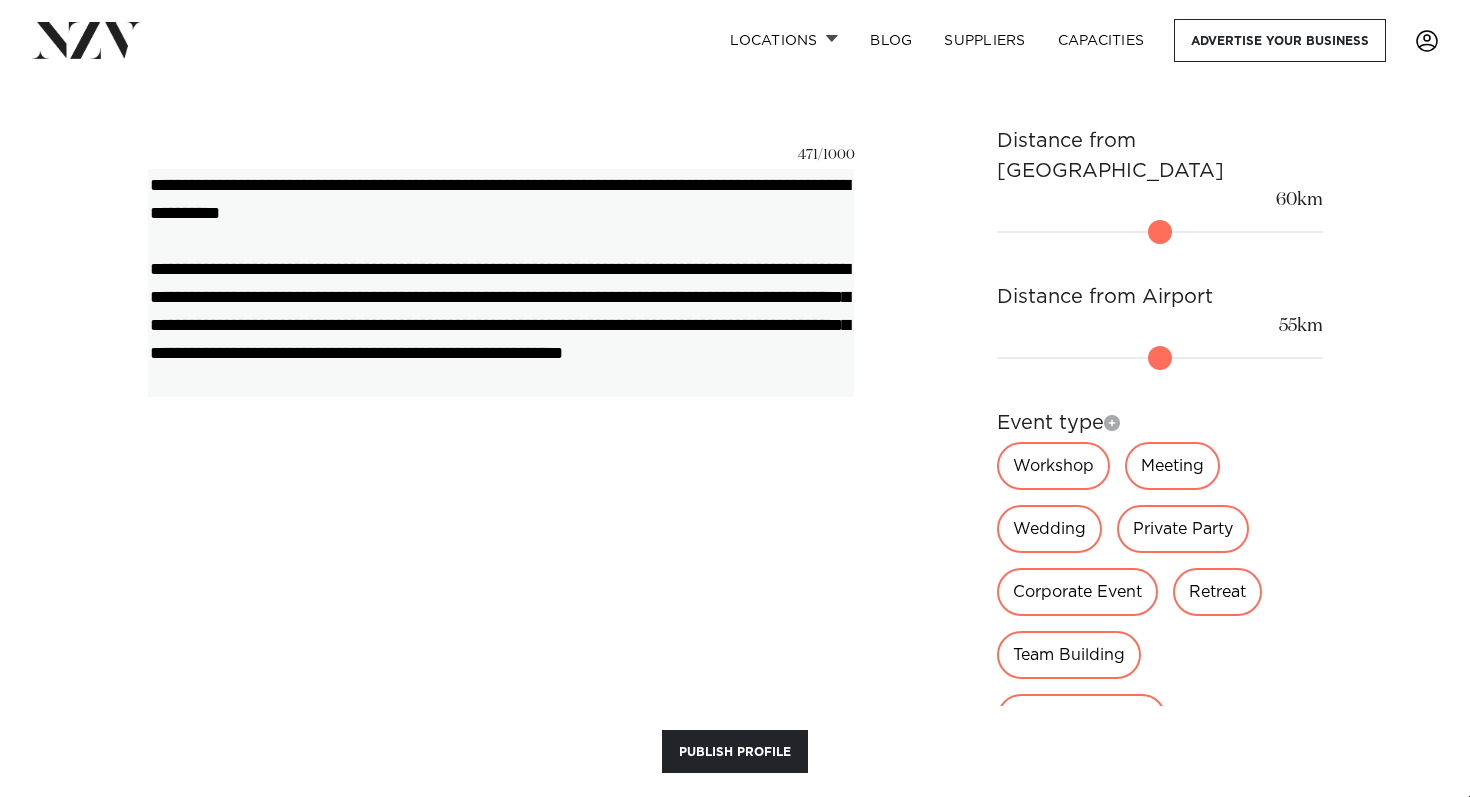 drag, startPoint x: 324, startPoint y: 373, endPoint x: 279, endPoint y: 374, distance: 45.01111 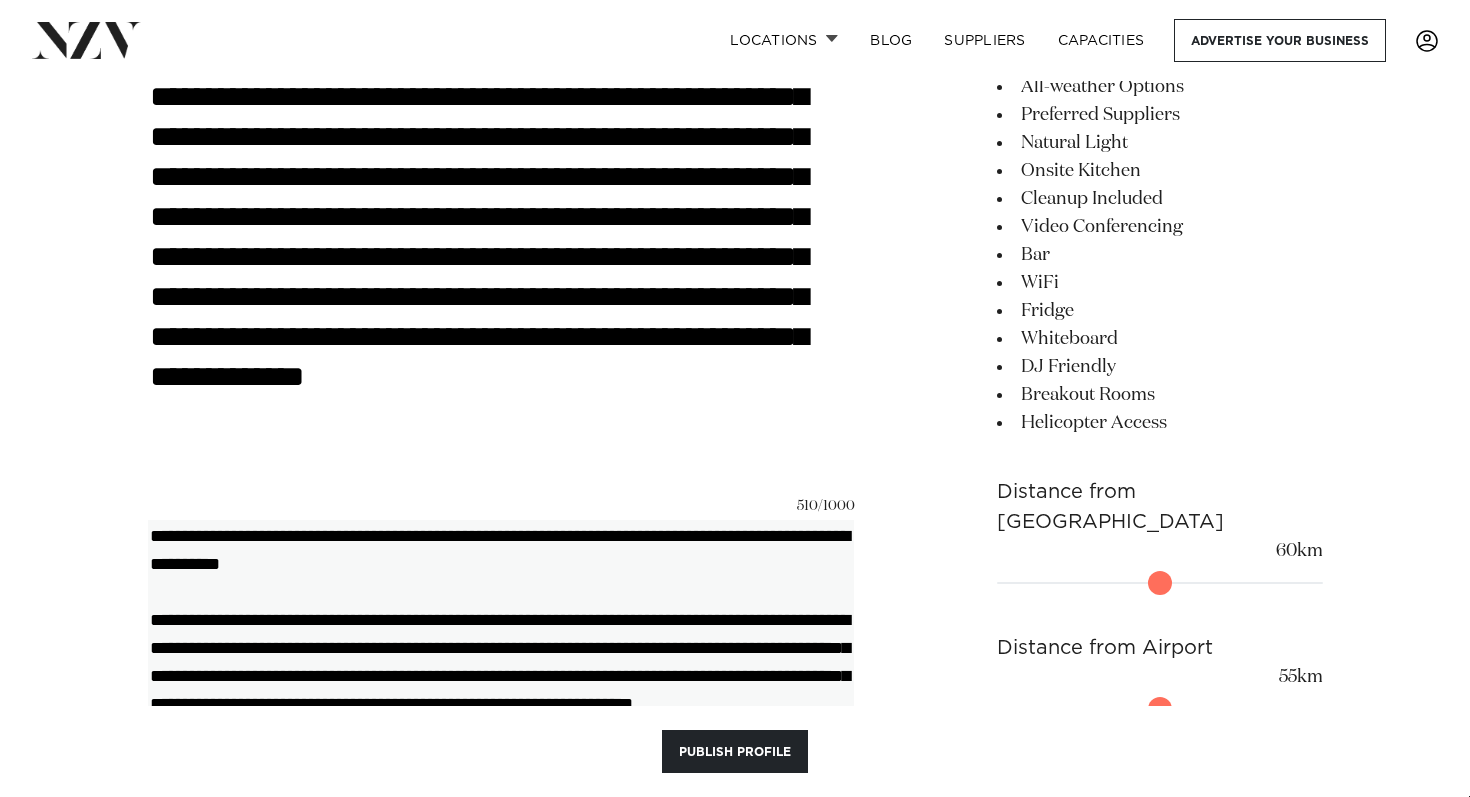 scroll, scrollTop: 1341, scrollLeft: 0, axis: vertical 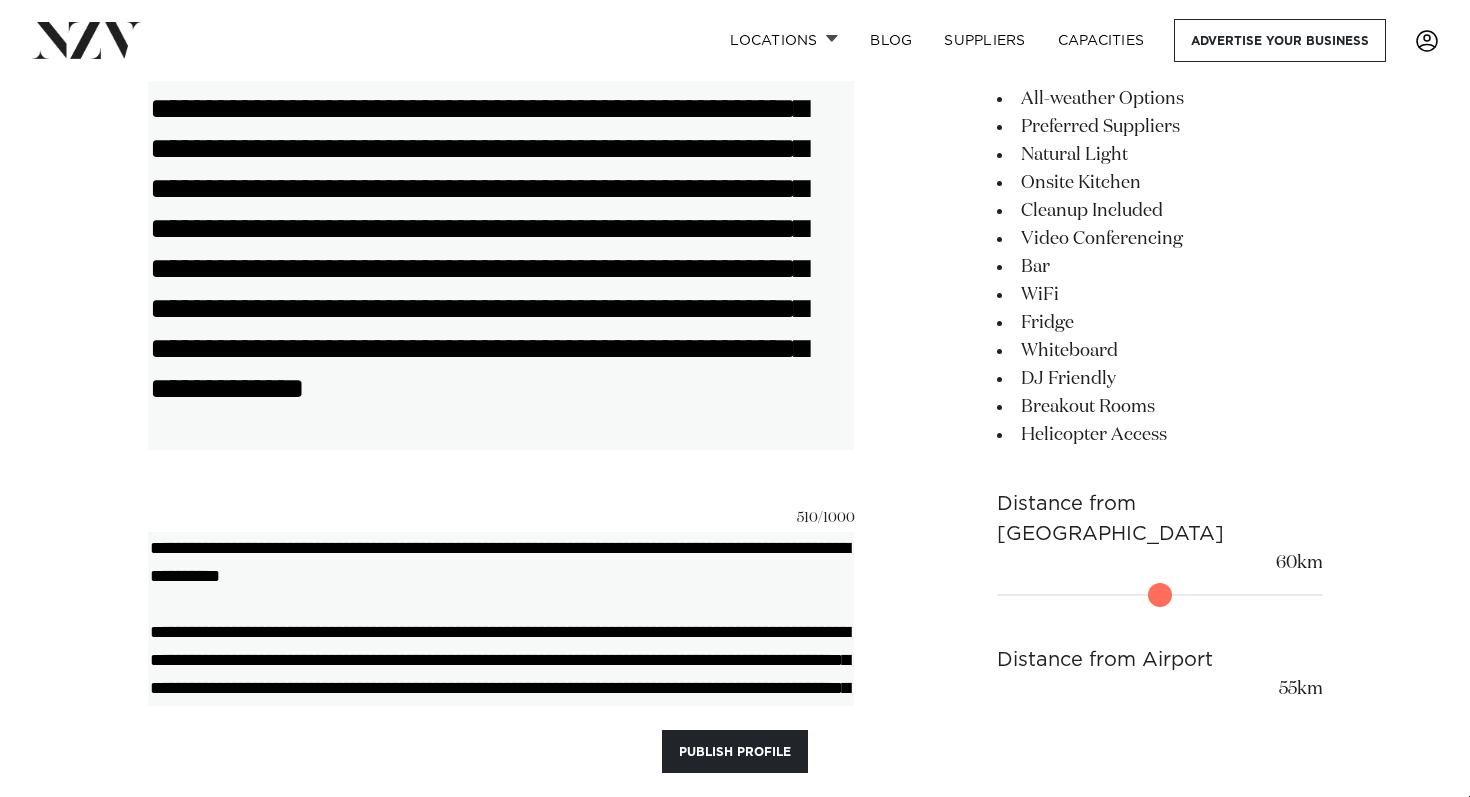 type on "**********" 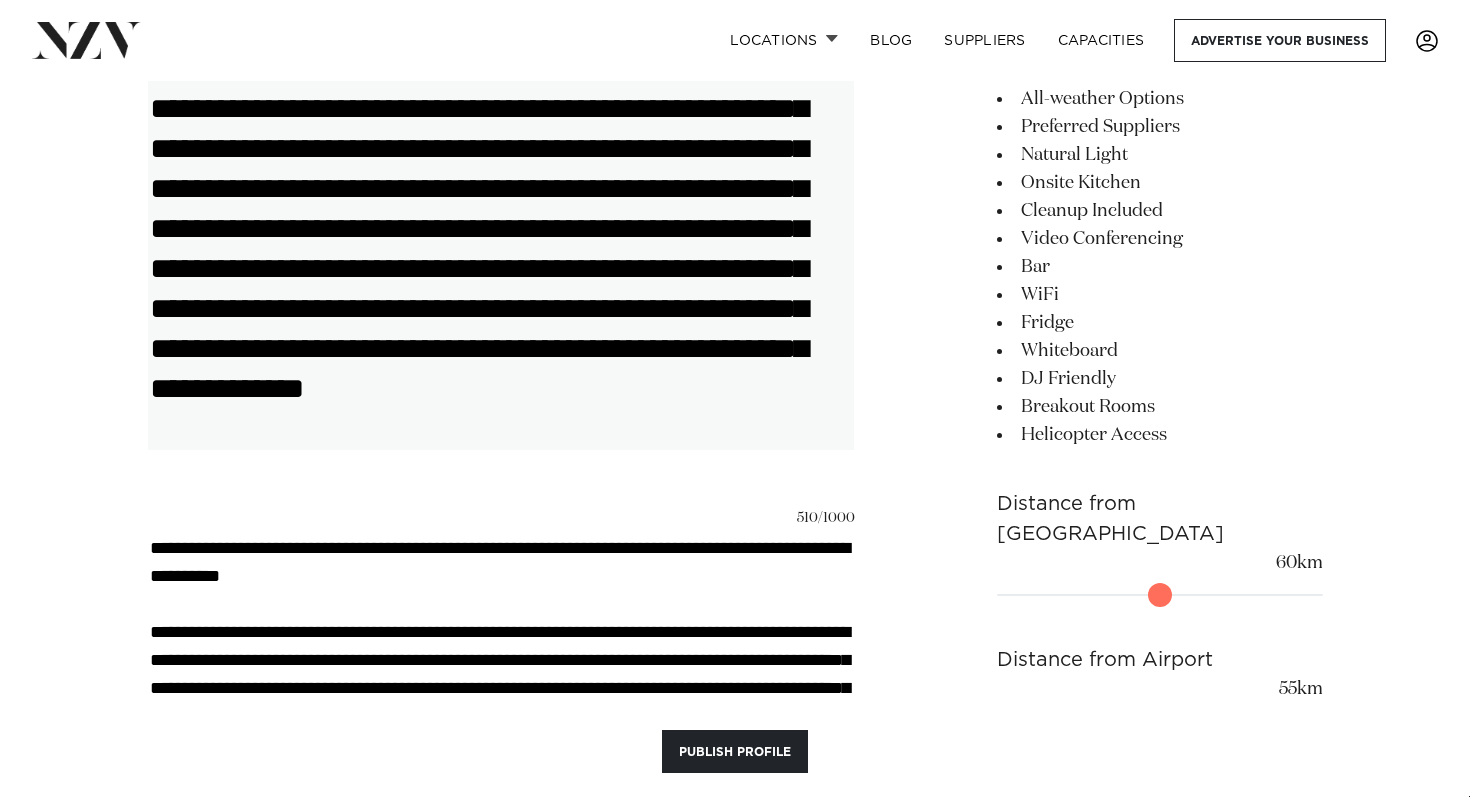 click on "**********" at bounding box center [501, 209] 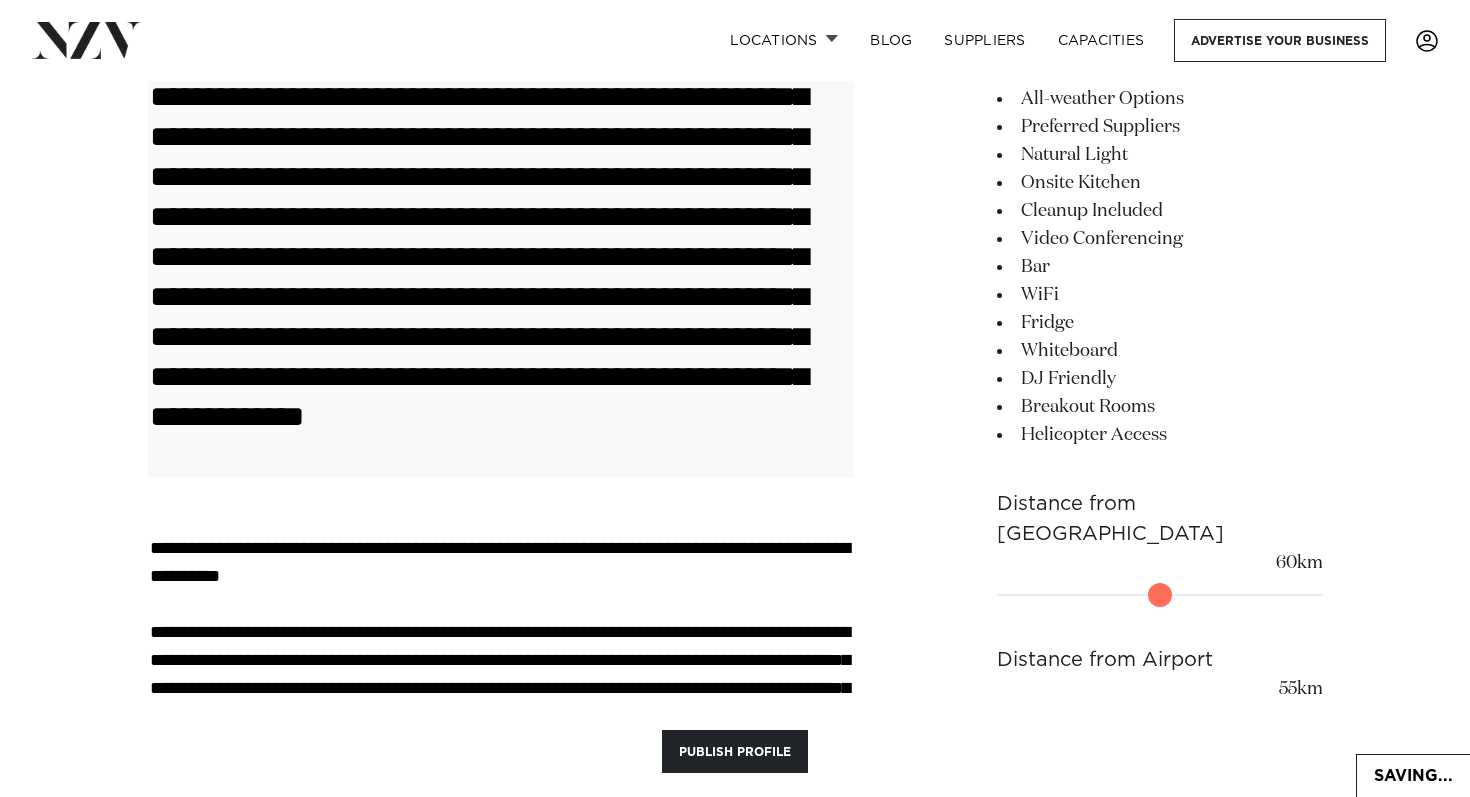 scroll, scrollTop: 1369, scrollLeft: 0, axis: vertical 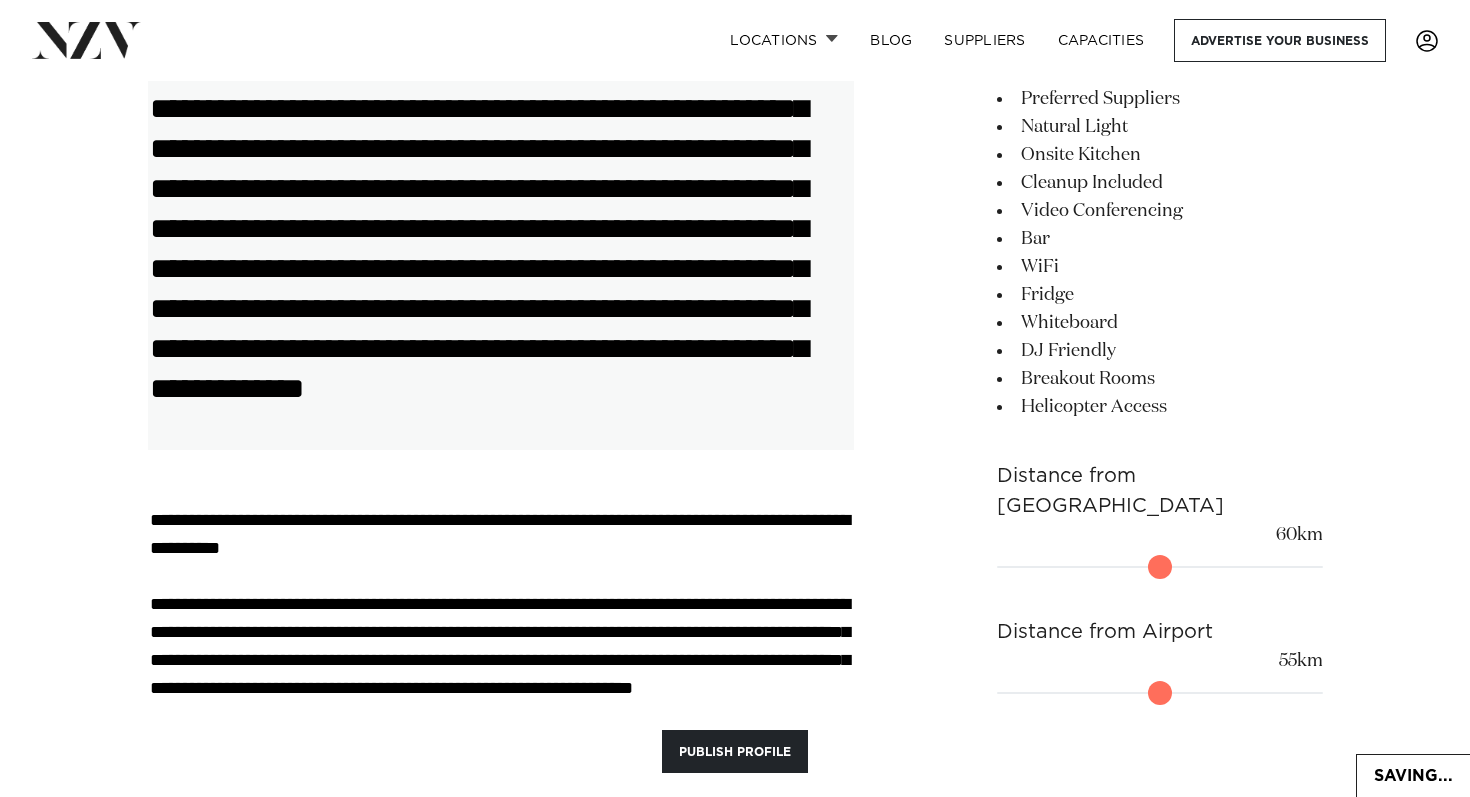 type on "**********" 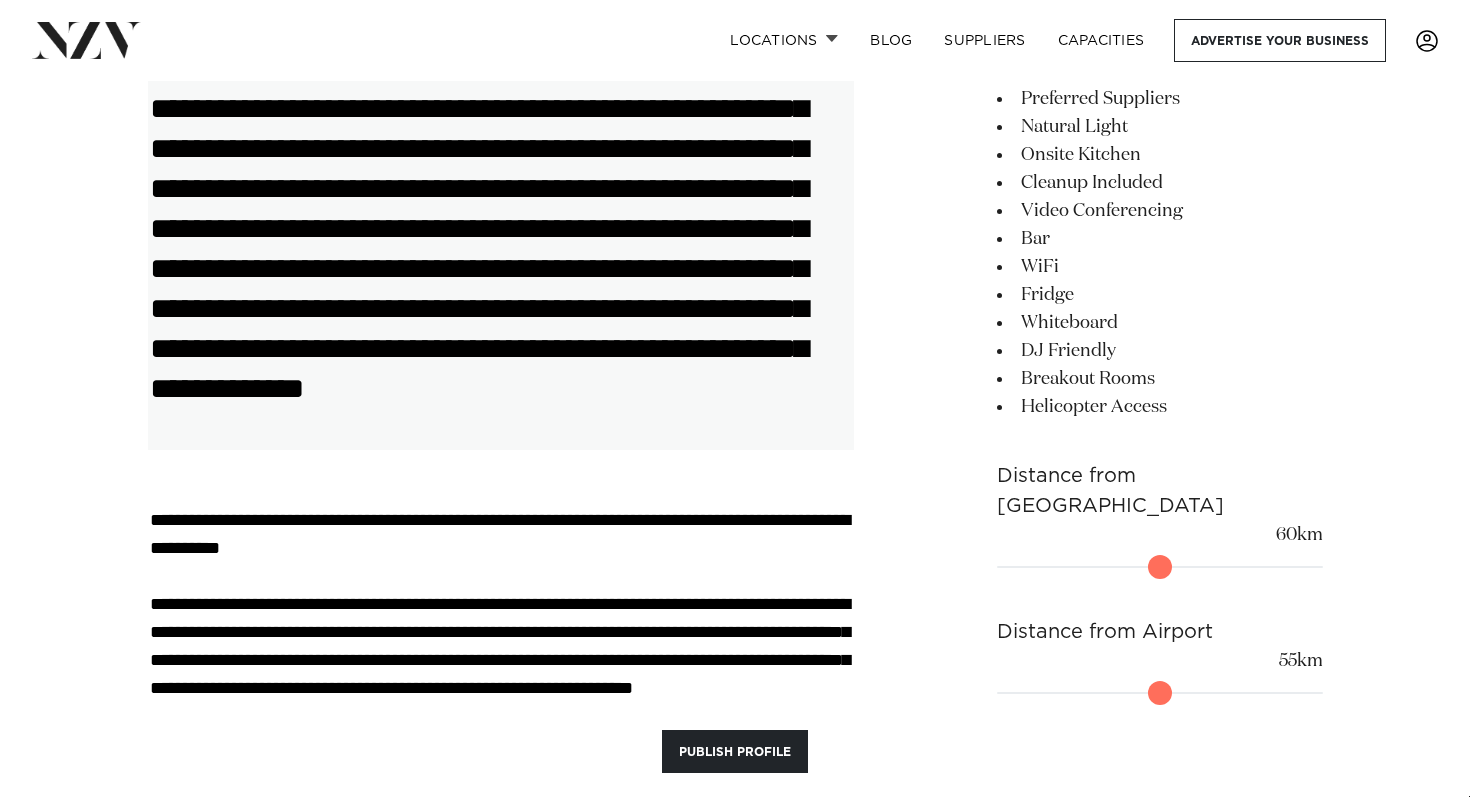 click on "**********" at bounding box center (501, 209) 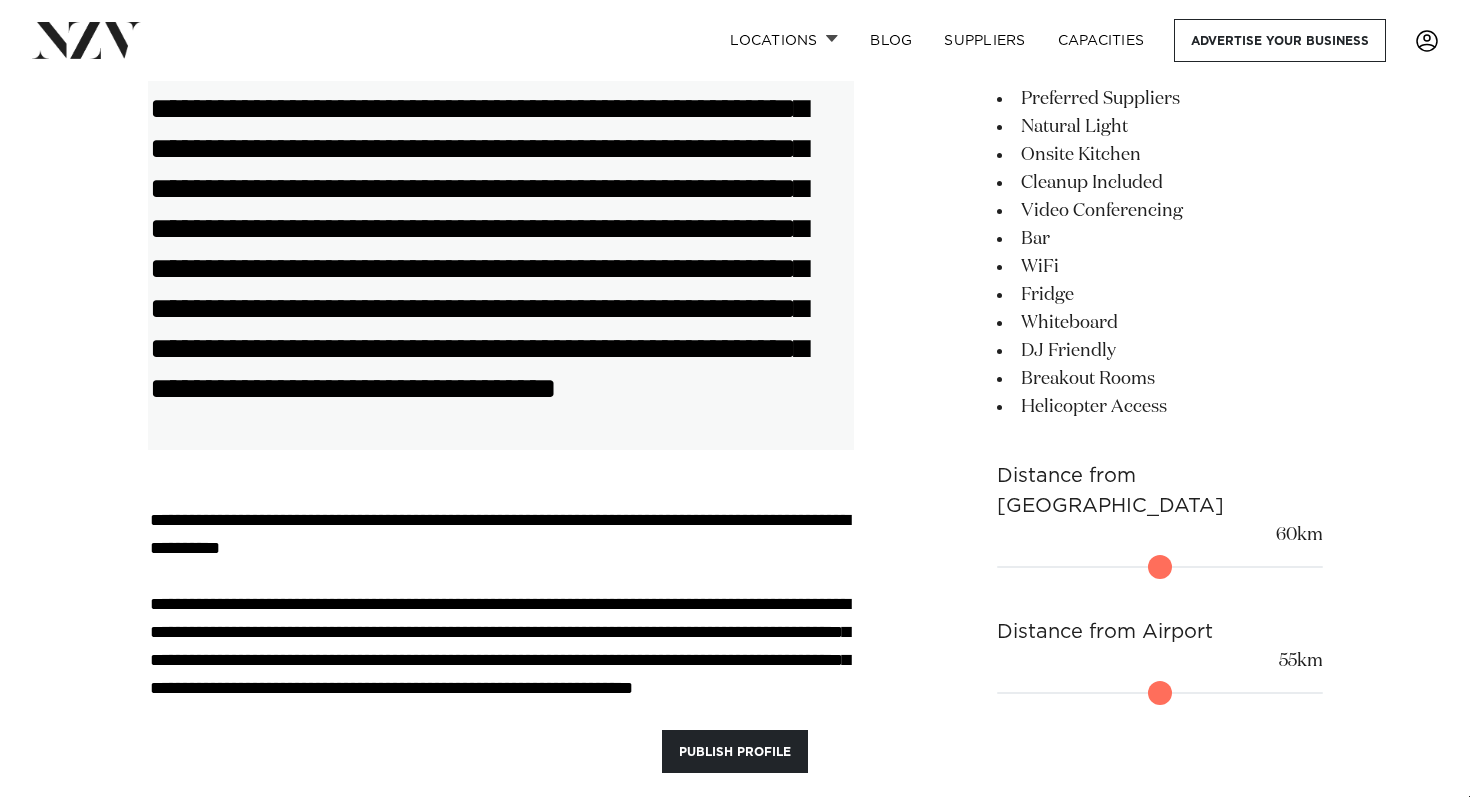 click on "**********" at bounding box center [501, 209] 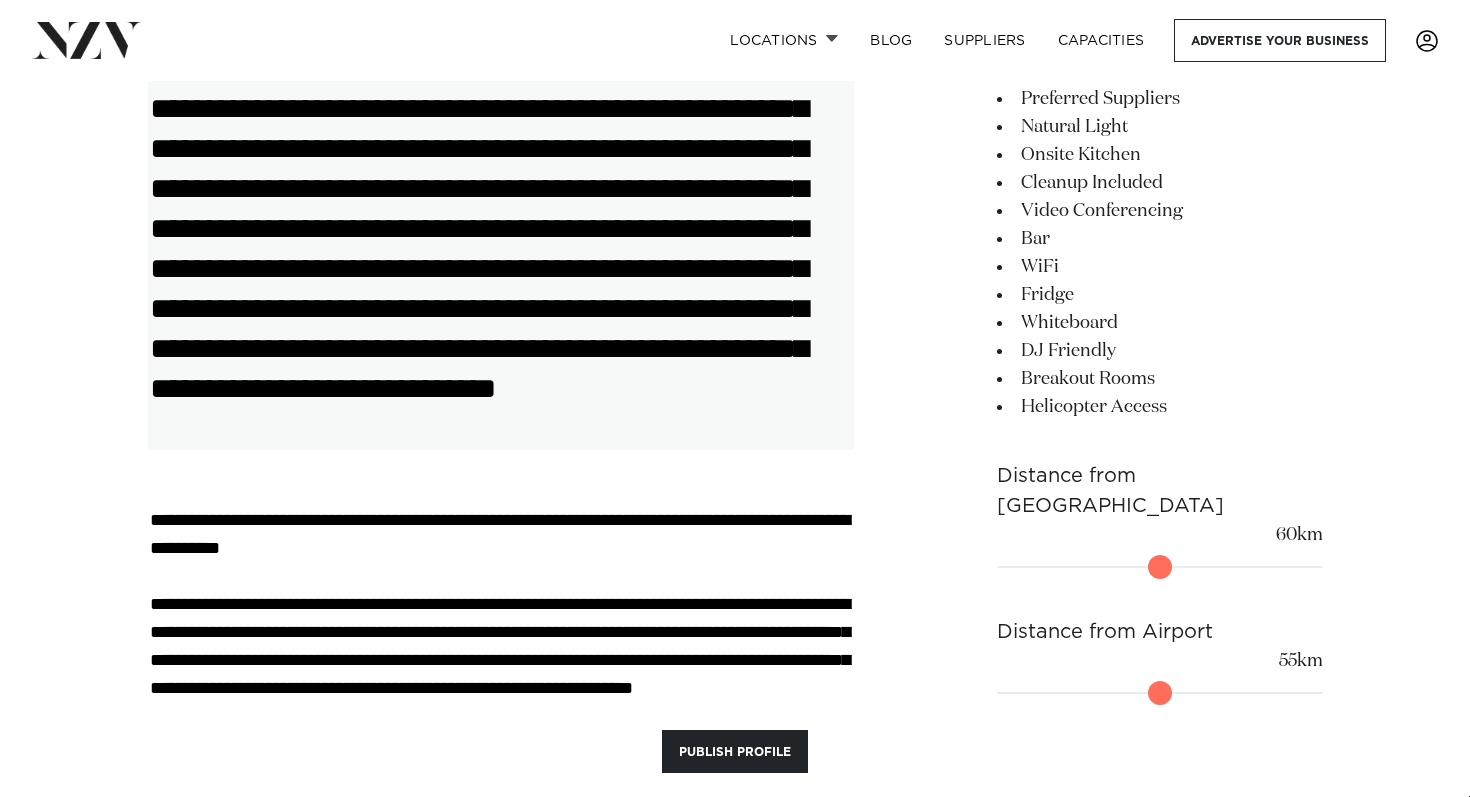 click on "**********" at bounding box center [501, 209] 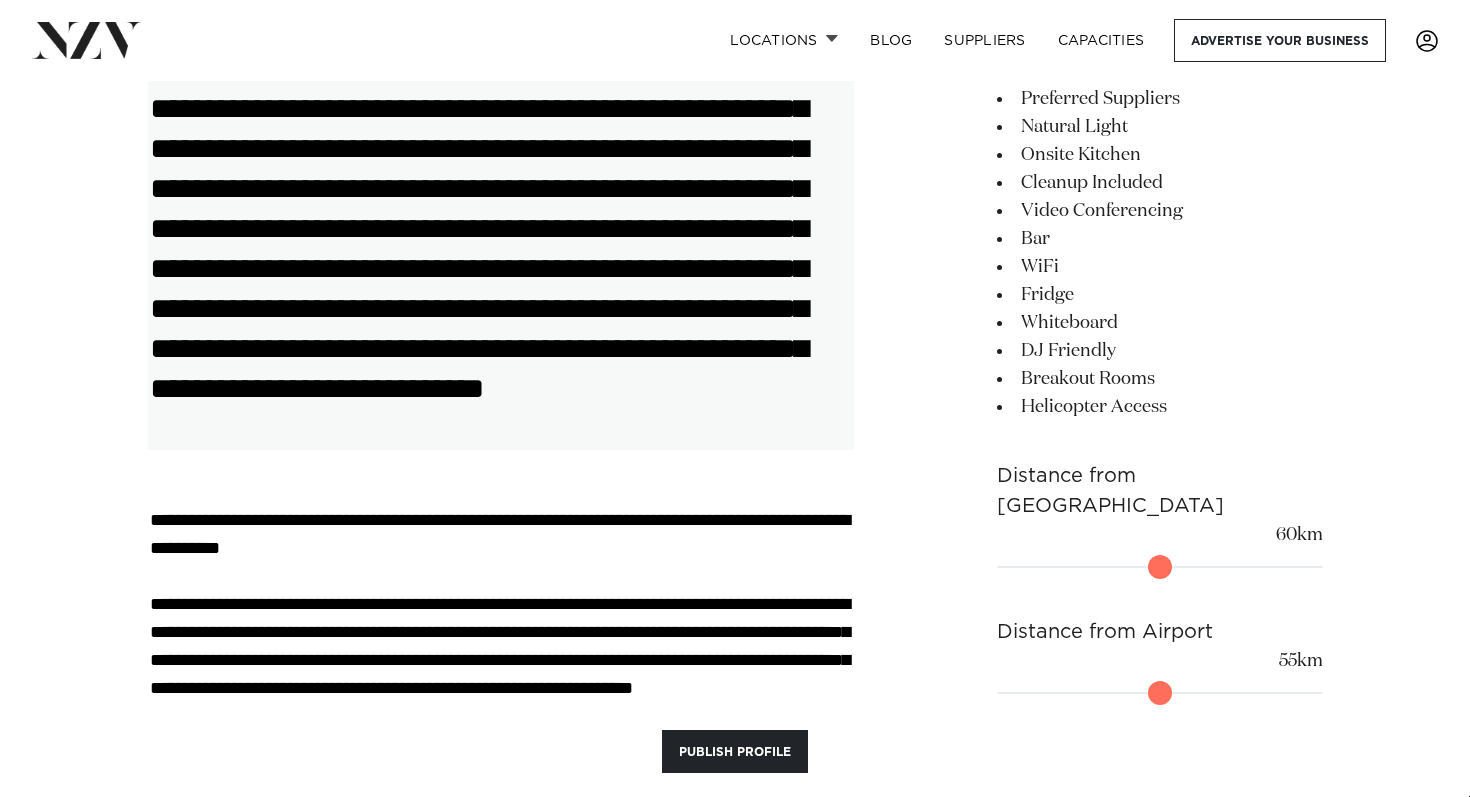 click on "**********" at bounding box center (501, 209) 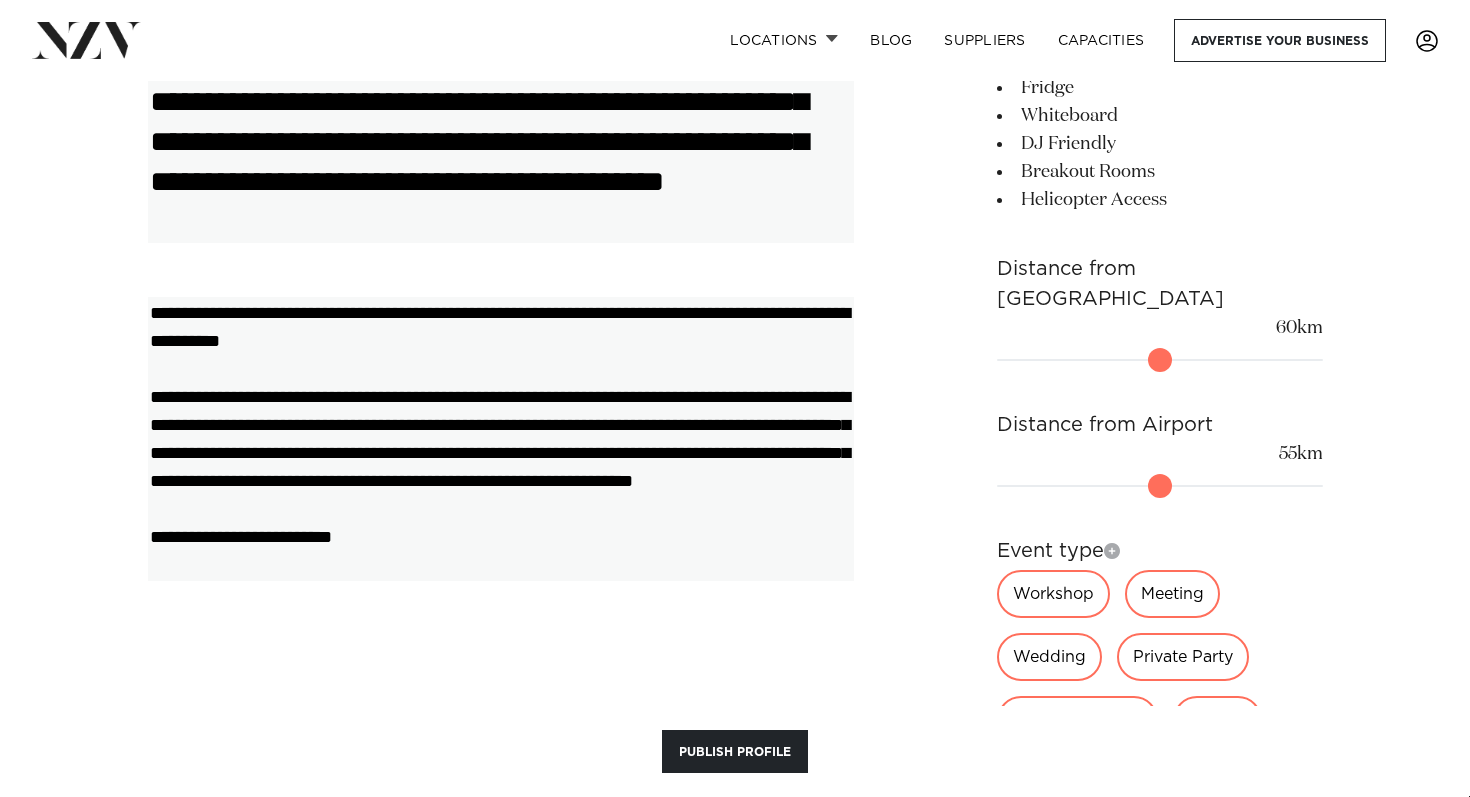 type on "**********" 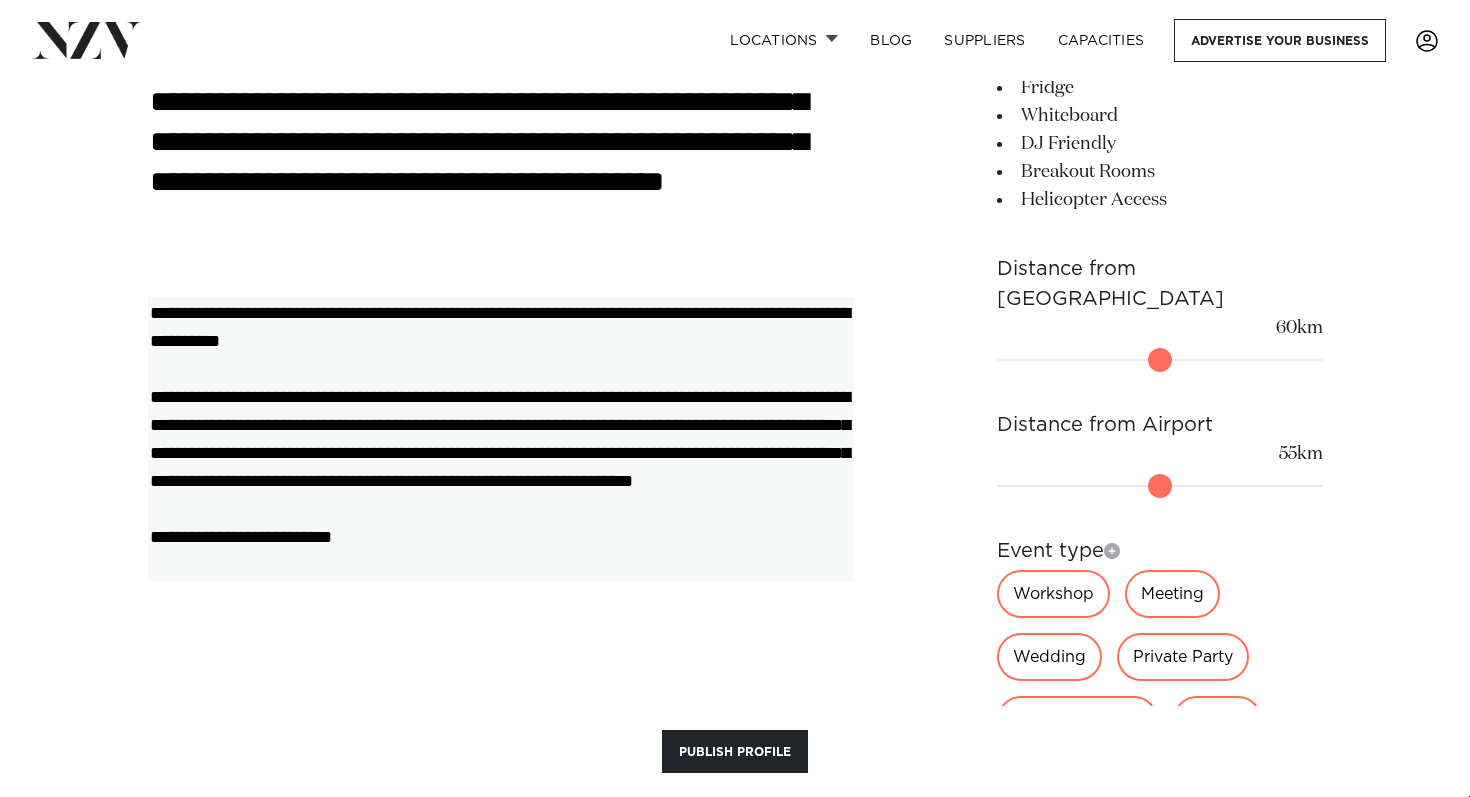 scroll, scrollTop: 1548, scrollLeft: 0, axis: vertical 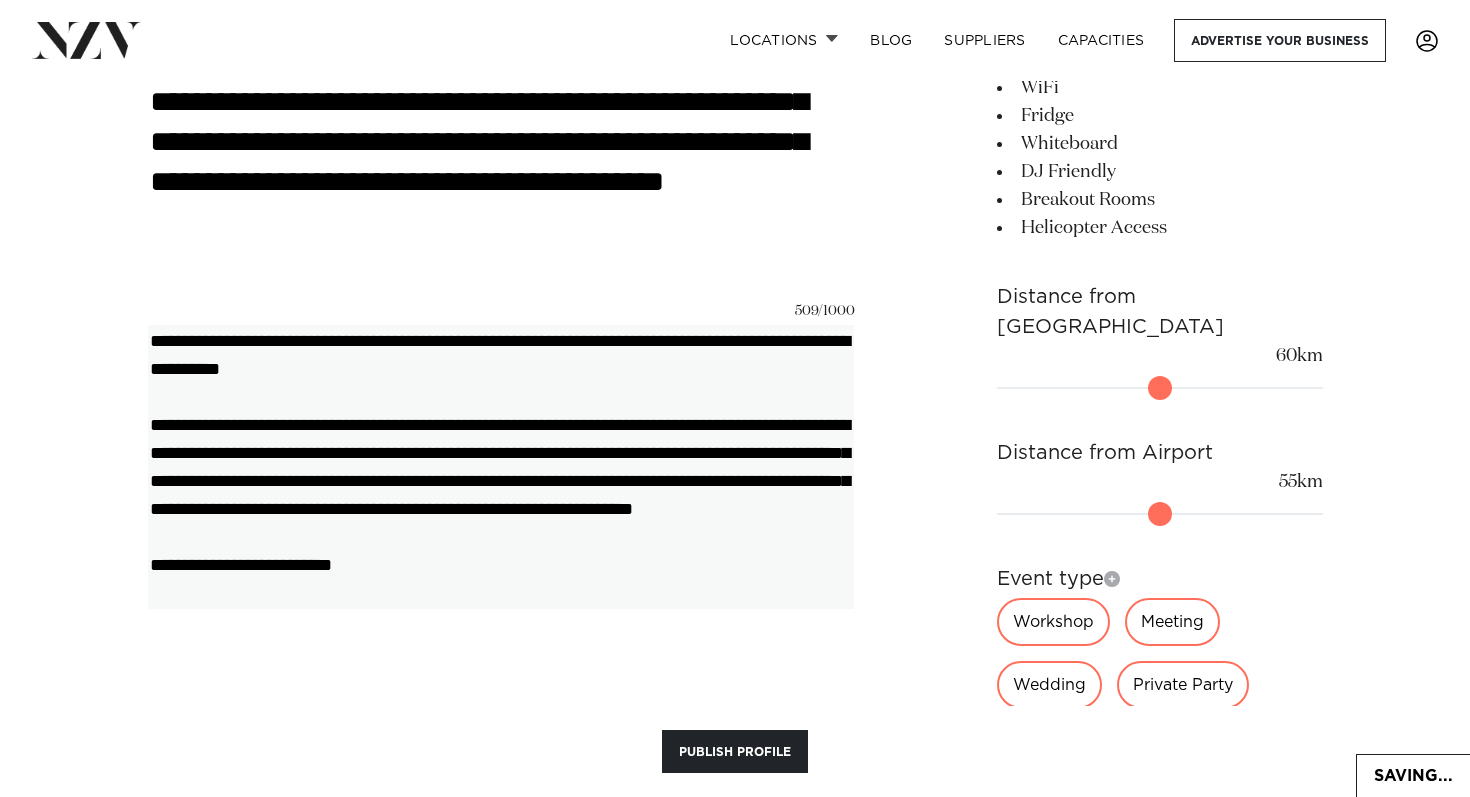 click on "**********" at bounding box center [501, 614] 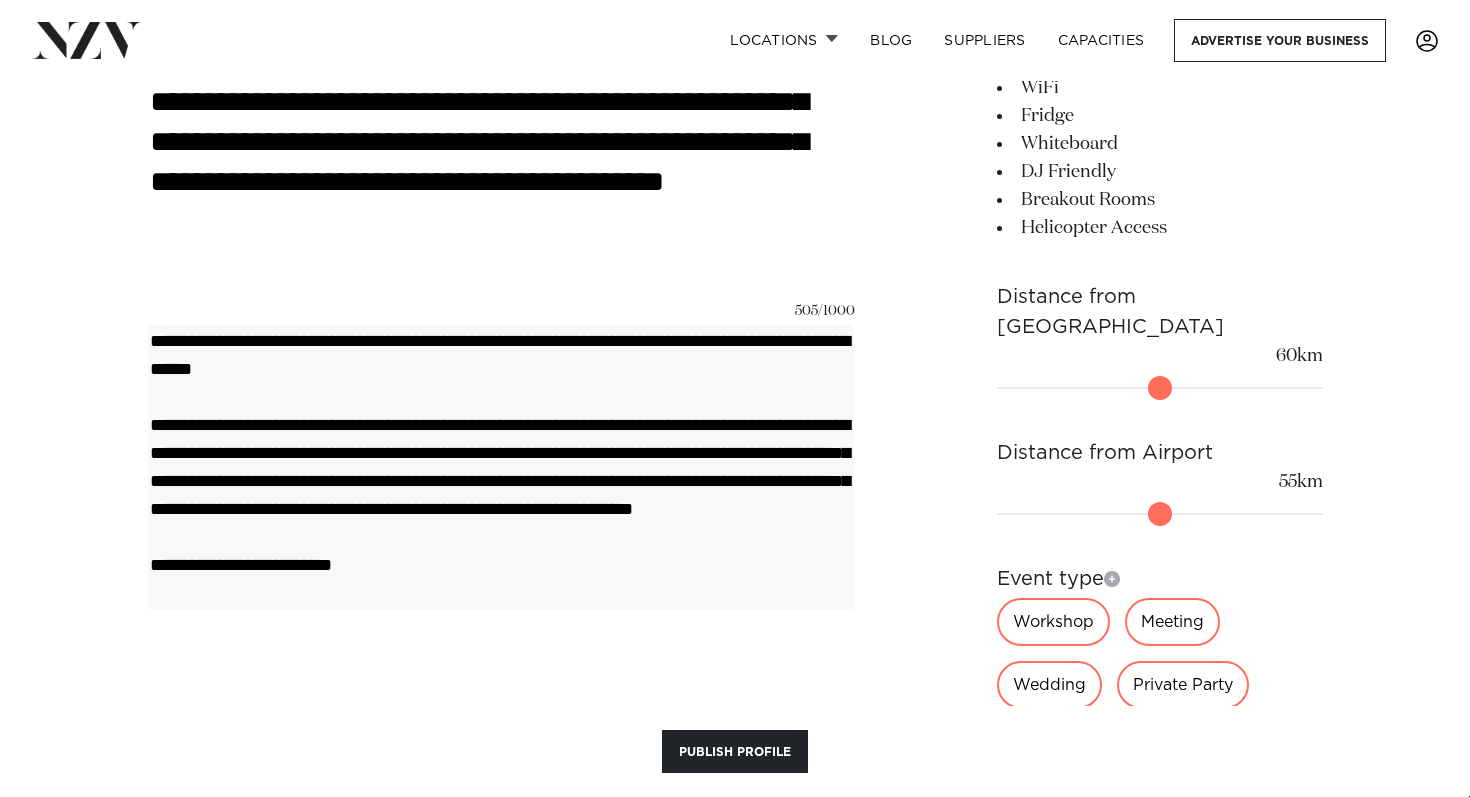 click on "**********" at bounding box center [501, 466] 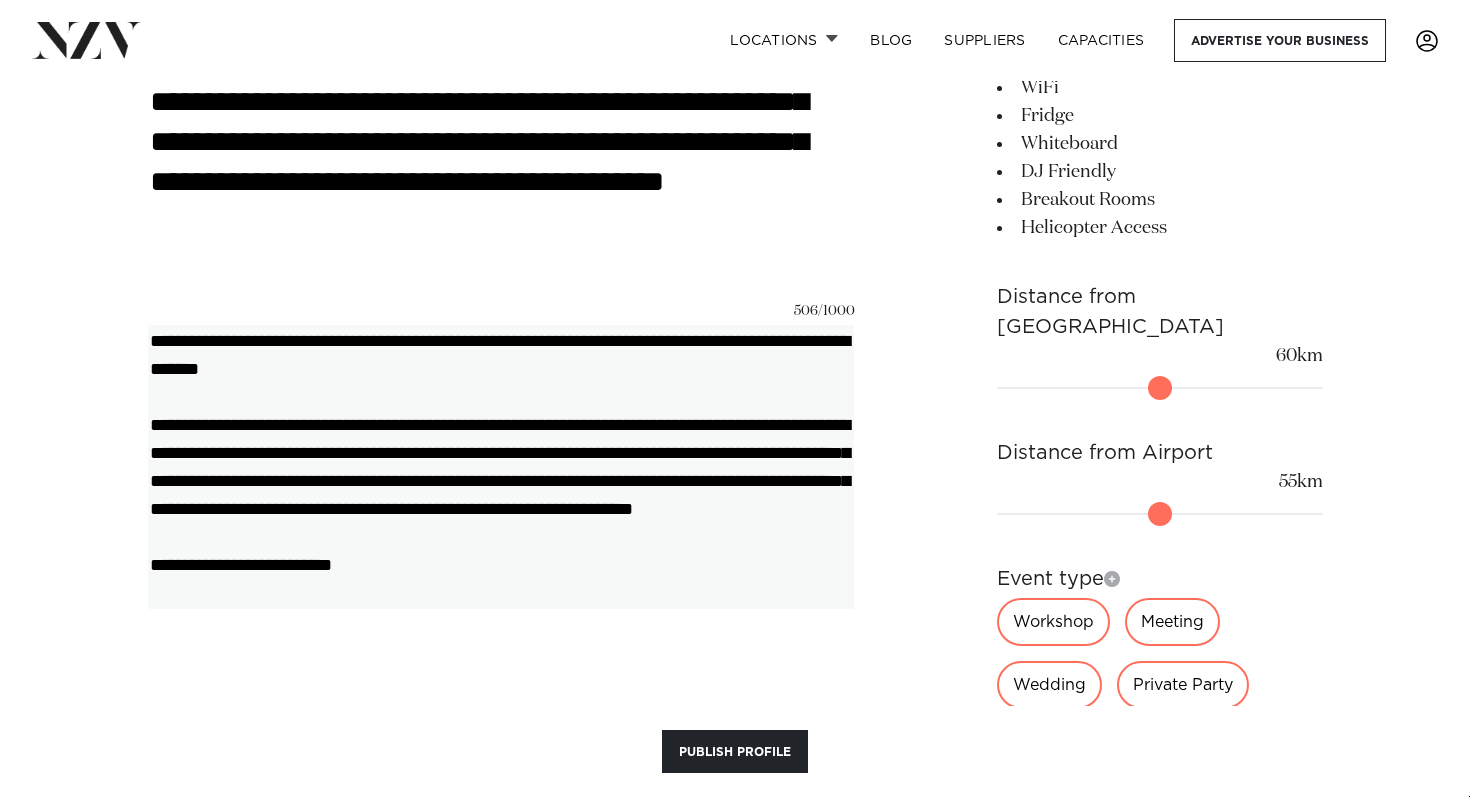 drag, startPoint x: 683, startPoint y: 332, endPoint x: 615, endPoint y: 332, distance: 68 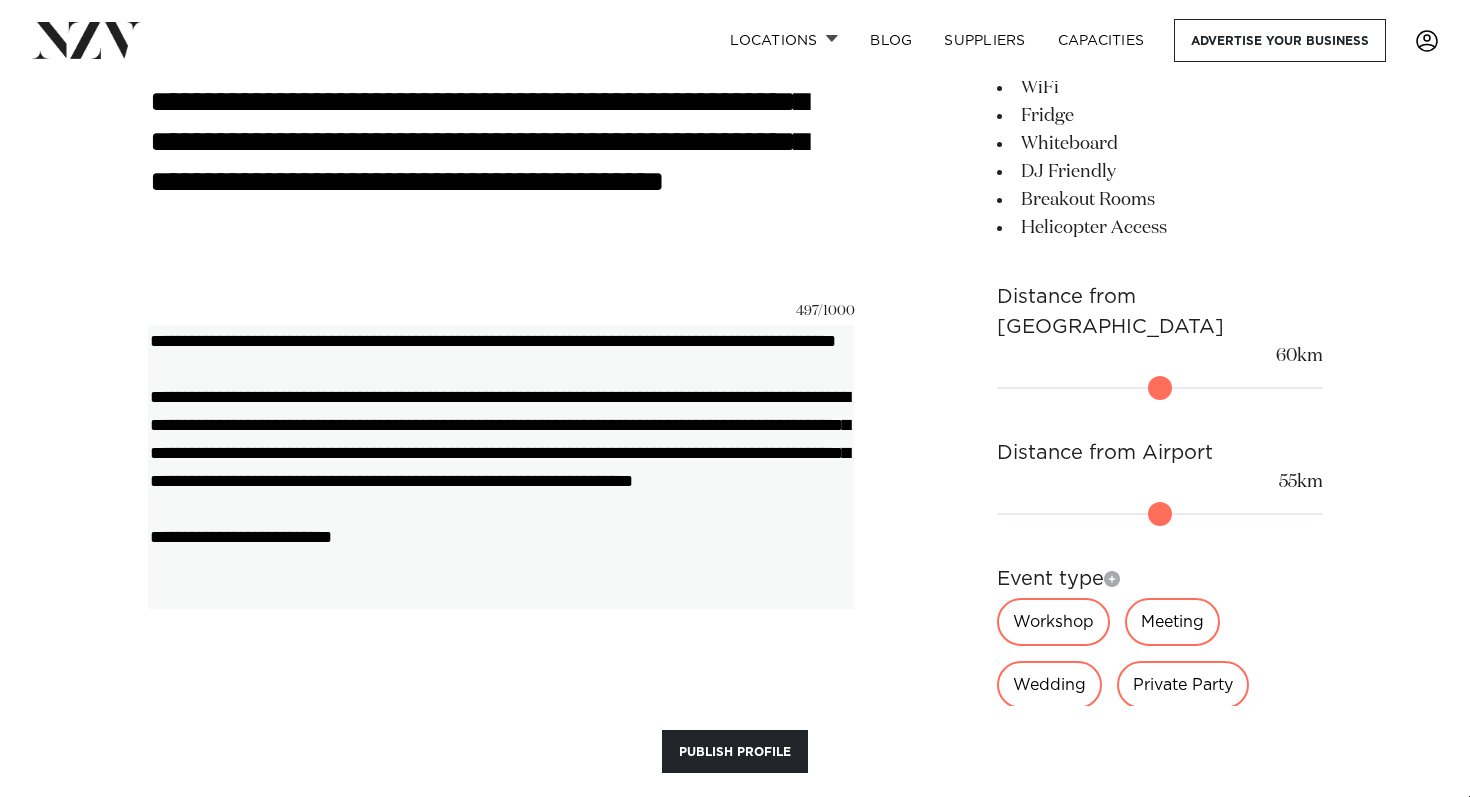 click on "**********" at bounding box center [501, 466] 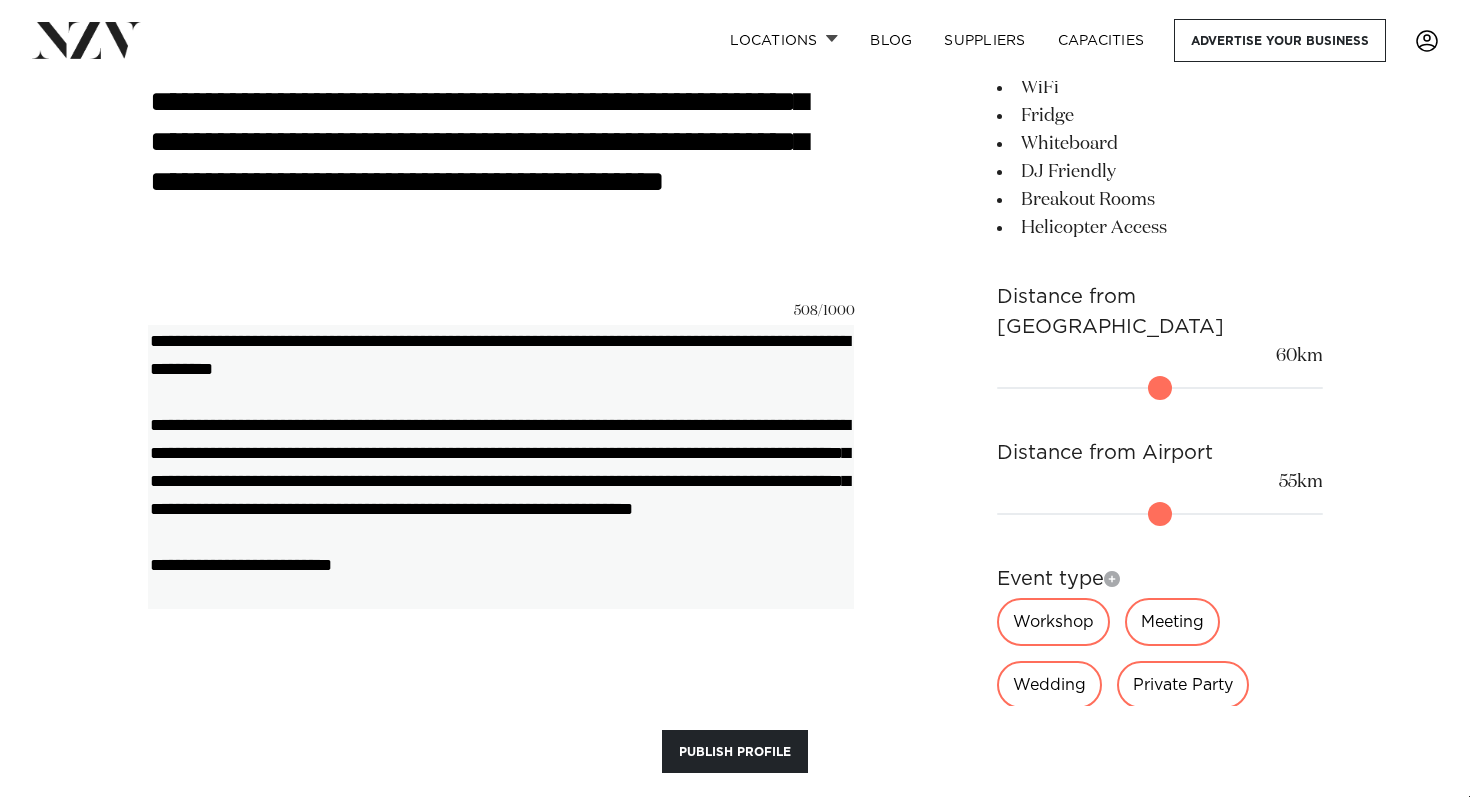 click on "**********" at bounding box center (501, 466) 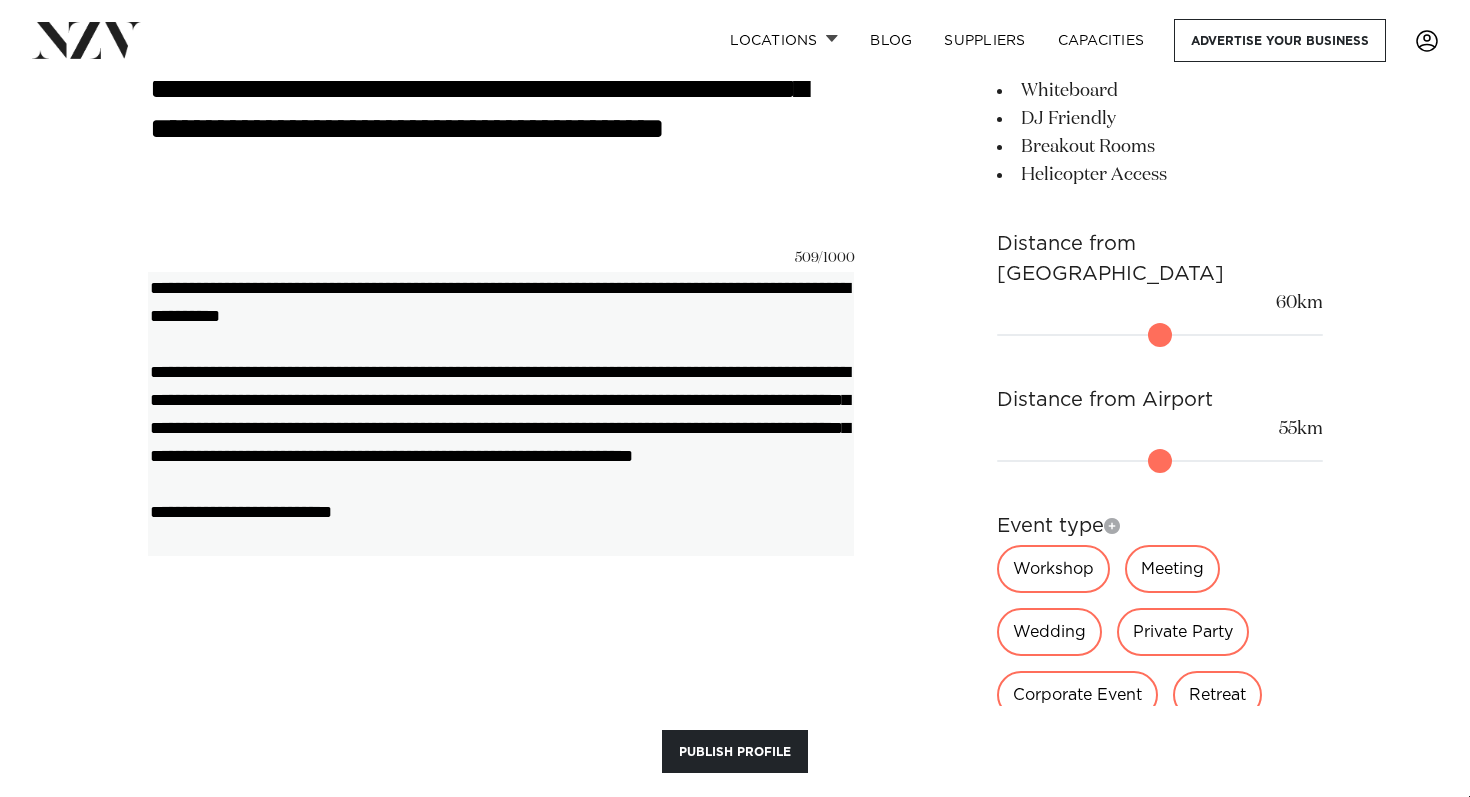 scroll, scrollTop: 1604, scrollLeft: 0, axis: vertical 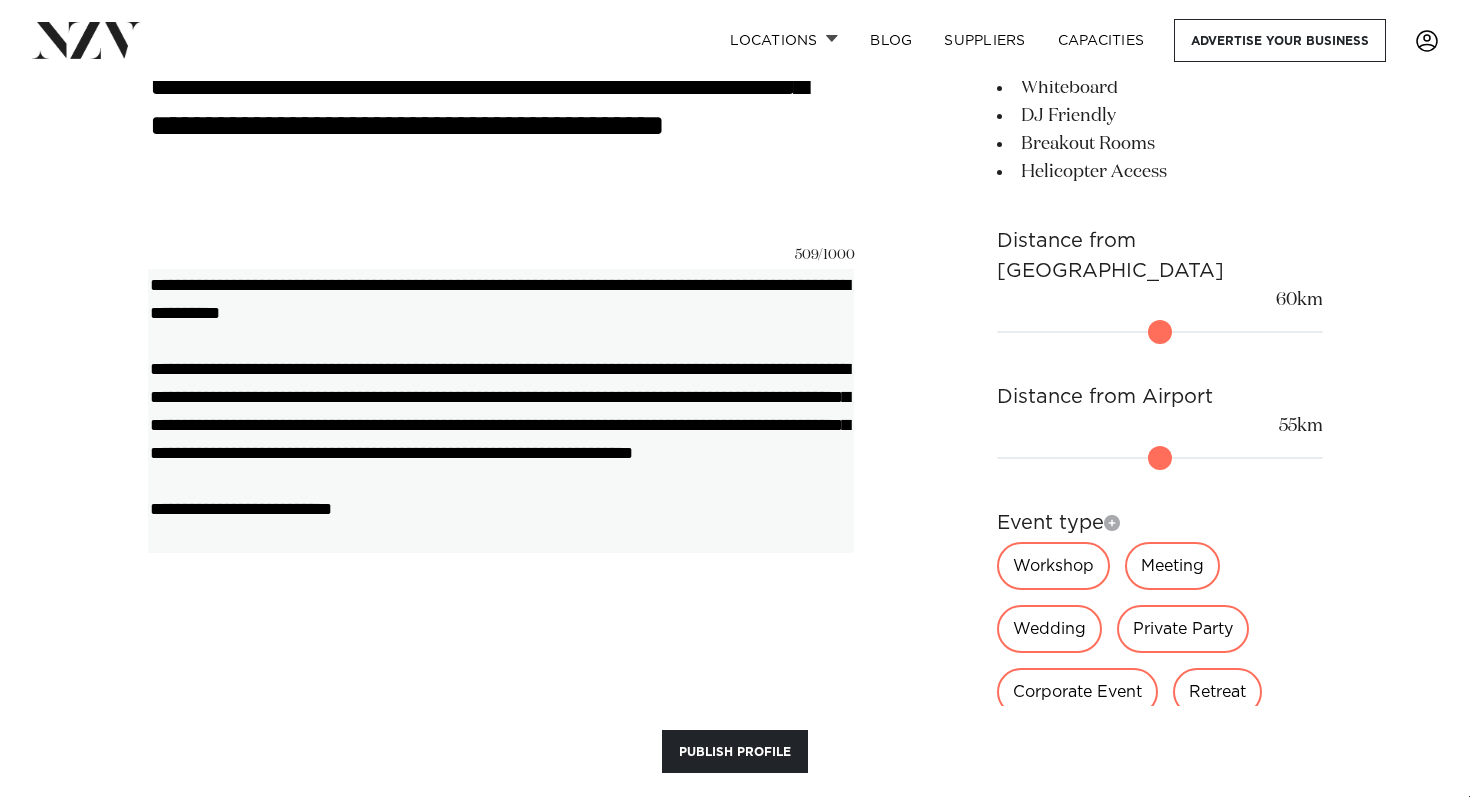 click on "**********" at bounding box center (501, 410) 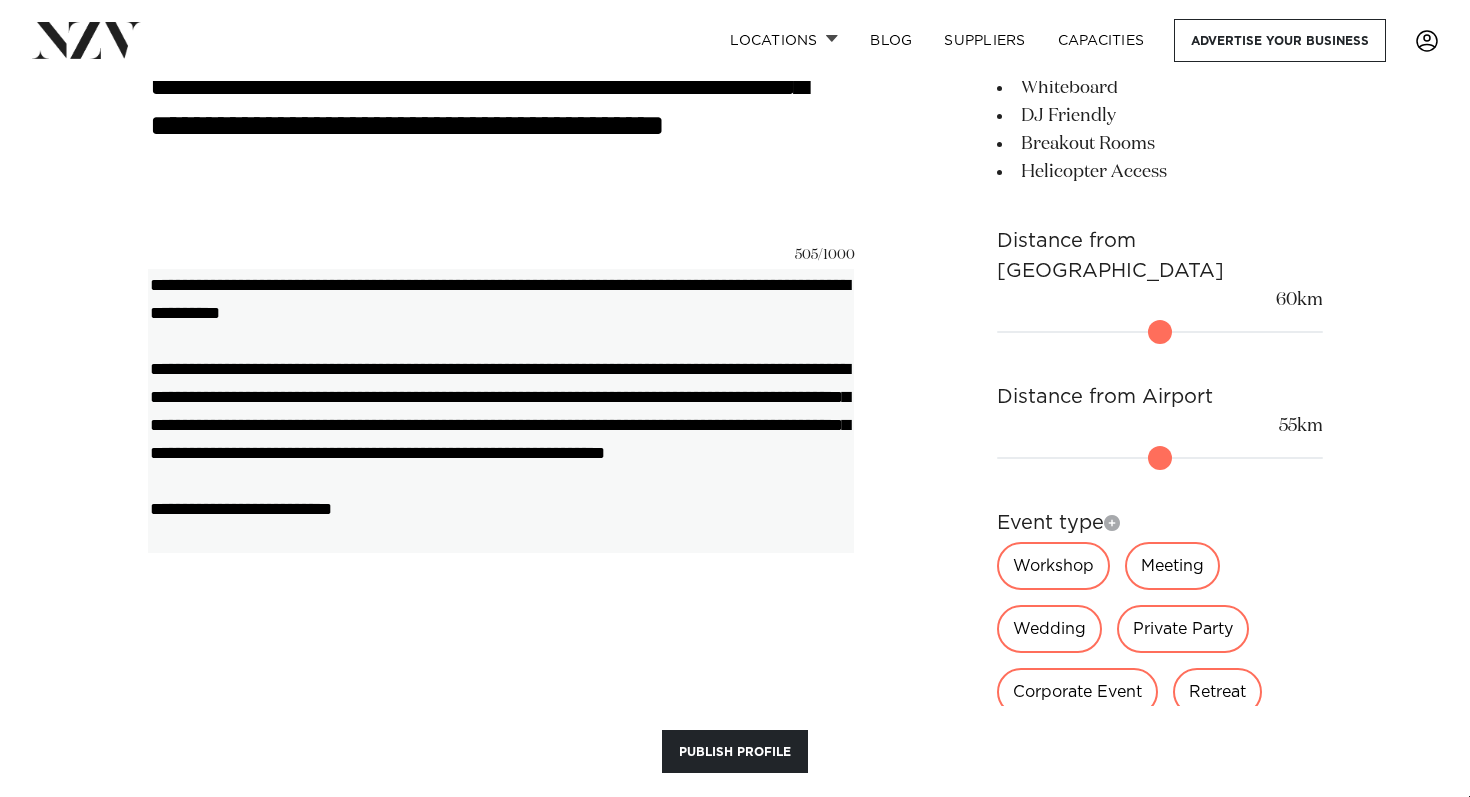 click on "**********" at bounding box center [501, 410] 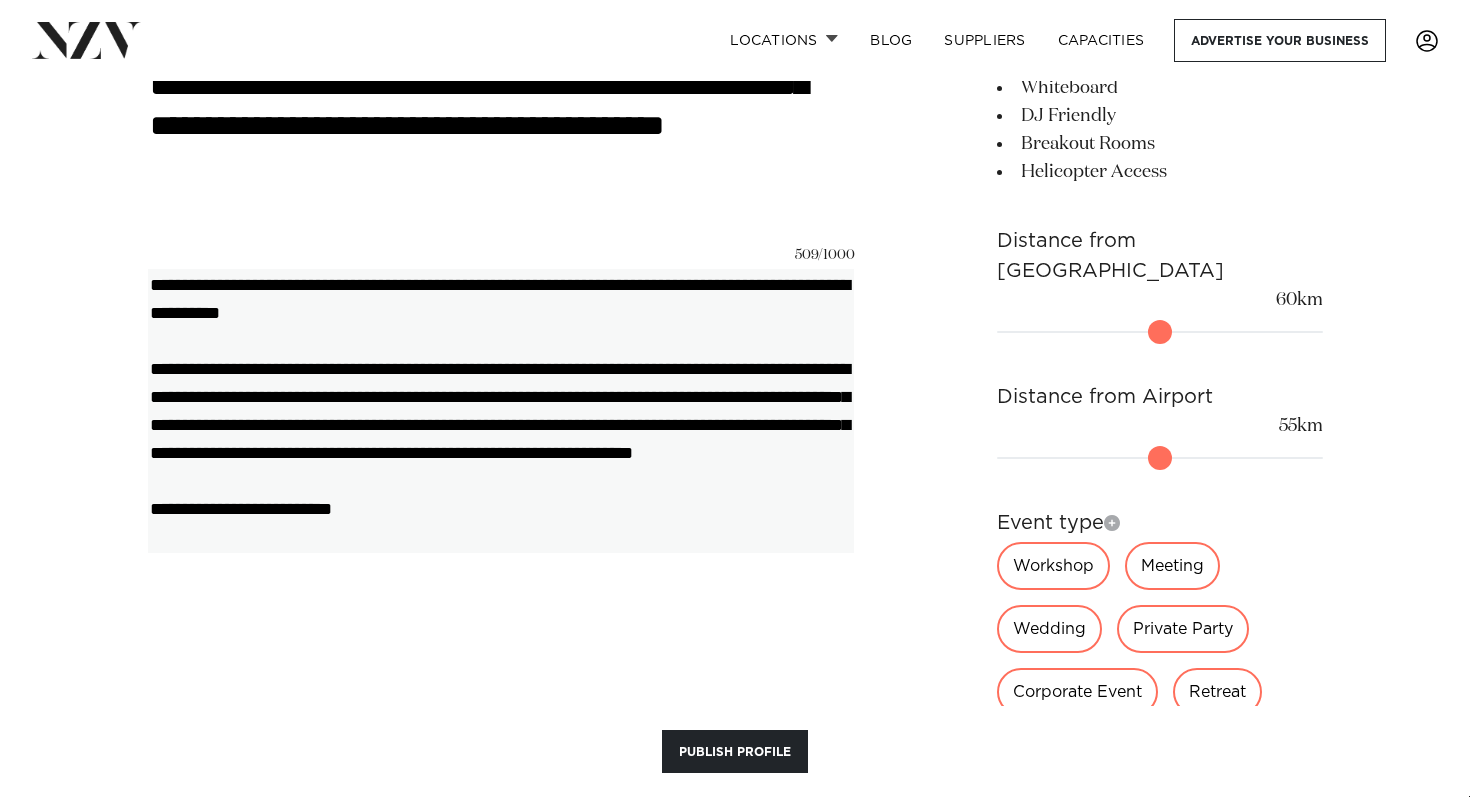 click on "**********" at bounding box center [501, 410] 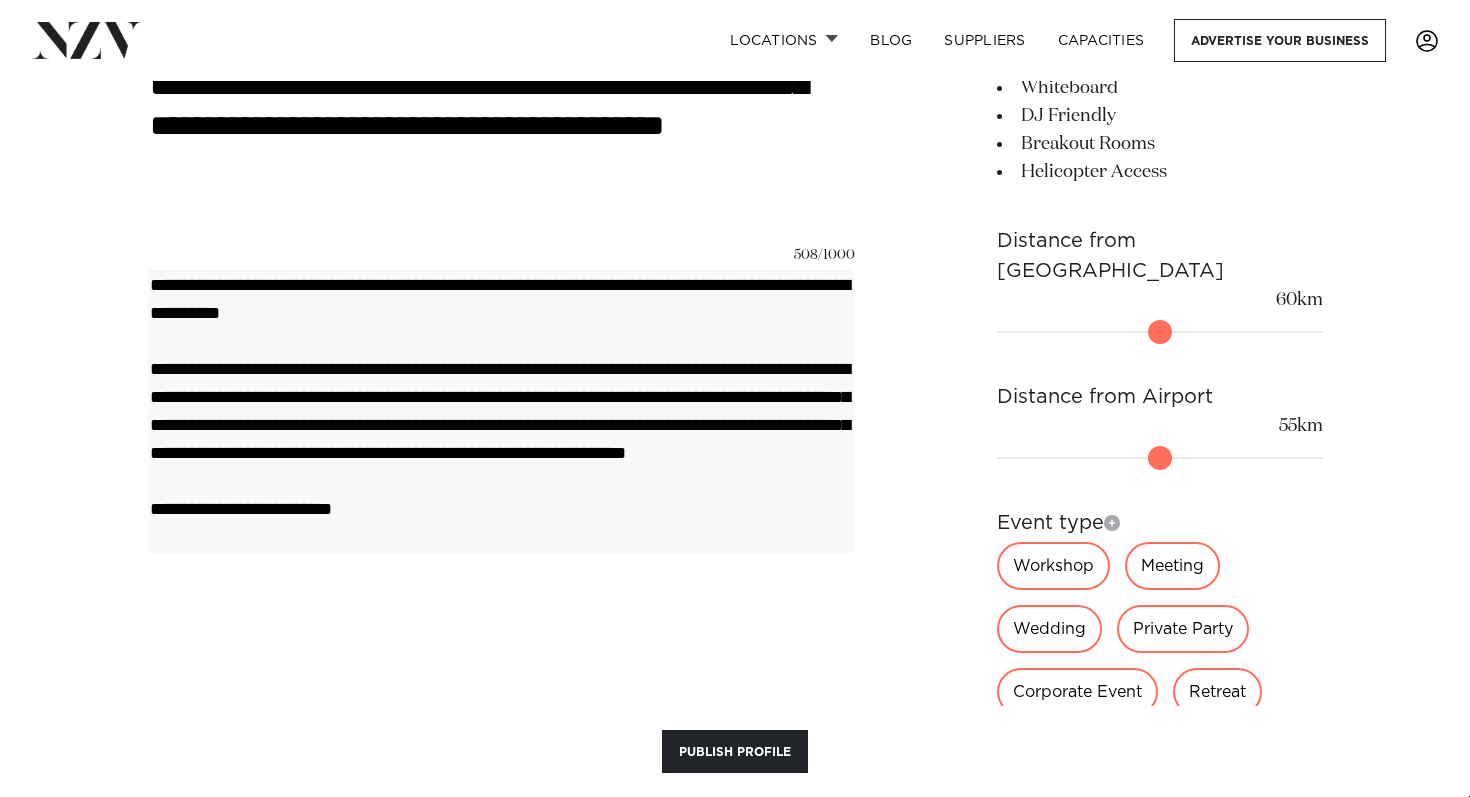 drag, startPoint x: 657, startPoint y: 417, endPoint x: 624, endPoint y: 417, distance: 33 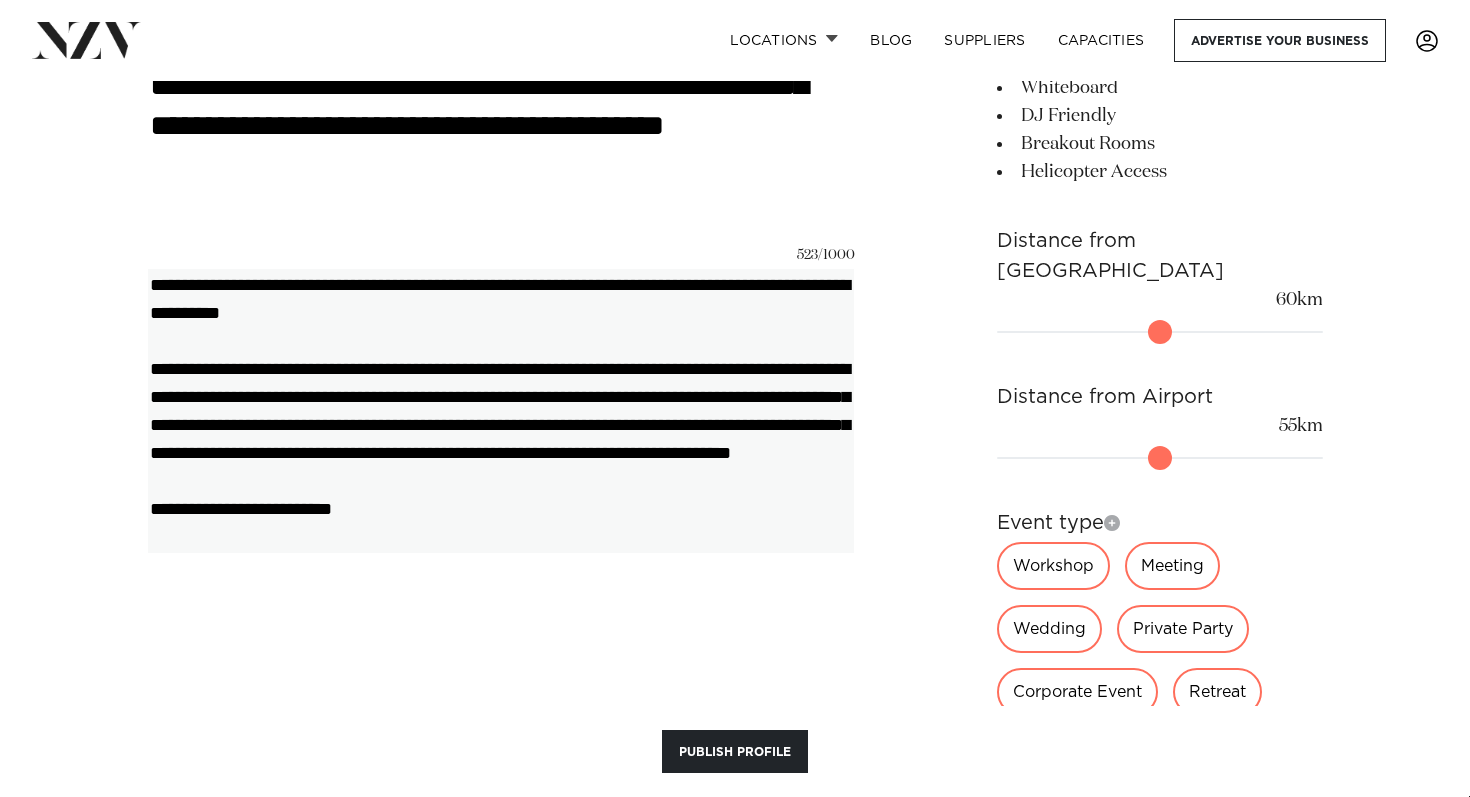 click on "**********" at bounding box center (501, 410) 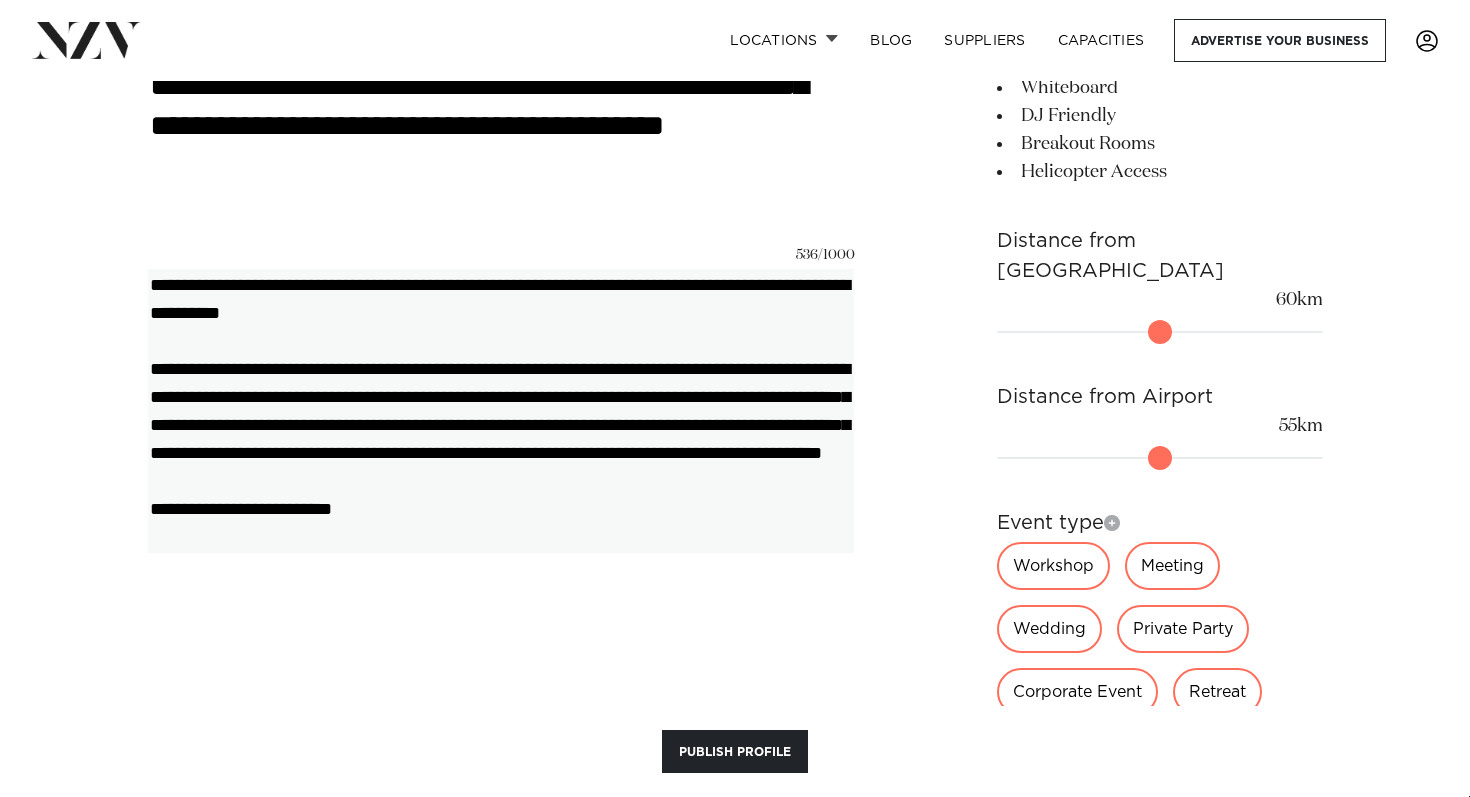 click on "**********" at bounding box center [501, 410] 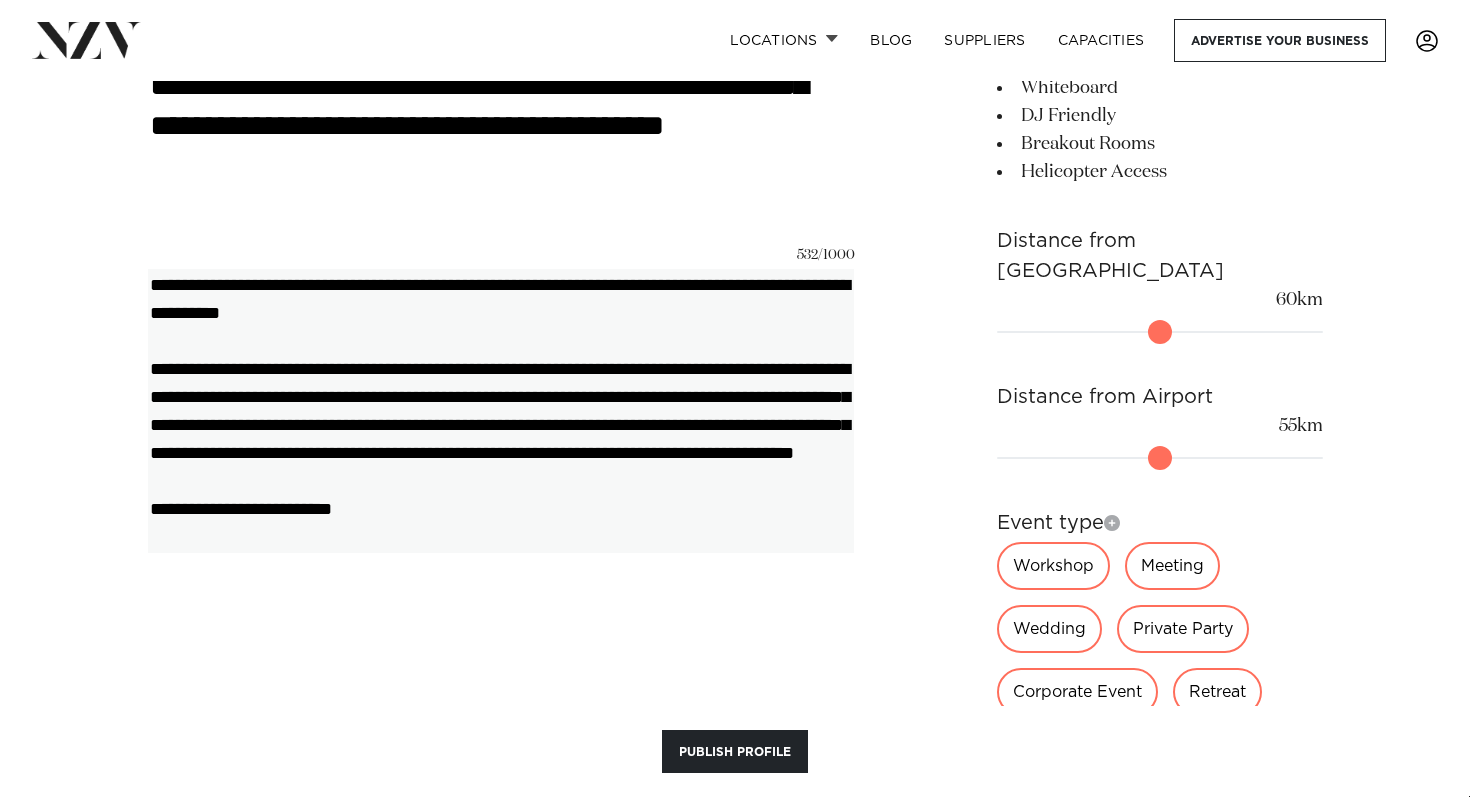 click on "**********" at bounding box center [501, 410] 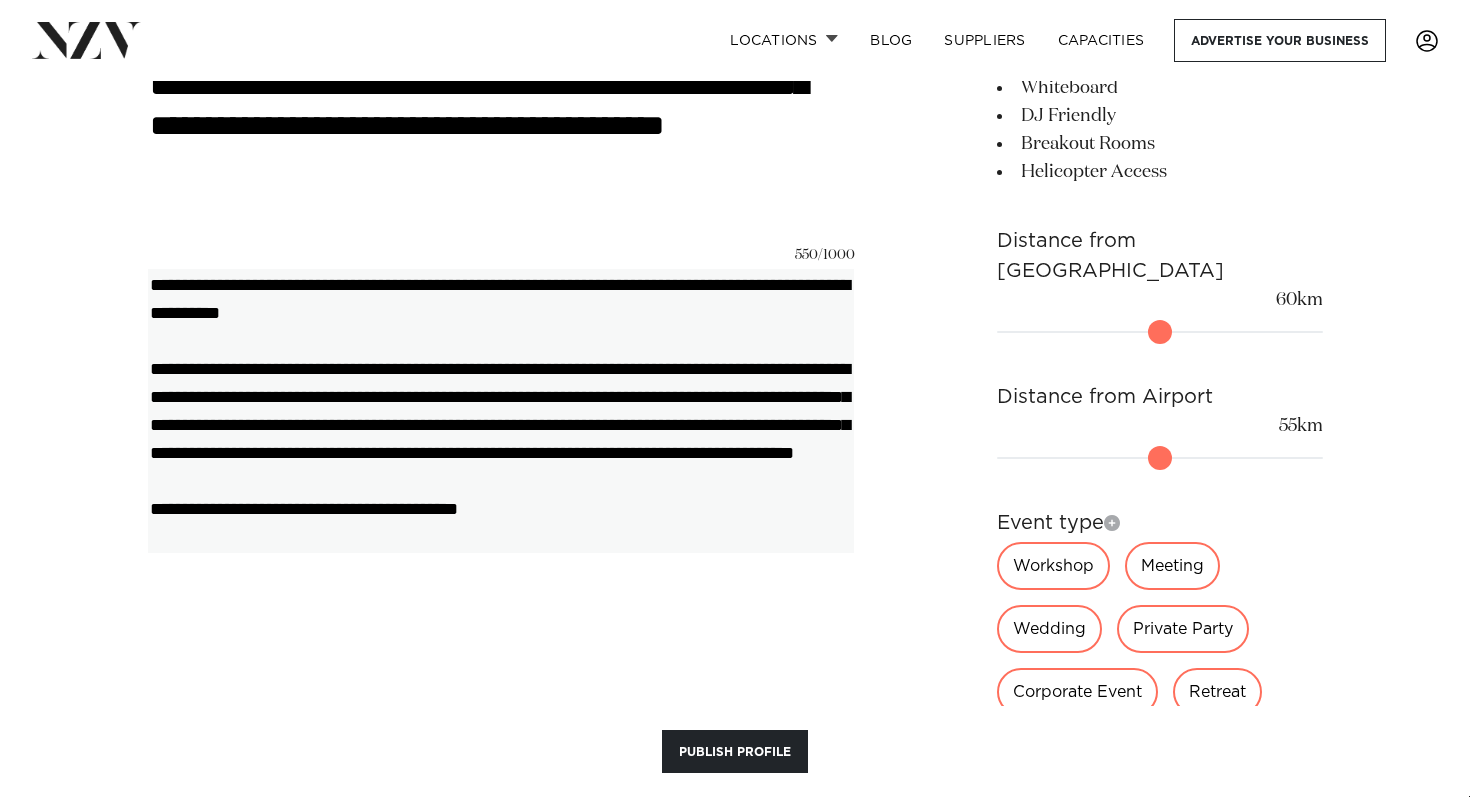 click on "**********" at bounding box center [501, 410] 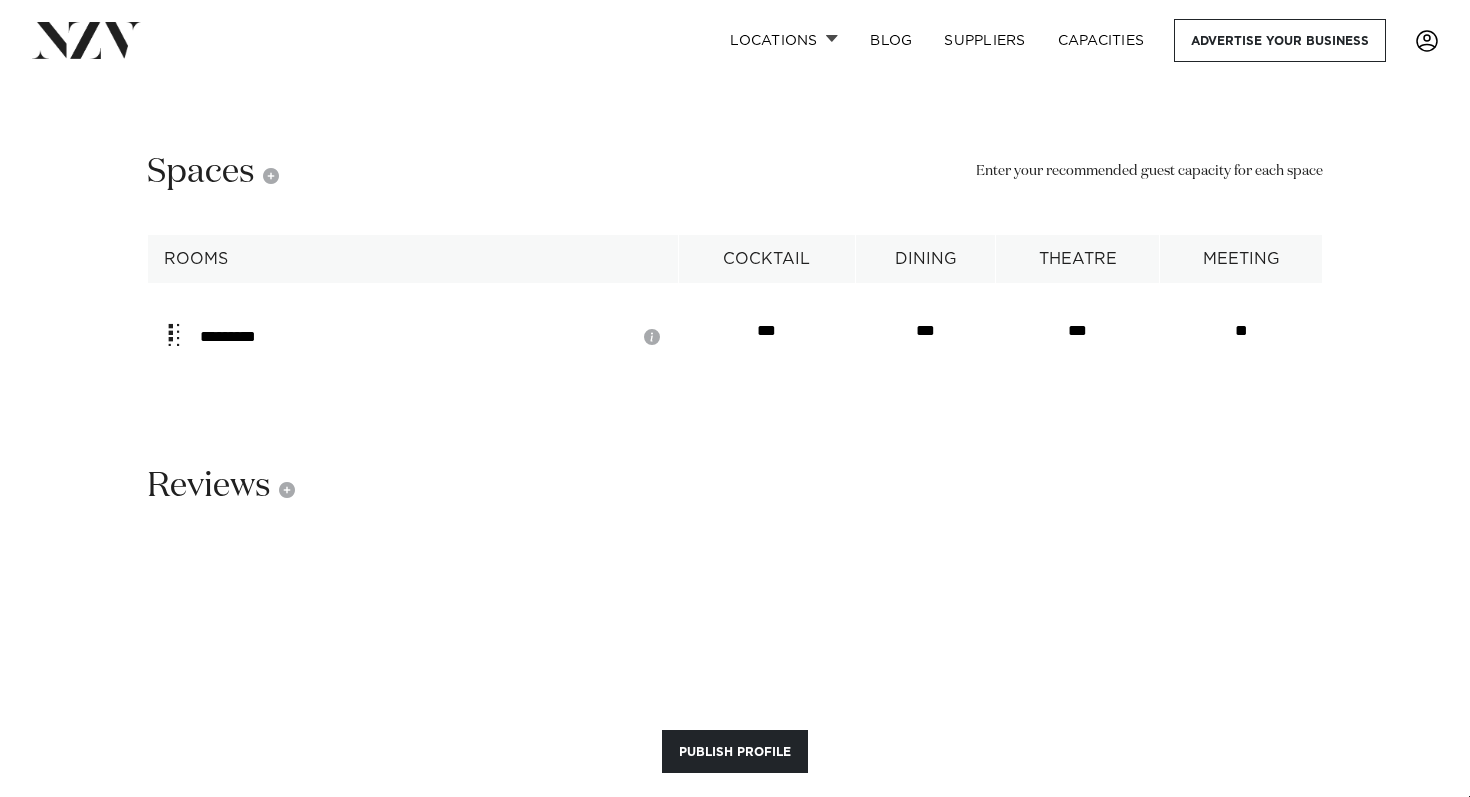 scroll, scrollTop: 3826, scrollLeft: 0, axis: vertical 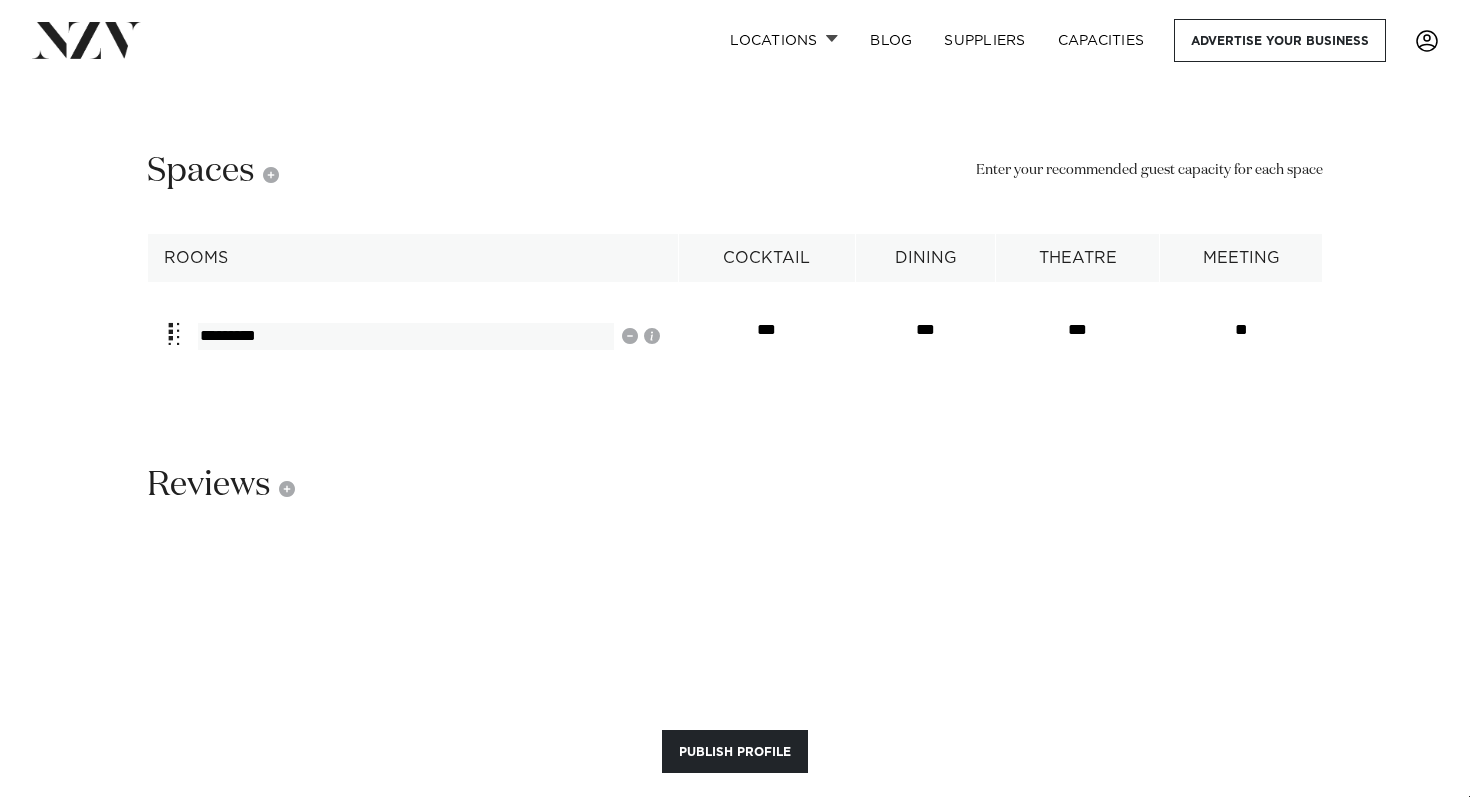 type on "**********" 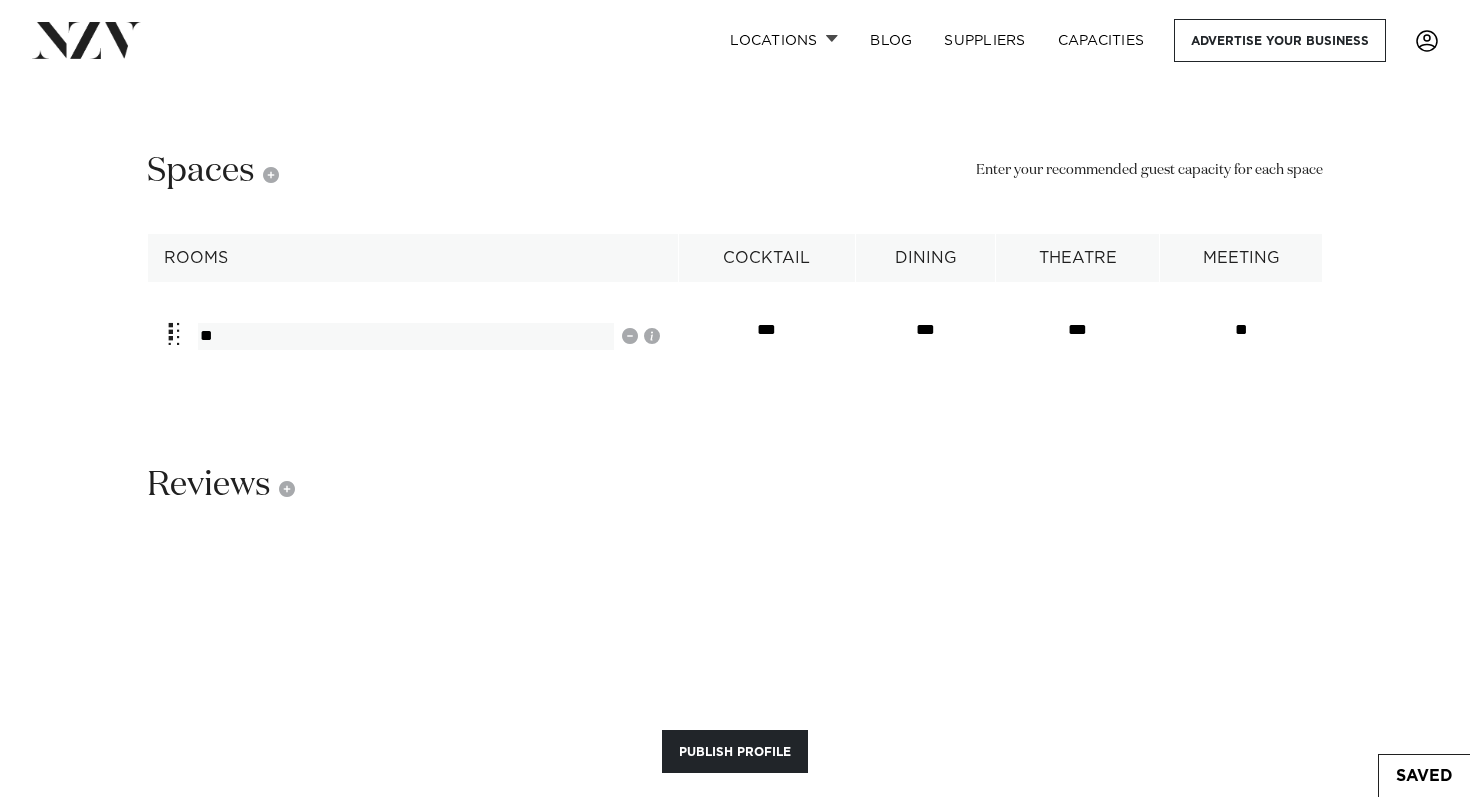 type on "*" 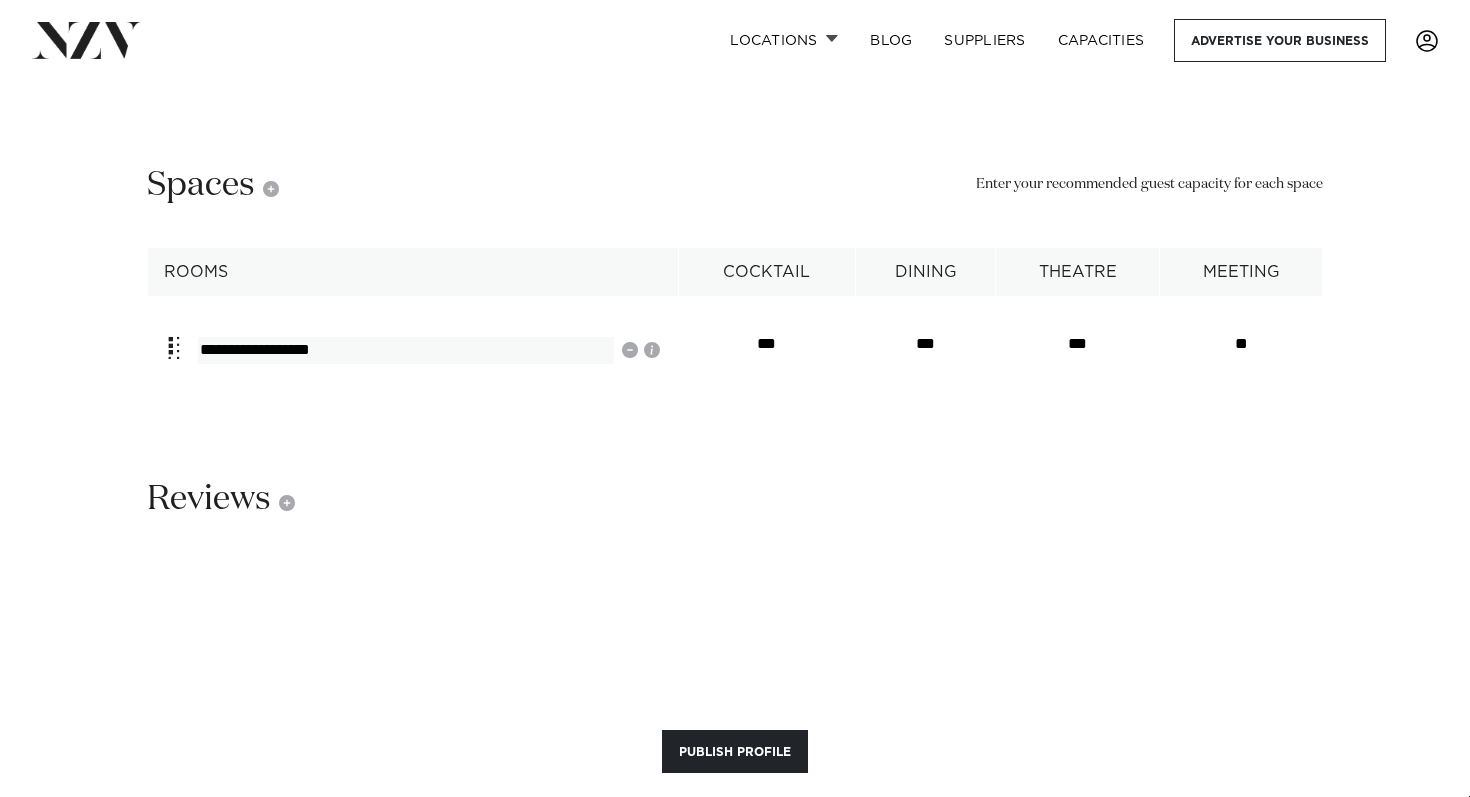 scroll, scrollTop: 3811, scrollLeft: 0, axis: vertical 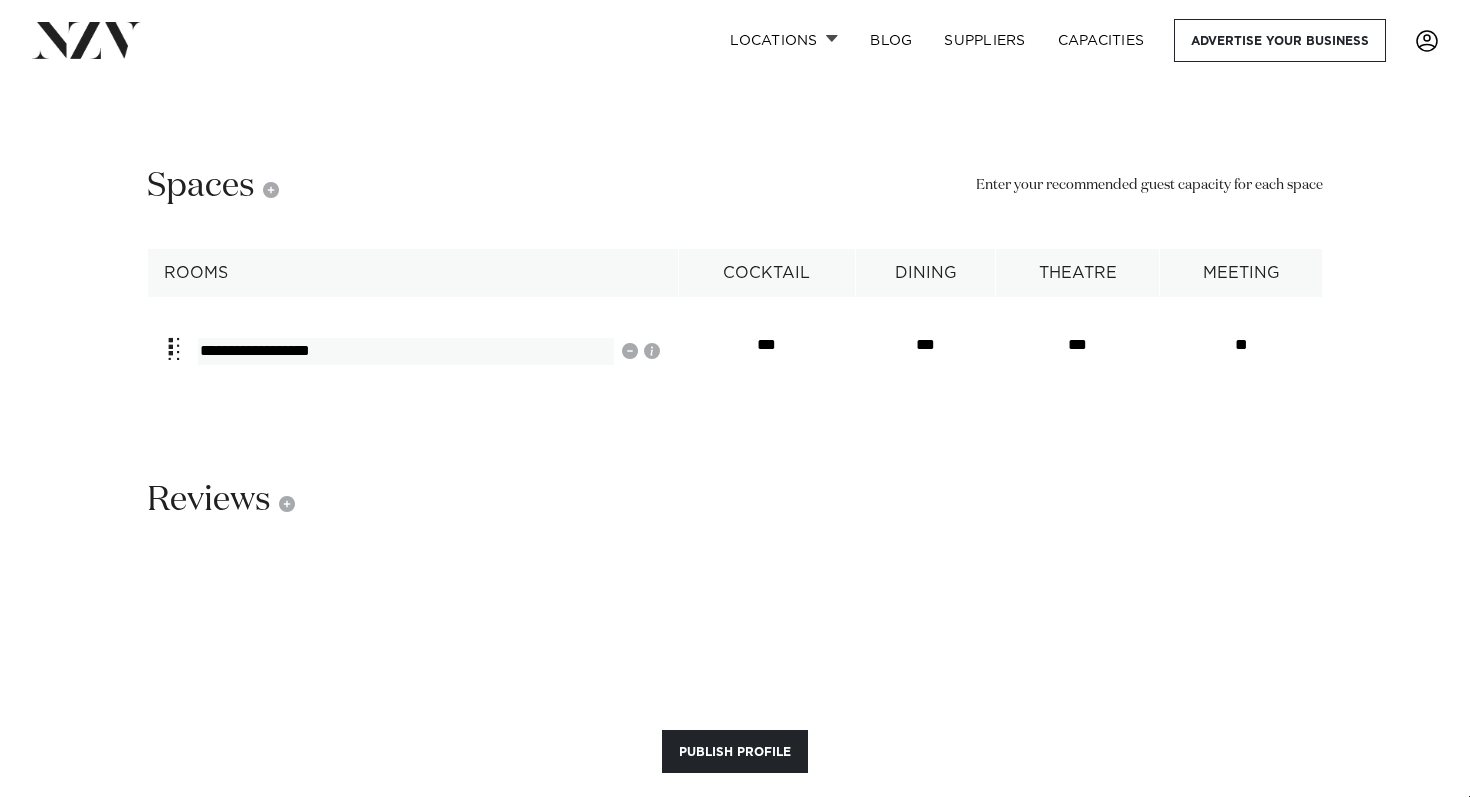click on "**********" at bounding box center [406, 351] 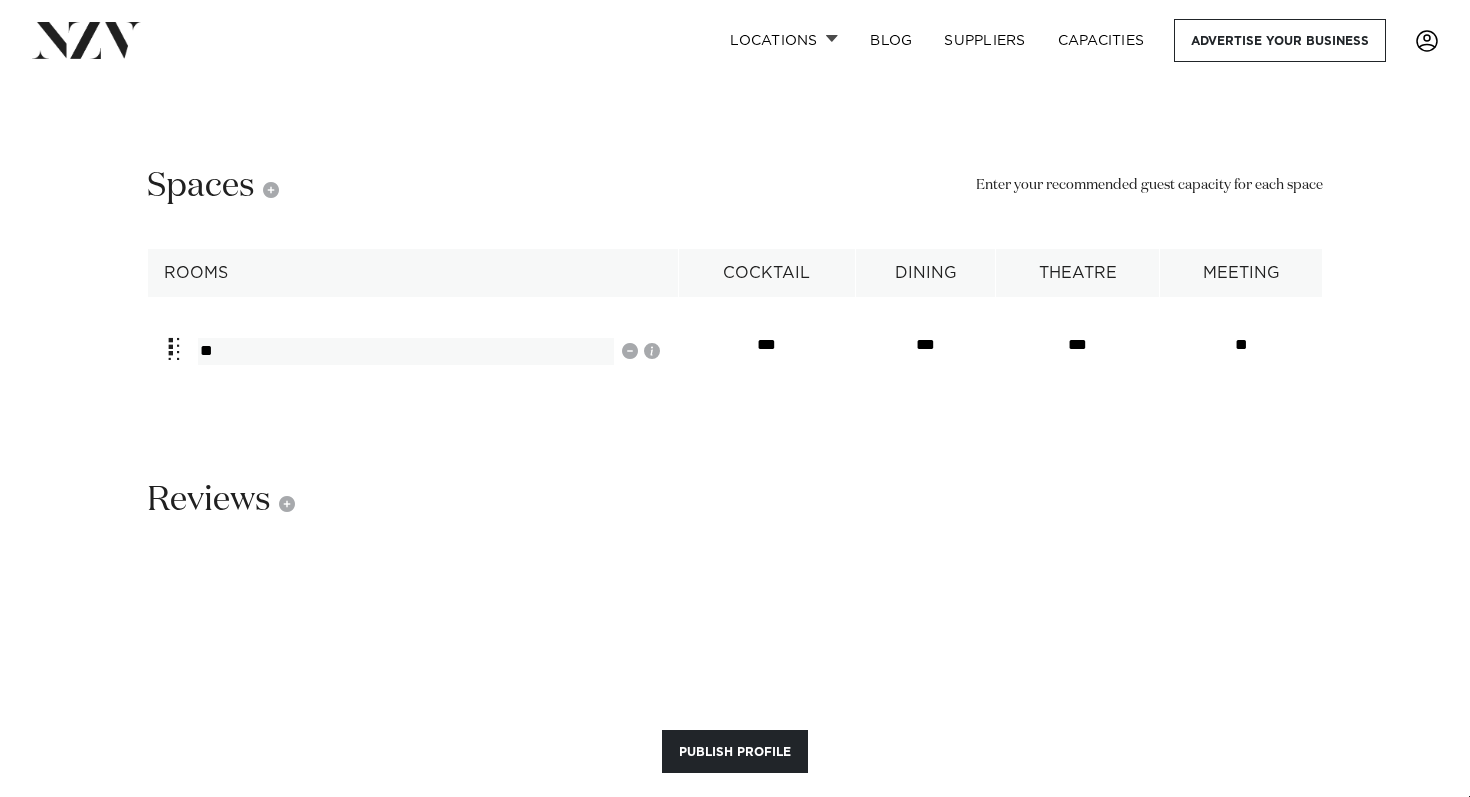 type on "*" 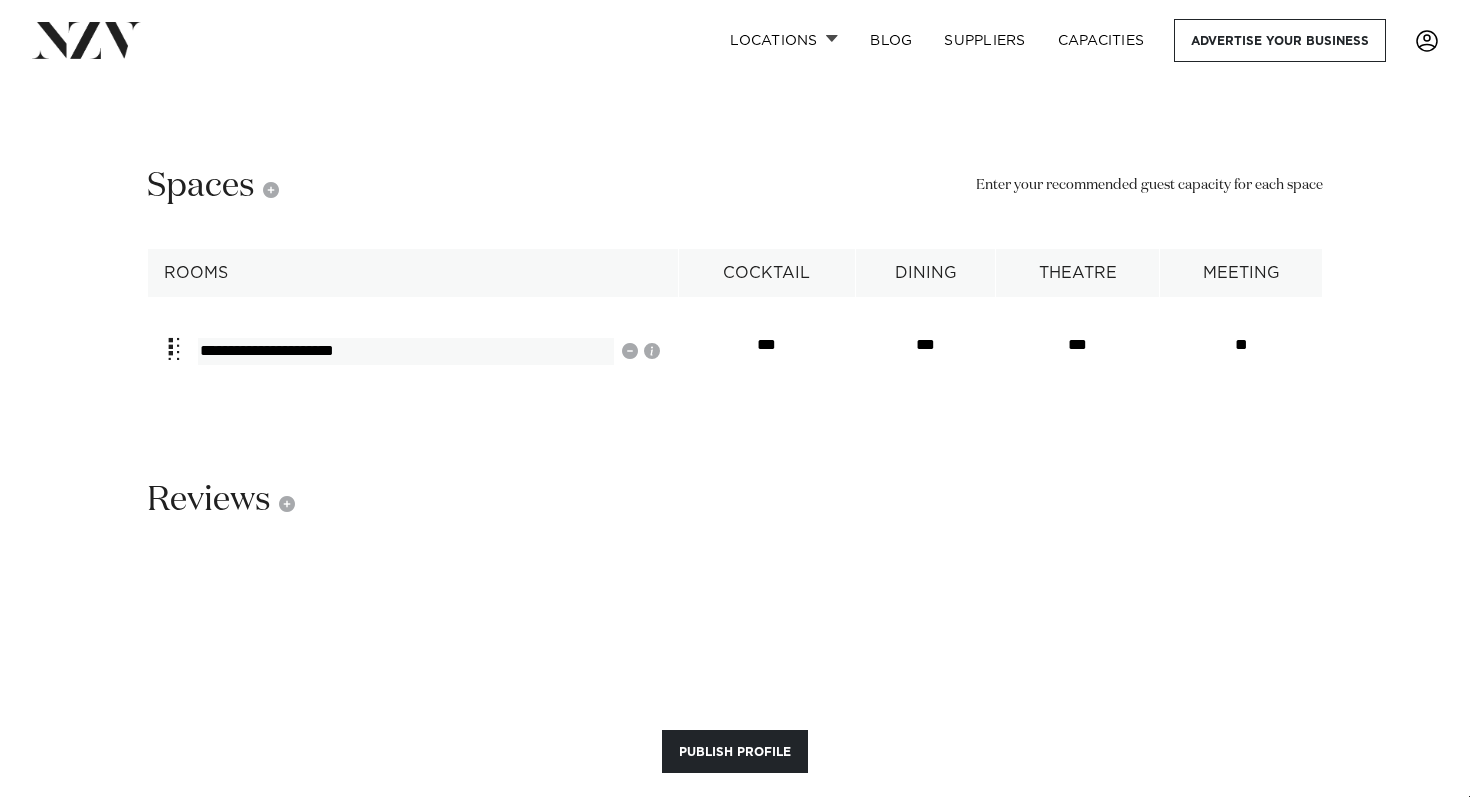 type on "**********" 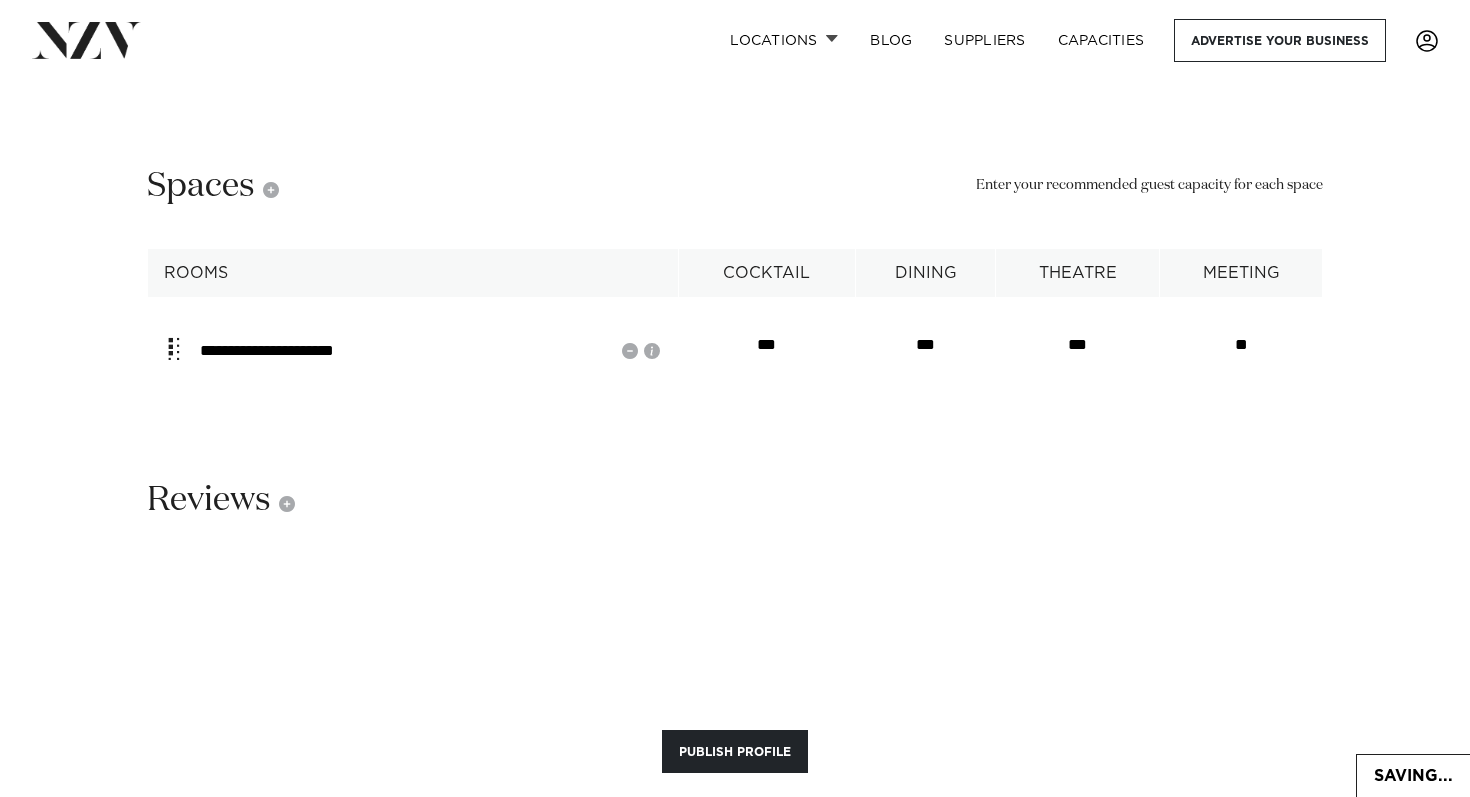 click on "***" at bounding box center (766, 351) 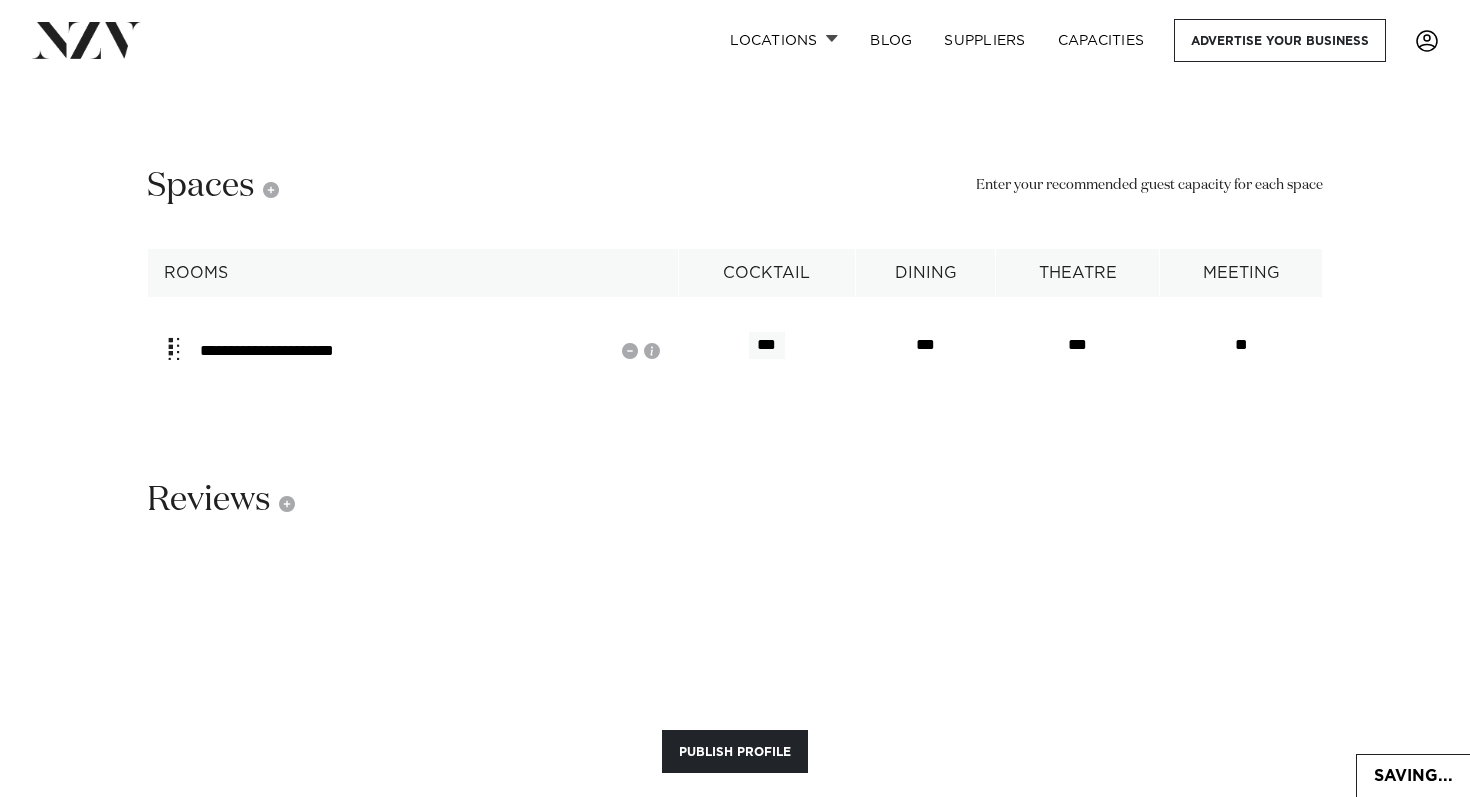 click on "***" at bounding box center (767, 345) 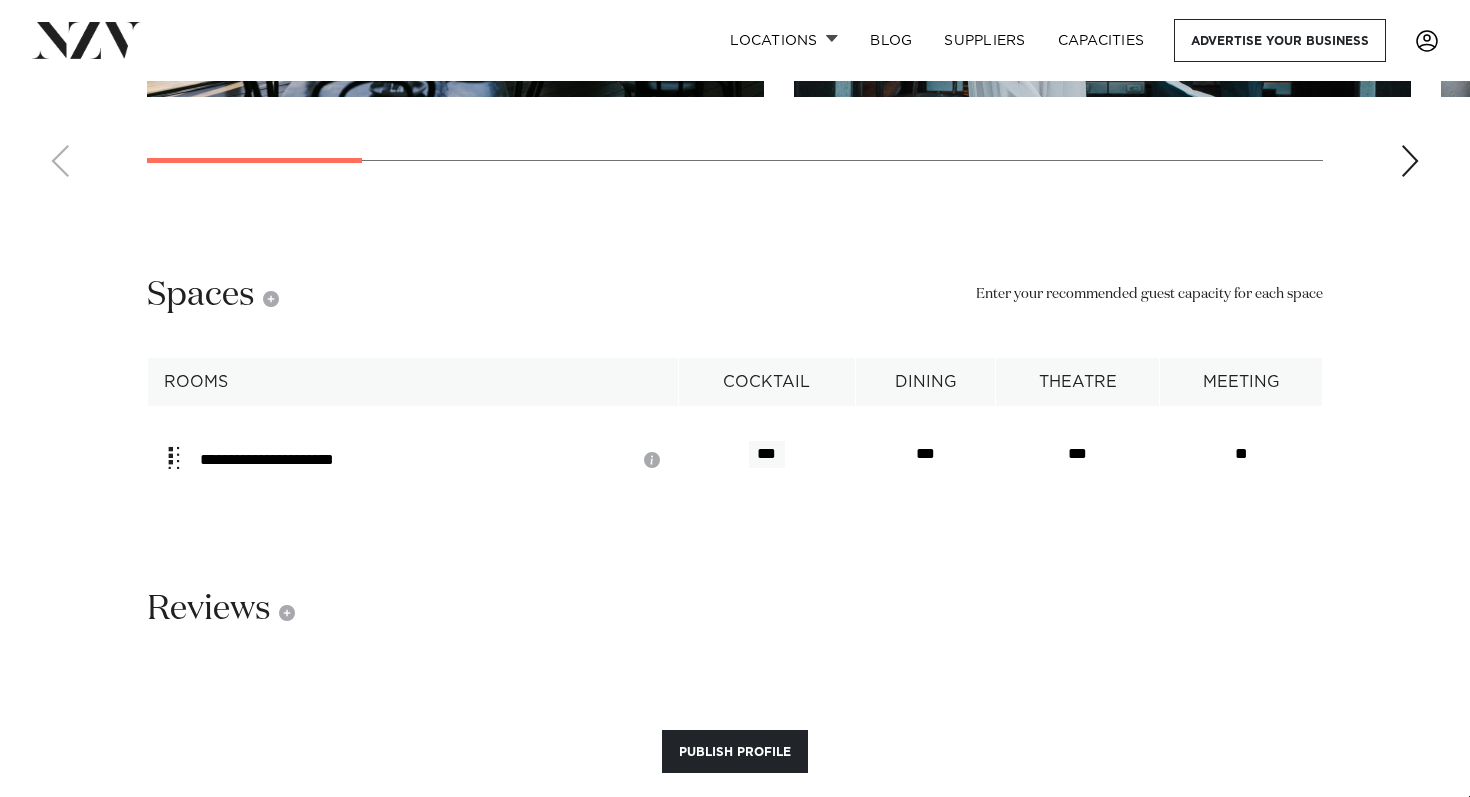 scroll, scrollTop: 3667, scrollLeft: 0, axis: vertical 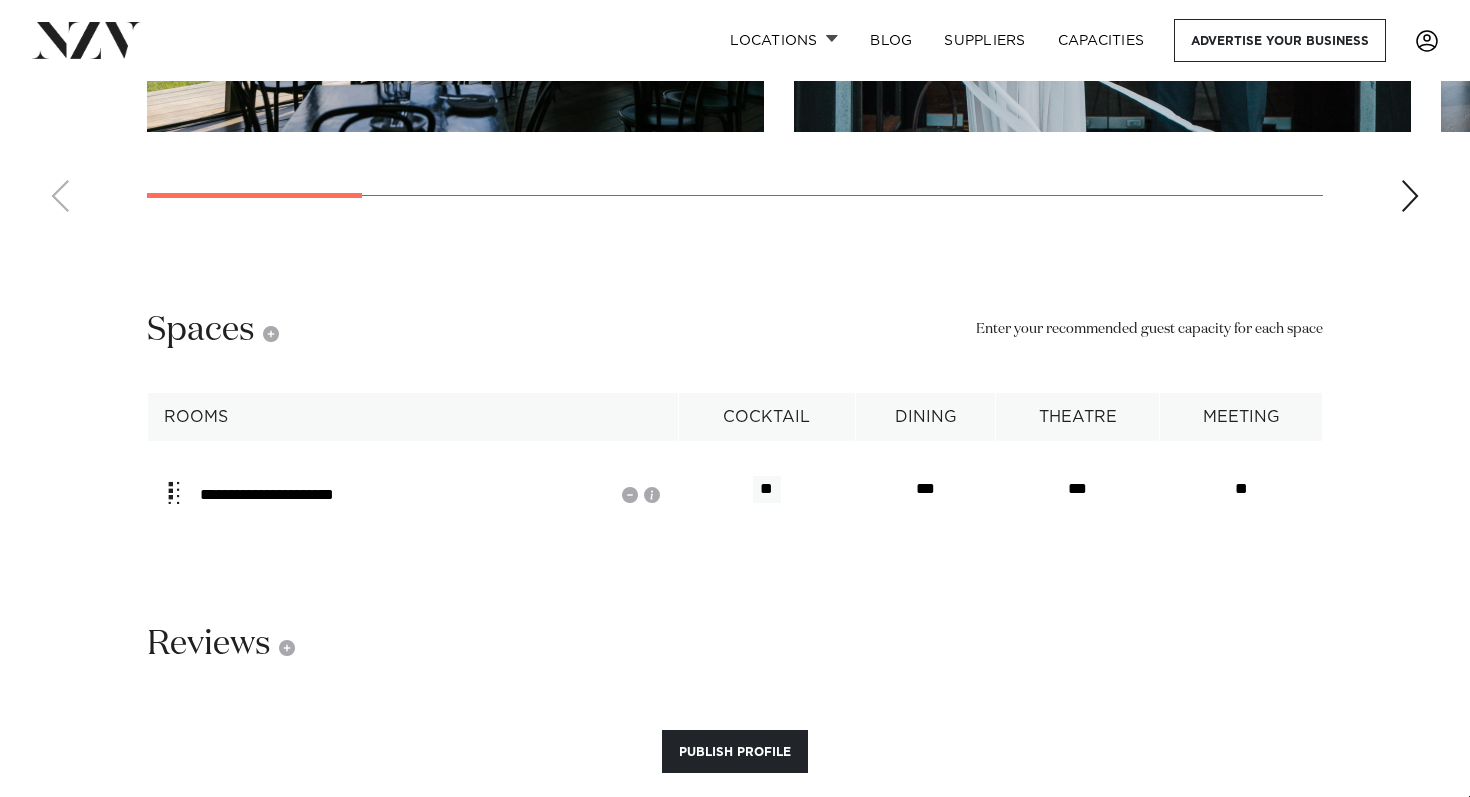 type on "*" 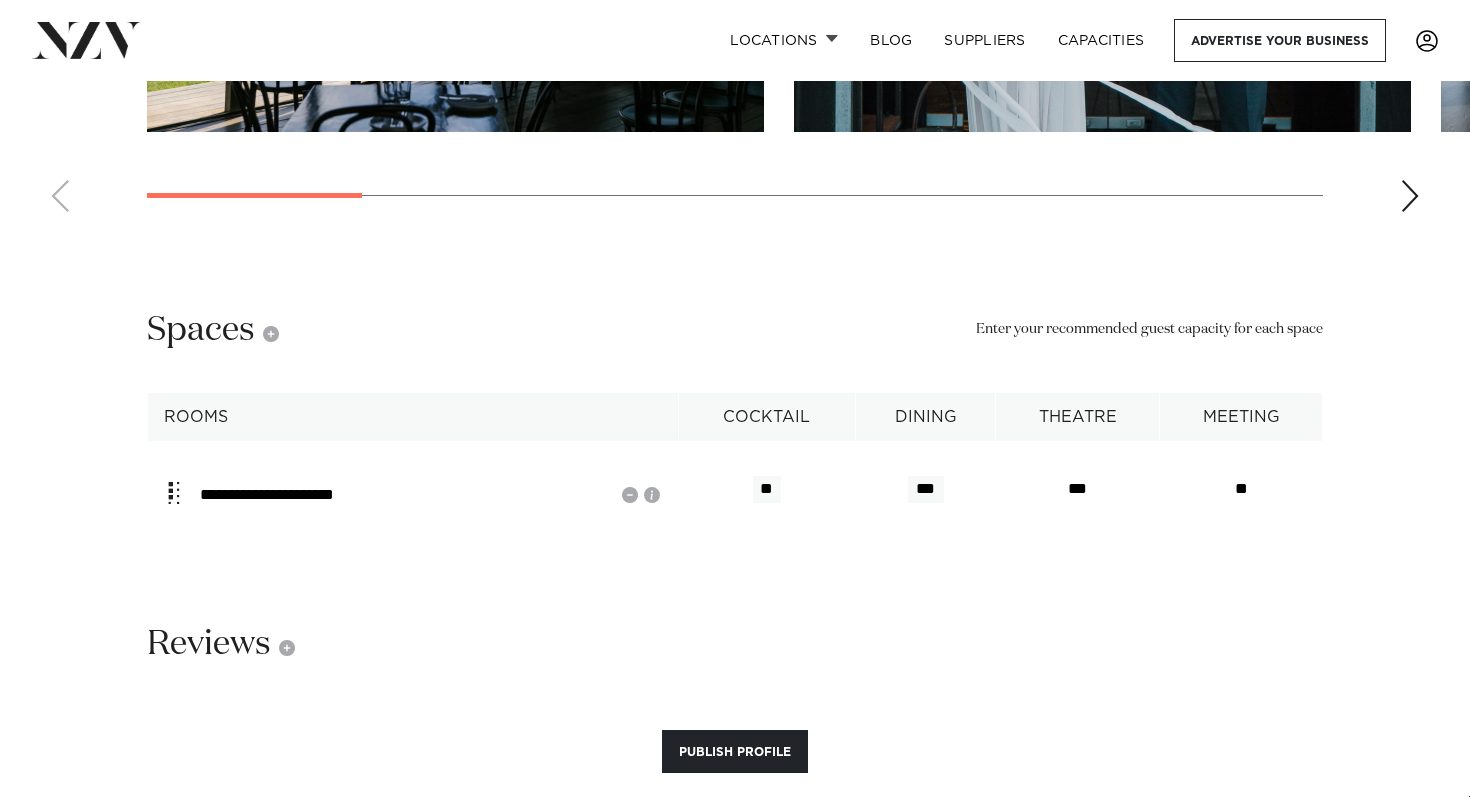 type on "**" 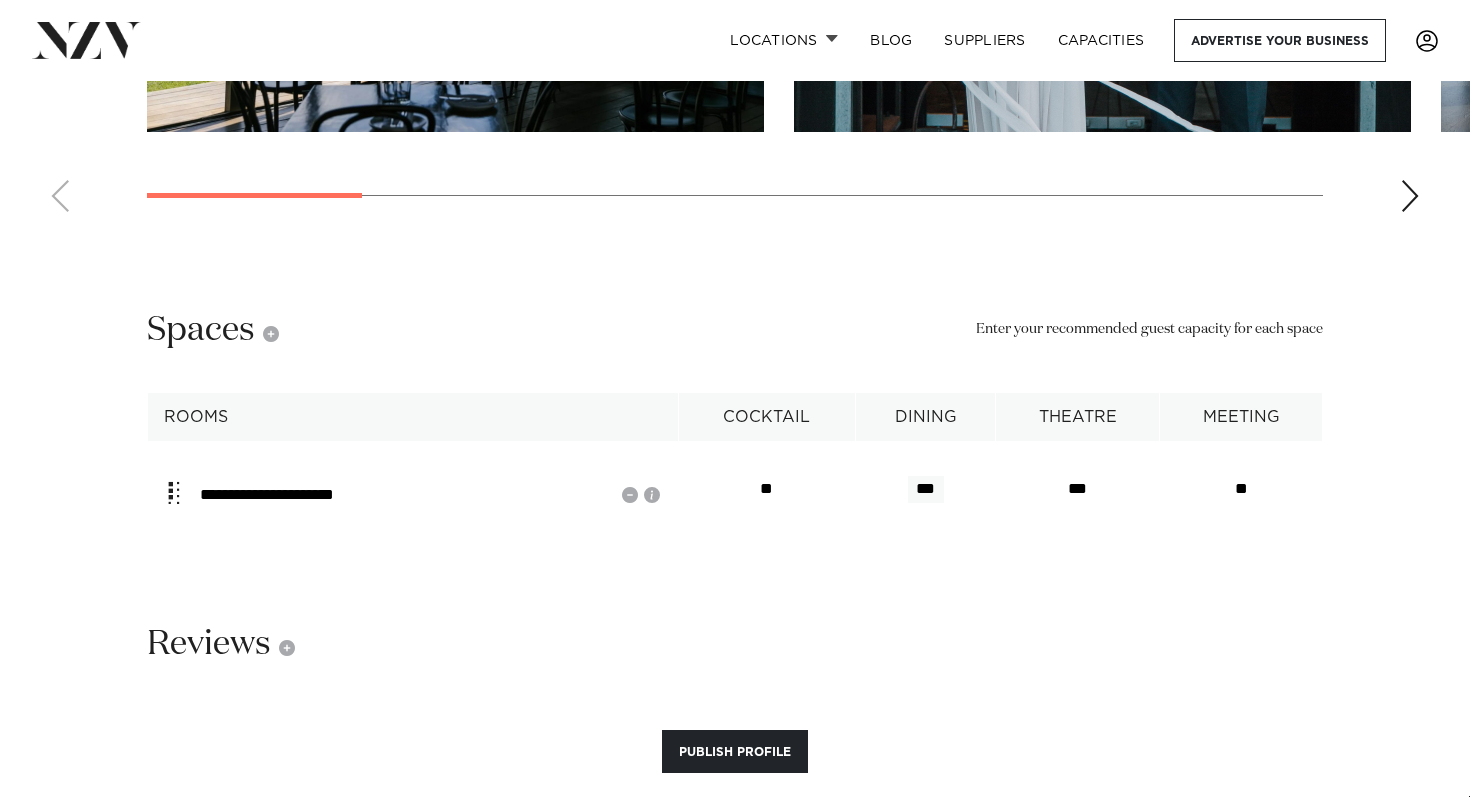 click on "***" at bounding box center [926, 489] 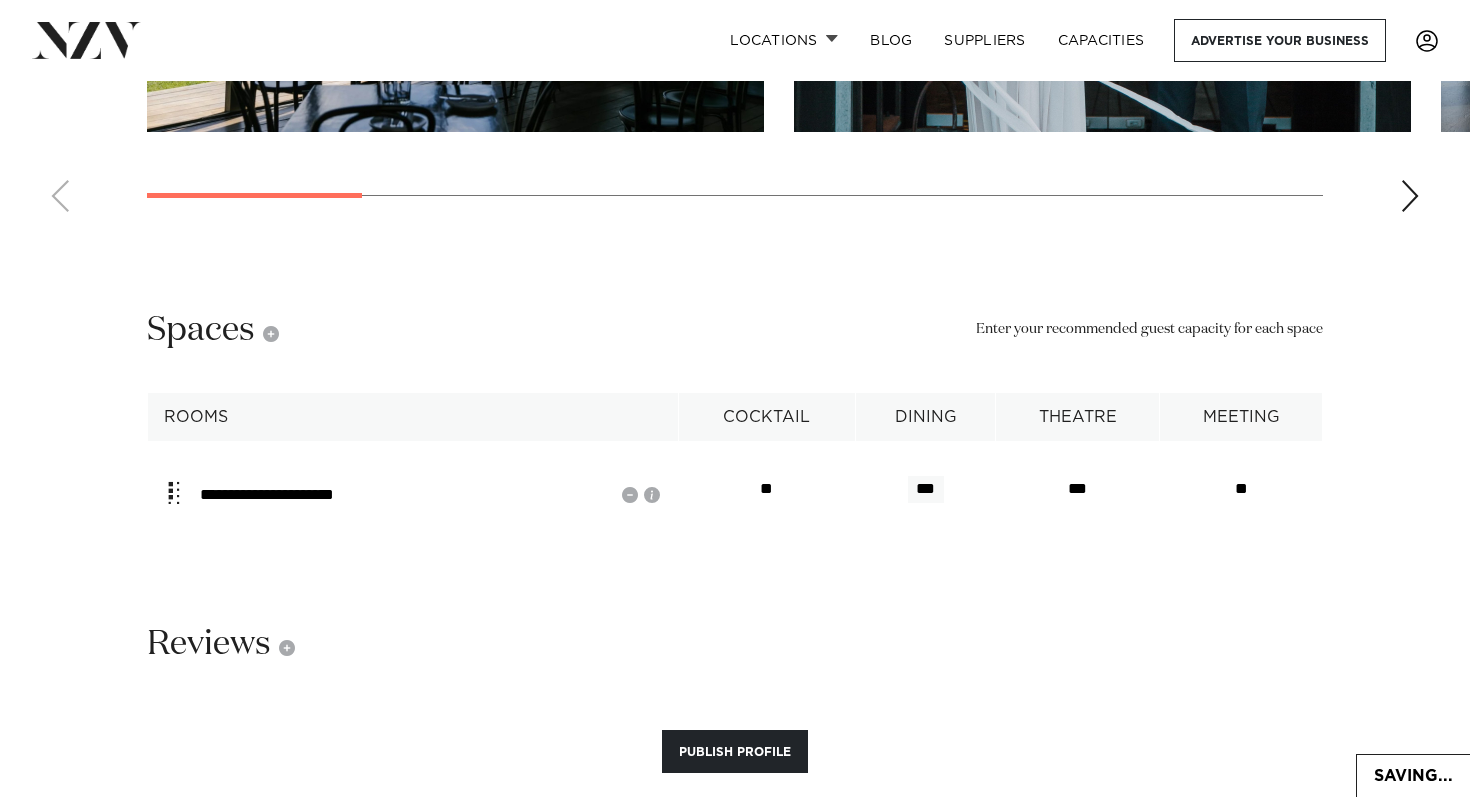 click on "***" at bounding box center [926, 489] 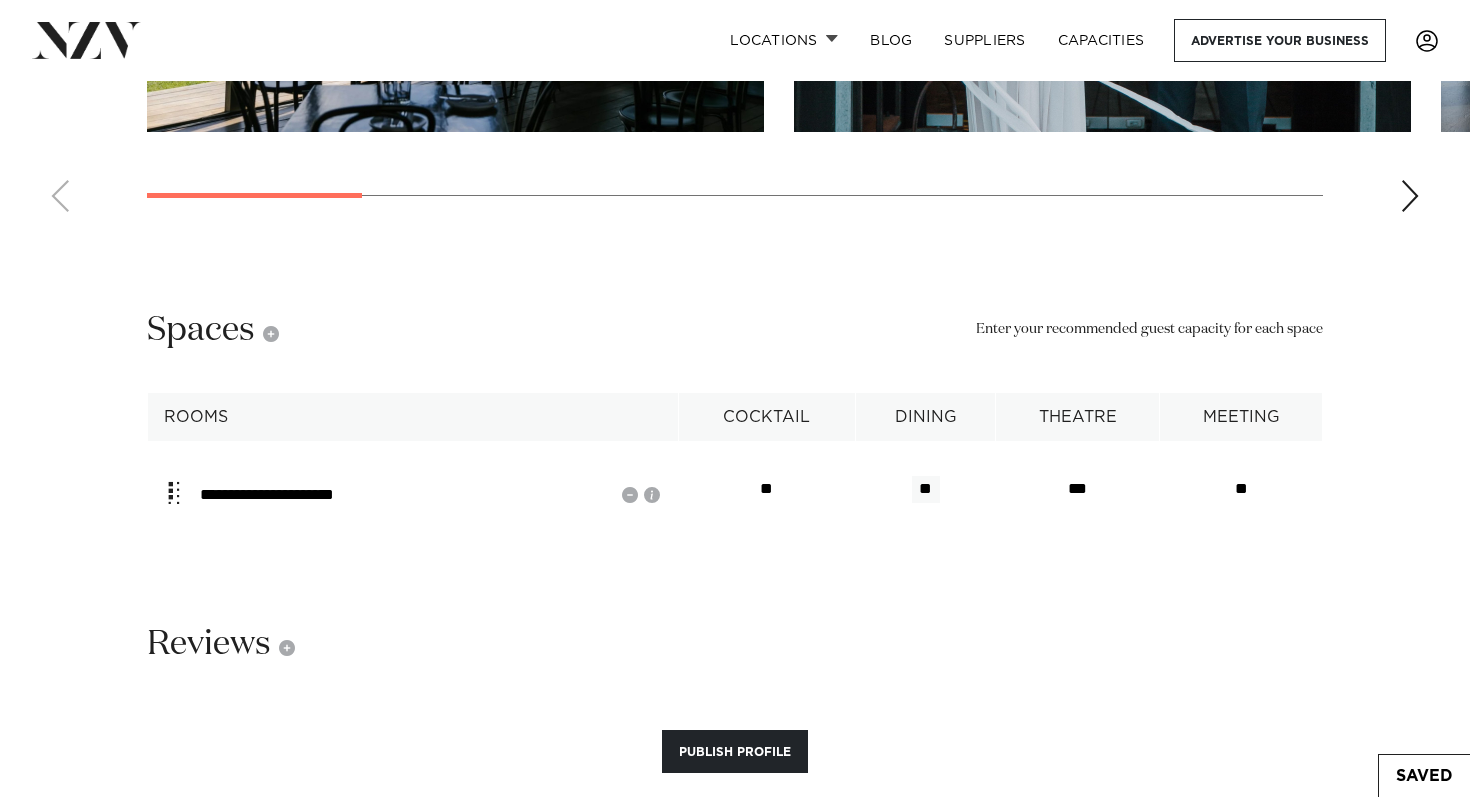 type on "*" 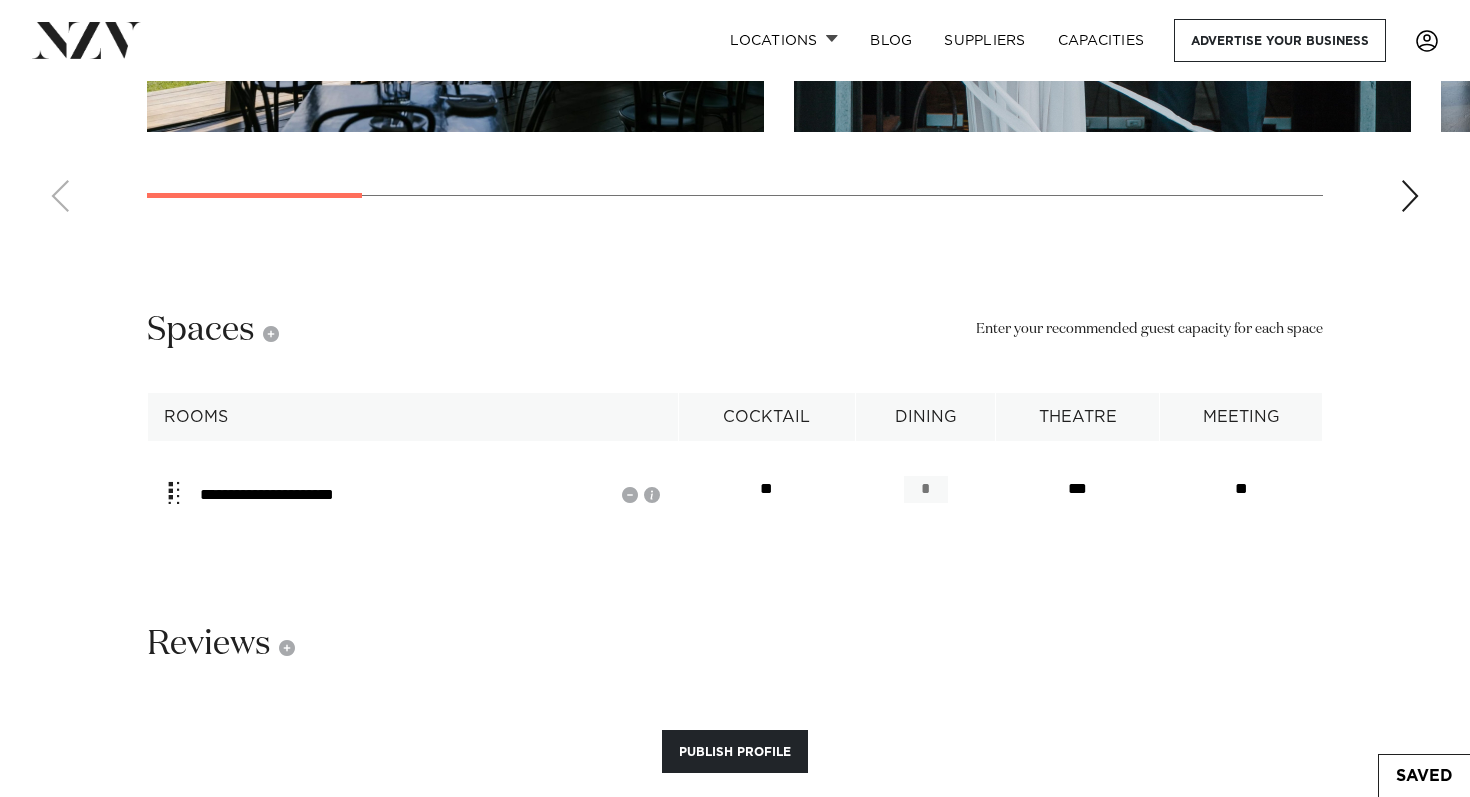 type on "*" 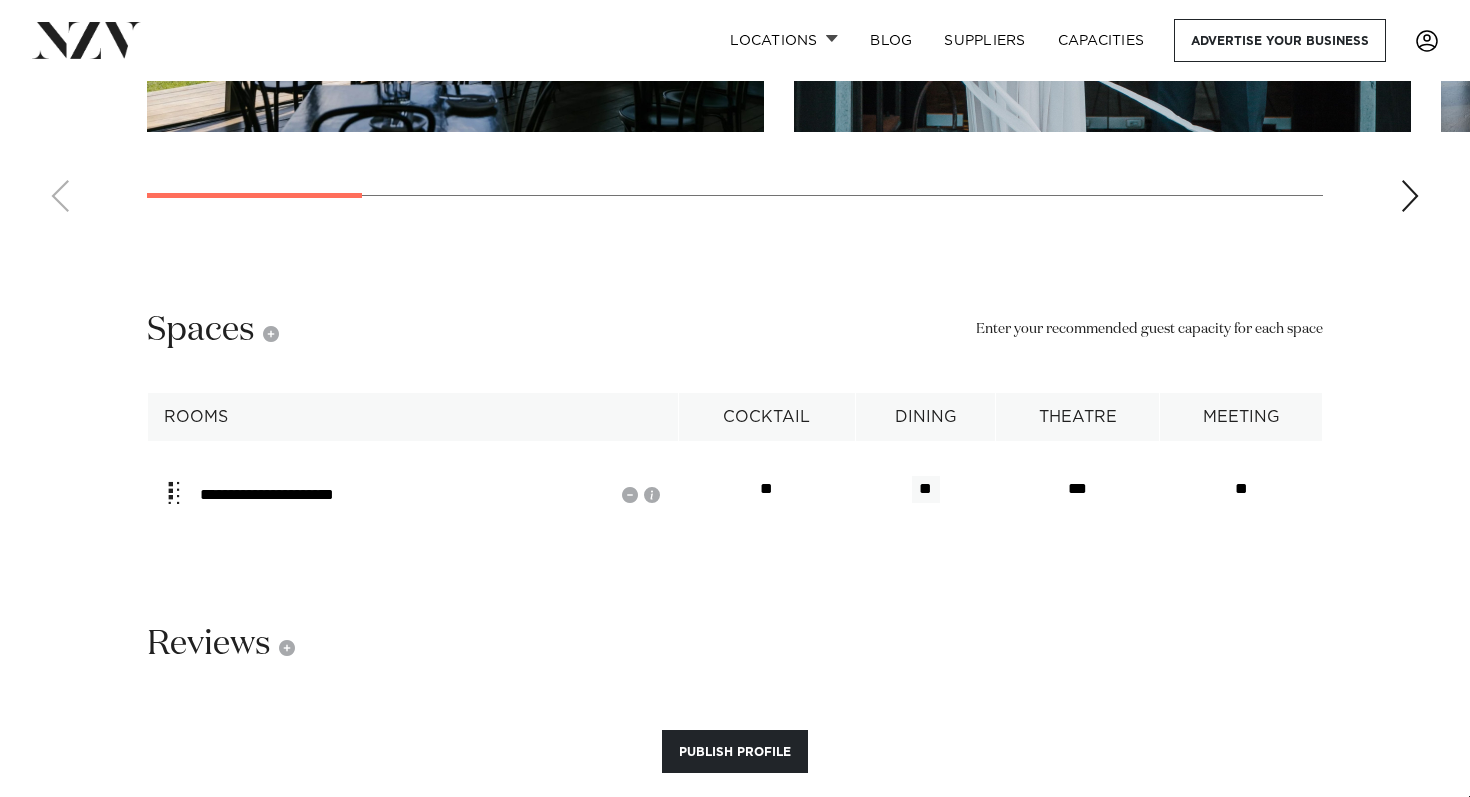 type on "*" 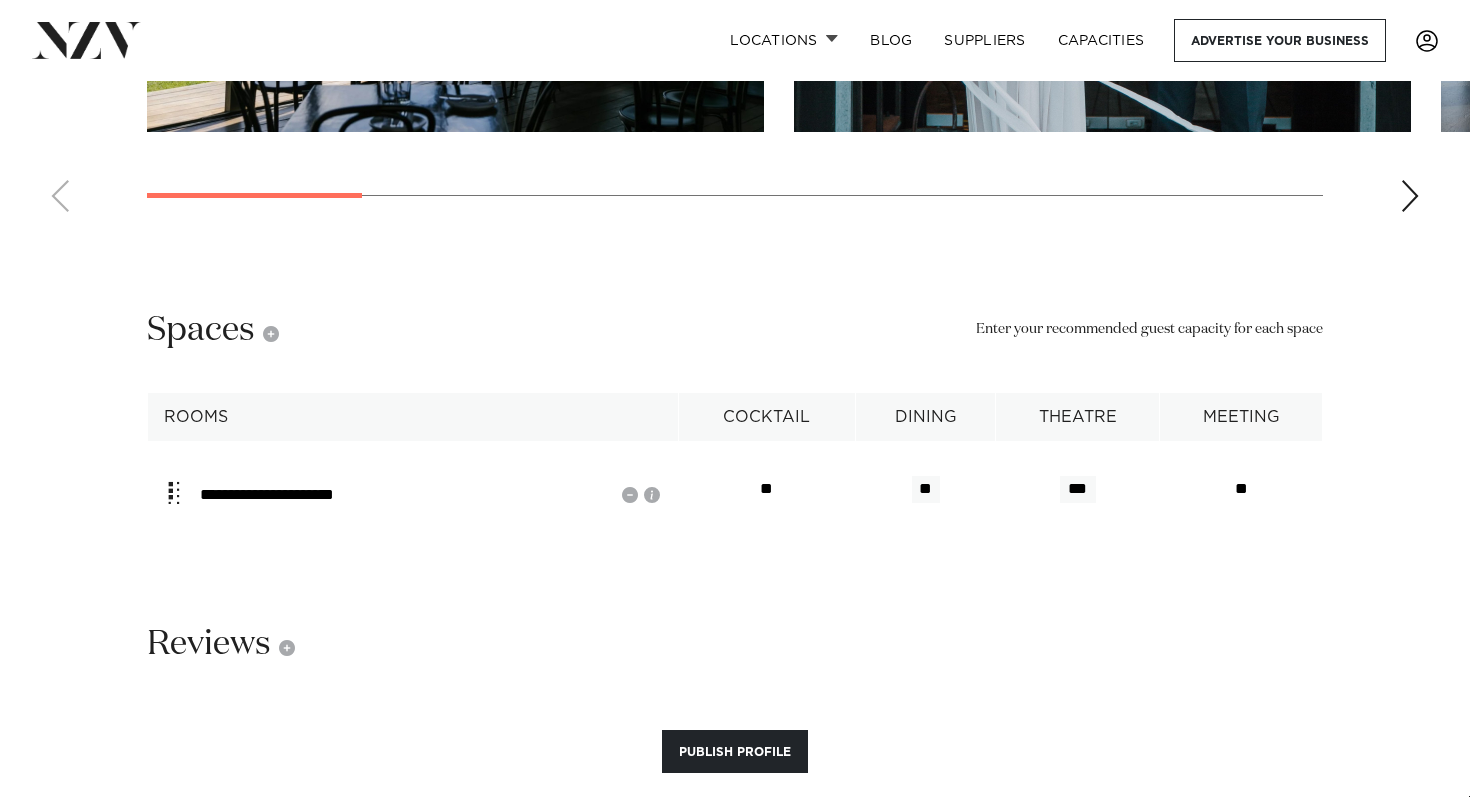 type on "**" 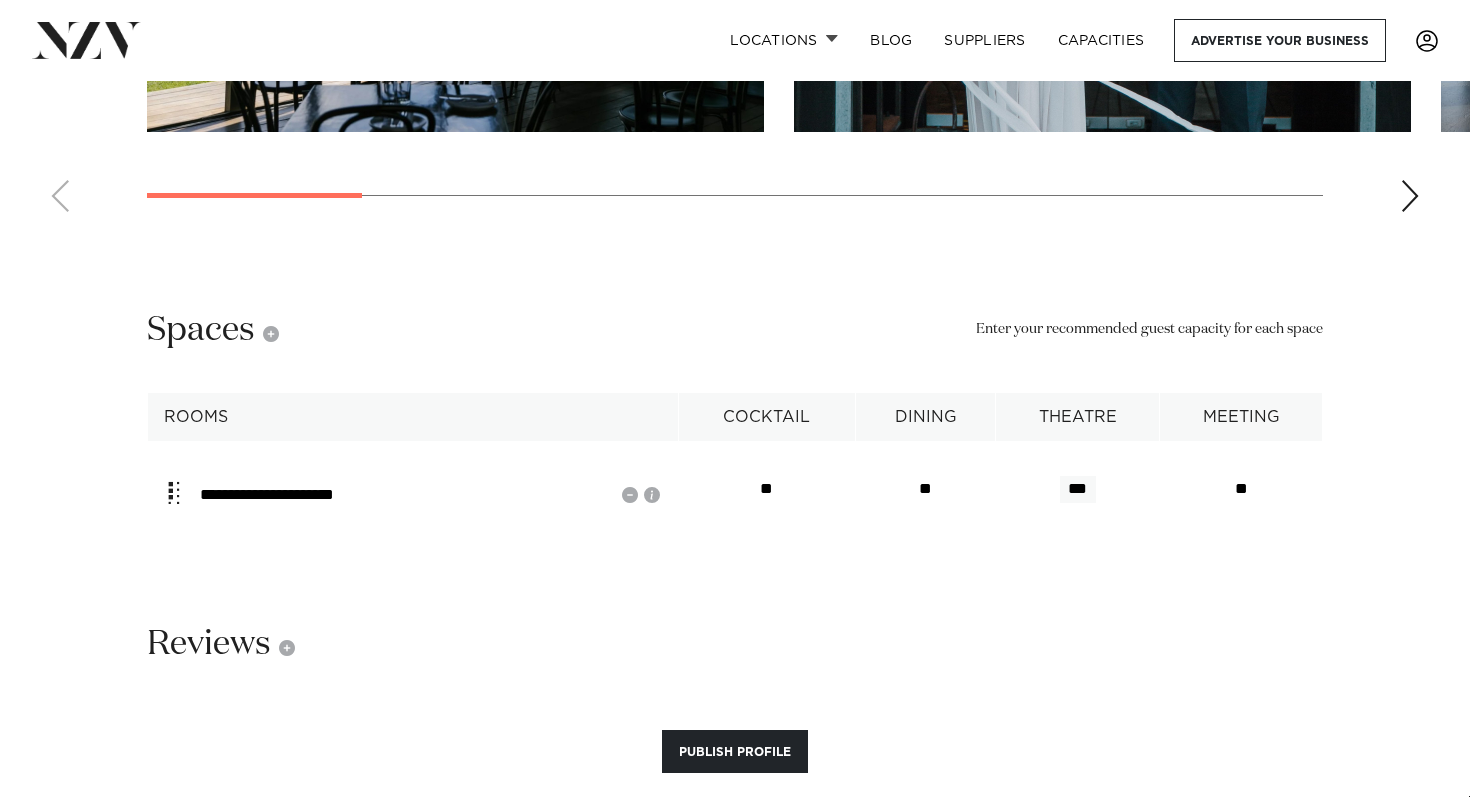 click on "***" at bounding box center [1078, 489] 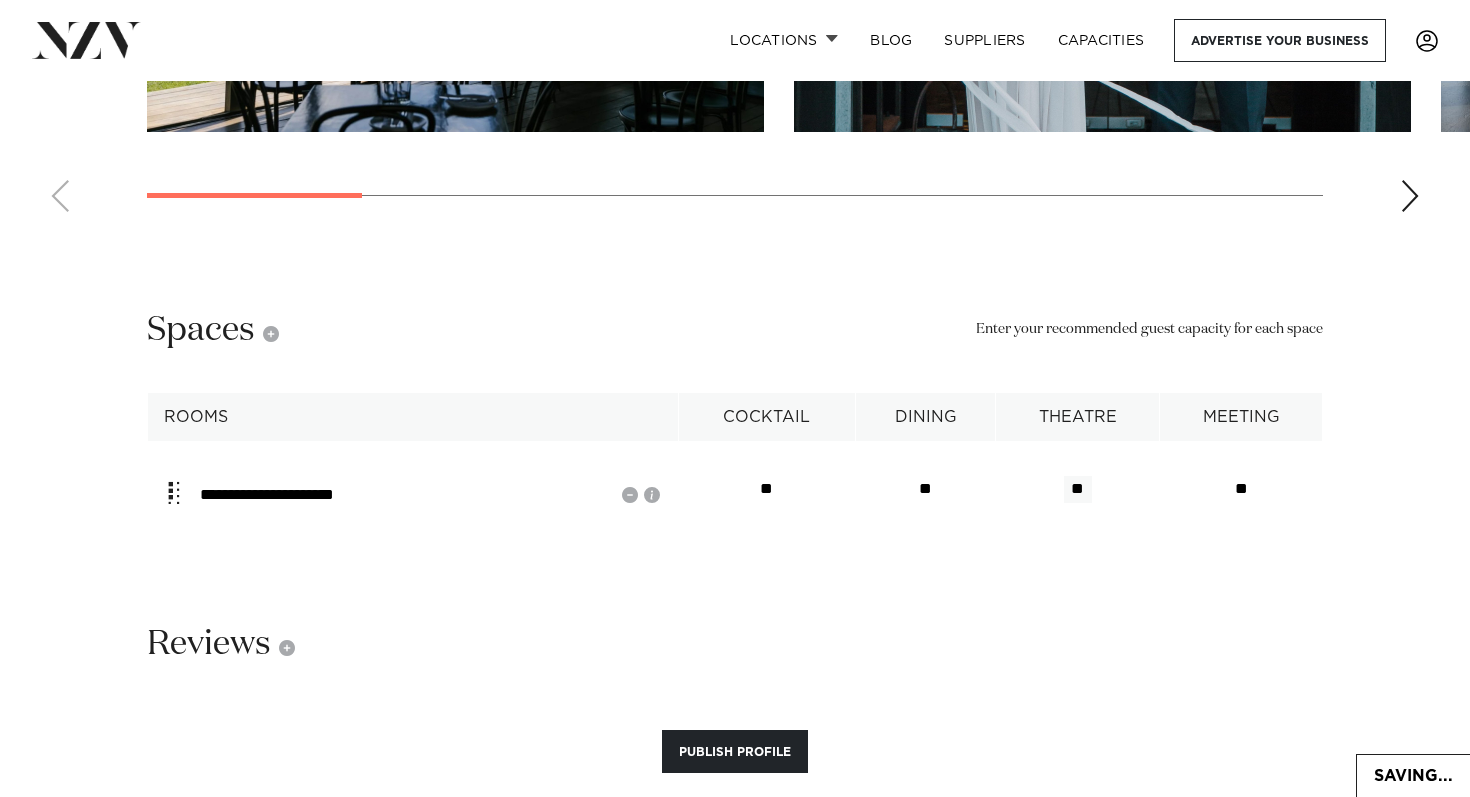 type on "*" 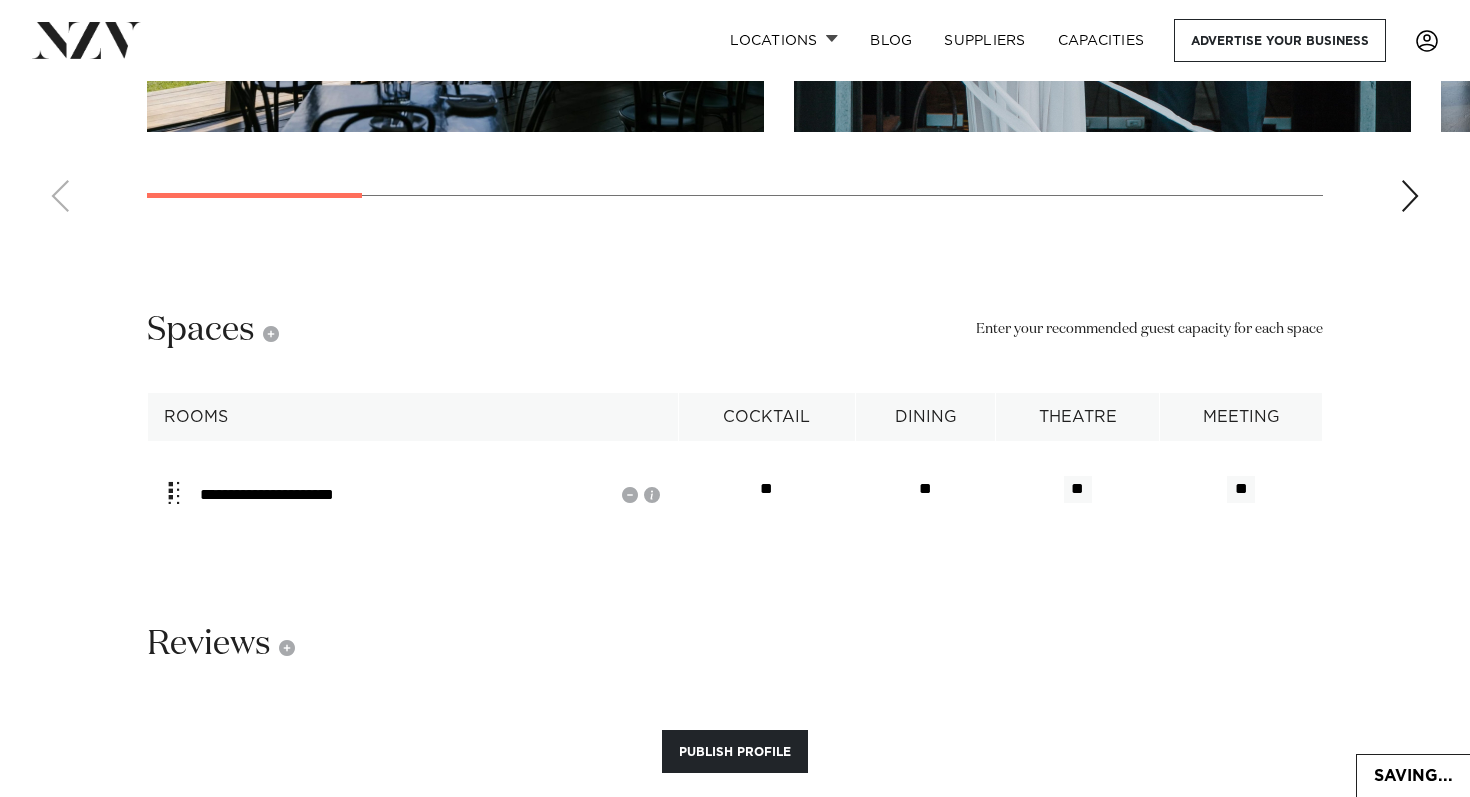 type on "**" 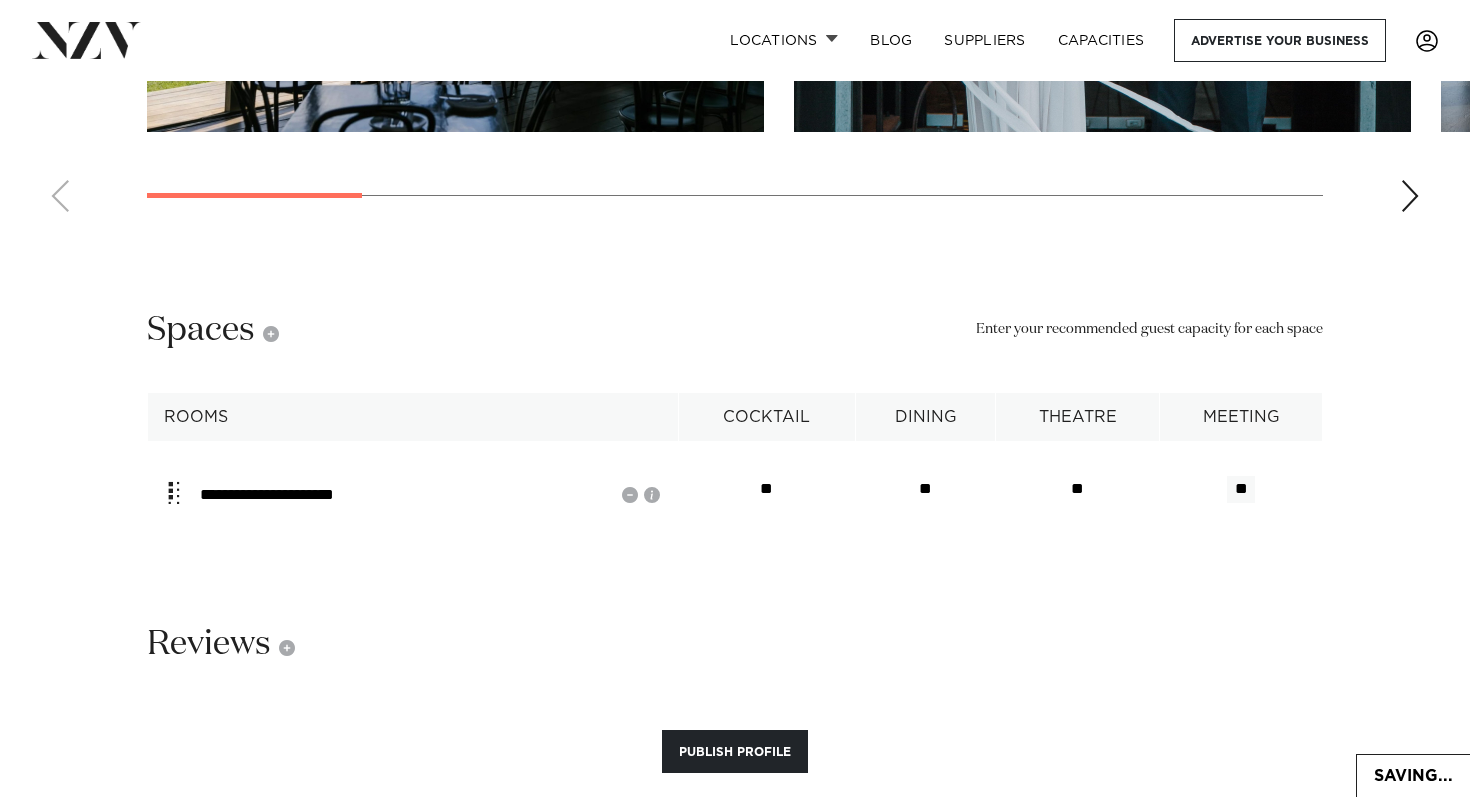 click on "**" at bounding box center [1241, 489] 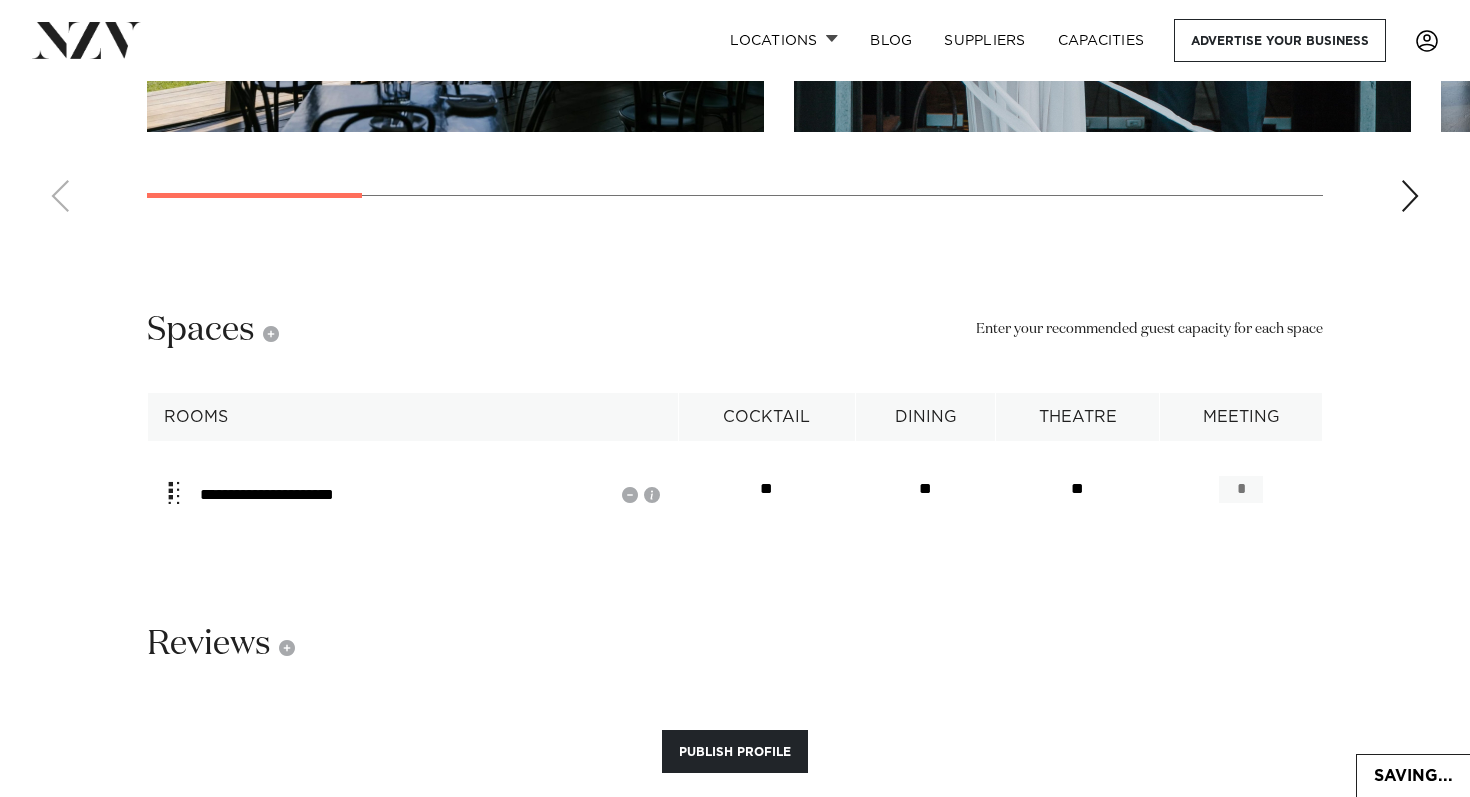 type on "*" 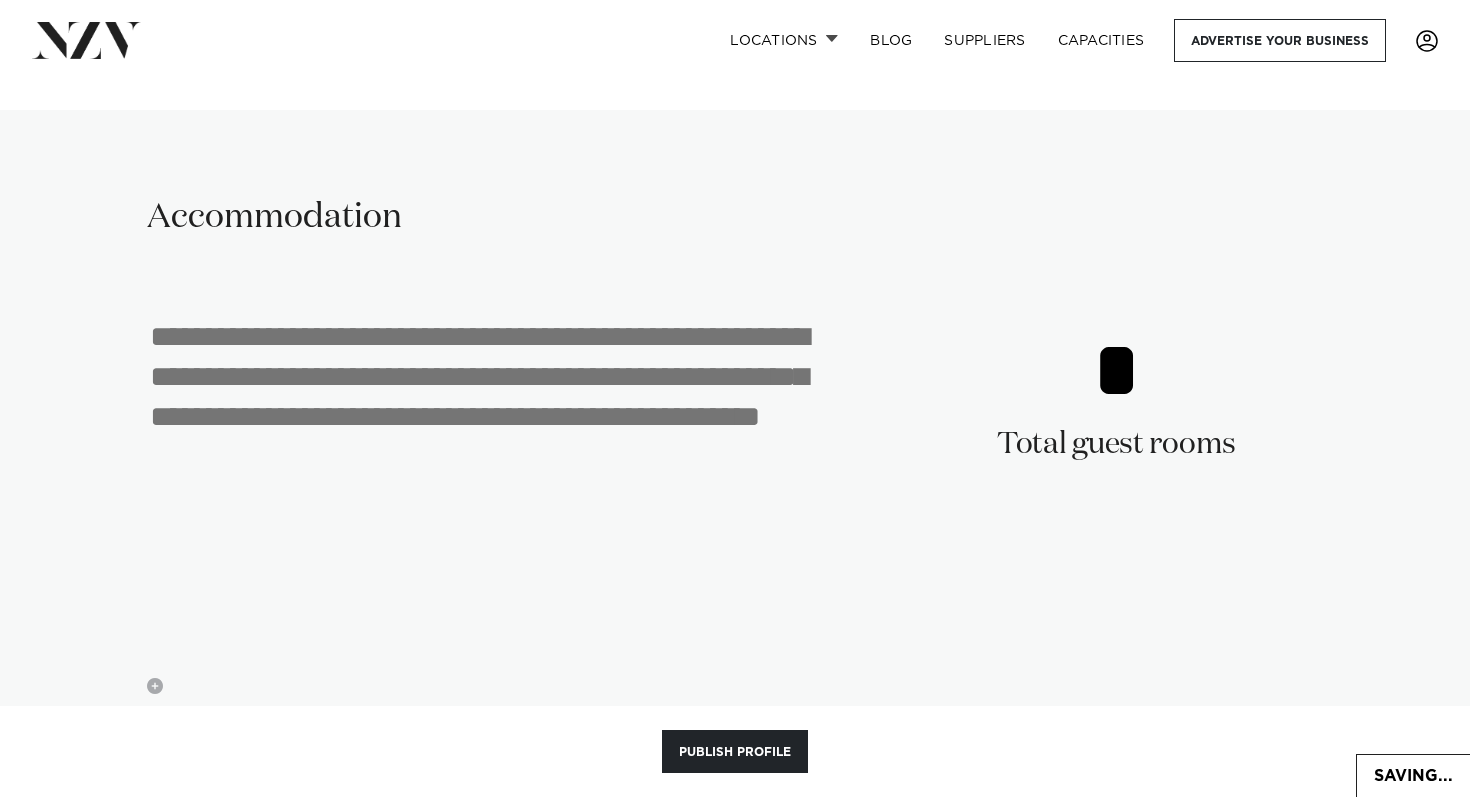 scroll, scrollTop: 4447, scrollLeft: 0, axis: vertical 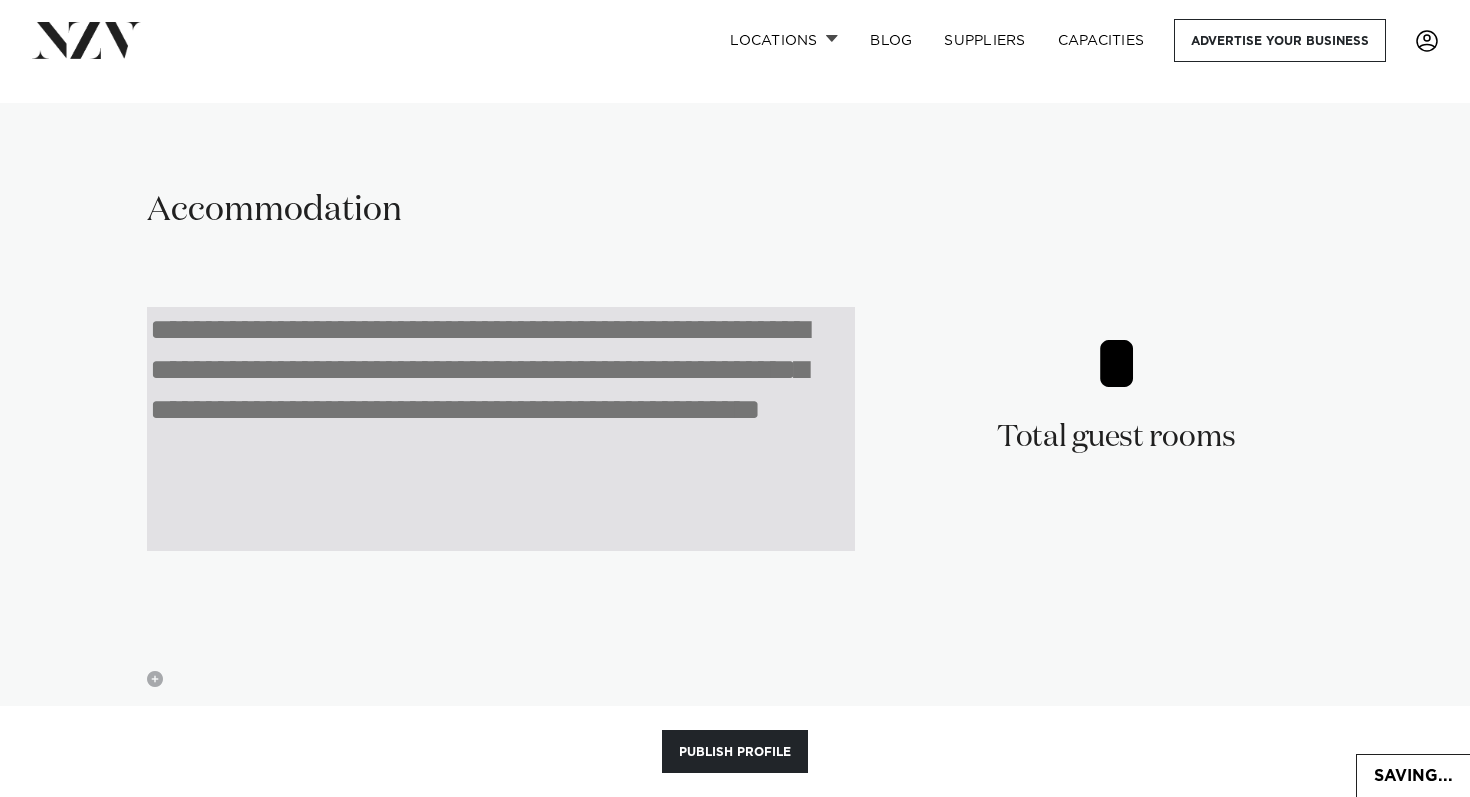 type on "**" 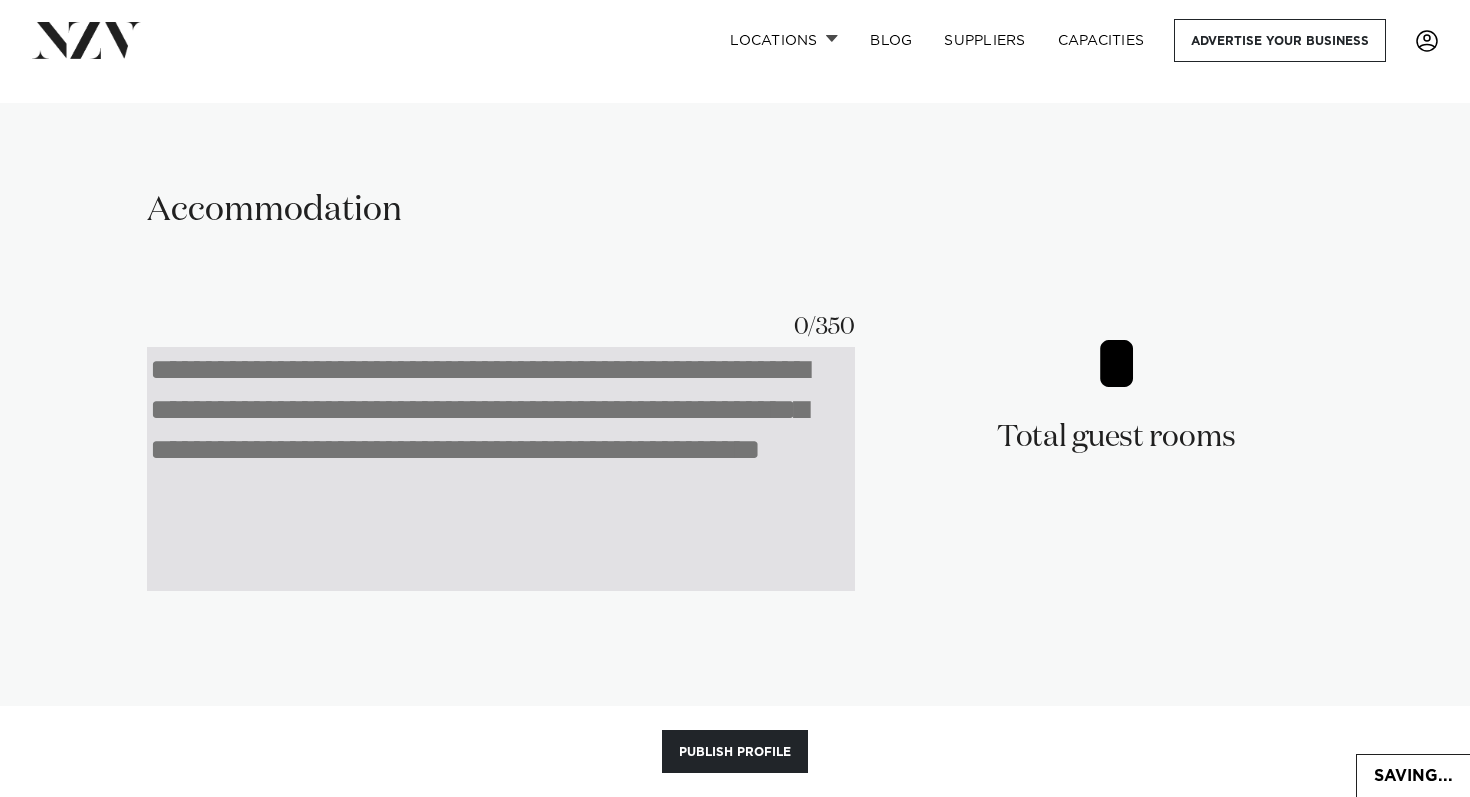 click at bounding box center [501, 469] 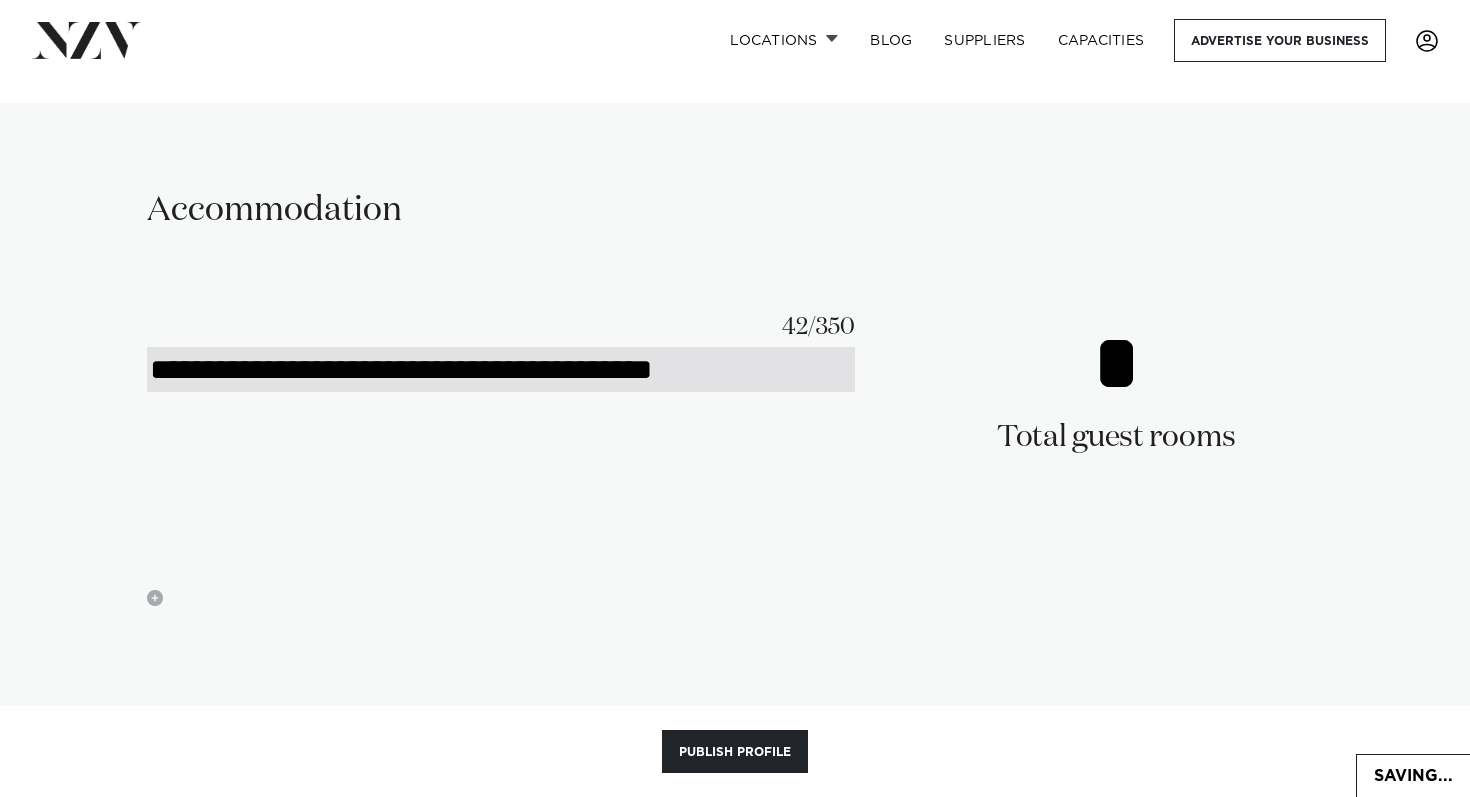 click on "**********" at bounding box center (501, 369) 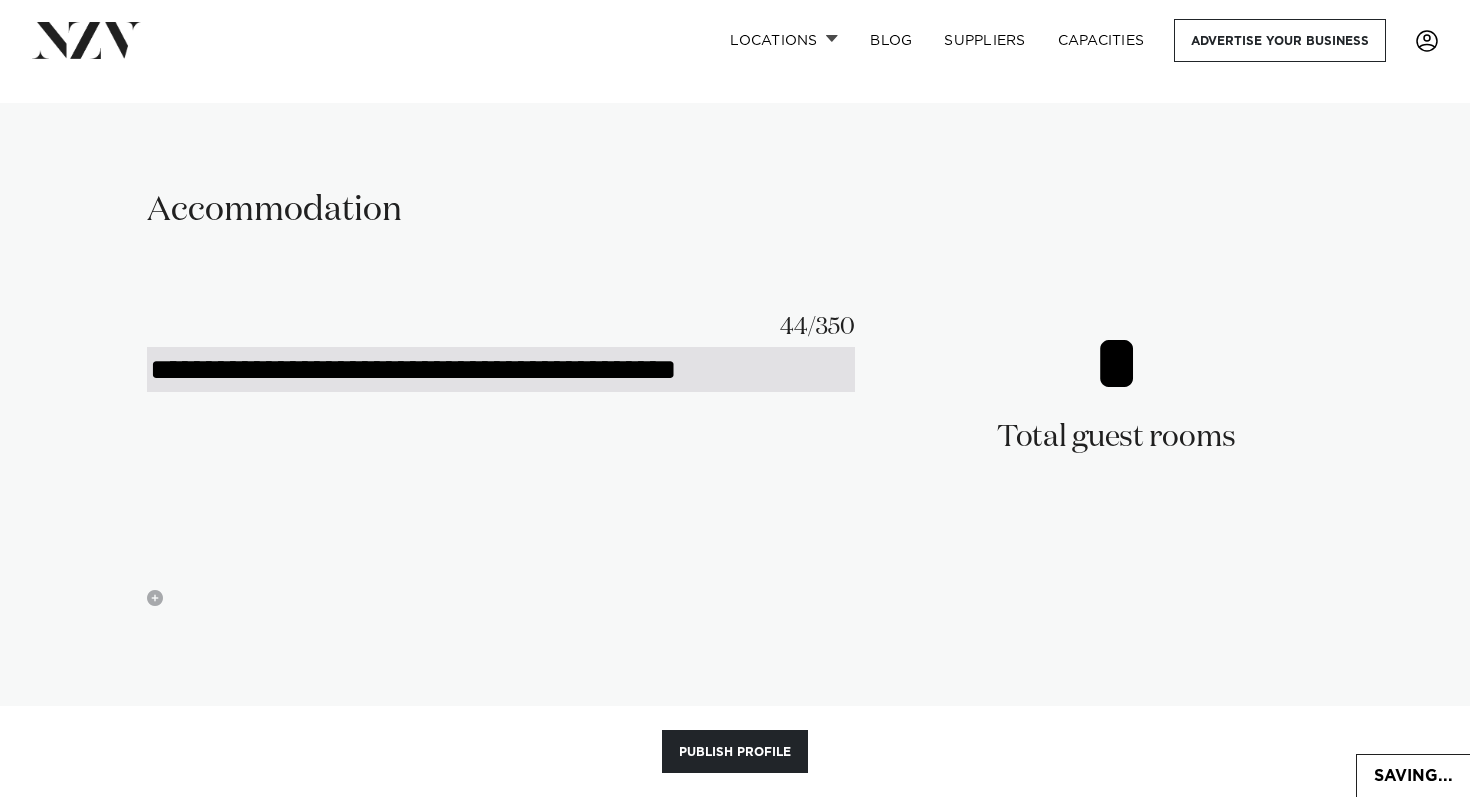 click on "**********" at bounding box center (501, 369) 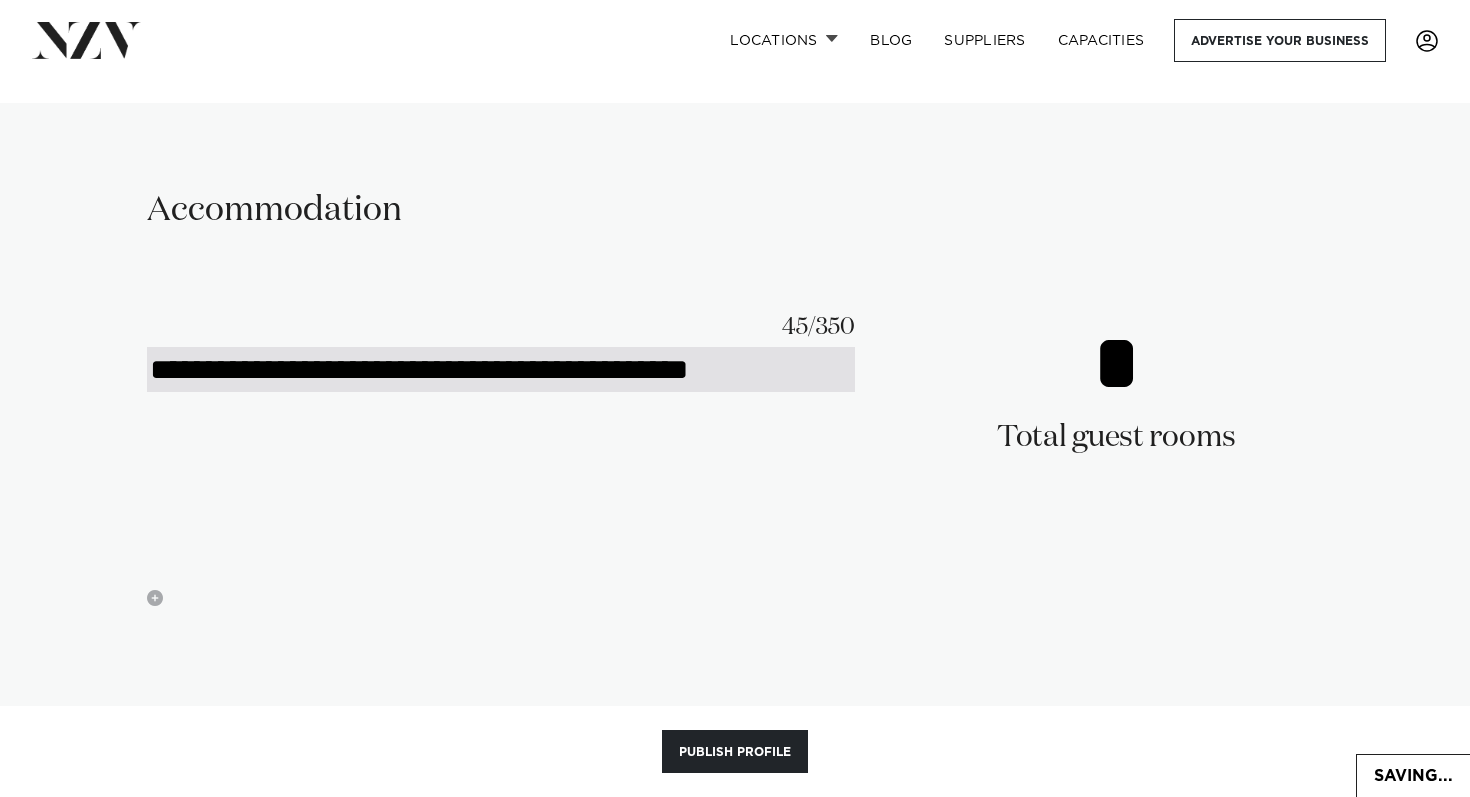 drag, startPoint x: 778, startPoint y: 348, endPoint x: 745, endPoint y: 350, distance: 33.06055 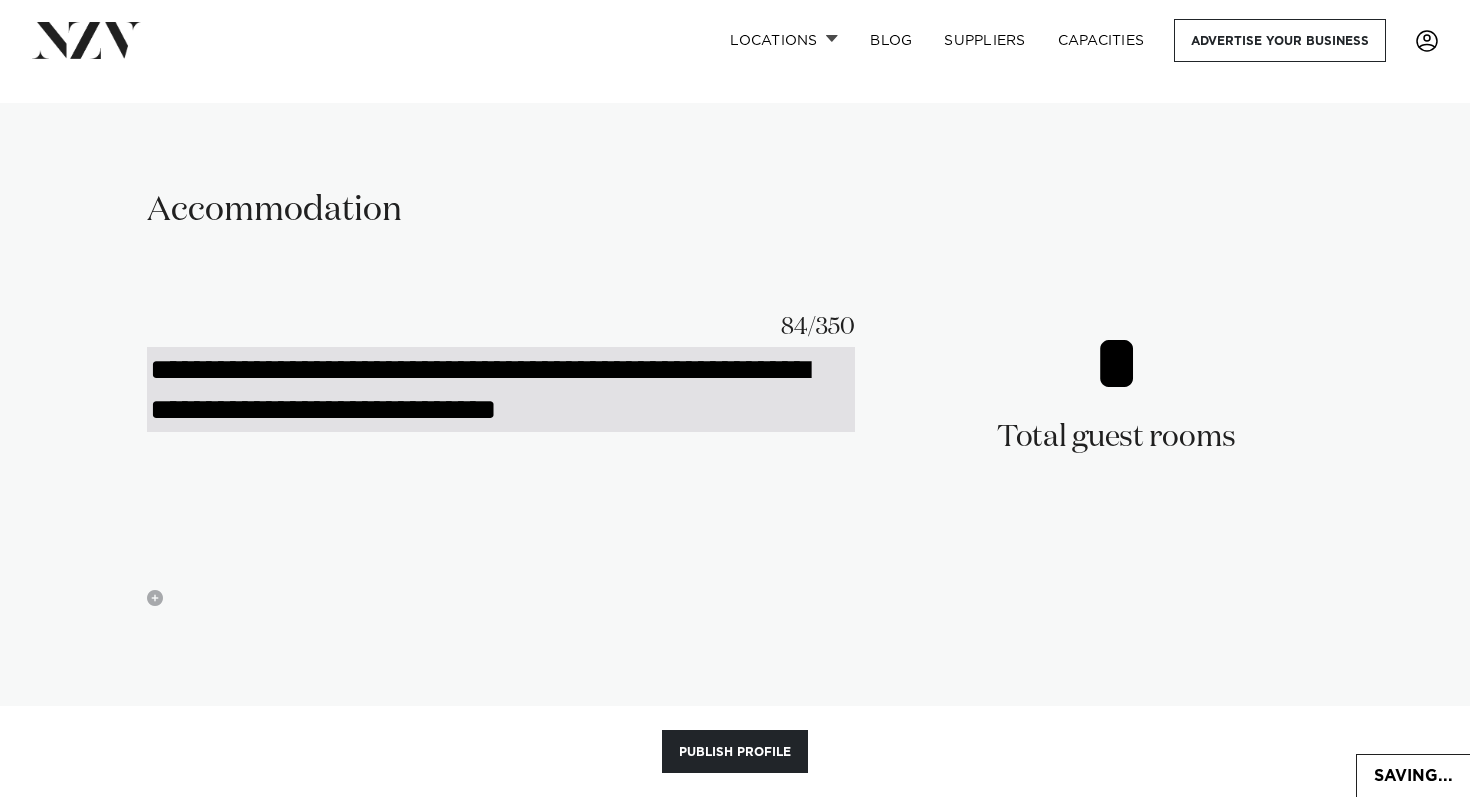 click on "**********" at bounding box center (501, 389) 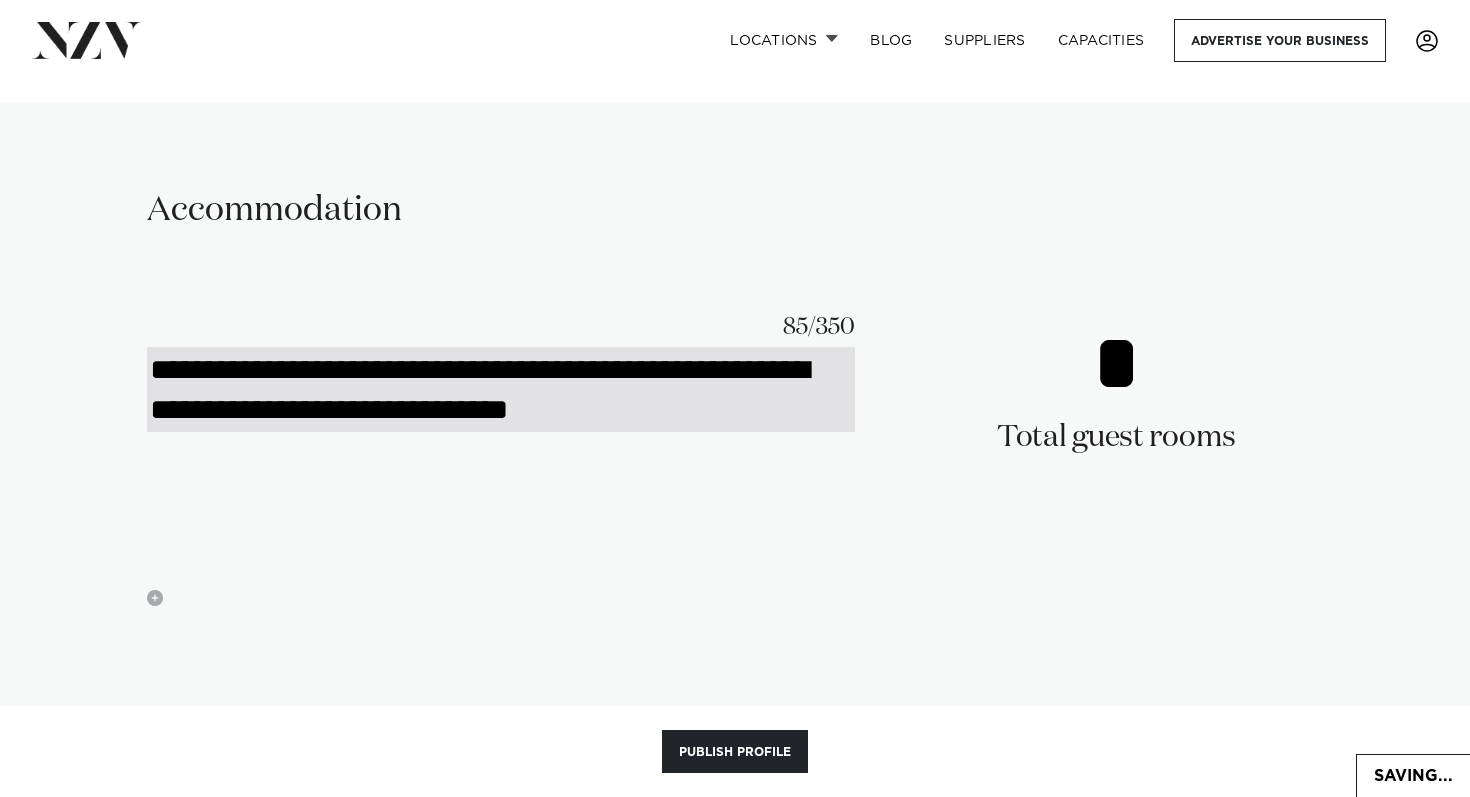 click on "**********" at bounding box center (501, 389) 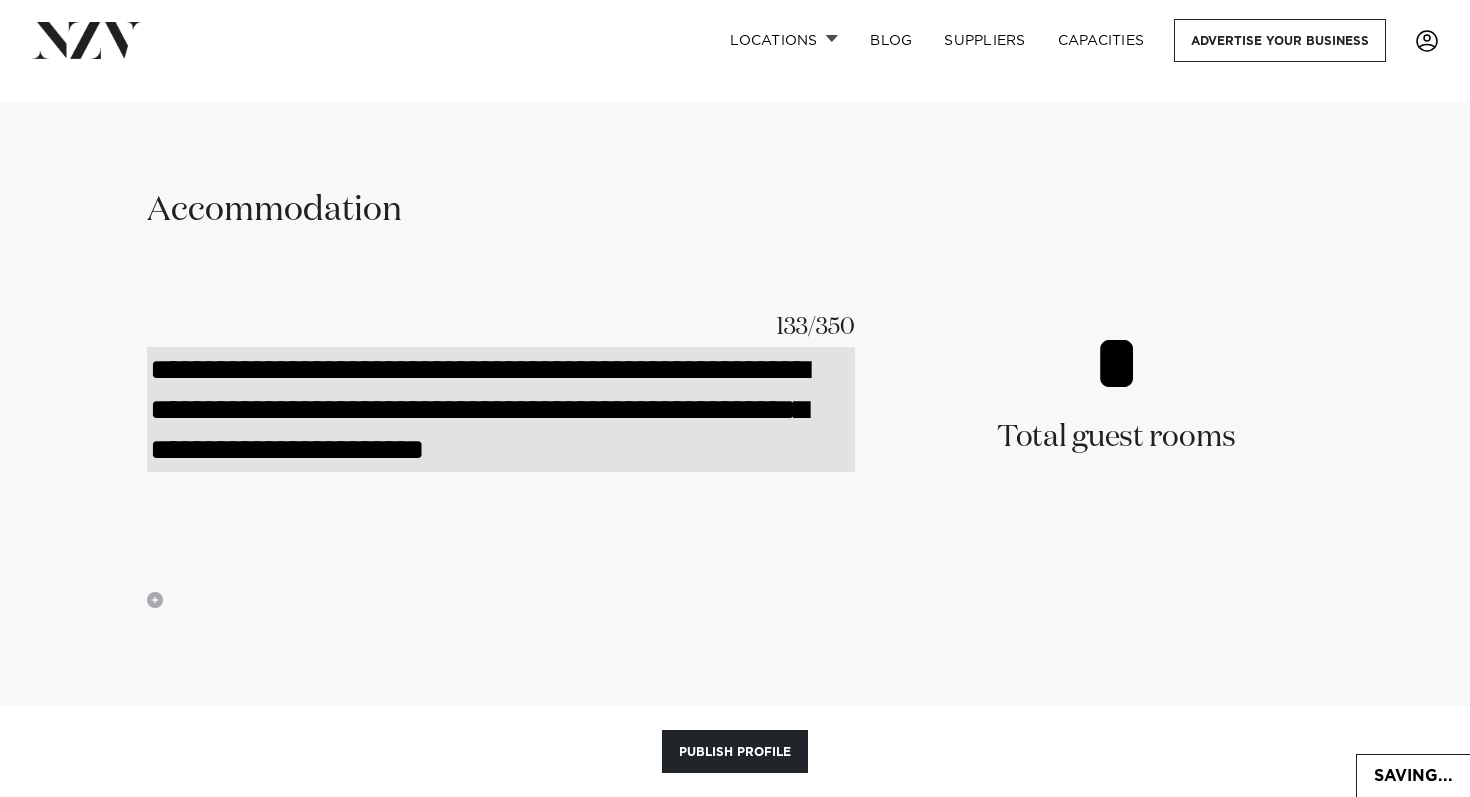 click on "**********" at bounding box center (501, 409) 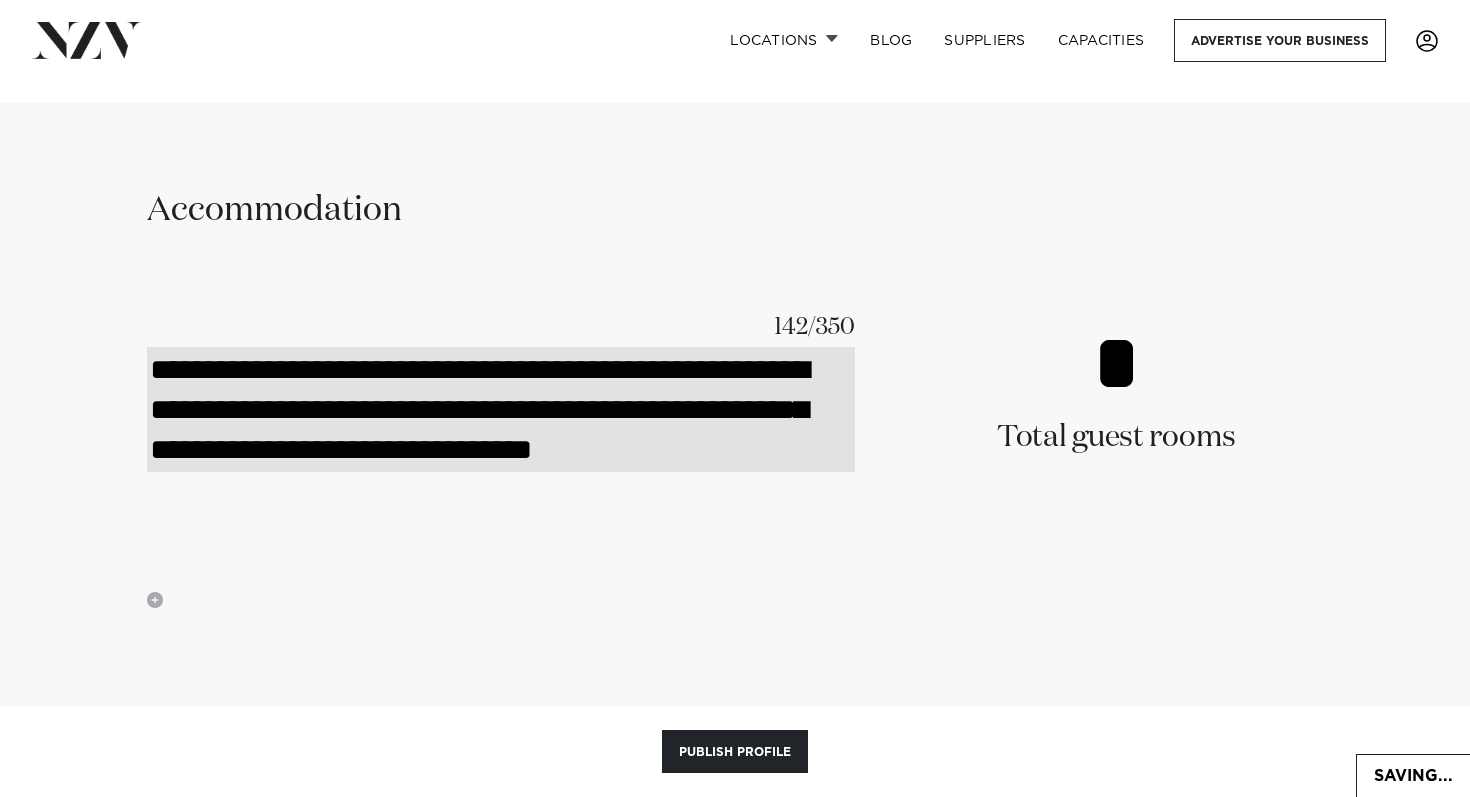 click on "**********" at bounding box center (501, 409) 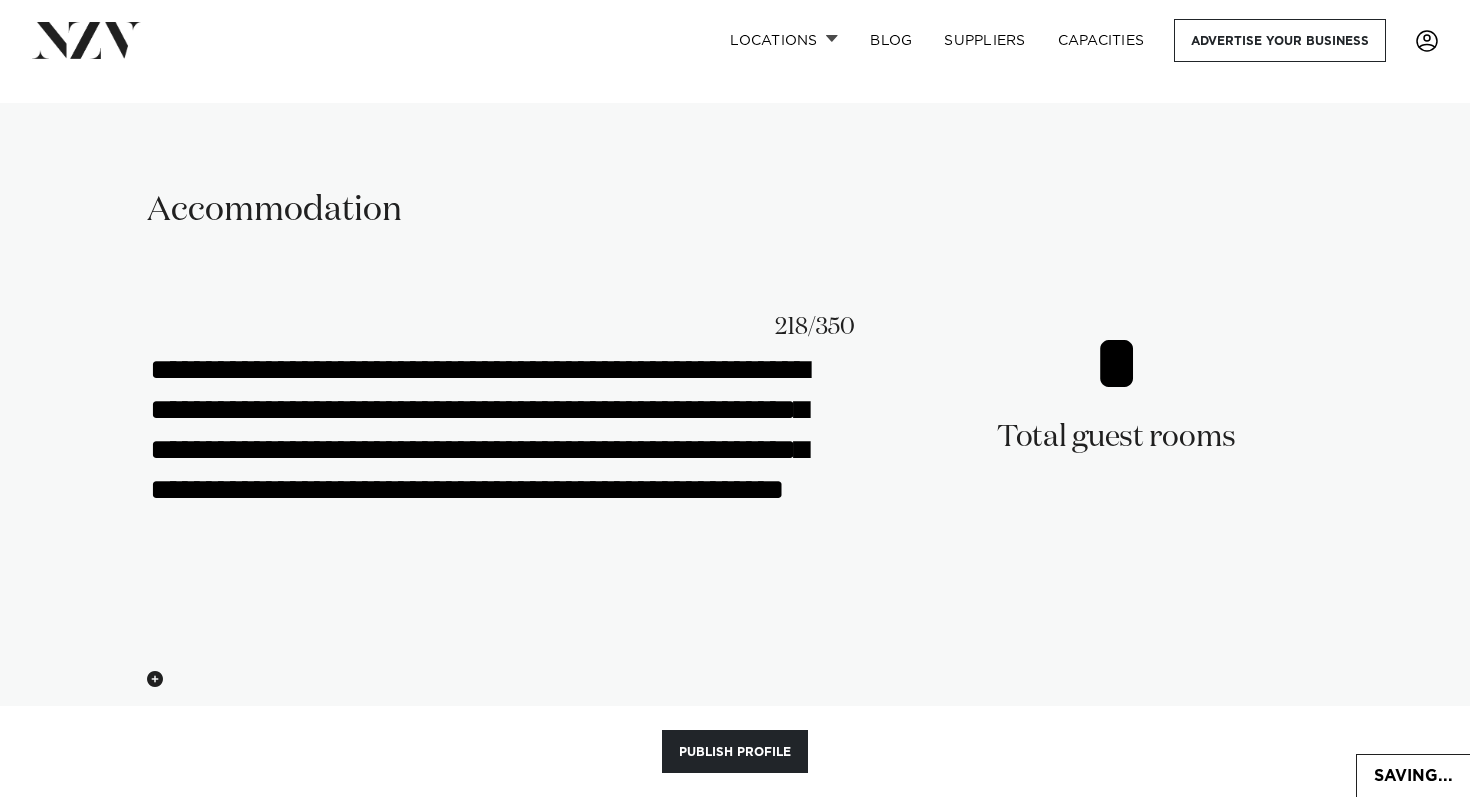 type on "**********" 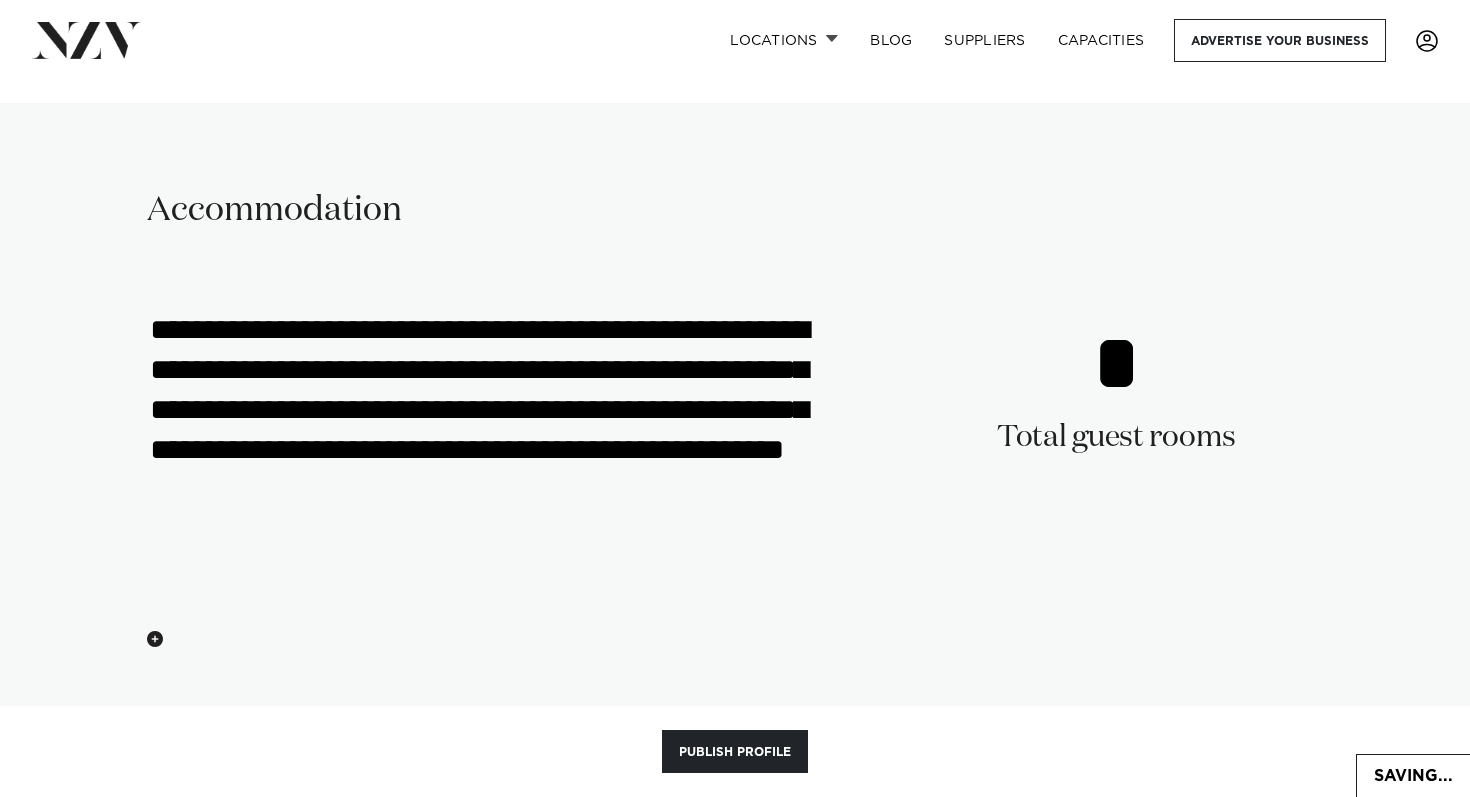 click at bounding box center (155, 639) 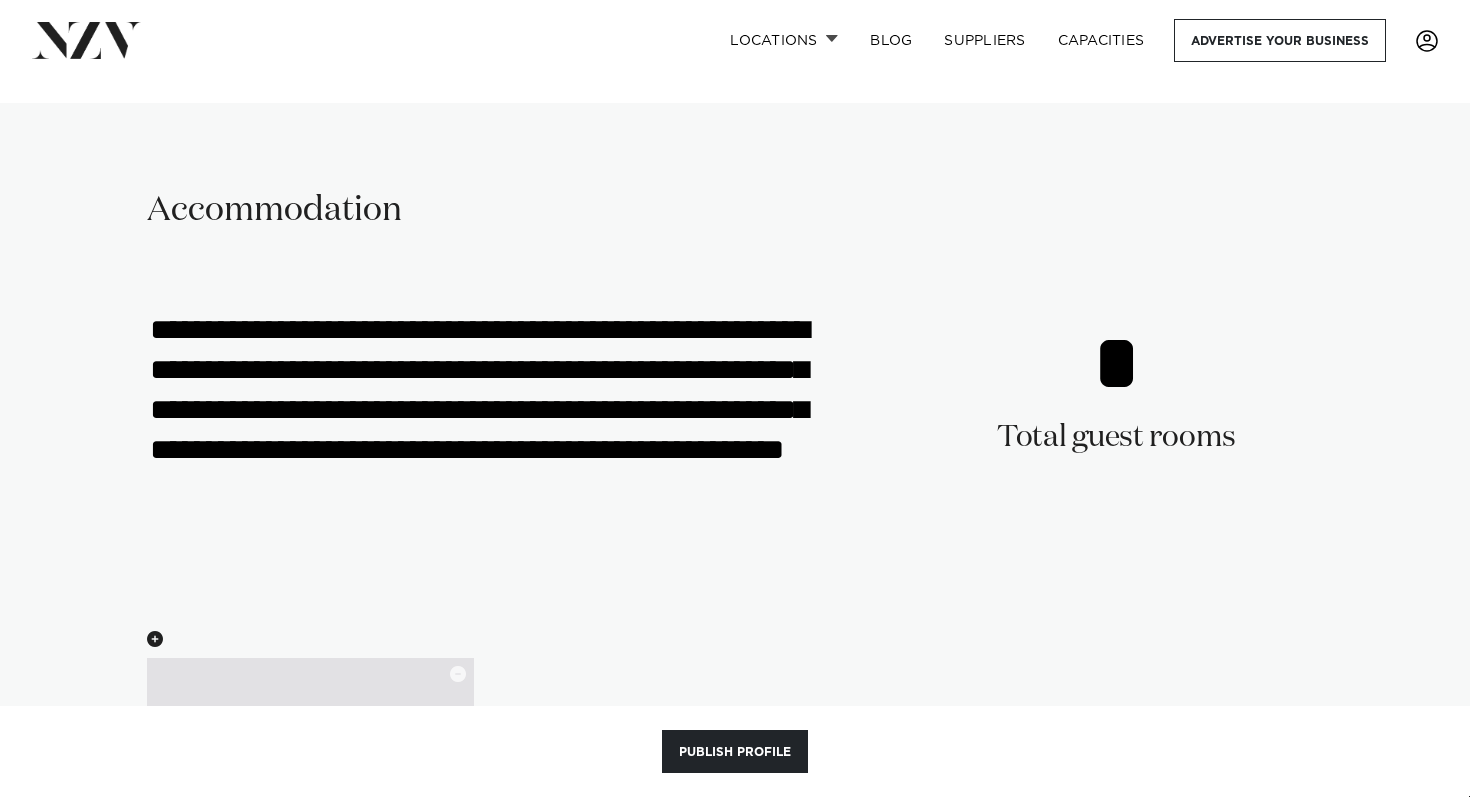 type on "**********" 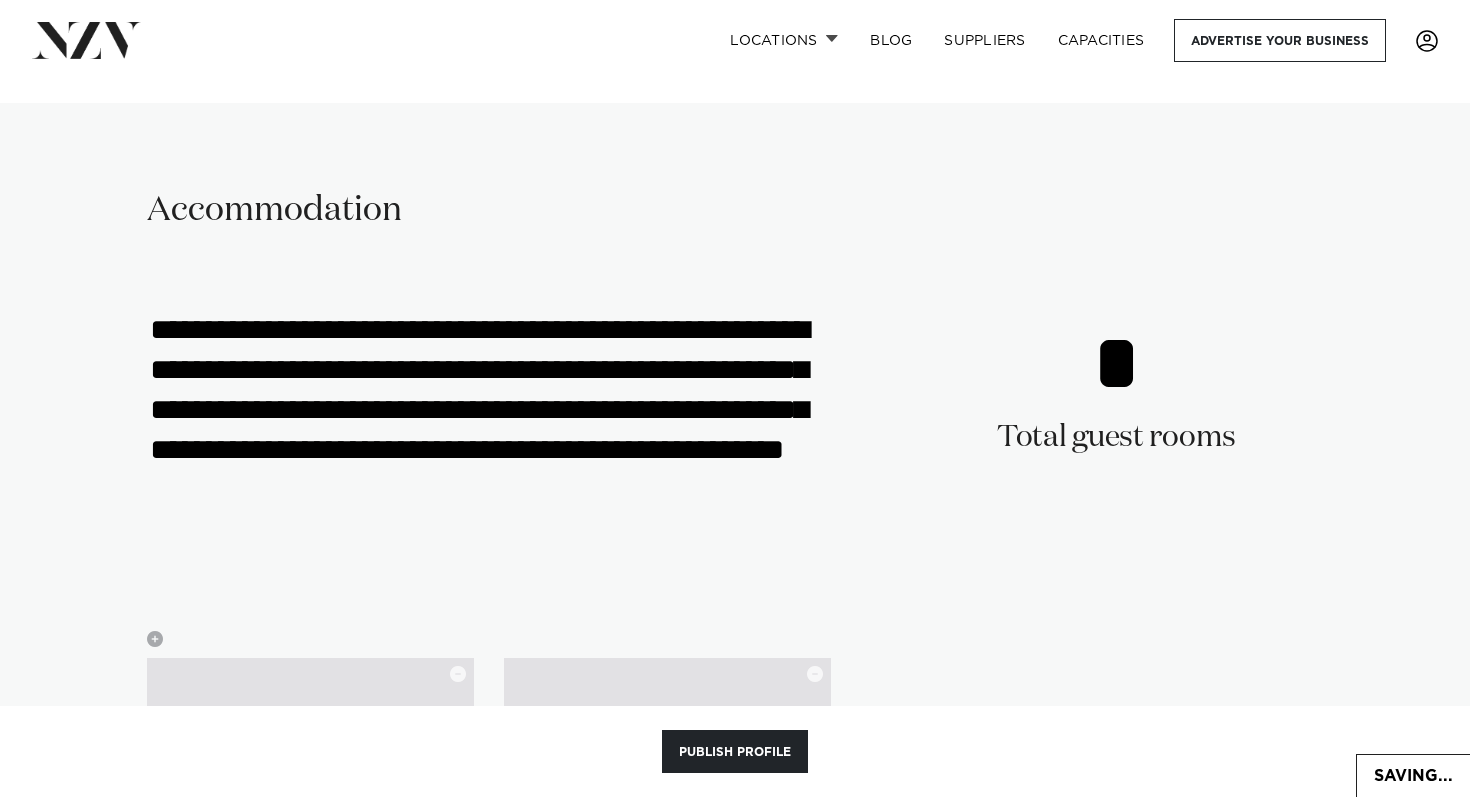 type on "**********" 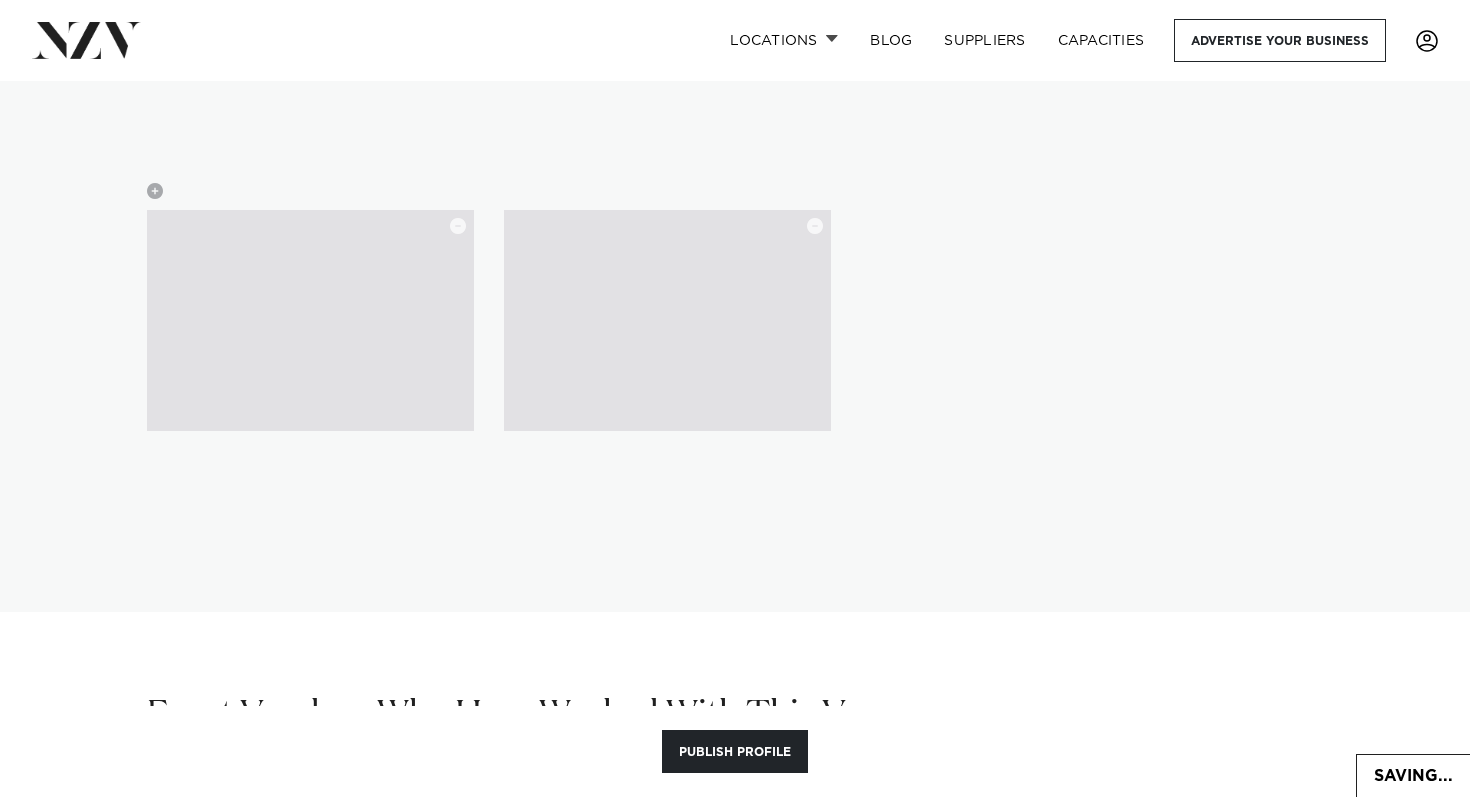 scroll, scrollTop: 4845, scrollLeft: 0, axis: vertical 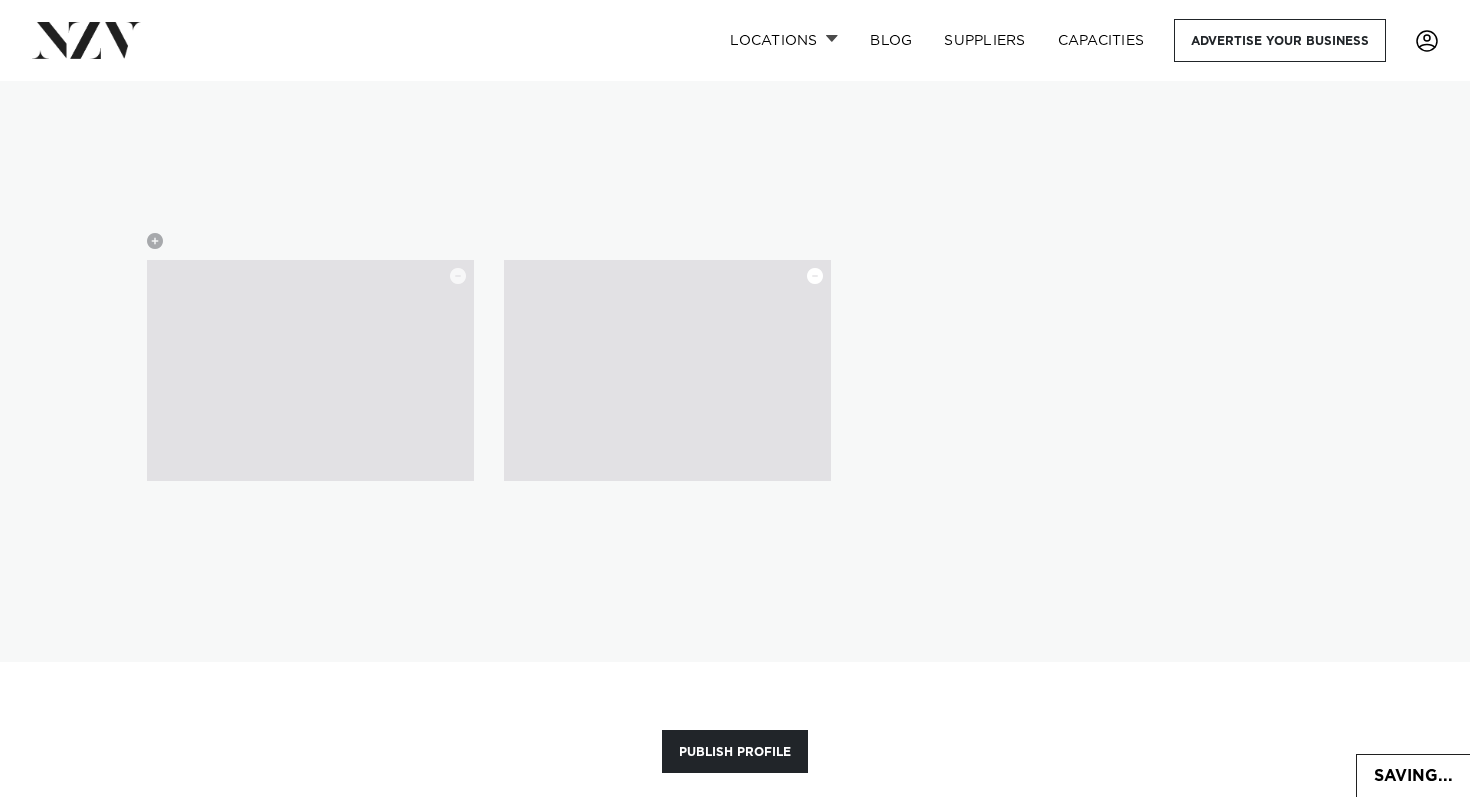 click at bounding box center [815, 276] 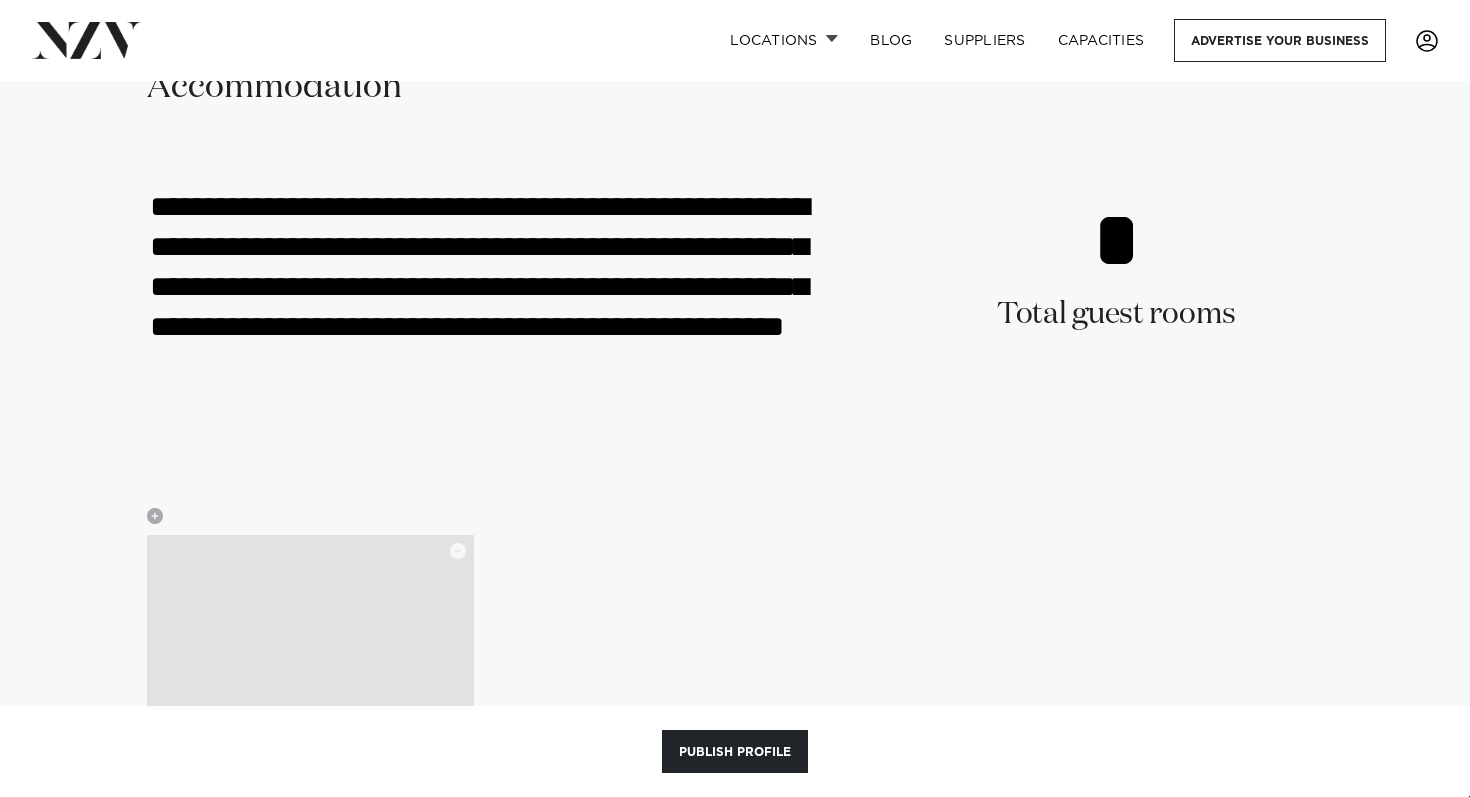scroll, scrollTop: 4542, scrollLeft: 0, axis: vertical 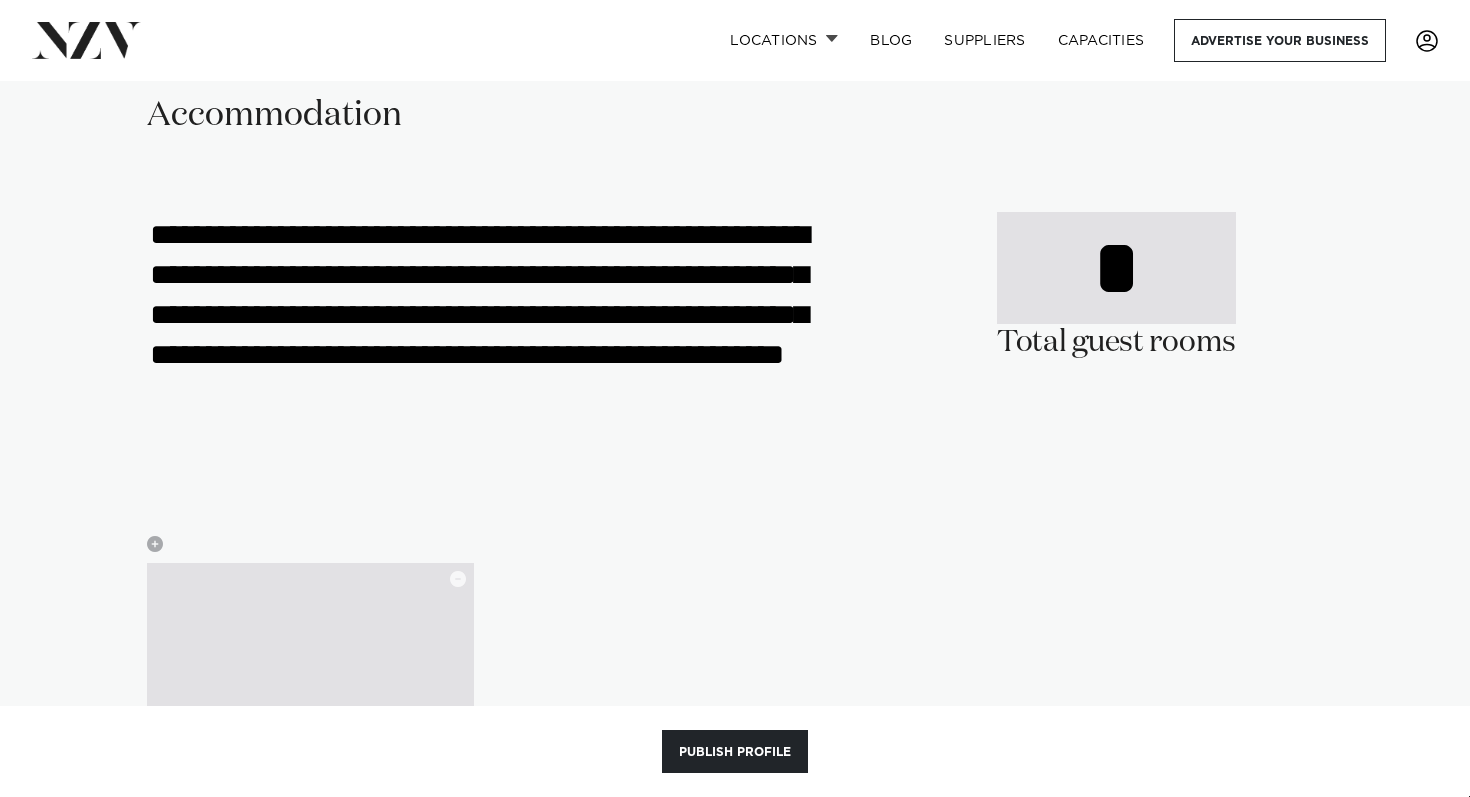 click on "*" at bounding box center (1116, 268) 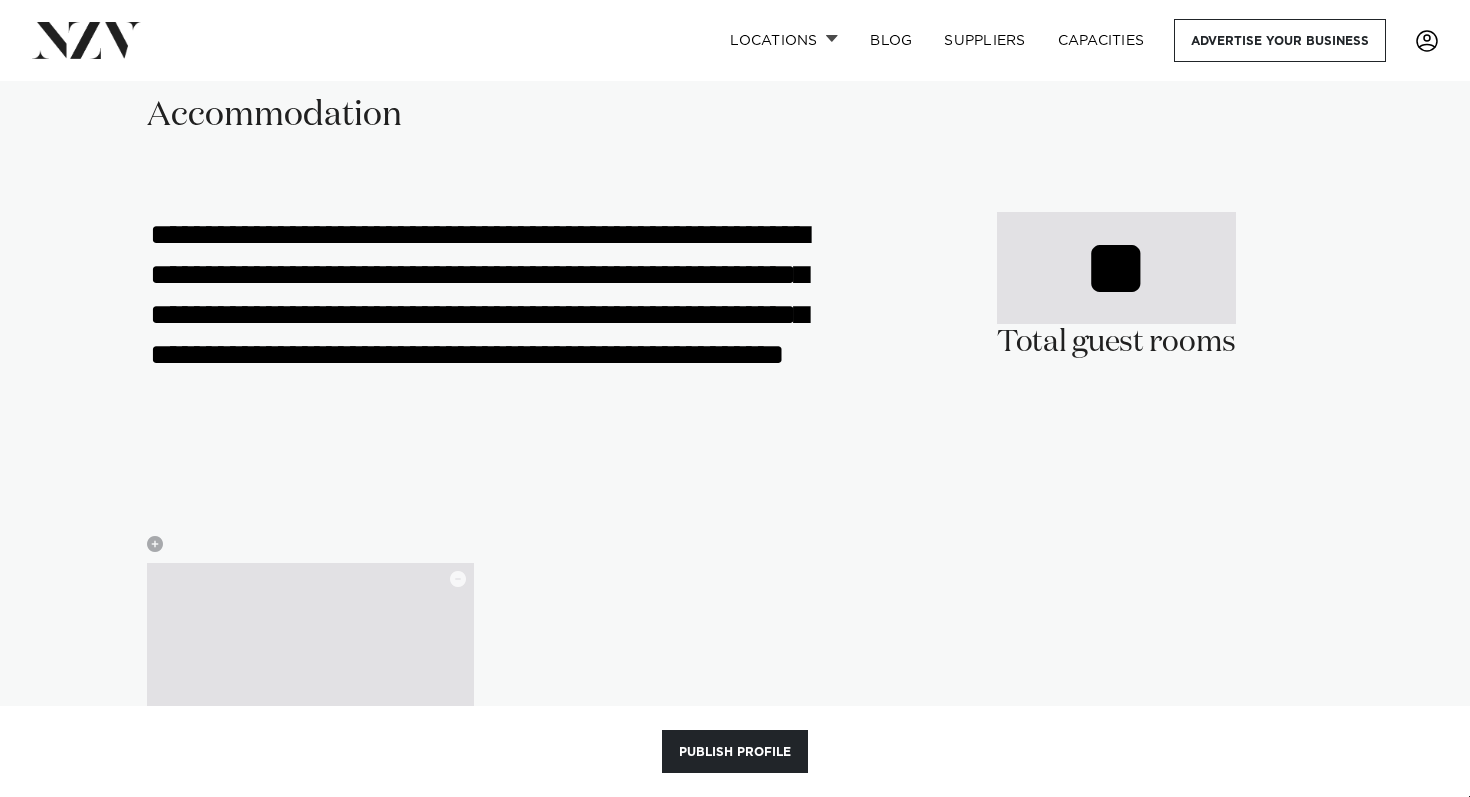 click on "**" at bounding box center [1116, 268] 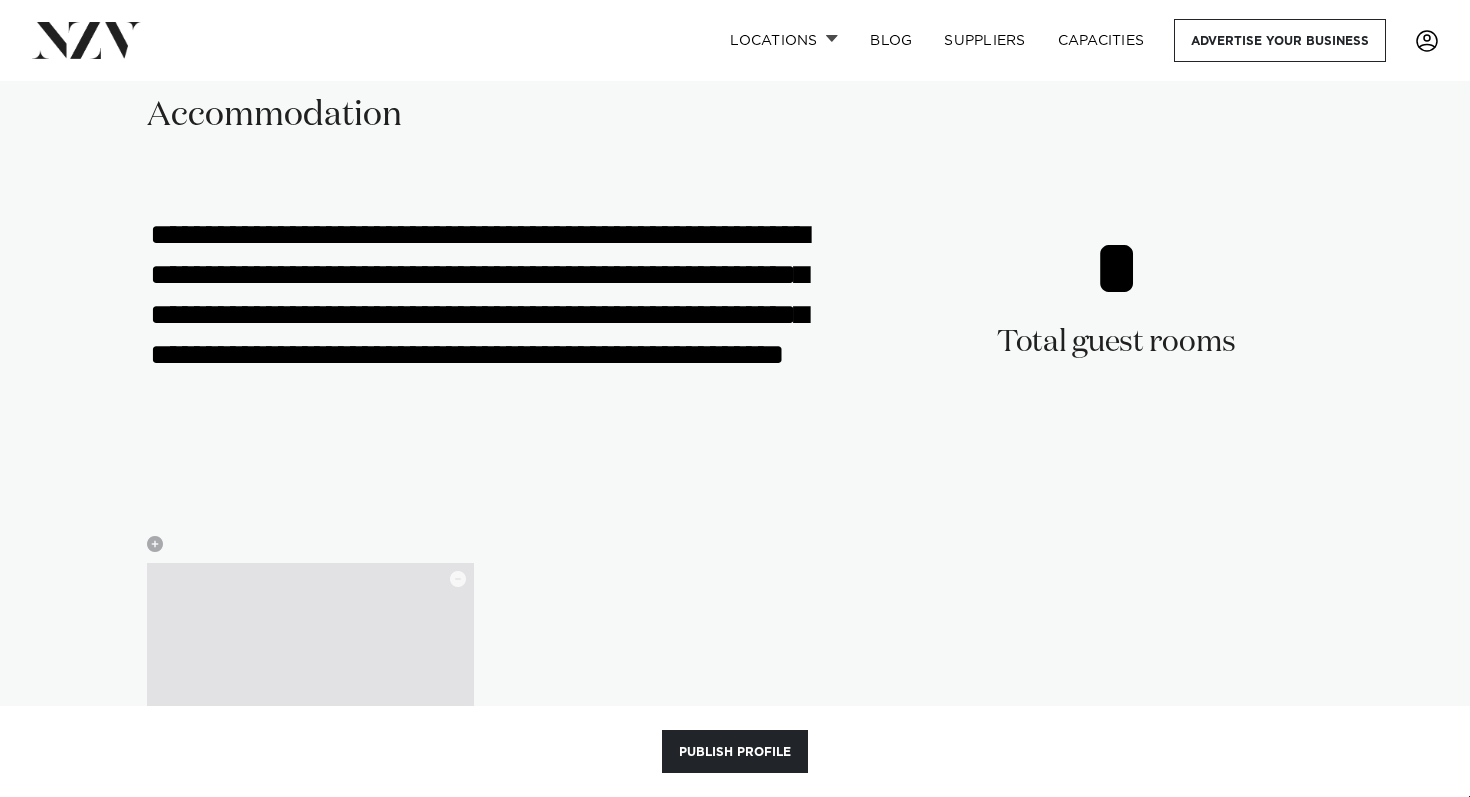 type on "*" 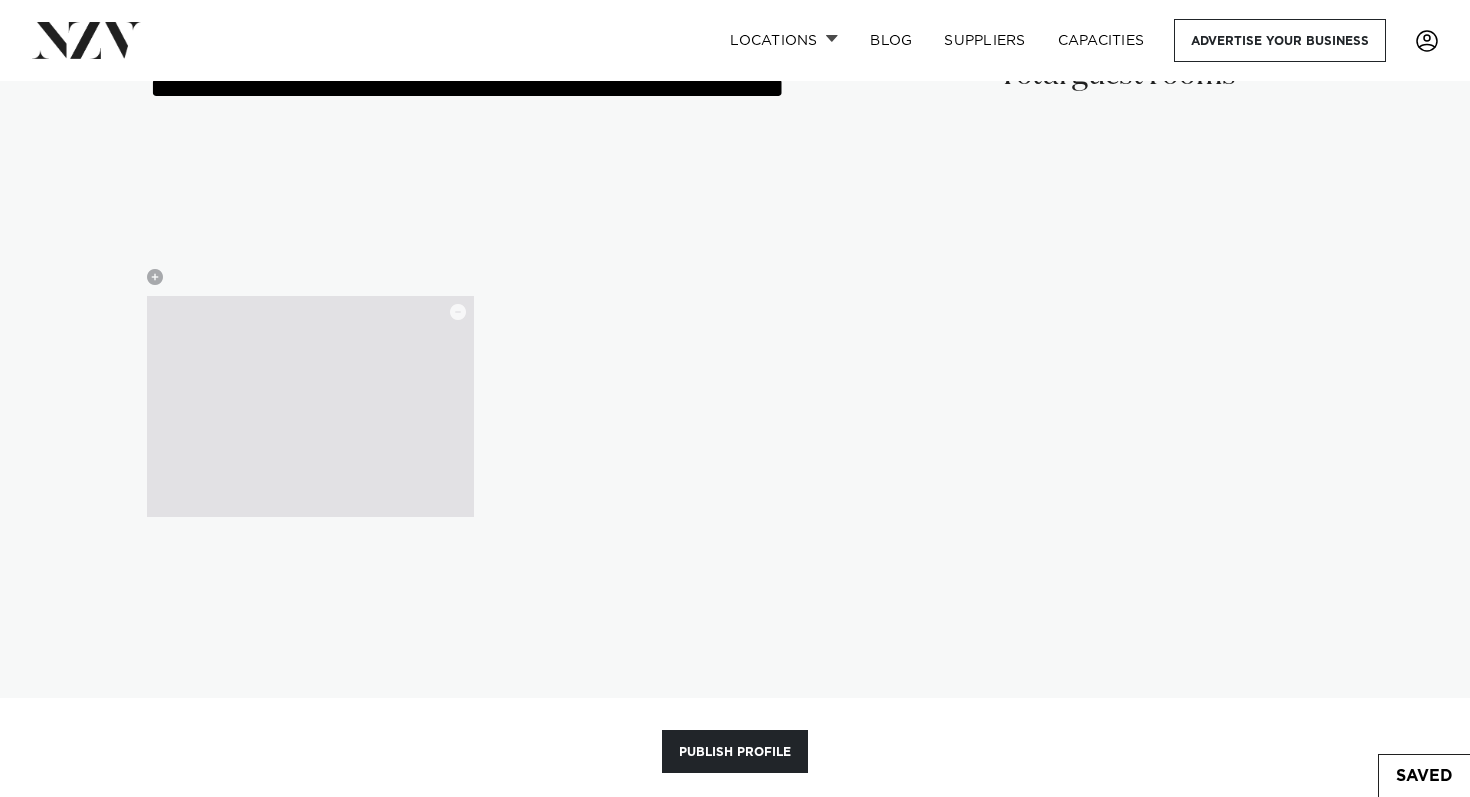 scroll, scrollTop: 4896, scrollLeft: 0, axis: vertical 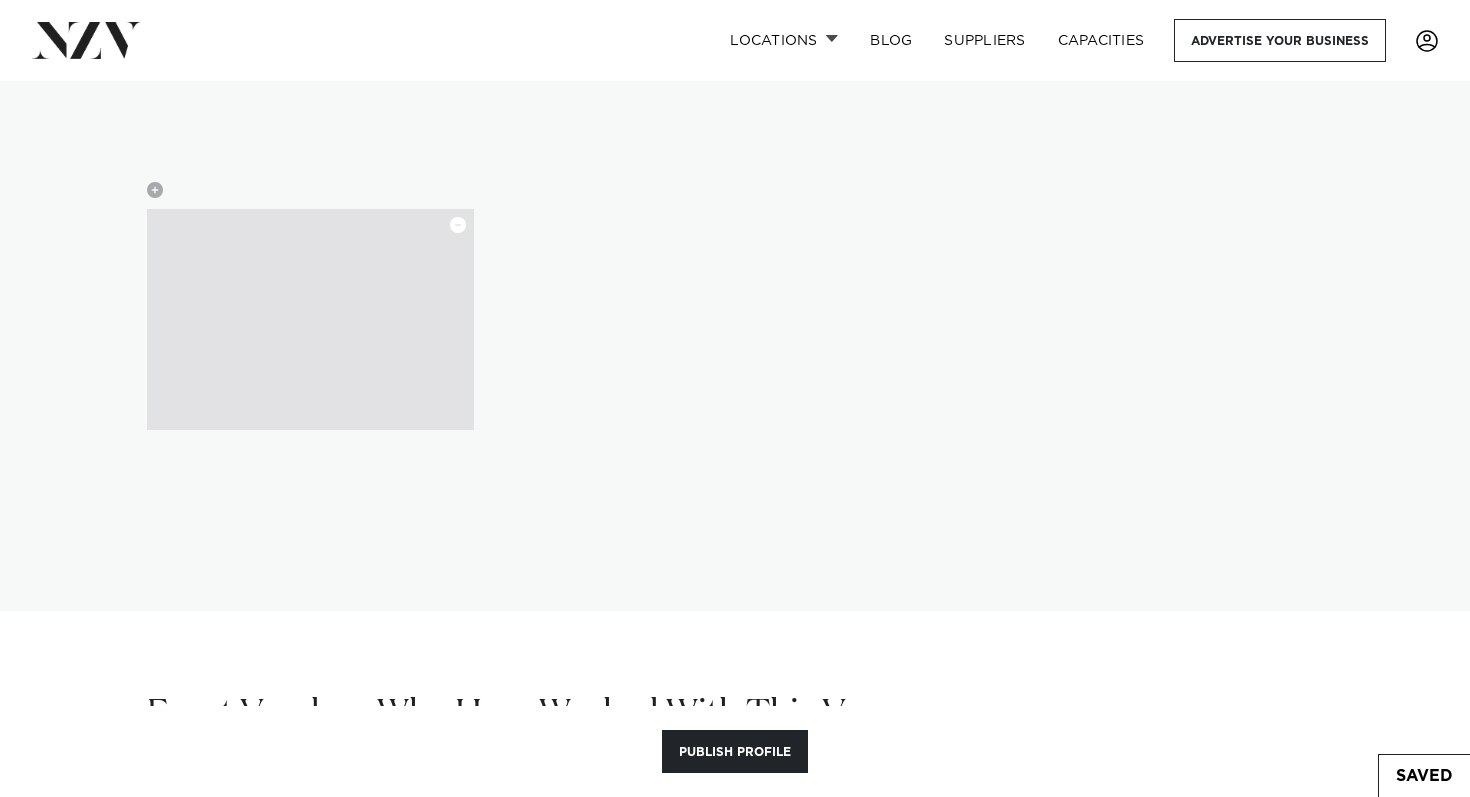 click at bounding box center (458, 225) 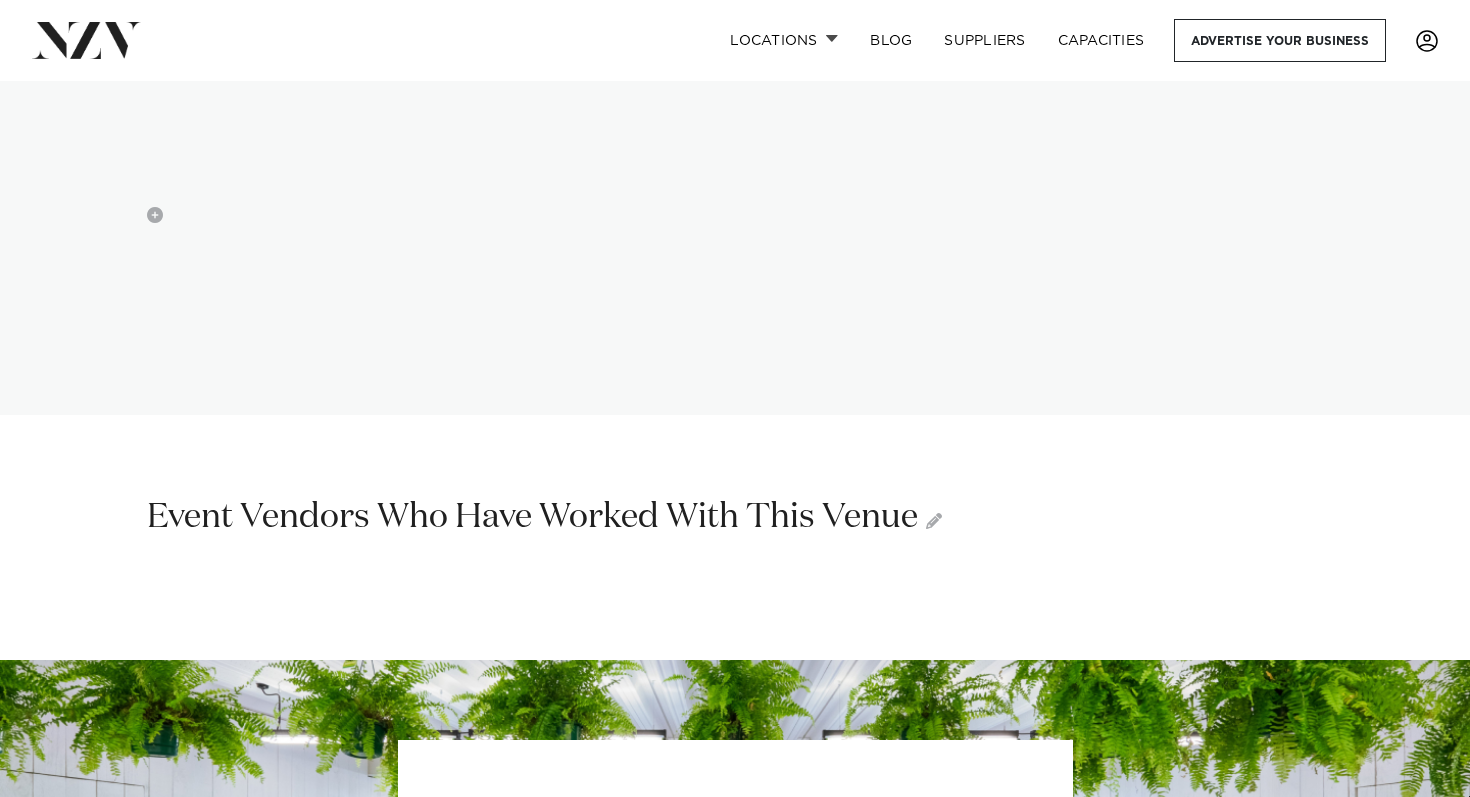 scroll, scrollTop: 4867, scrollLeft: 0, axis: vertical 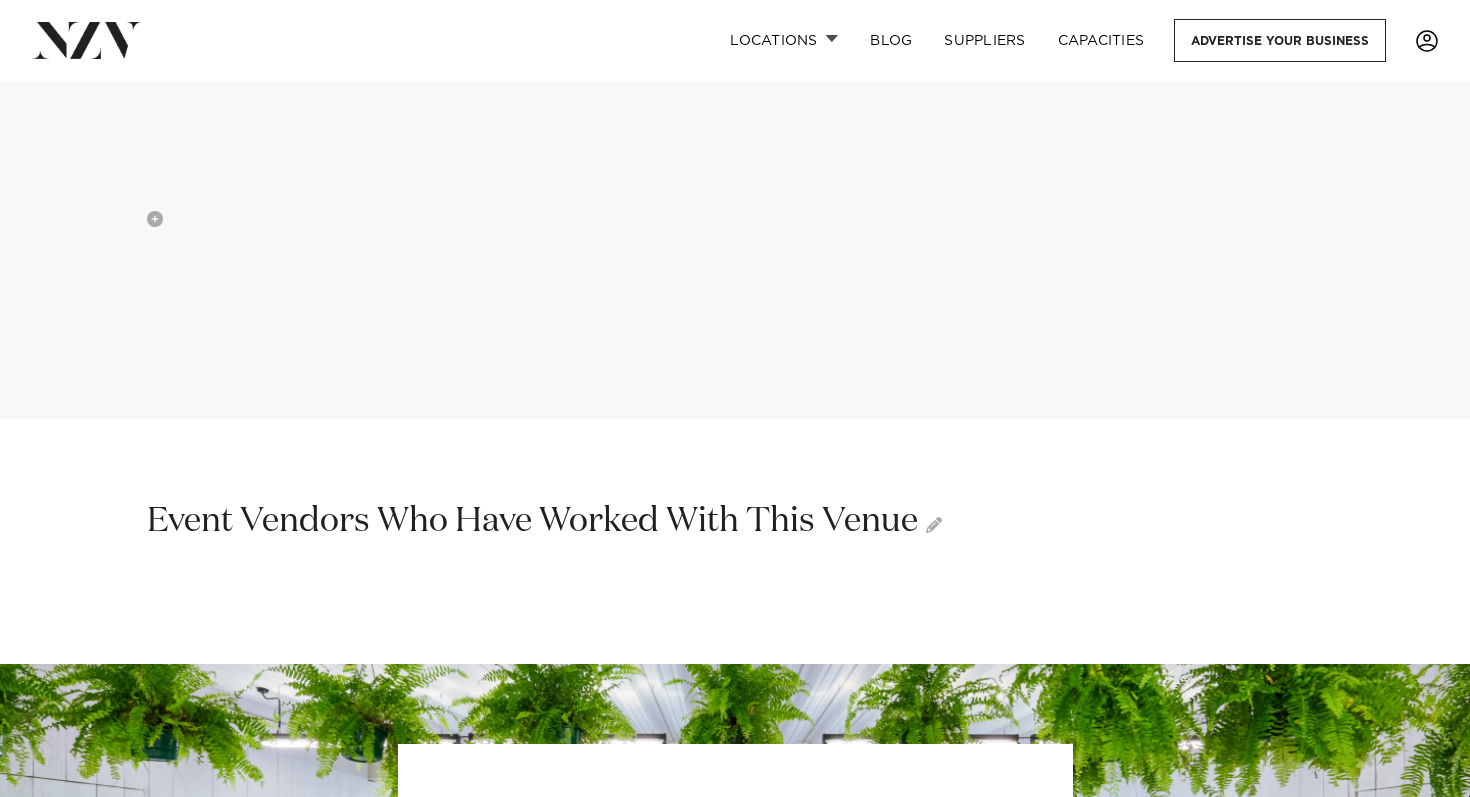 click on "Event Vendors Who Have Worked With This Venue" at bounding box center (544, 521) 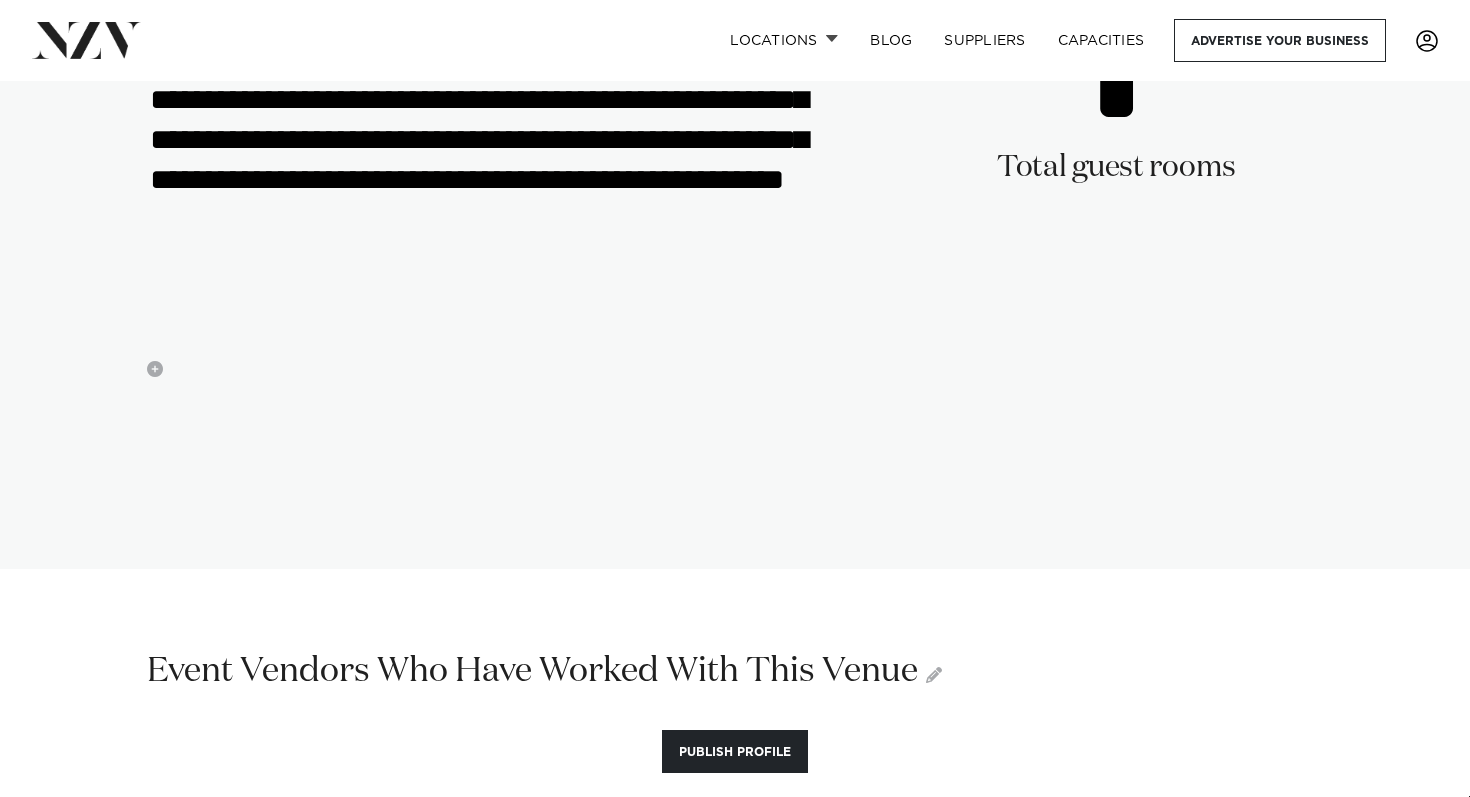scroll, scrollTop: 4678, scrollLeft: 0, axis: vertical 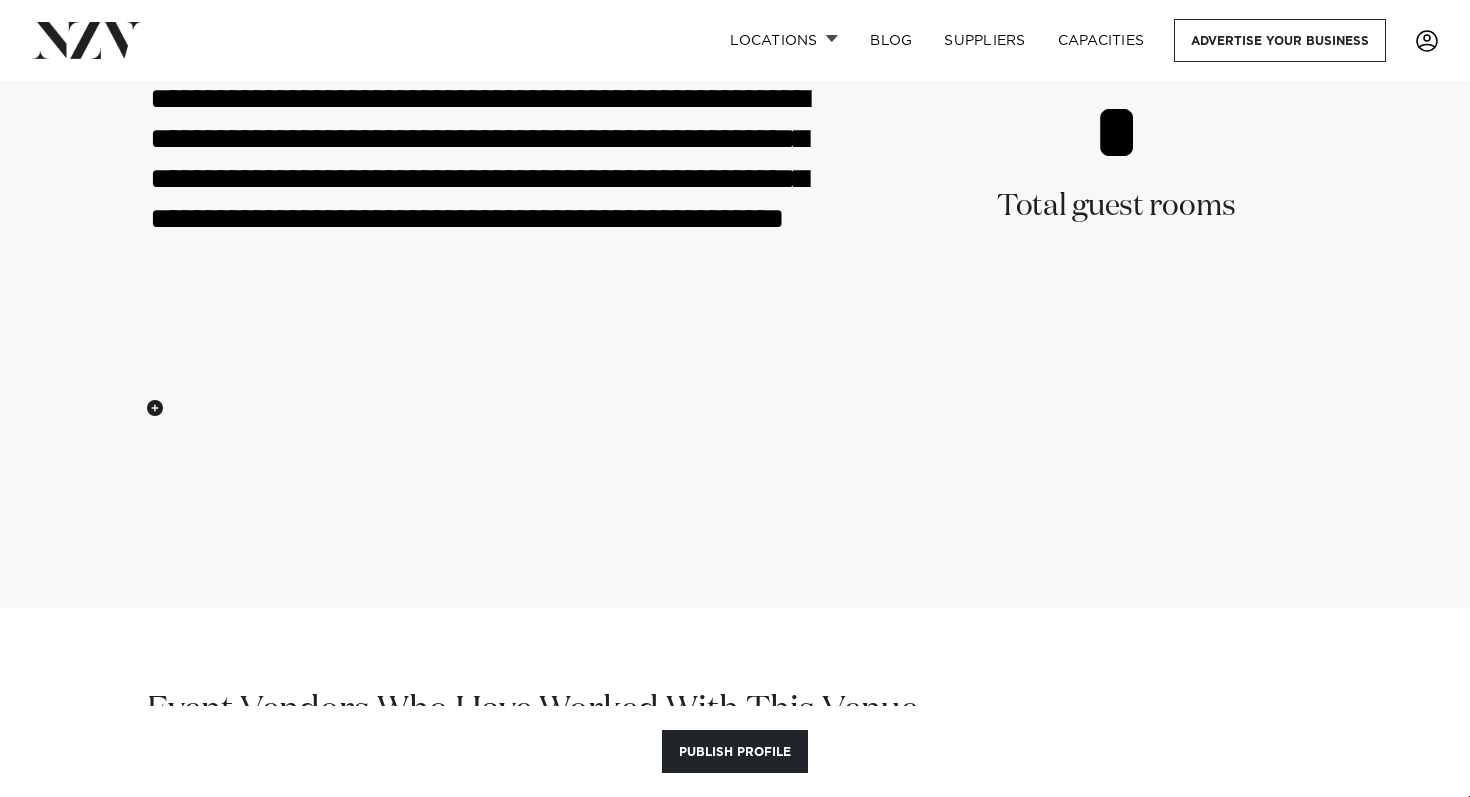 click at bounding box center (155, 408) 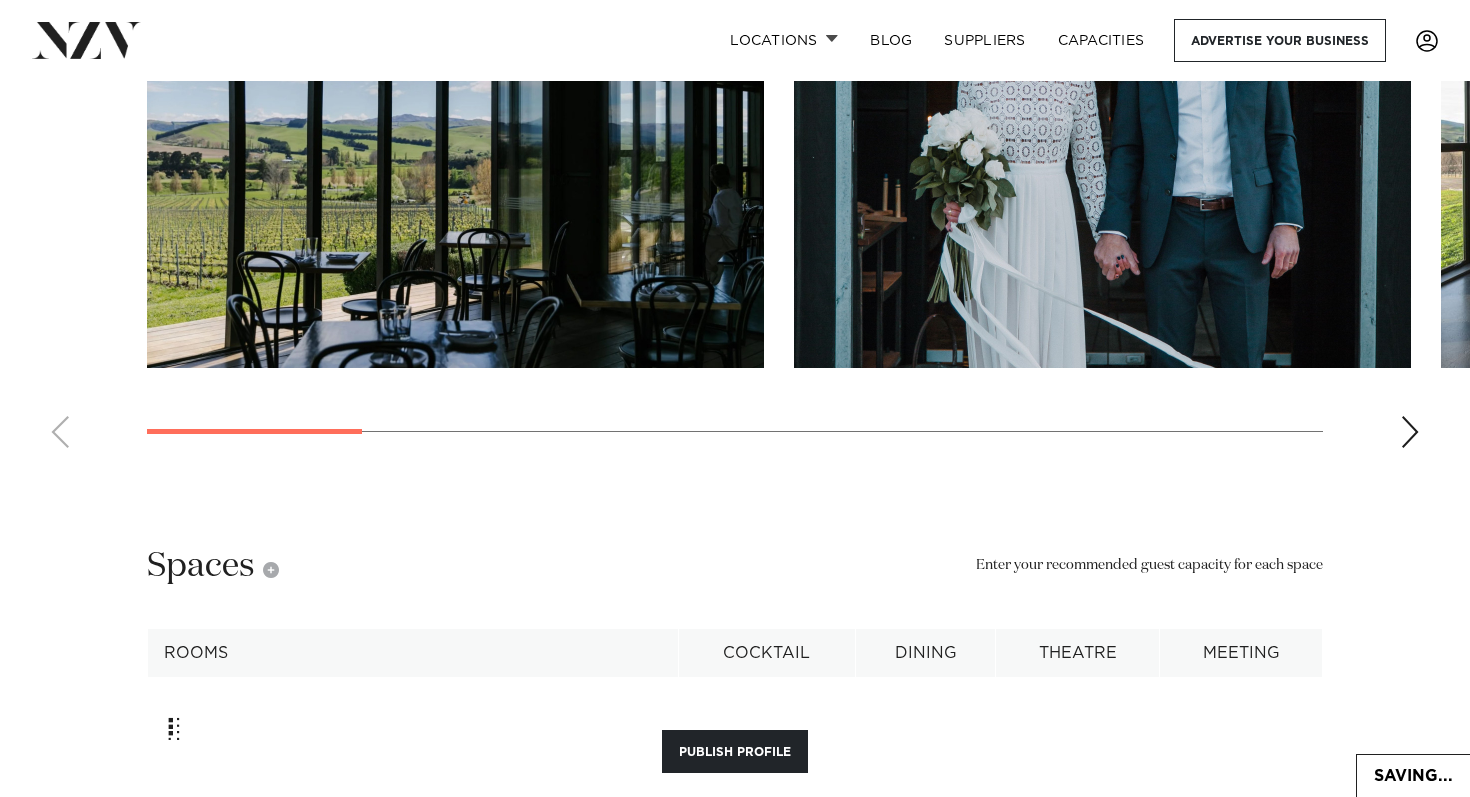 scroll, scrollTop: 3420, scrollLeft: 0, axis: vertical 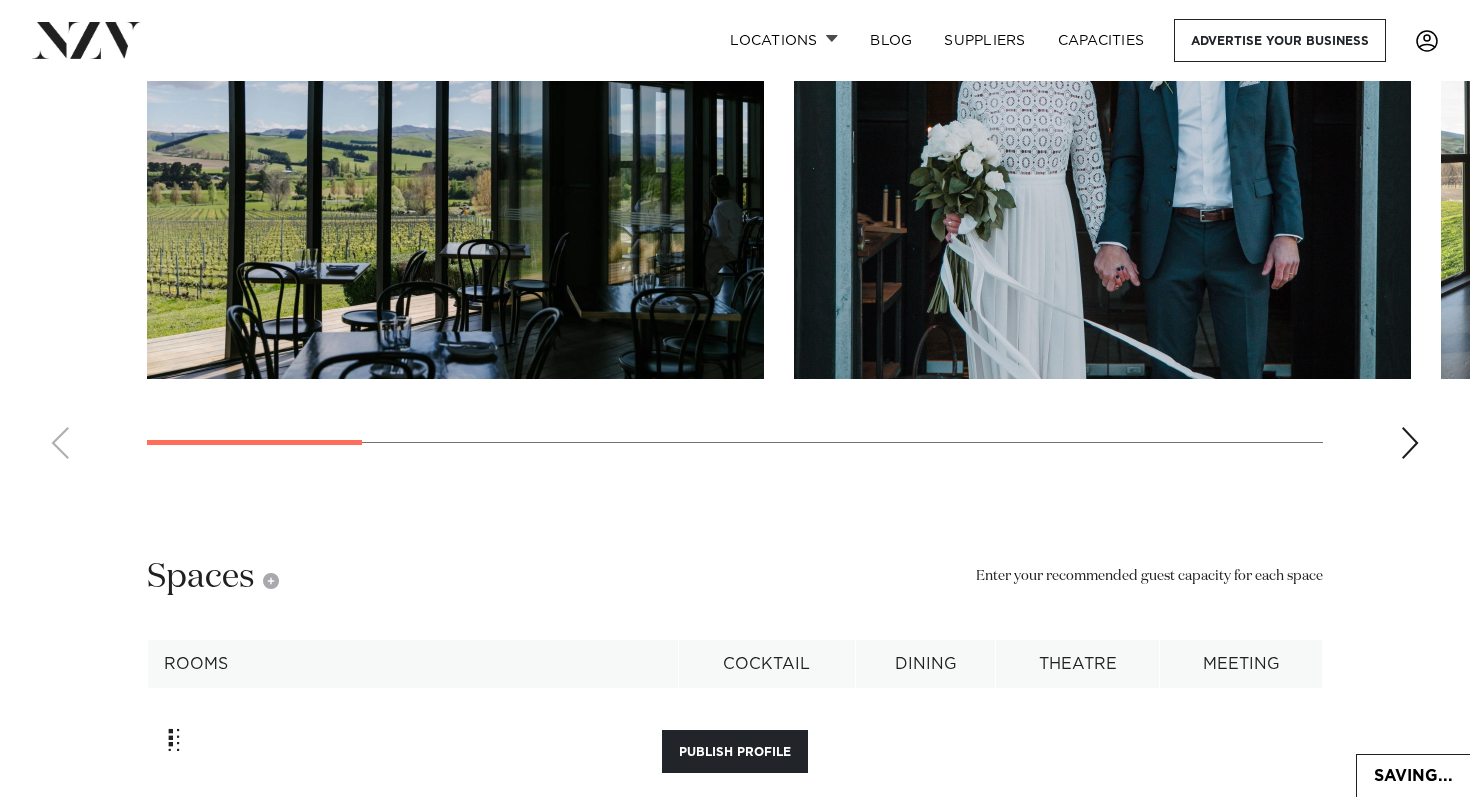 click at bounding box center [1410, 443] 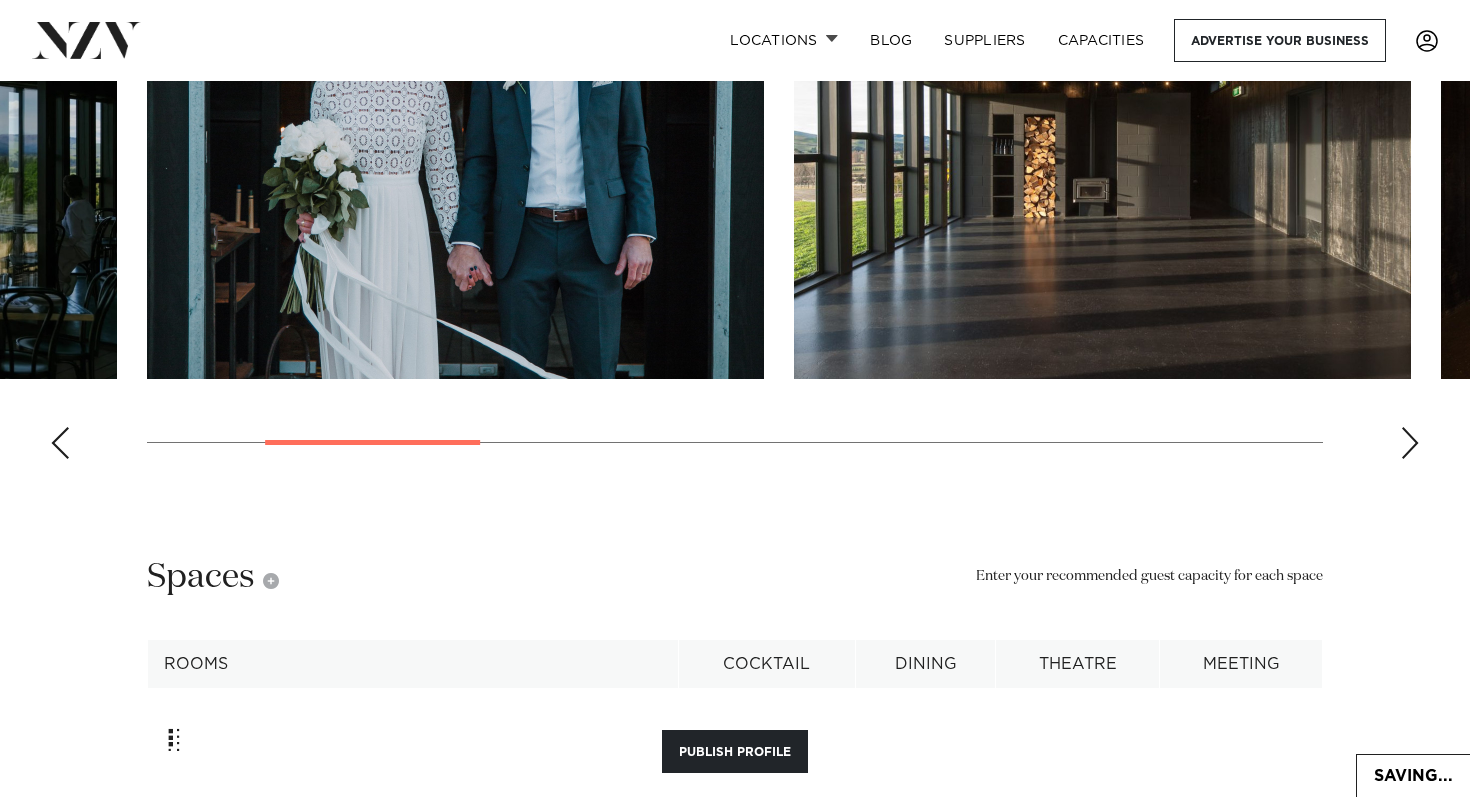 click at bounding box center (1410, 443) 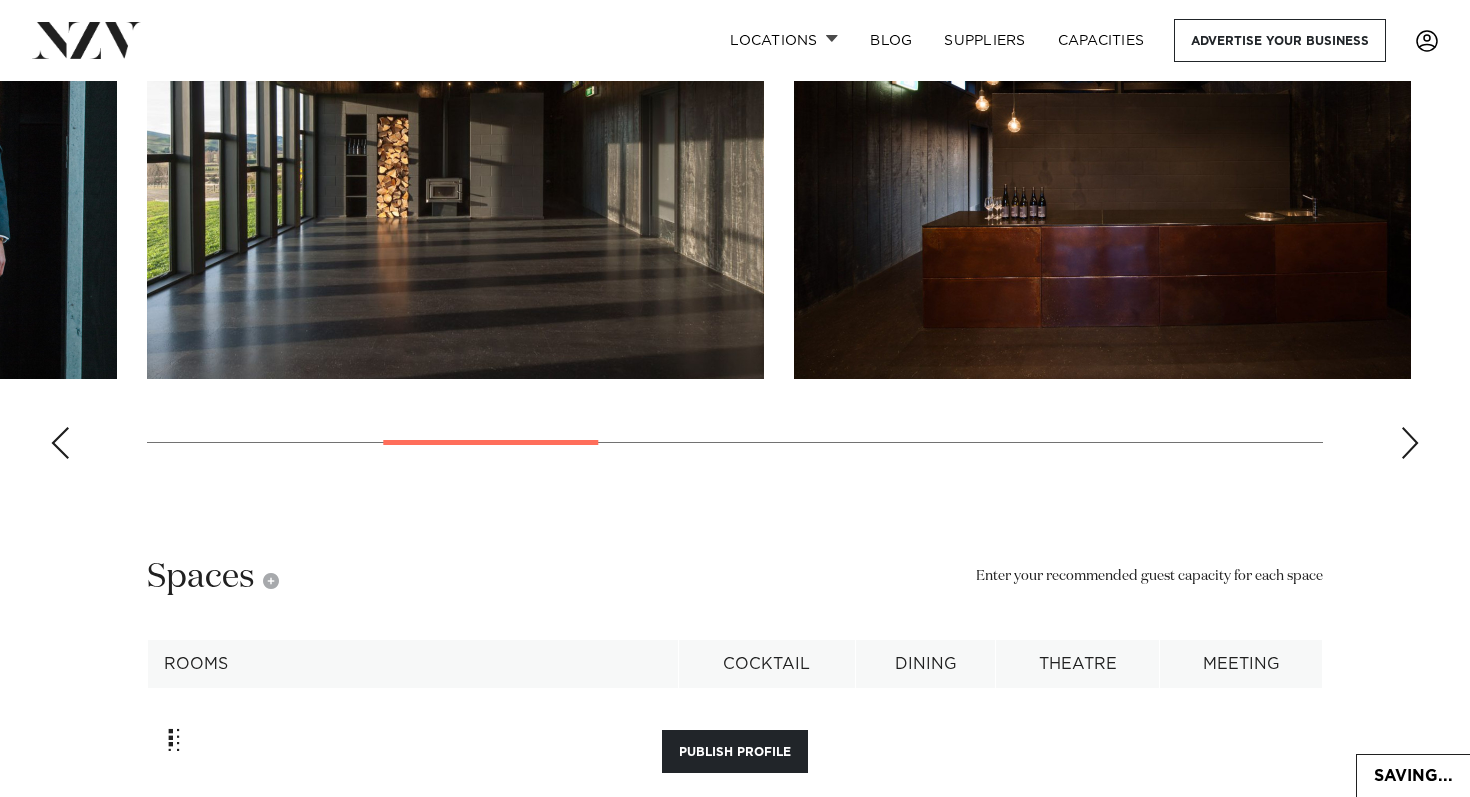 click at bounding box center (1410, 443) 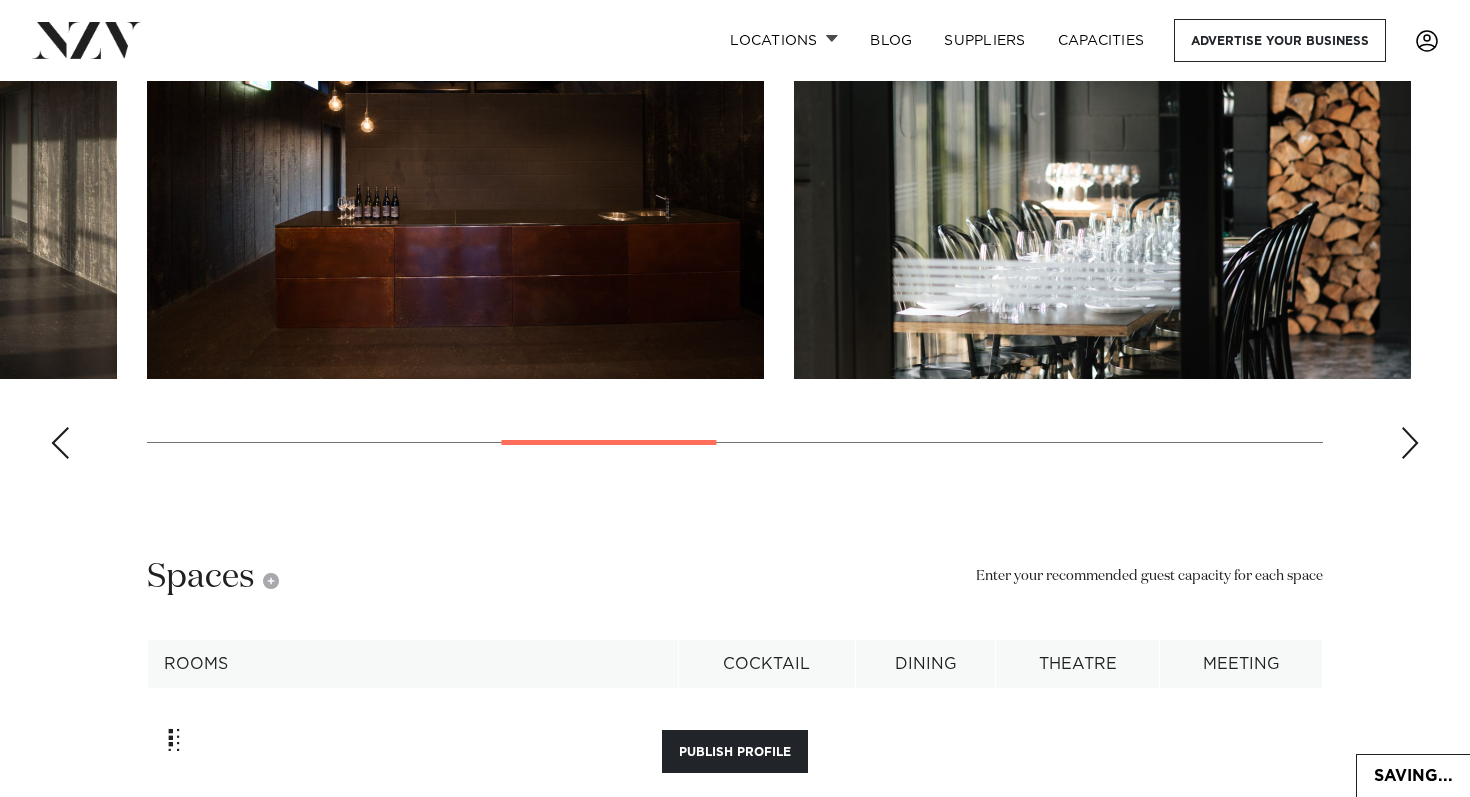 click at bounding box center (1410, 443) 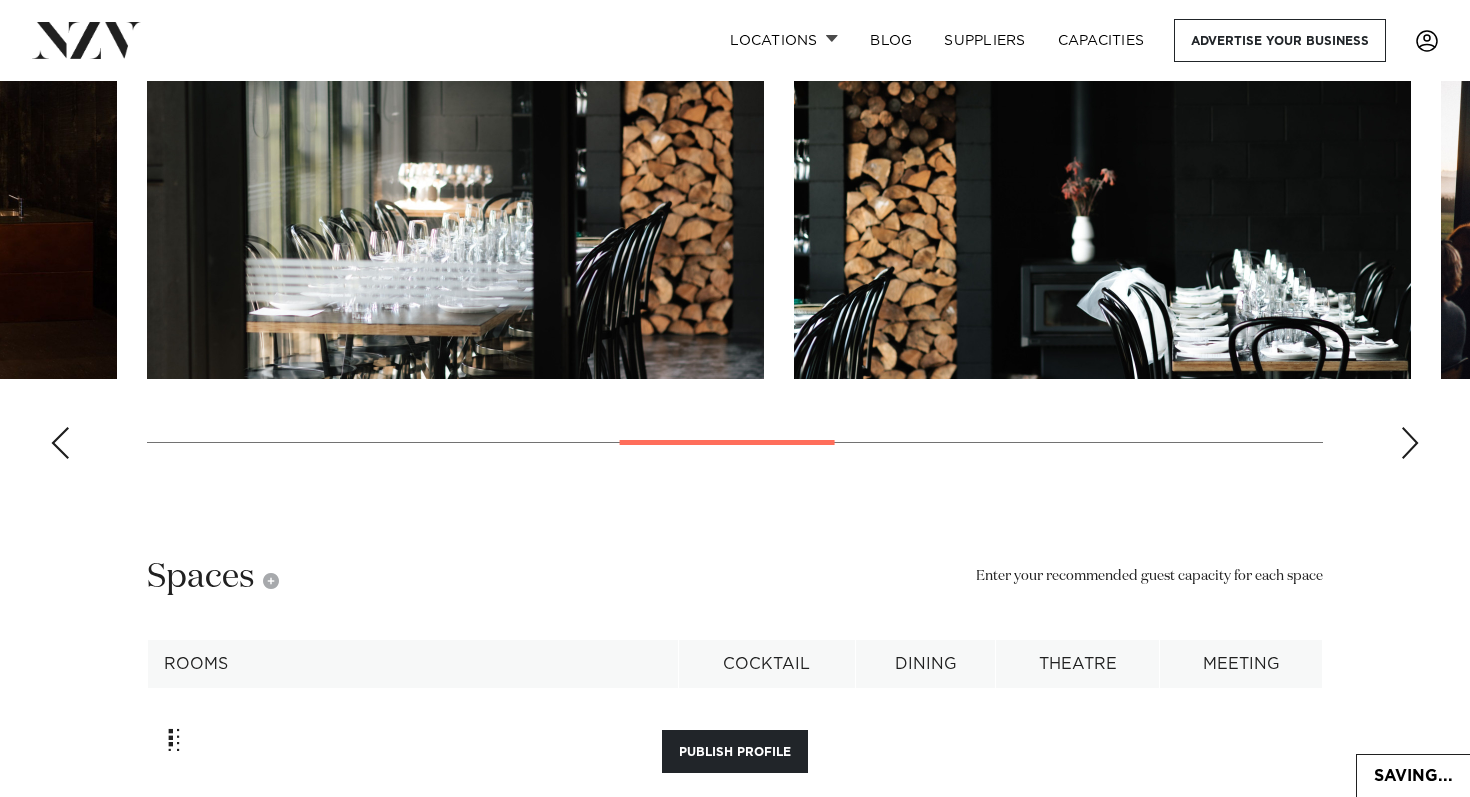 click at bounding box center (1410, 443) 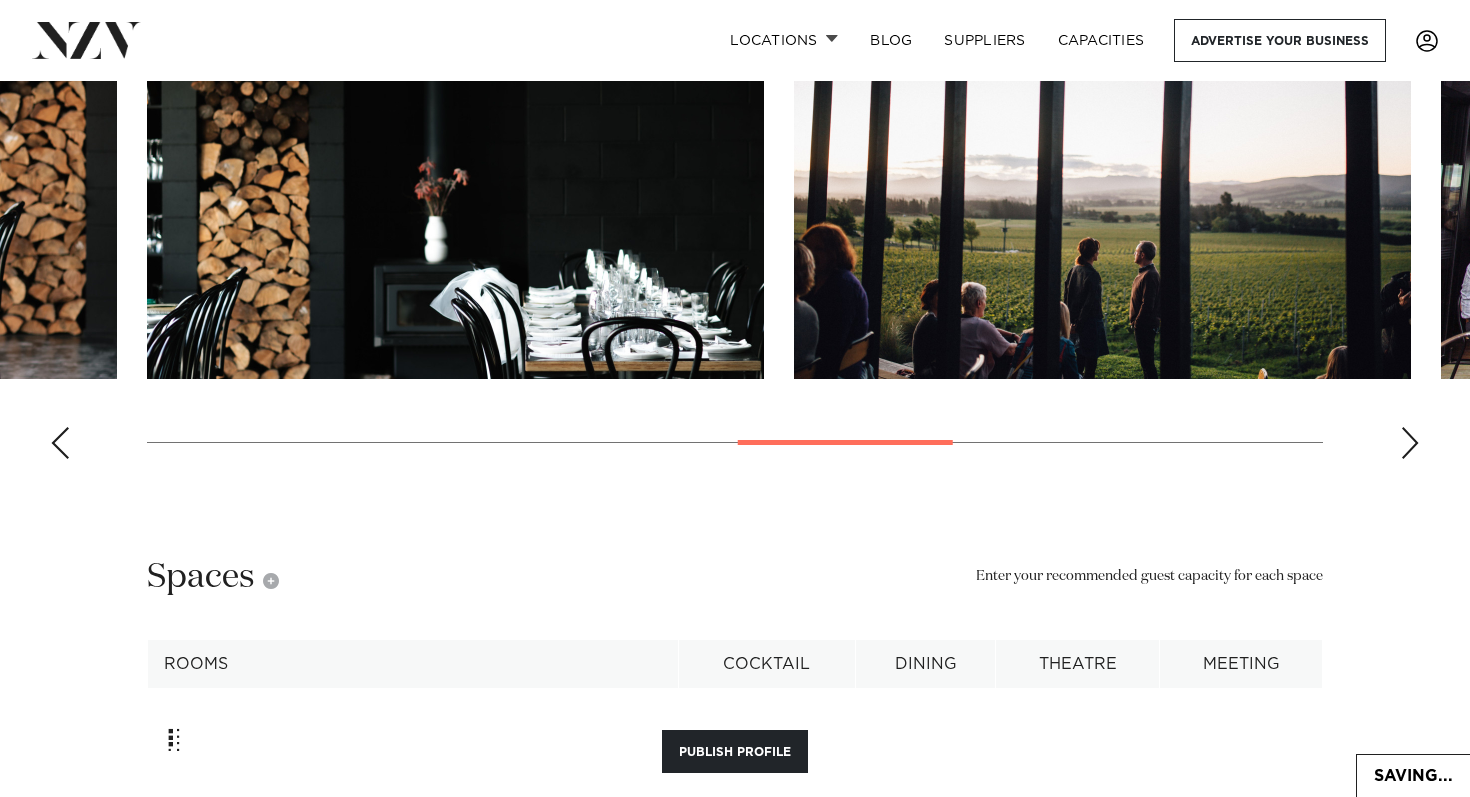 click at bounding box center [1410, 443] 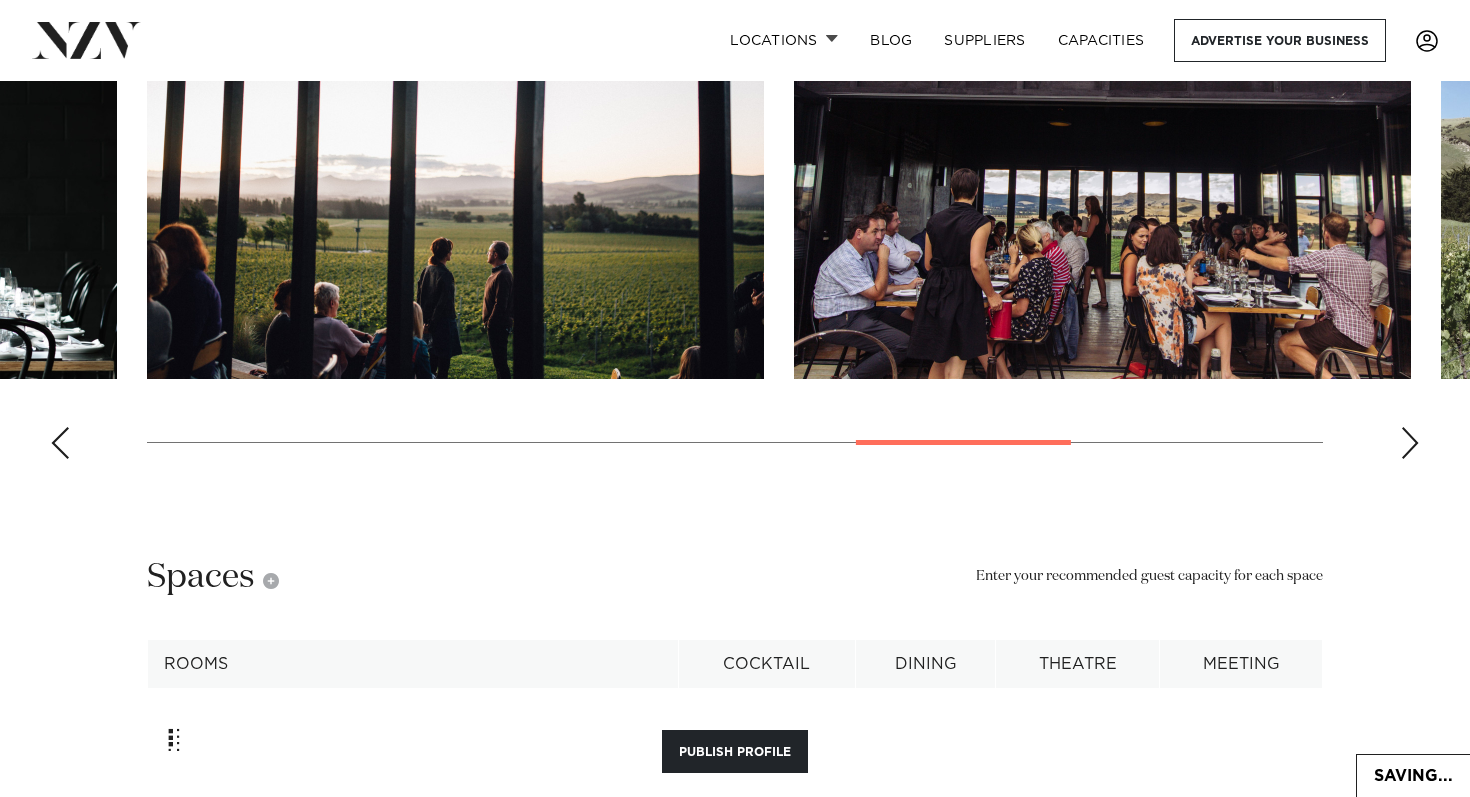 click at bounding box center (1410, 443) 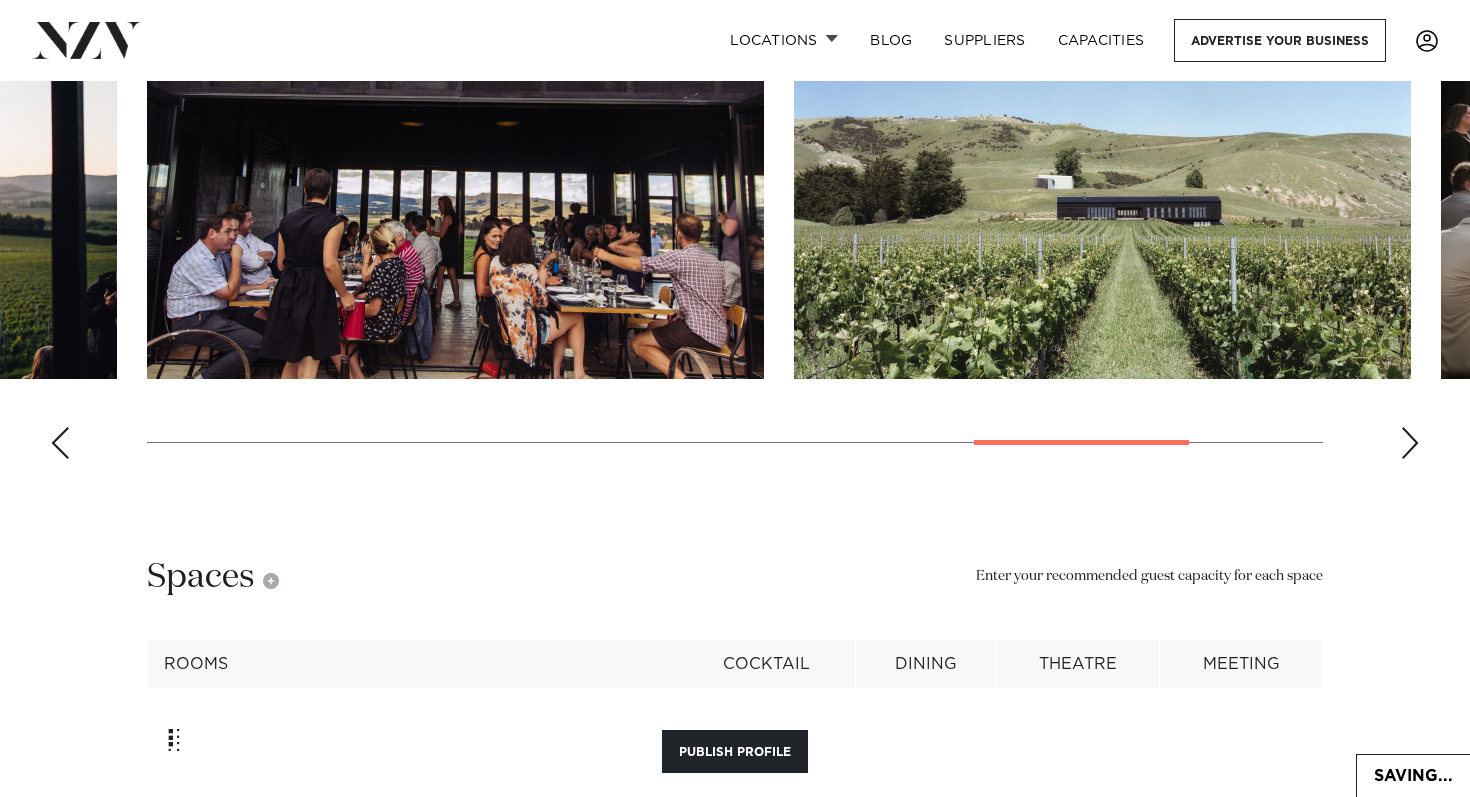 click at bounding box center [1410, 443] 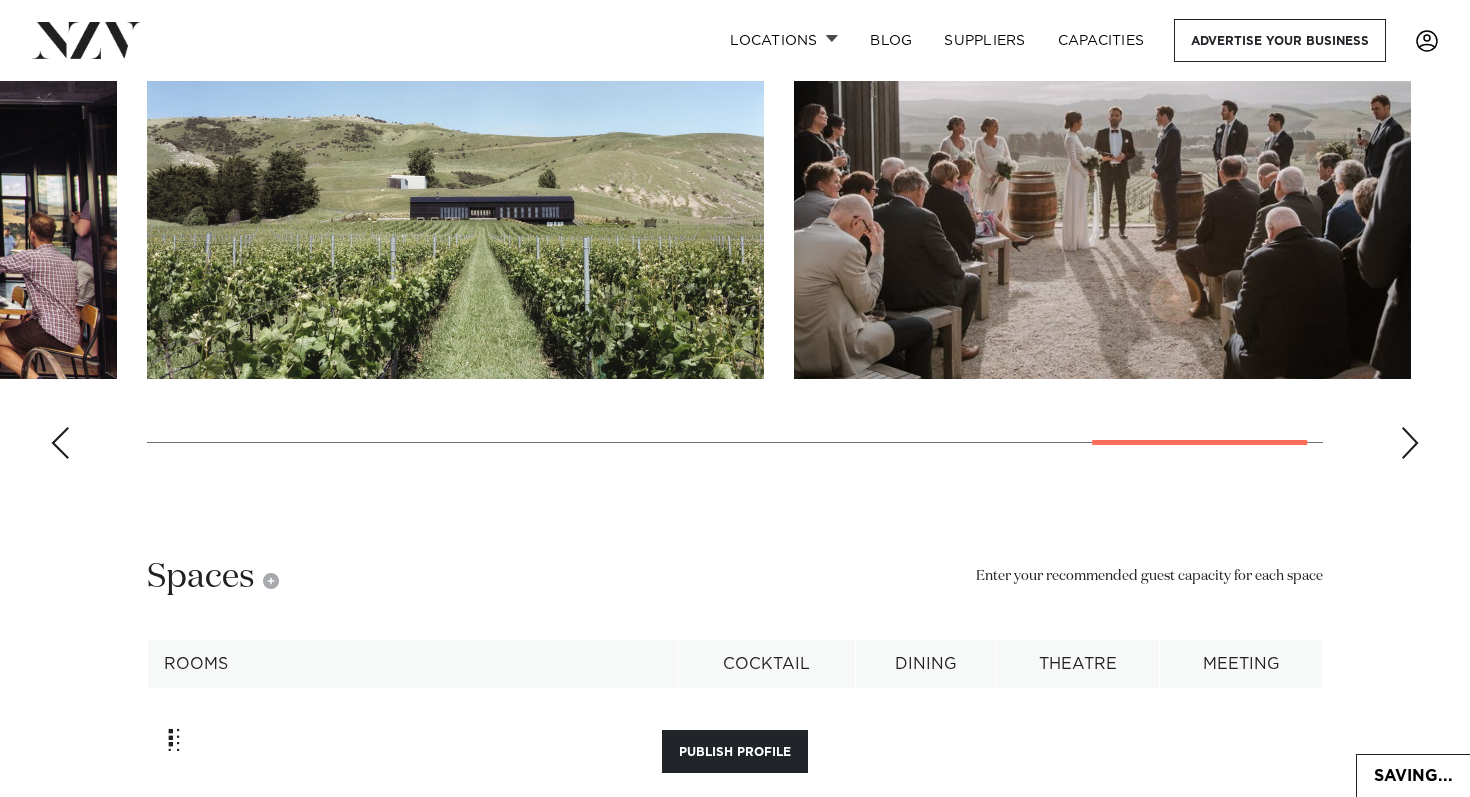 click at bounding box center [1410, 443] 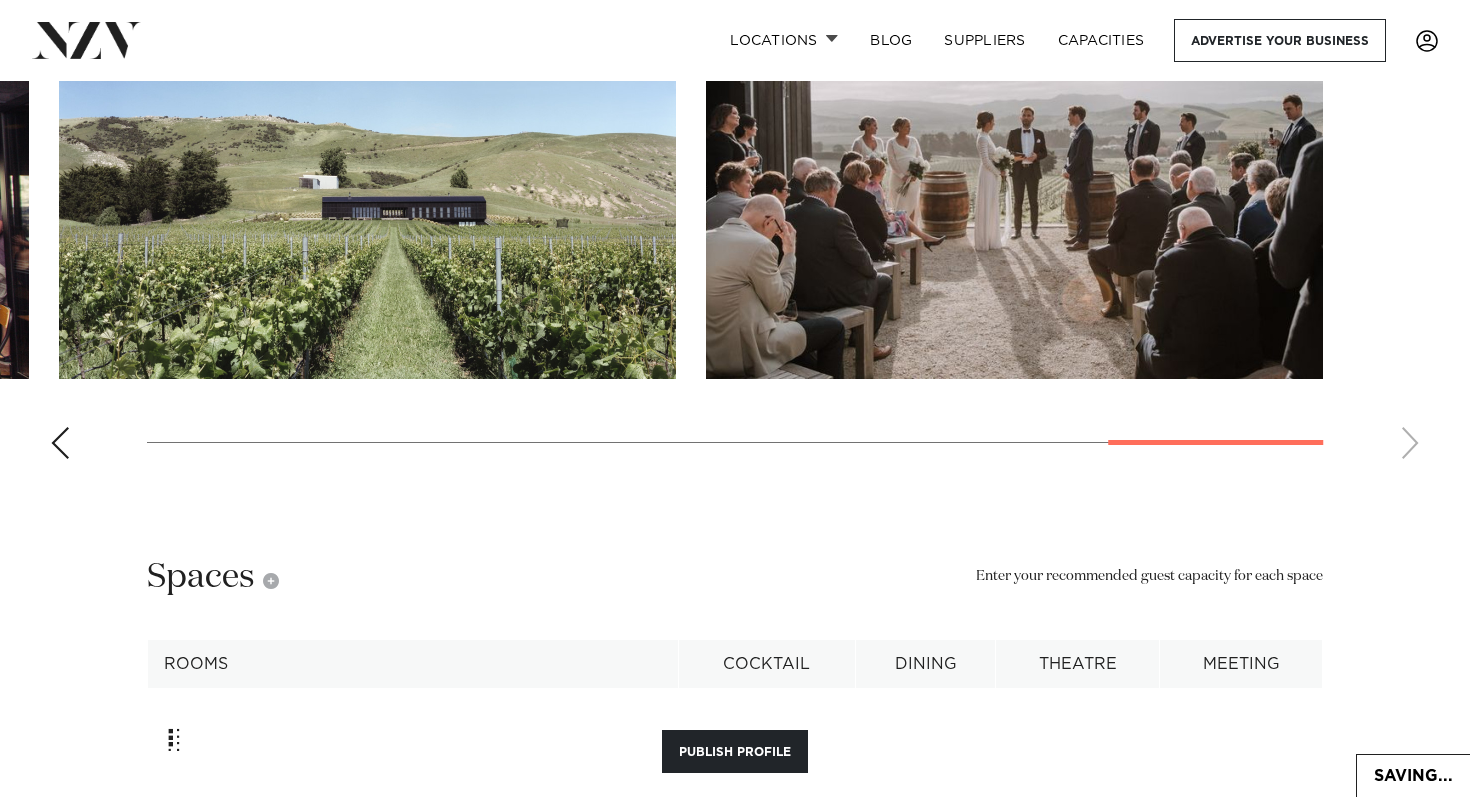 click at bounding box center [735, 200] 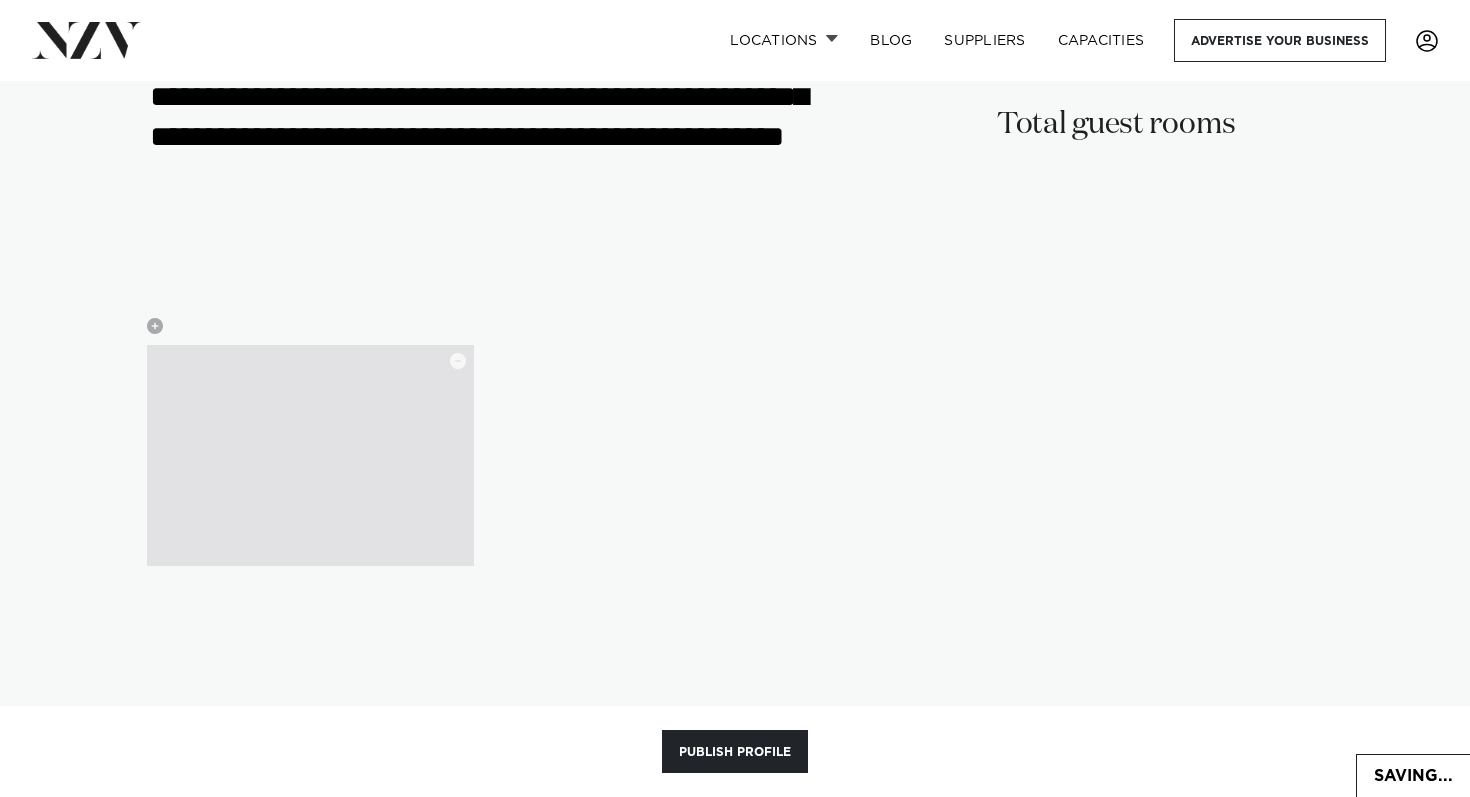 scroll, scrollTop: 4792, scrollLeft: 0, axis: vertical 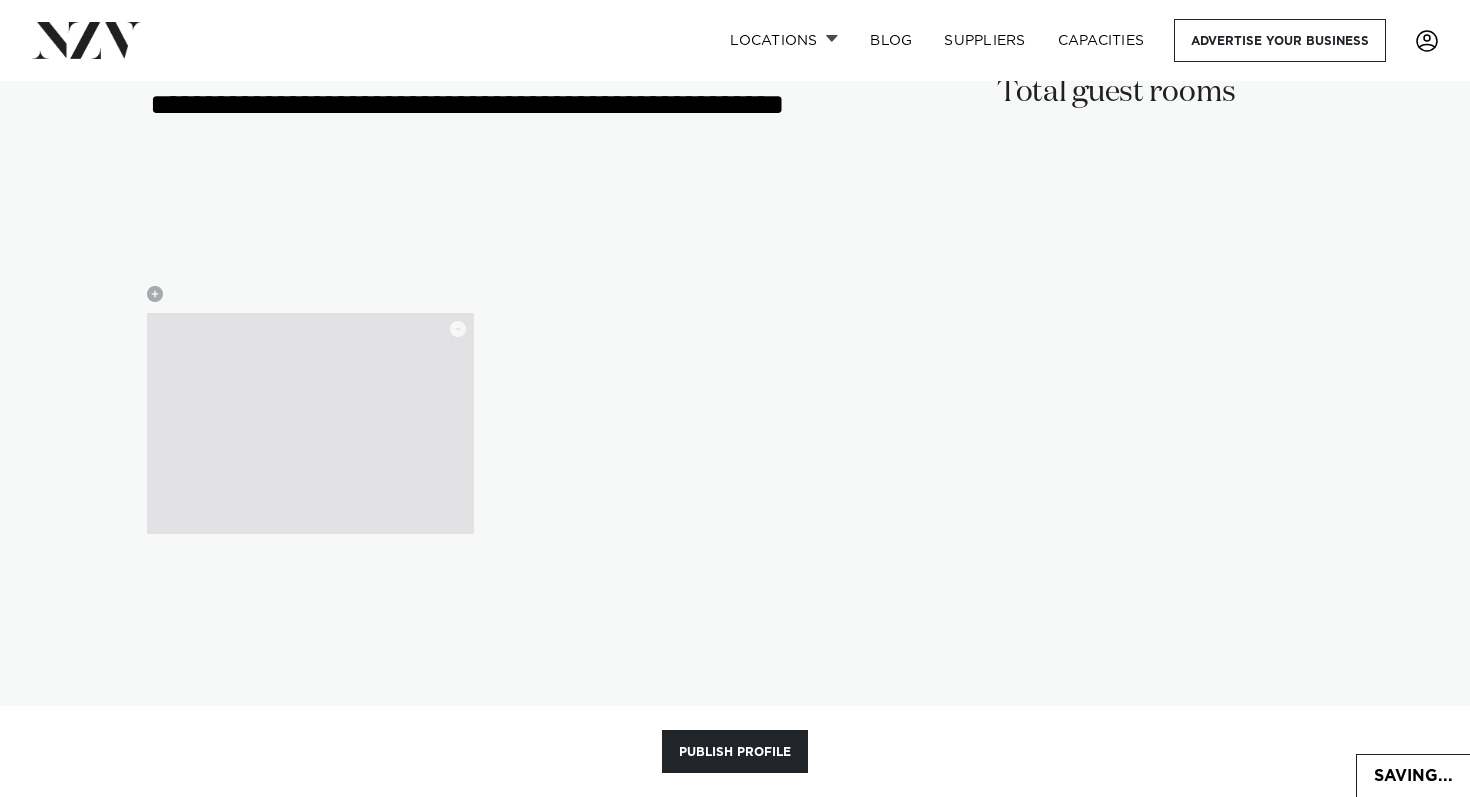 click at bounding box center (310, 423) 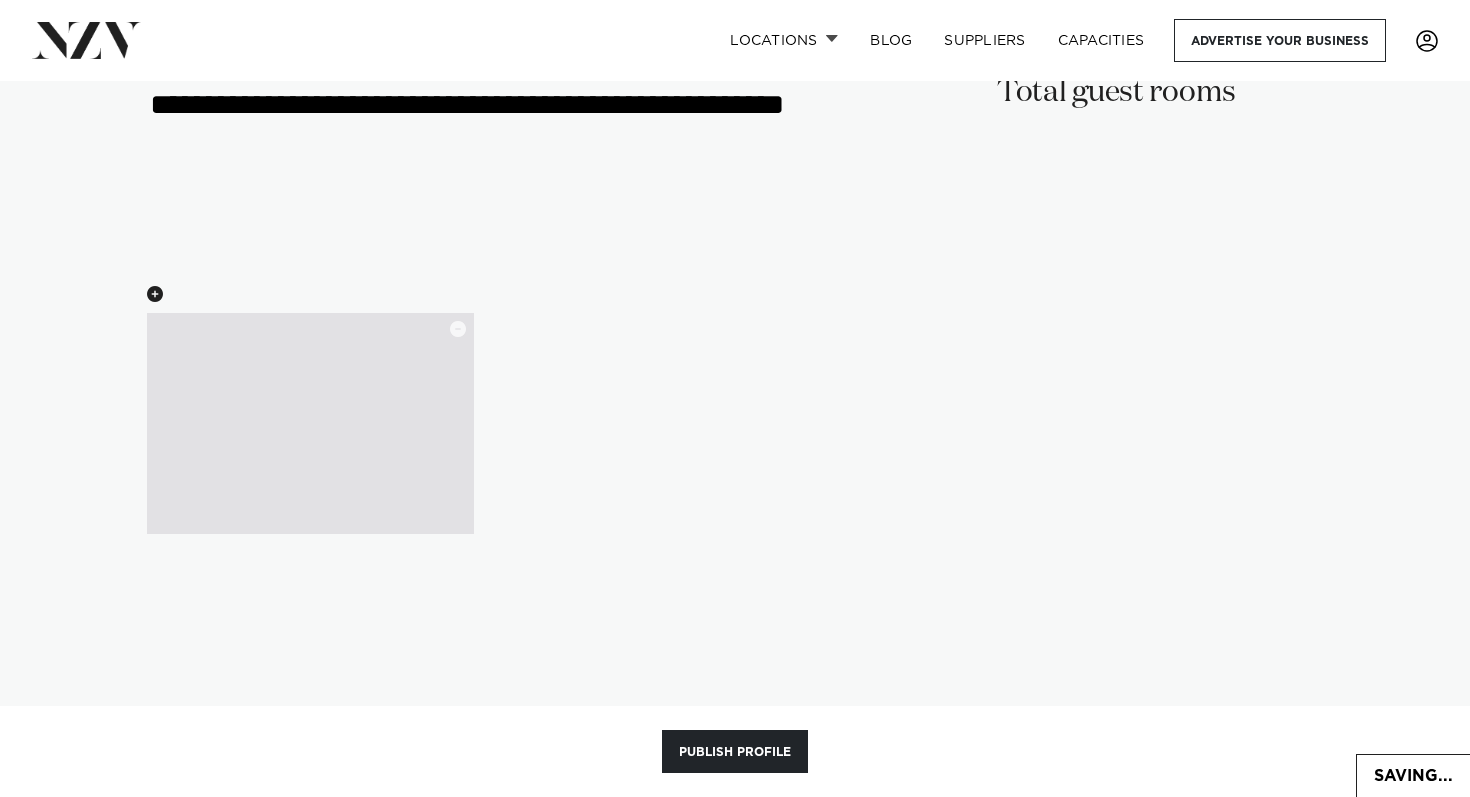 click at bounding box center (155, 294) 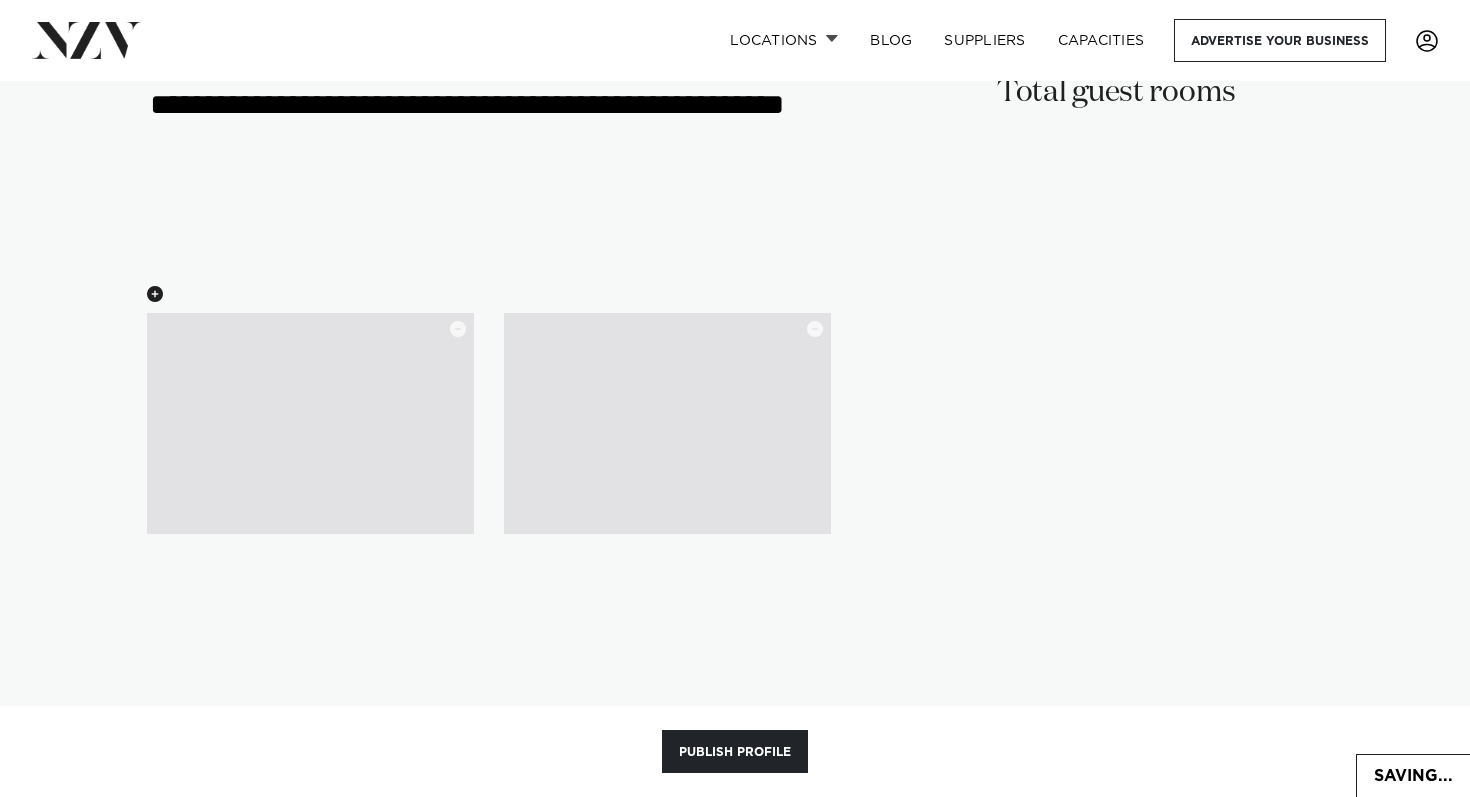 type on "**********" 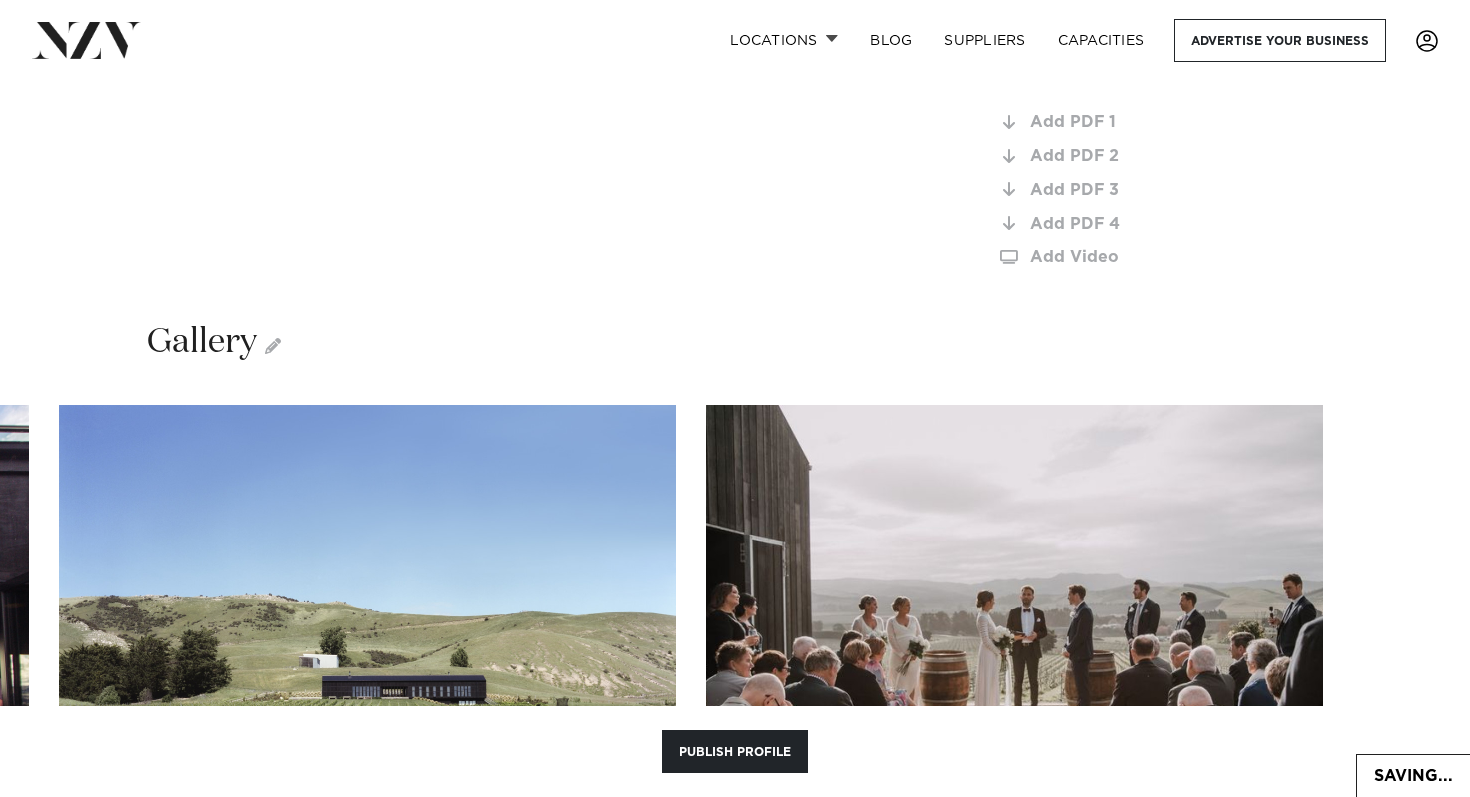 scroll, scrollTop: 2936, scrollLeft: 0, axis: vertical 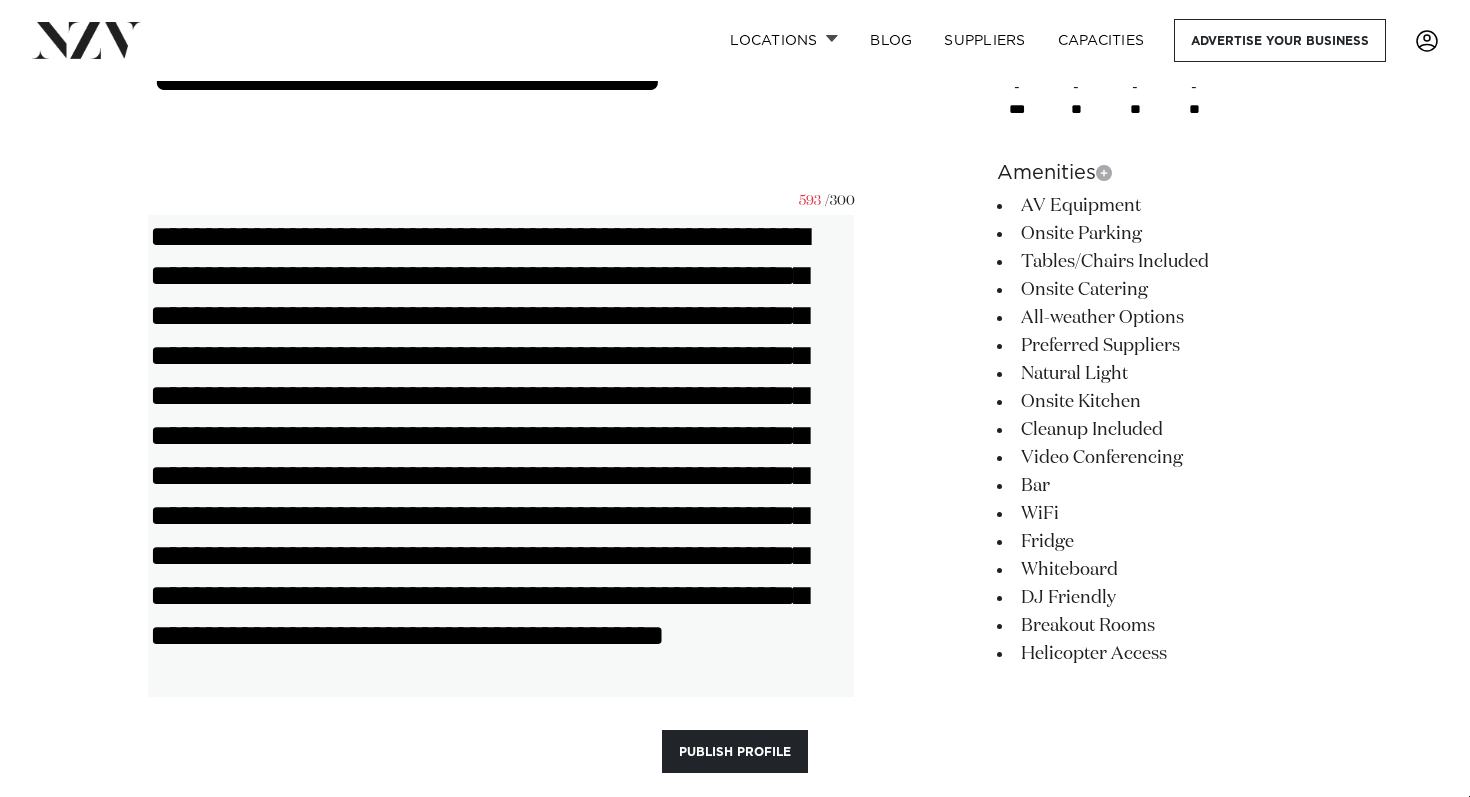 drag, startPoint x: 463, startPoint y: 405, endPoint x: 405, endPoint y: 404, distance: 58.00862 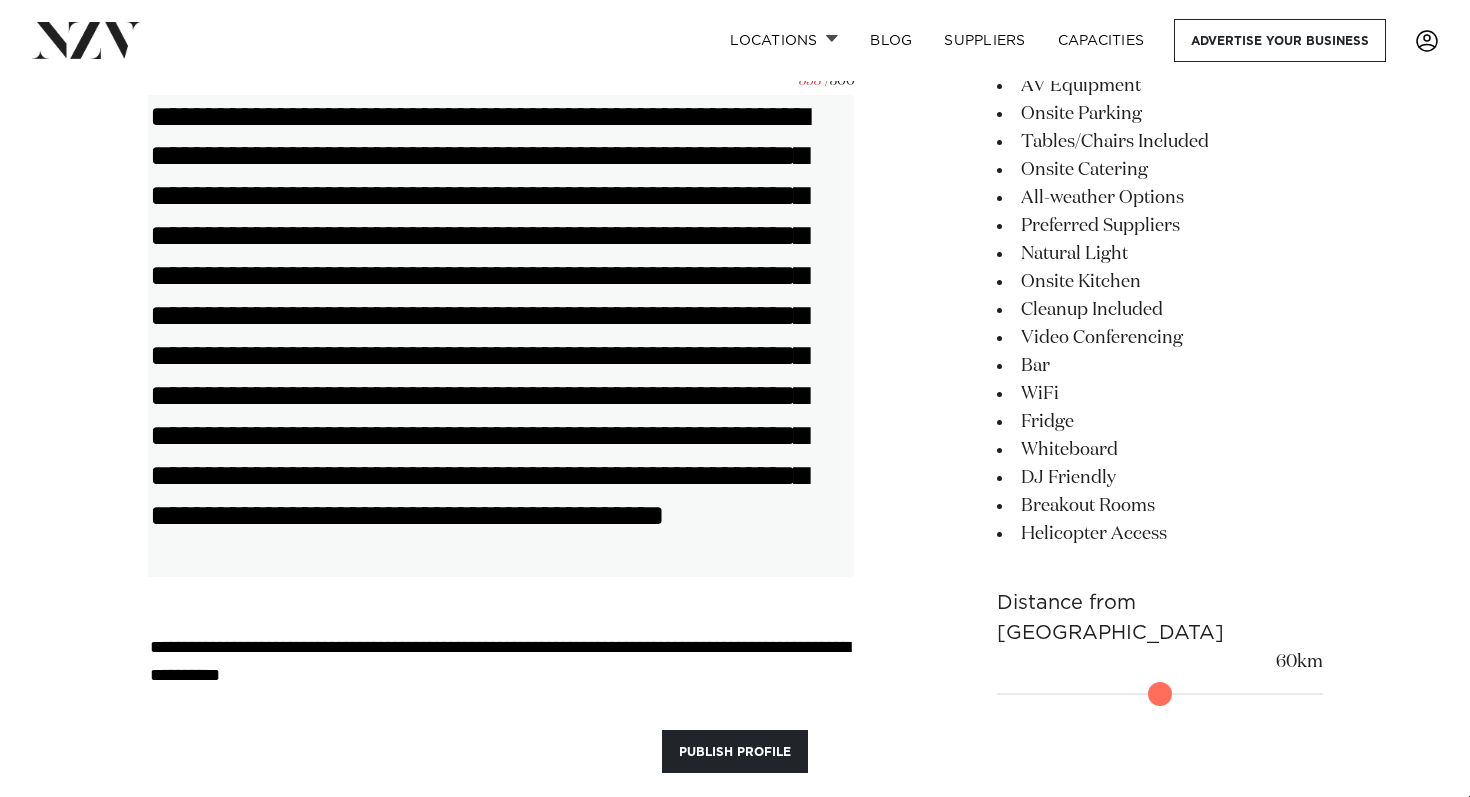 scroll, scrollTop: 1243, scrollLeft: 0, axis: vertical 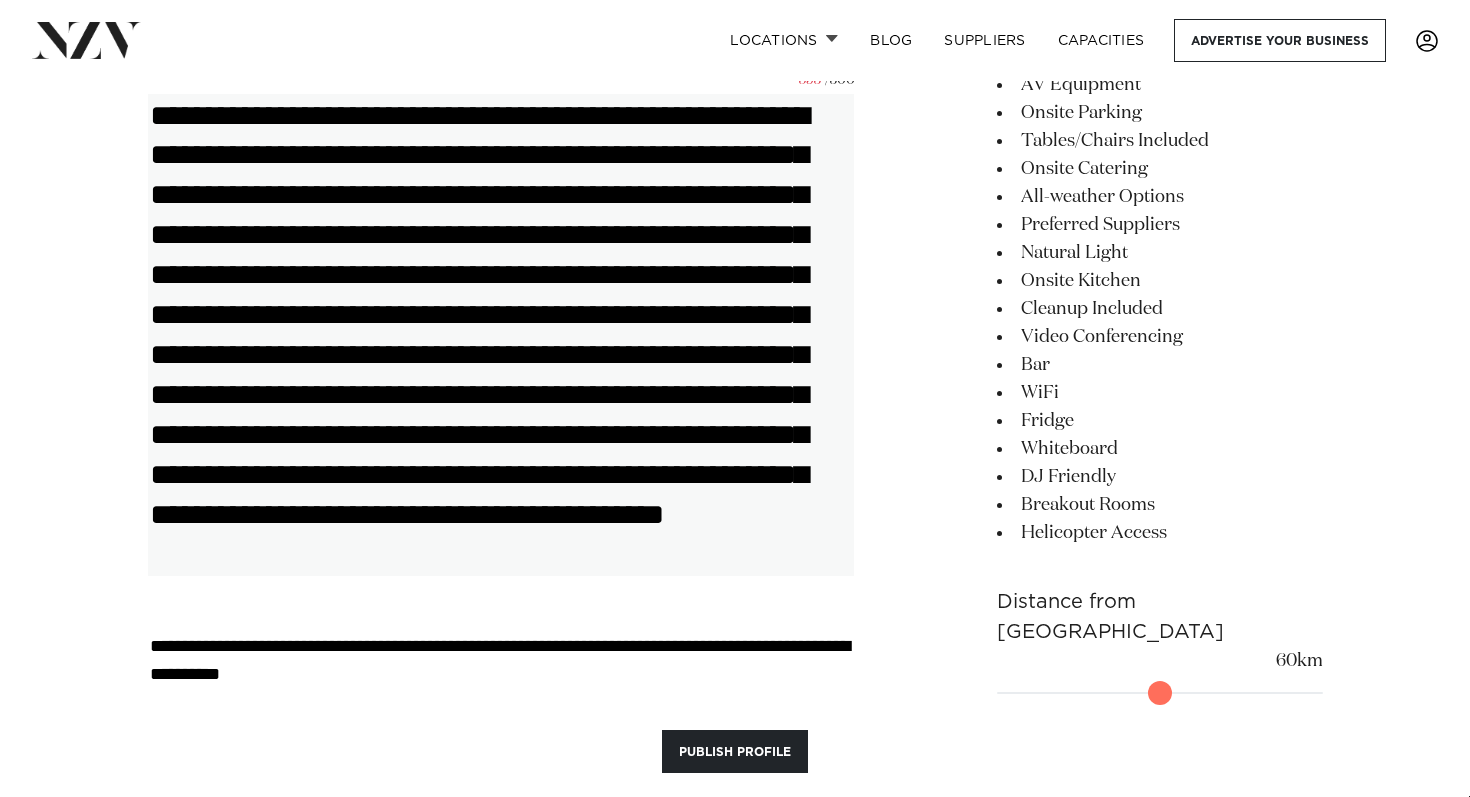 drag, startPoint x: 579, startPoint y: 354, endPoint x: 155, endPoint y: 357, distance: 424.01062 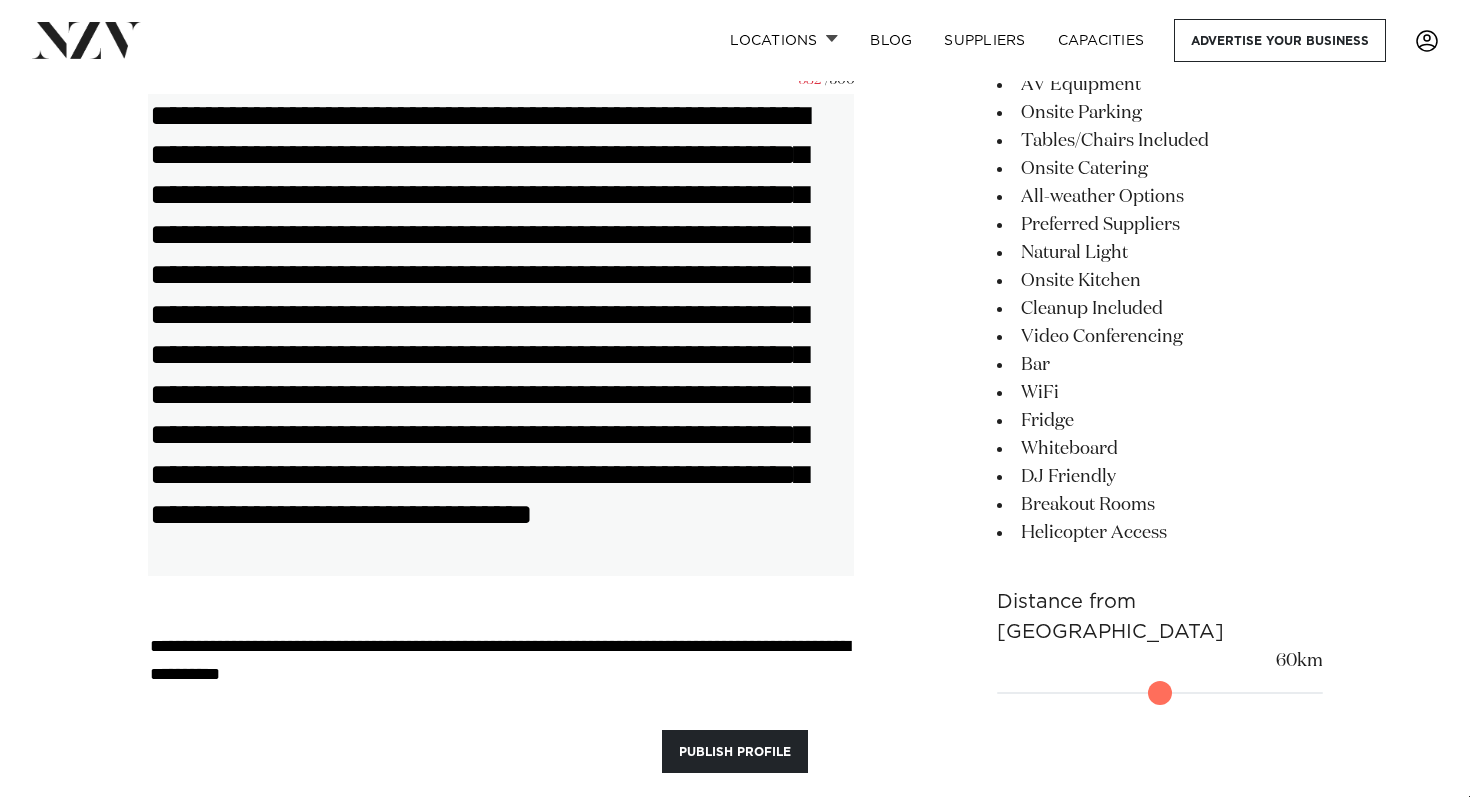 click on "**********" at bounding box center [501, 335] 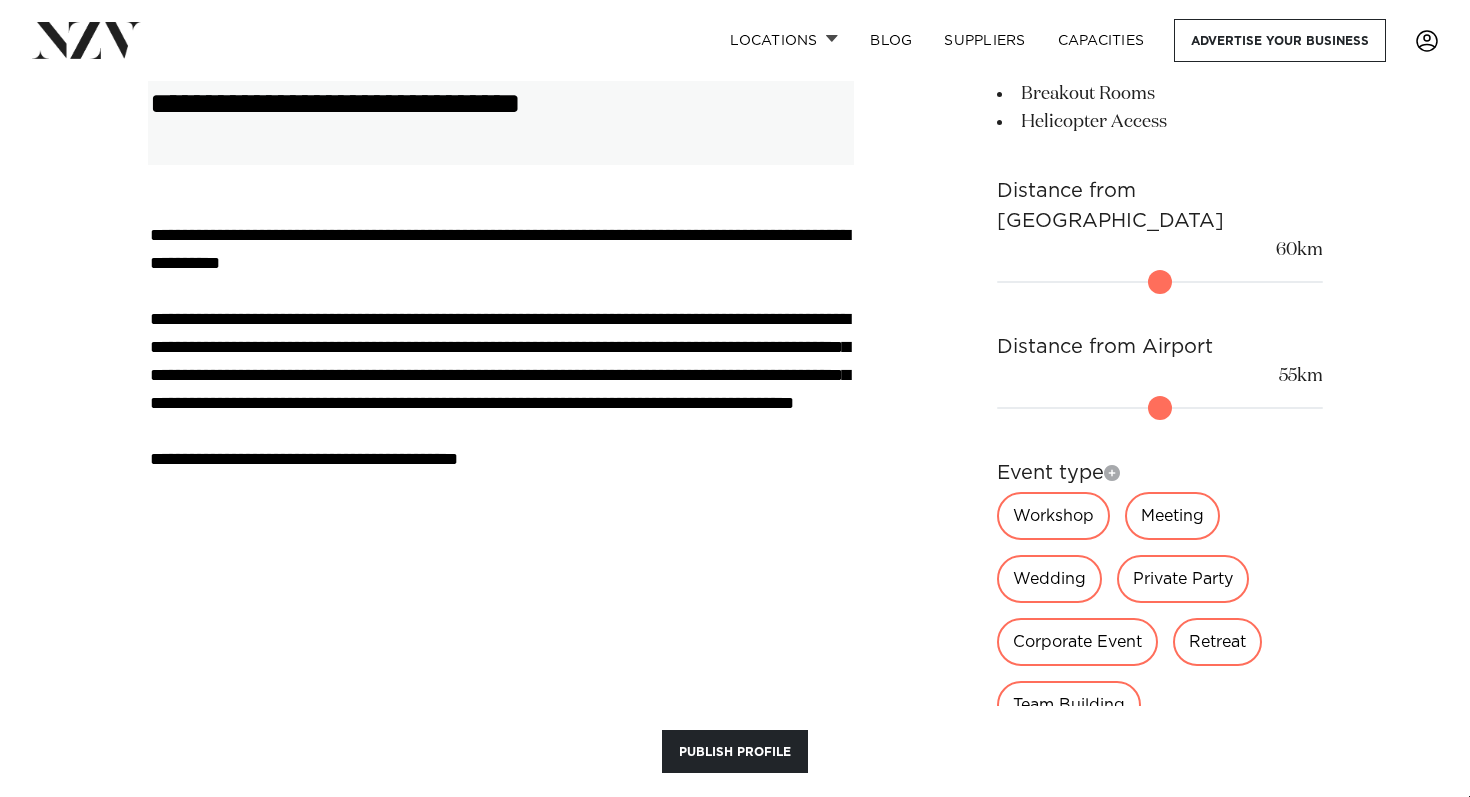 scroll, scrollTop: 1653, scrollLeft: 0, axis: vertical 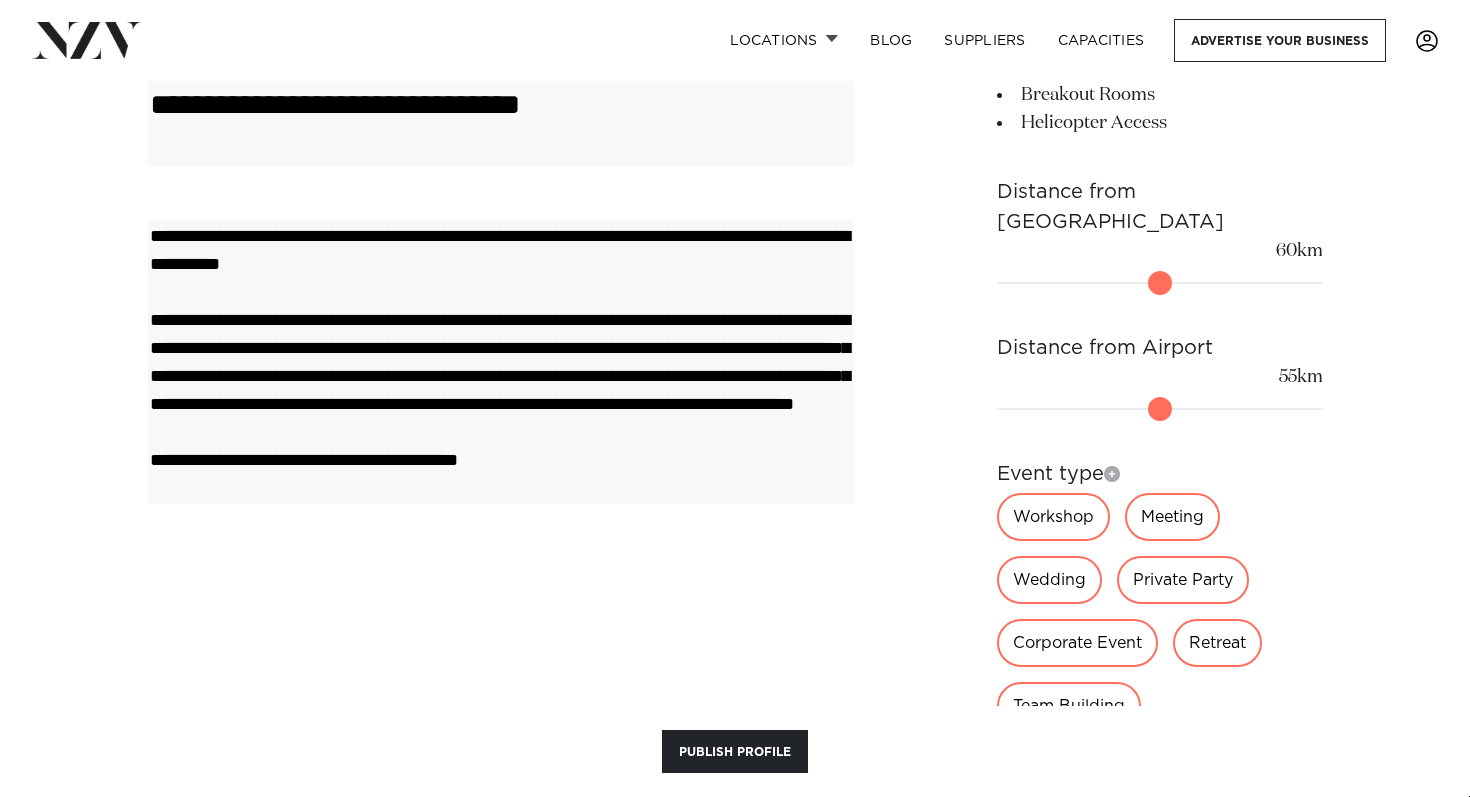 type on "**********" 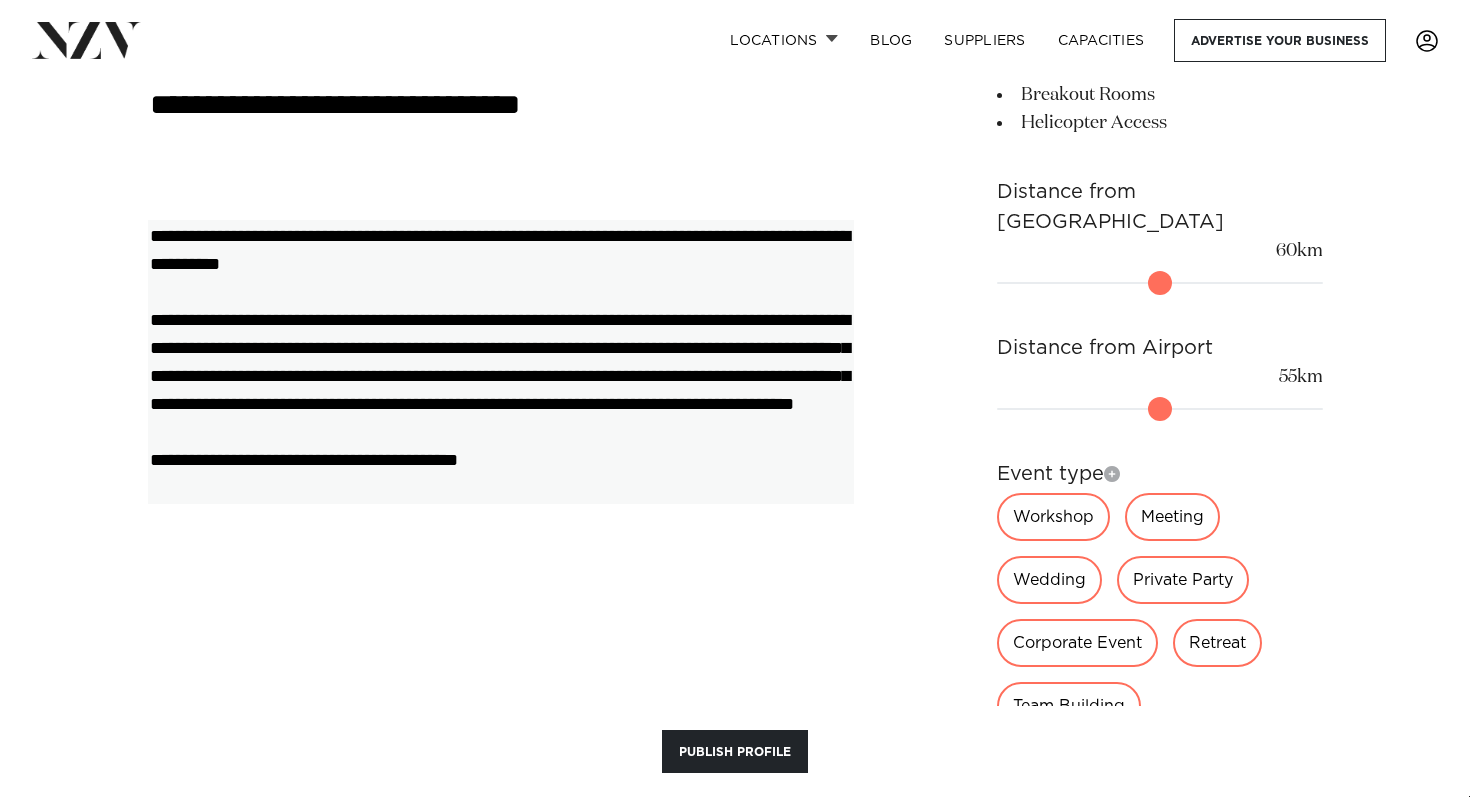scroll, scrollTop: 1625, scrollLeft: 0, axis: vertical 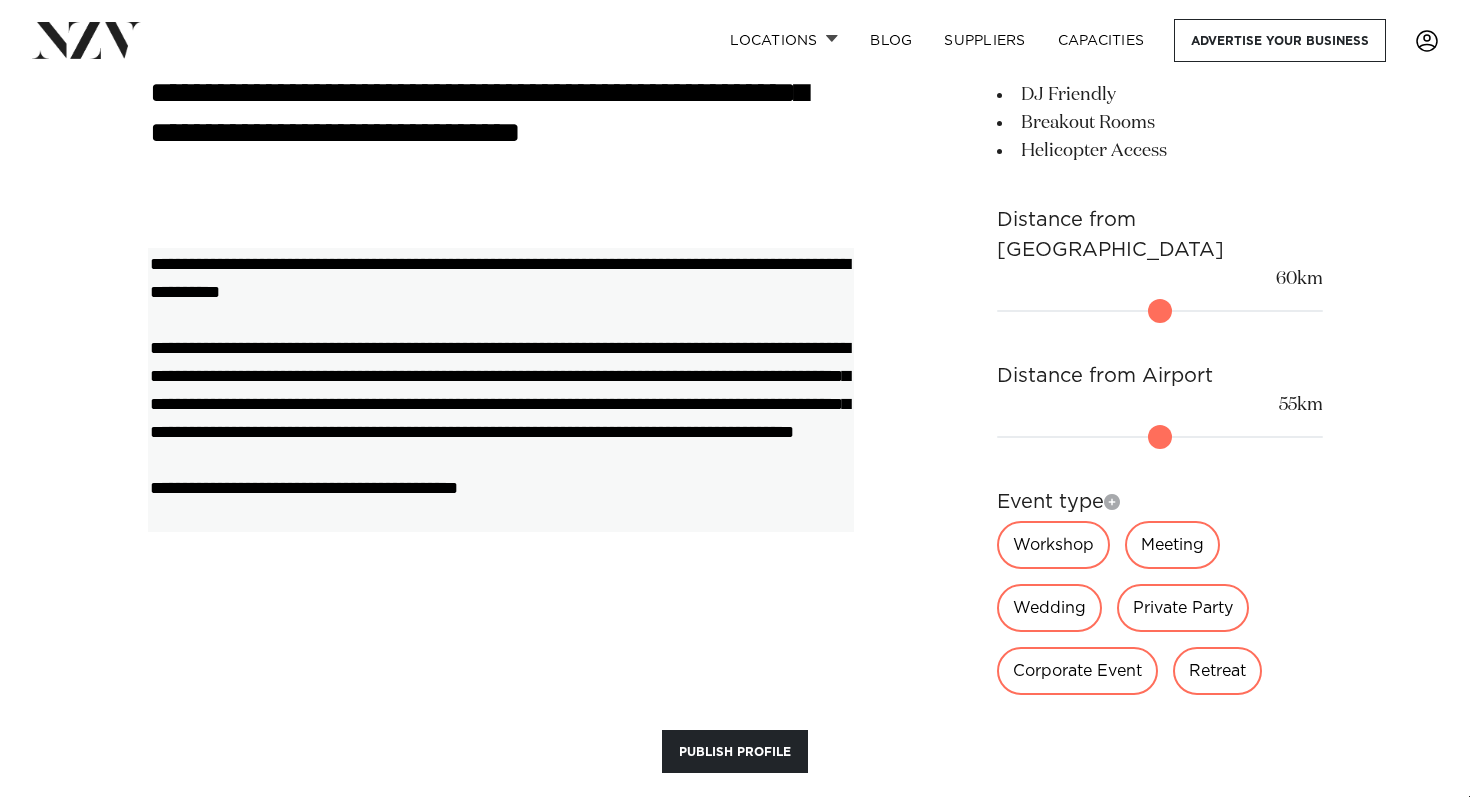 click on "**********" at bounding box center [501, 389] 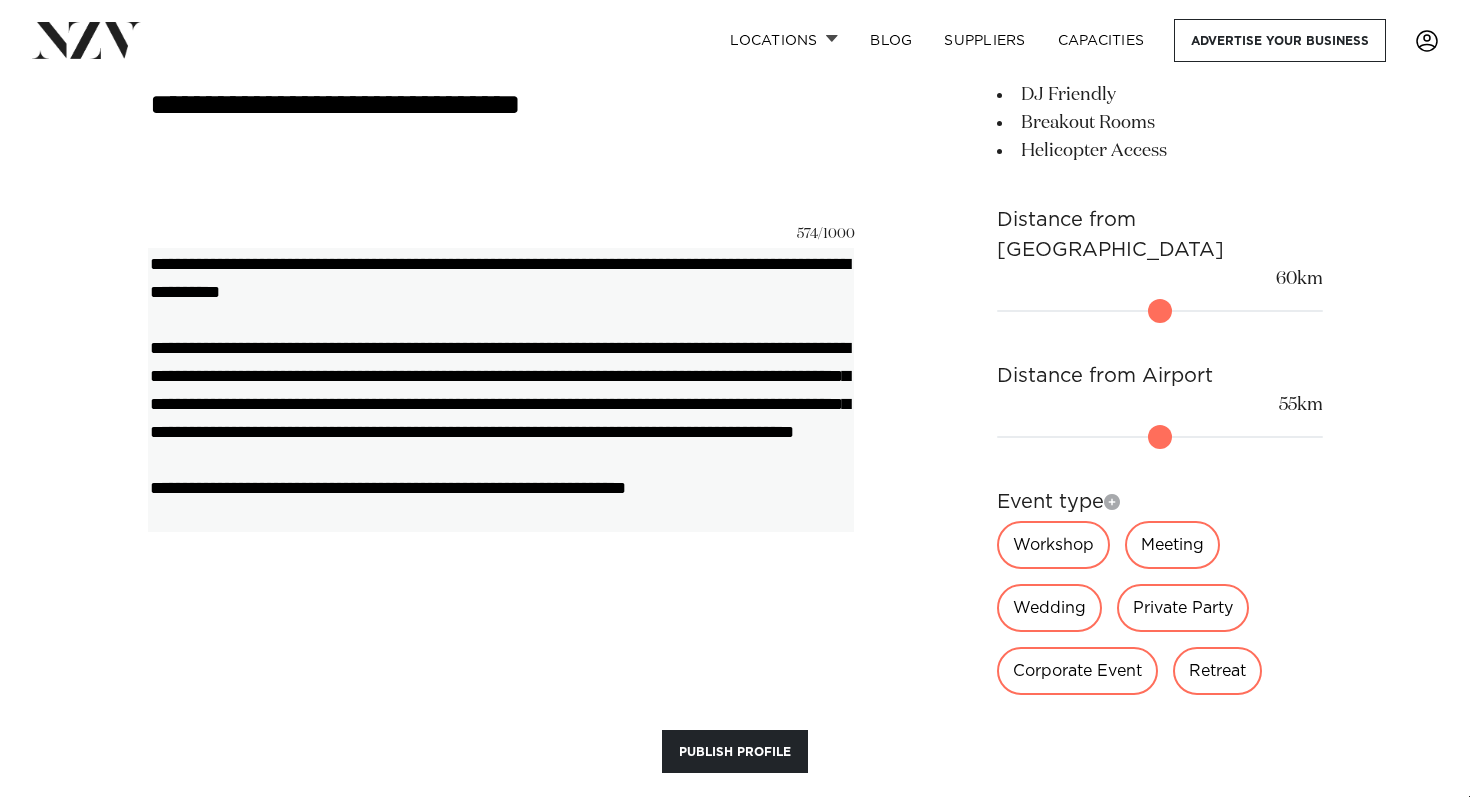 drag, startPoint x: 728, startPoint y: 501, endPoint x: 504, endPoint y: 506, distance: 224.0558 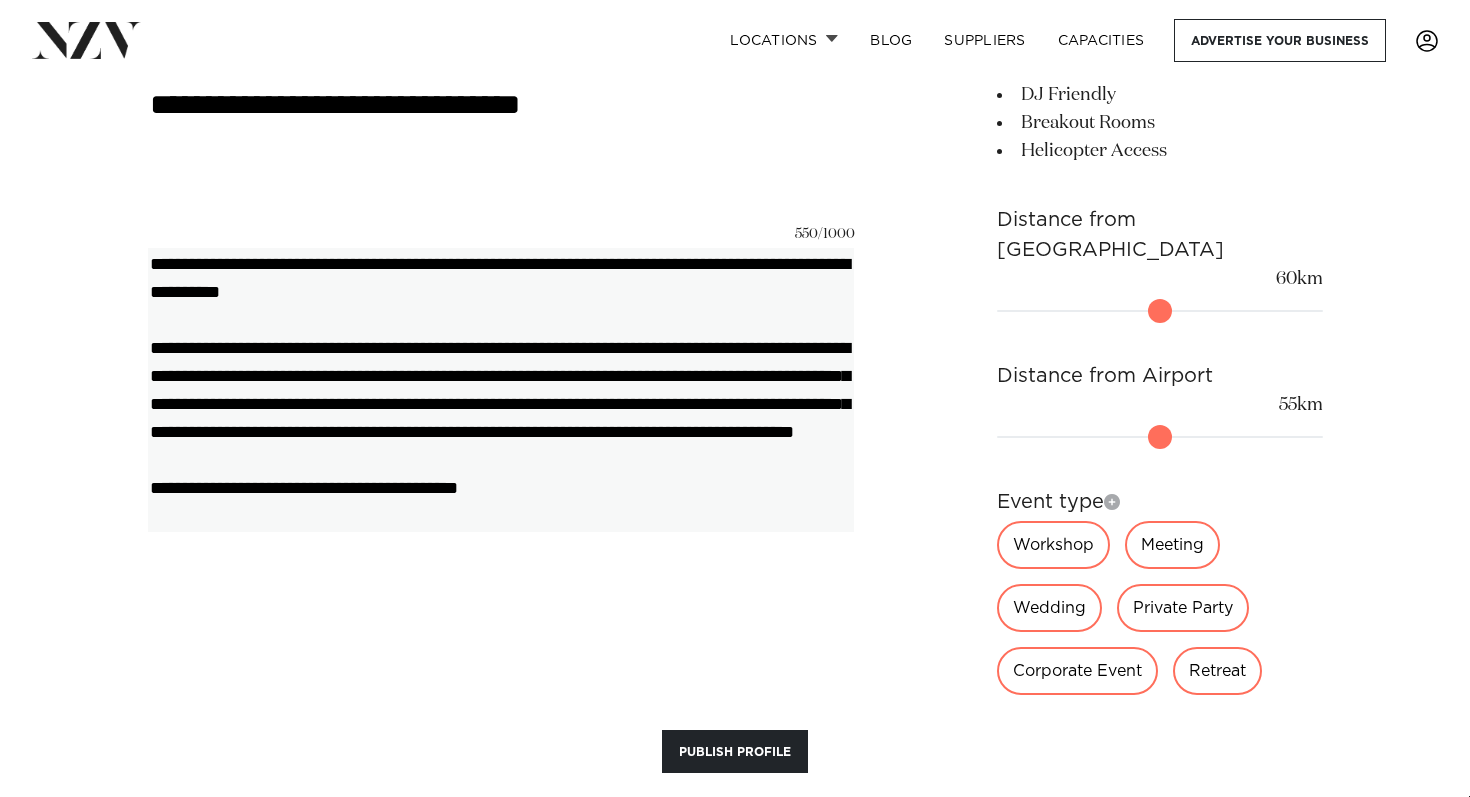 click on "**********" at bounding box center [501, 389] 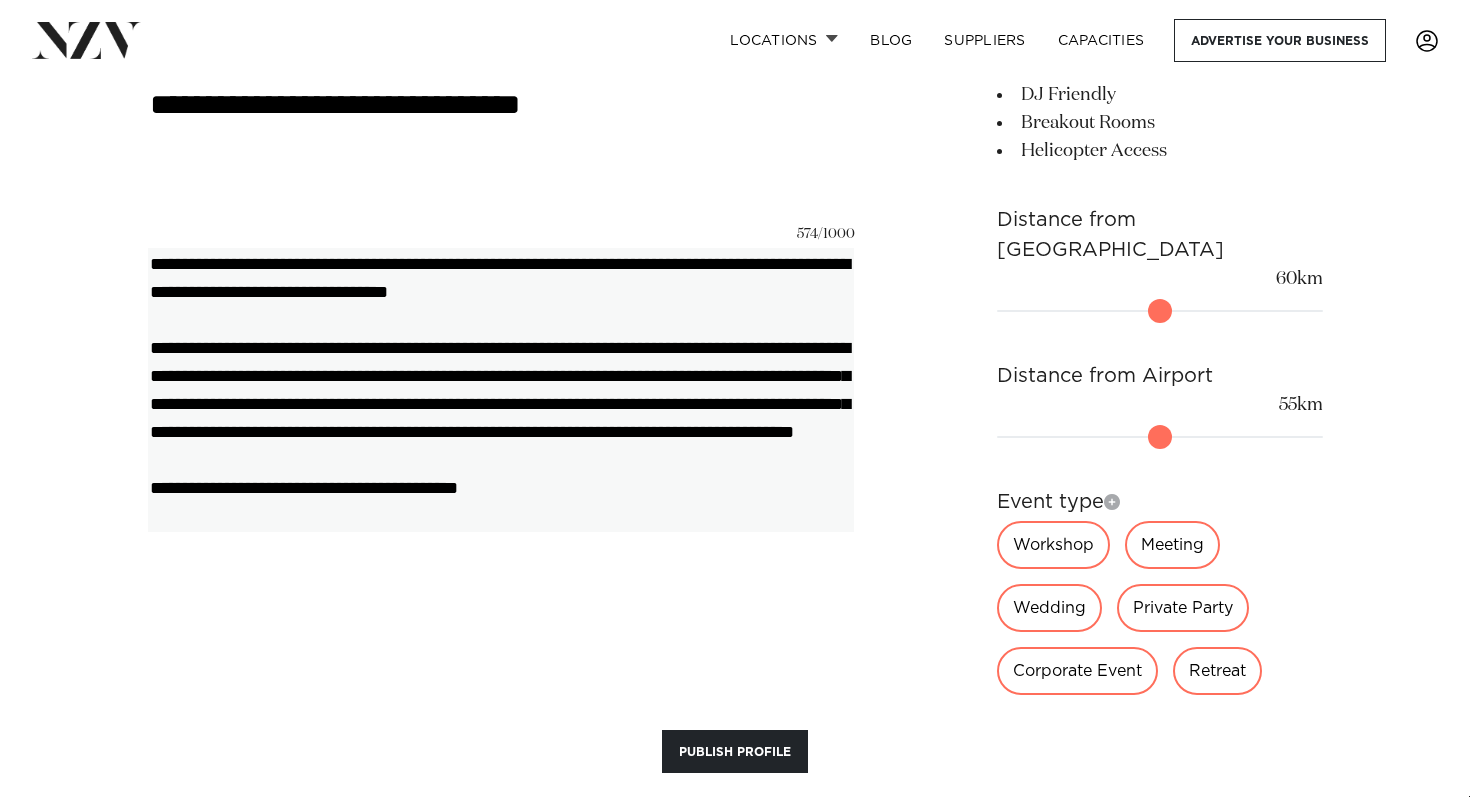 click on "**********" at bounding box center (501, 389) 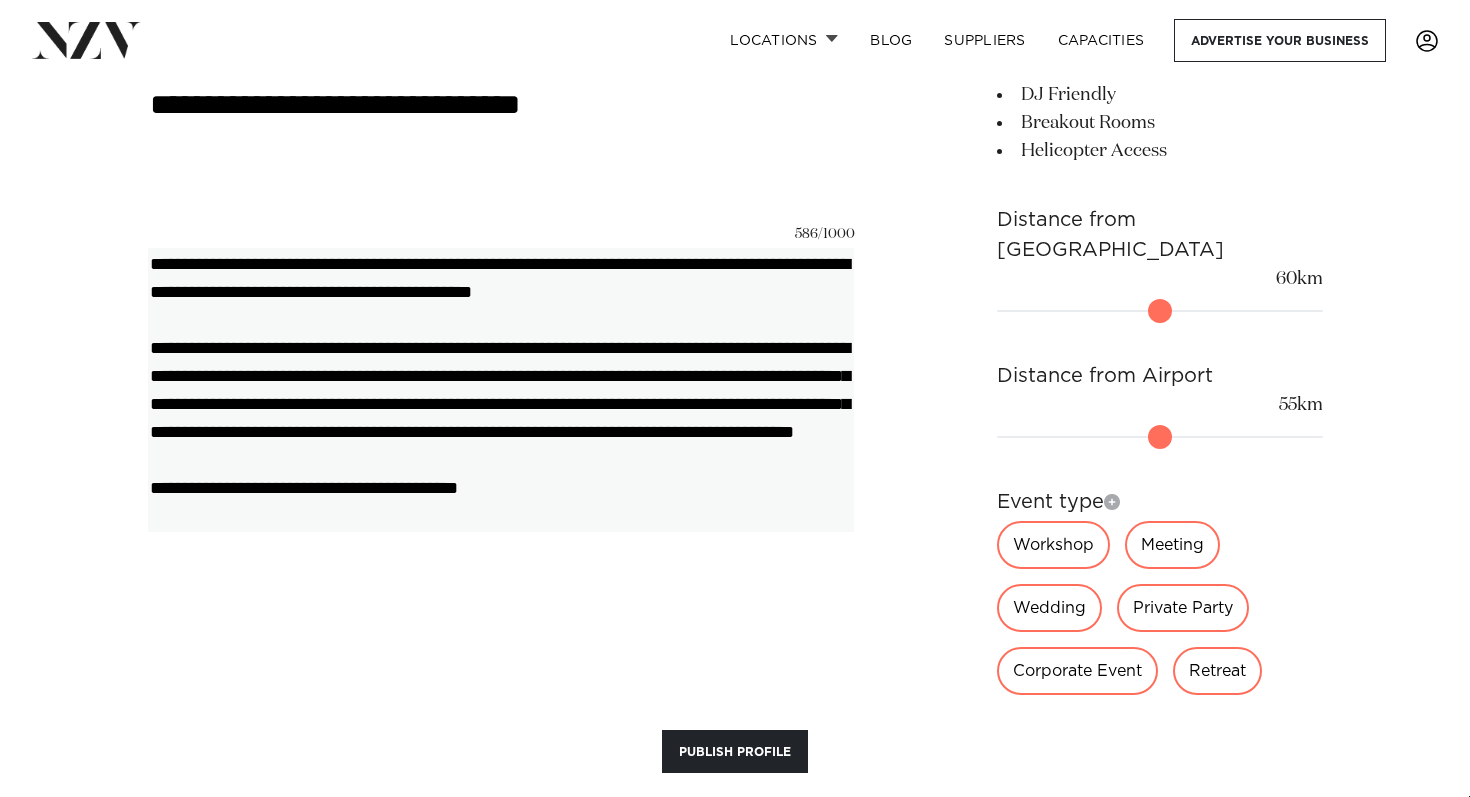 drag, startPoint x: 503, startPoint y: 284, endPoint x: 463, endPoint y: 285, distance: 40.012497 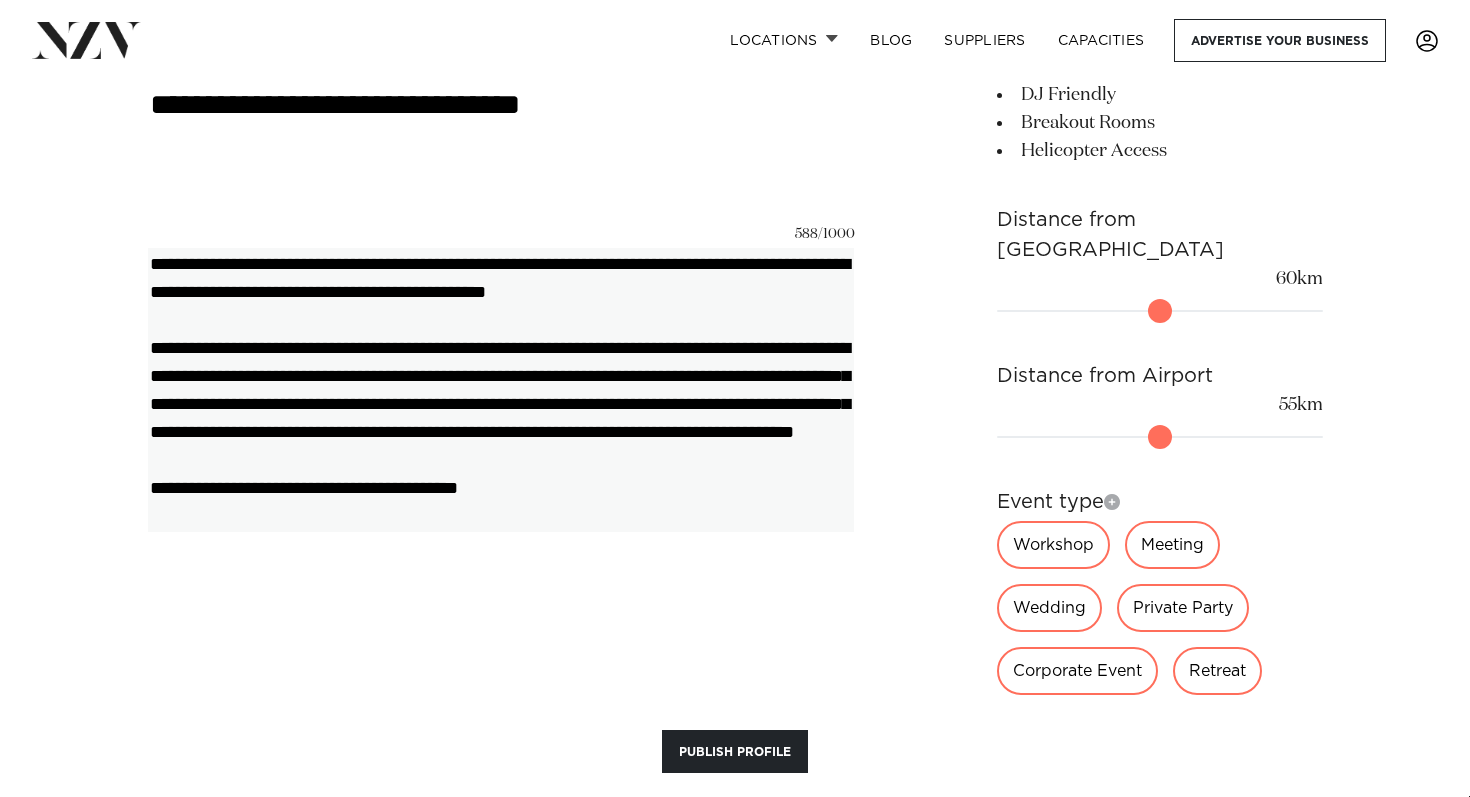 click on "**********" at bounding box center (501, 389) 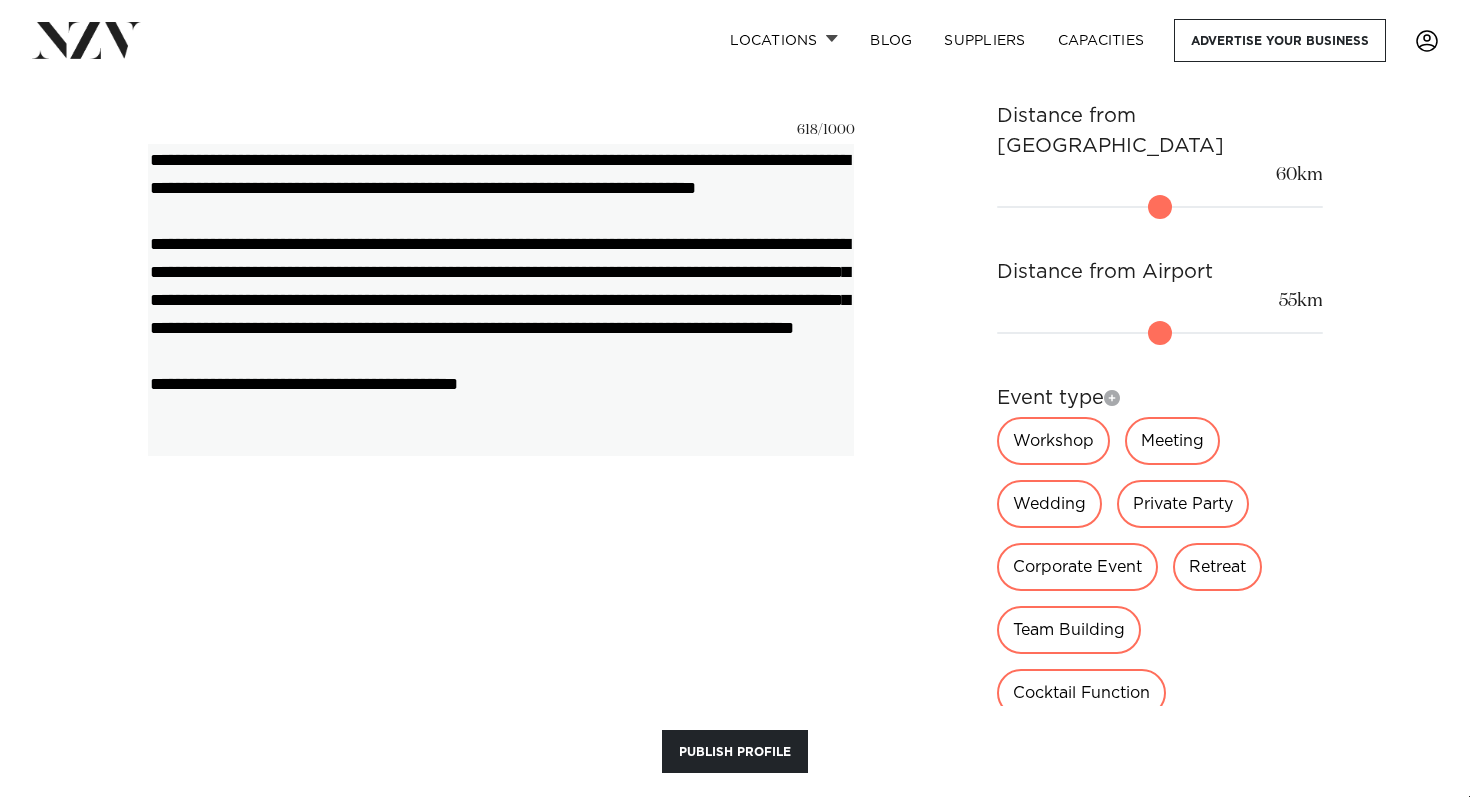 scroll, scrollTop: 1733, scrollLeft: 0, axis: vertical 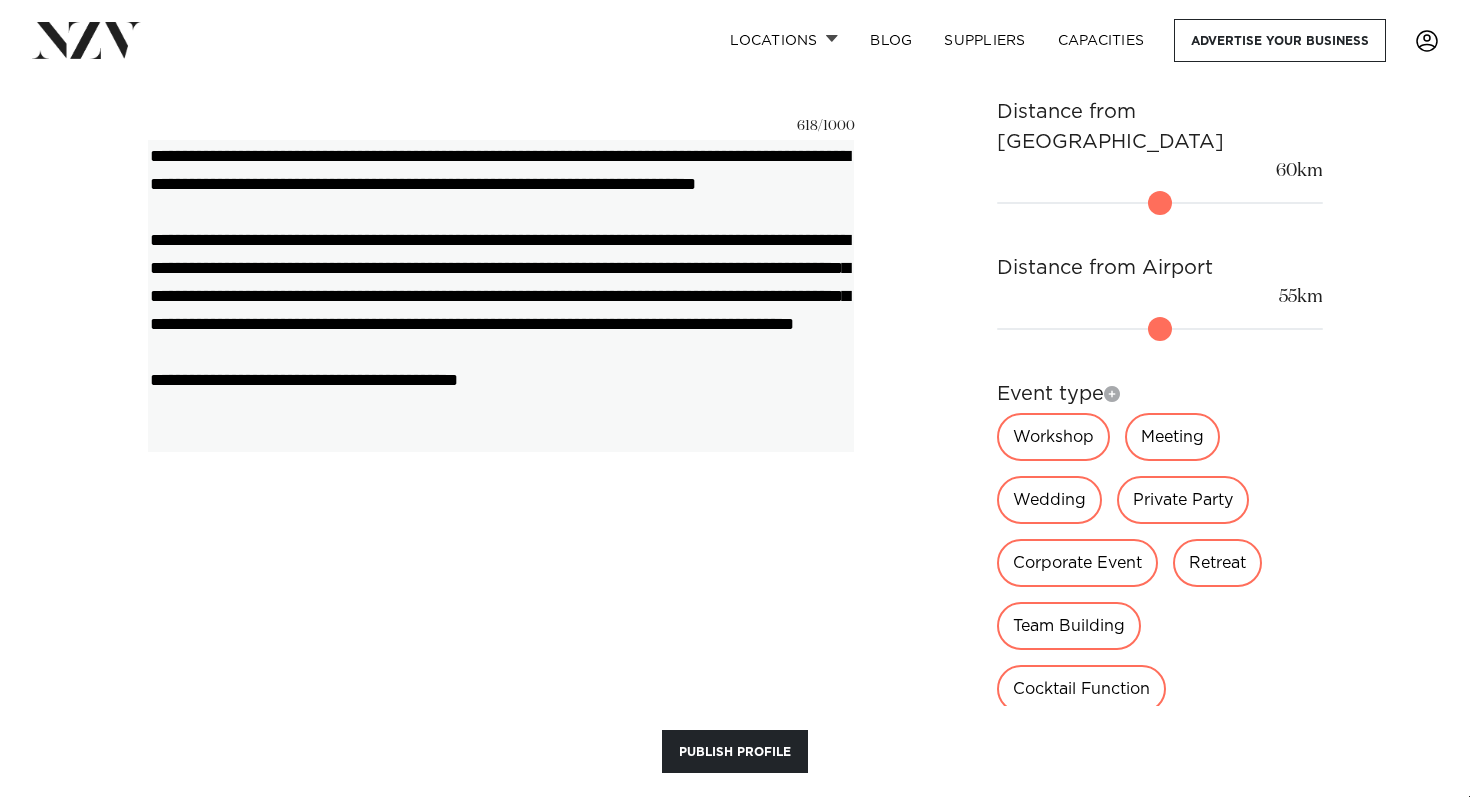 drag, startPoint x: 256, startPoint y: 263, endPoint x: 148, endPoint y: 263, distance: 108 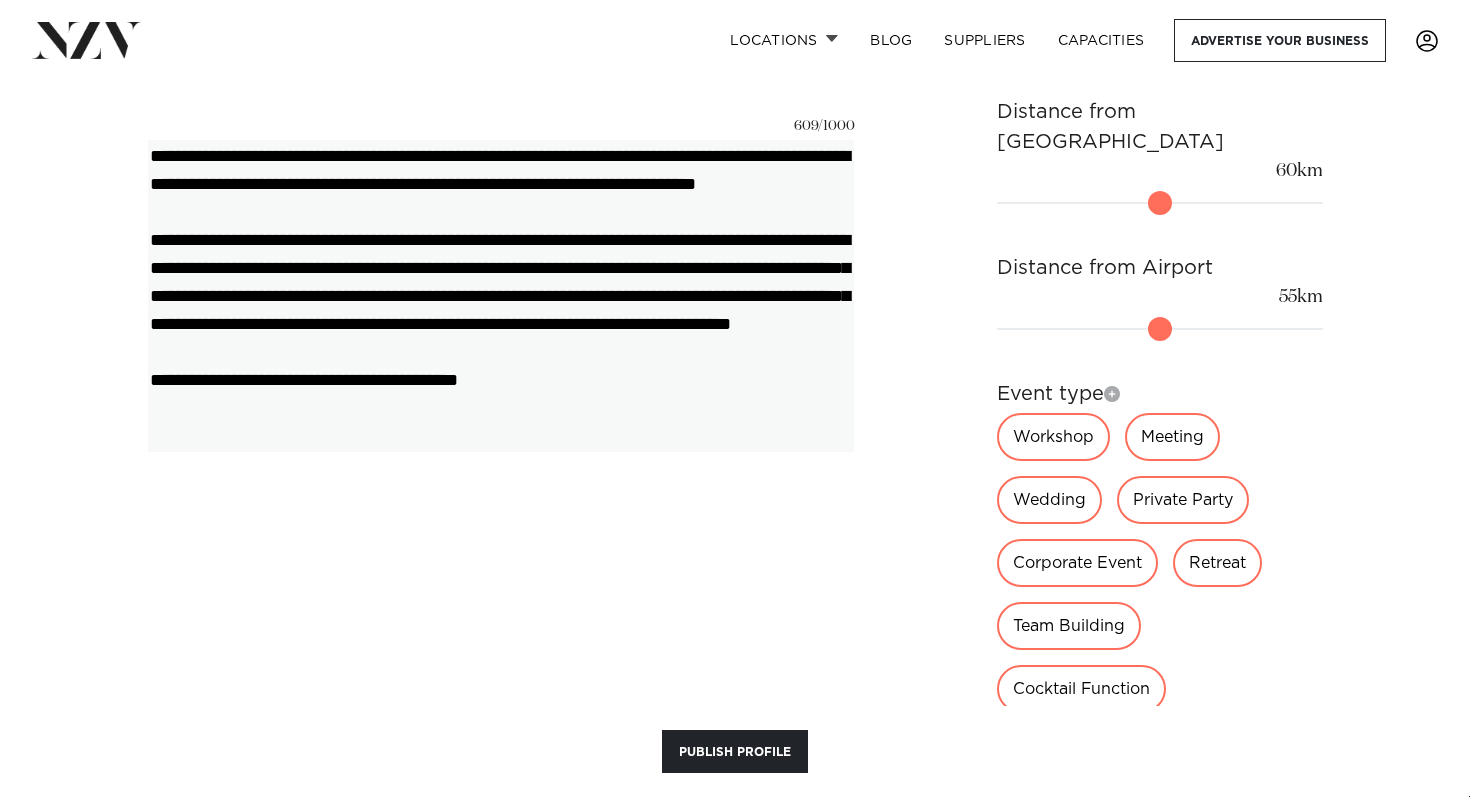 click on "**********" at bounding box center [501, 295] 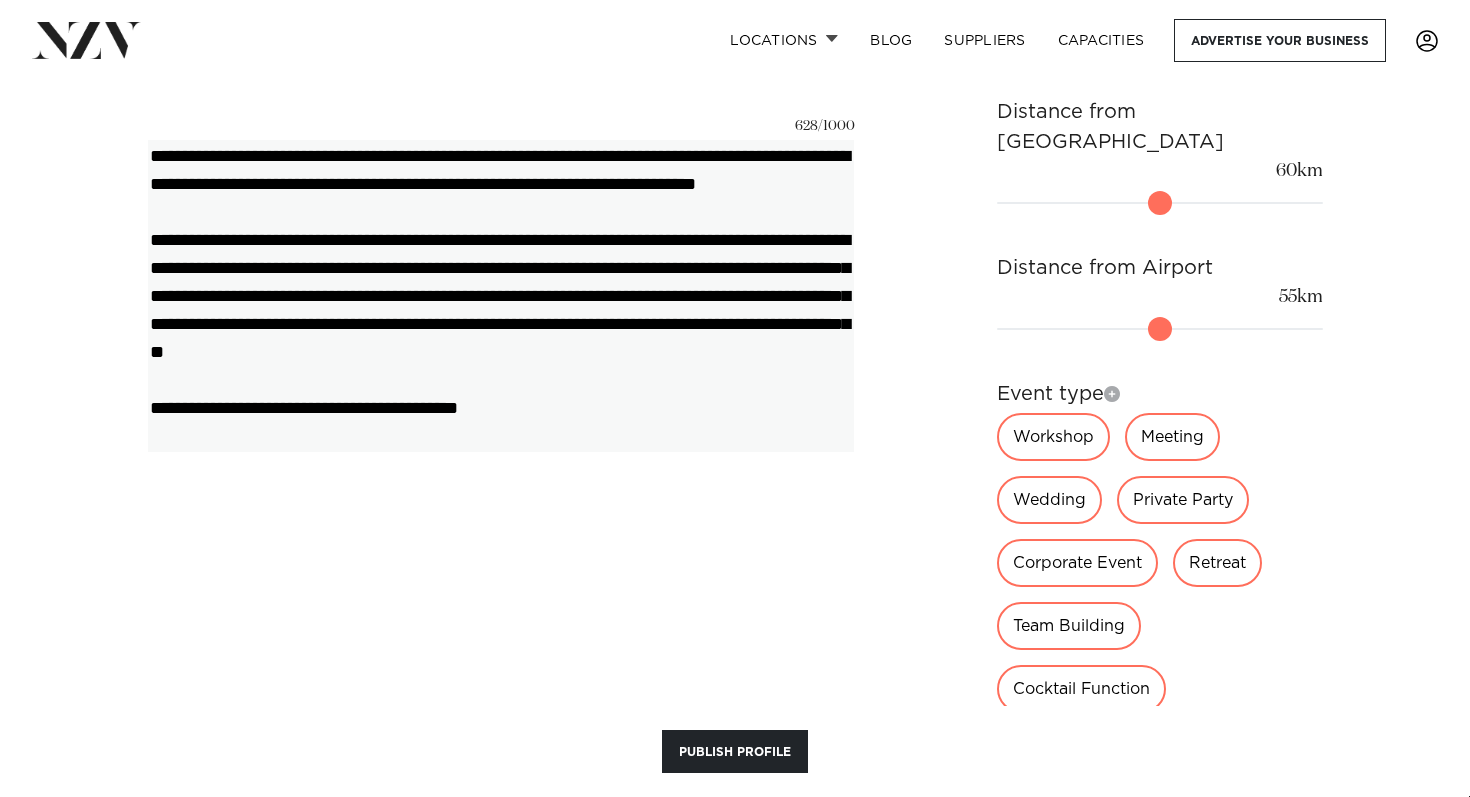 drag, startPoint x: 605, startPoint y: 262, endPoint x: 561, endPoint y: 263, distance: 44.011364 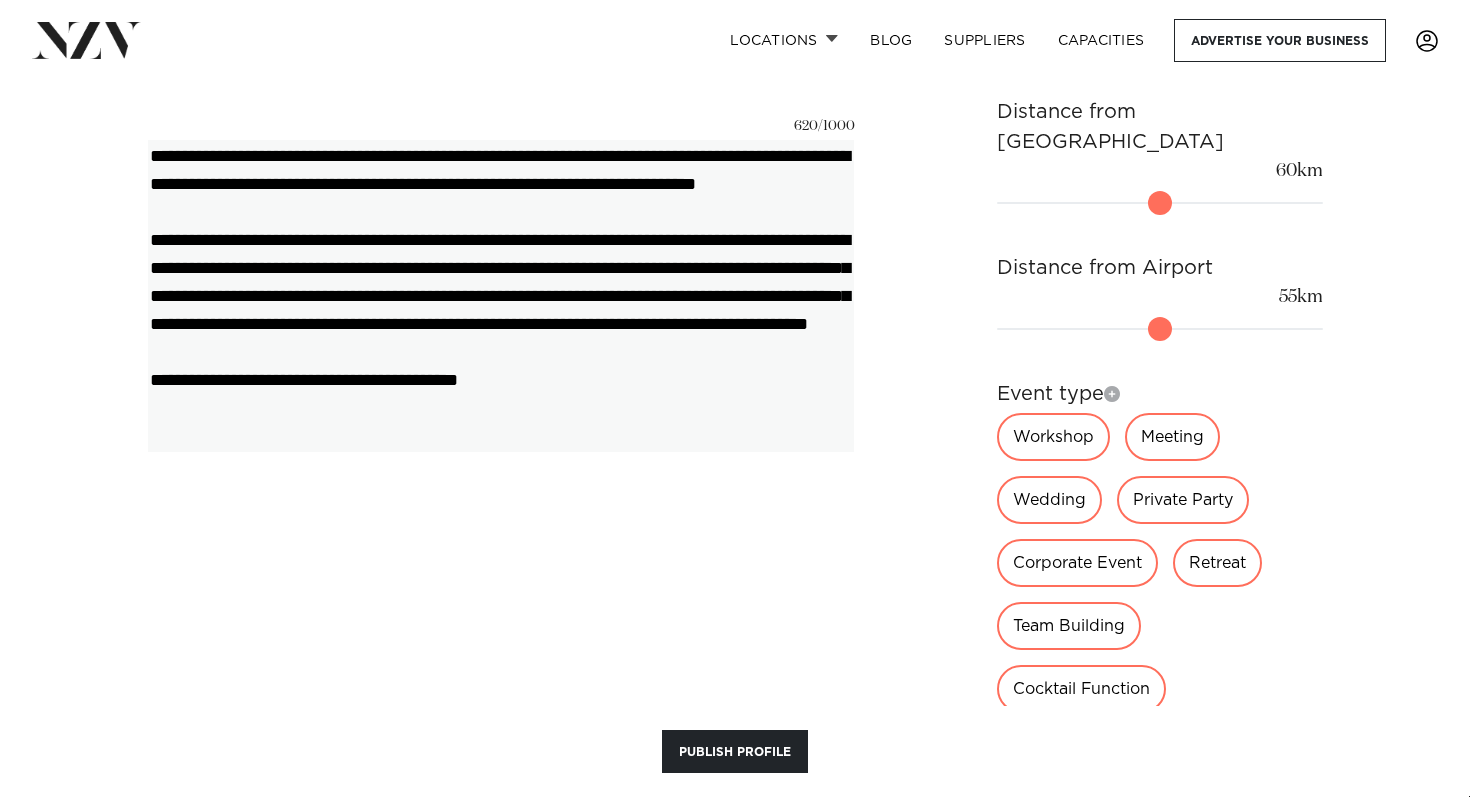 click on "**********" at bounding box center [501, 295] 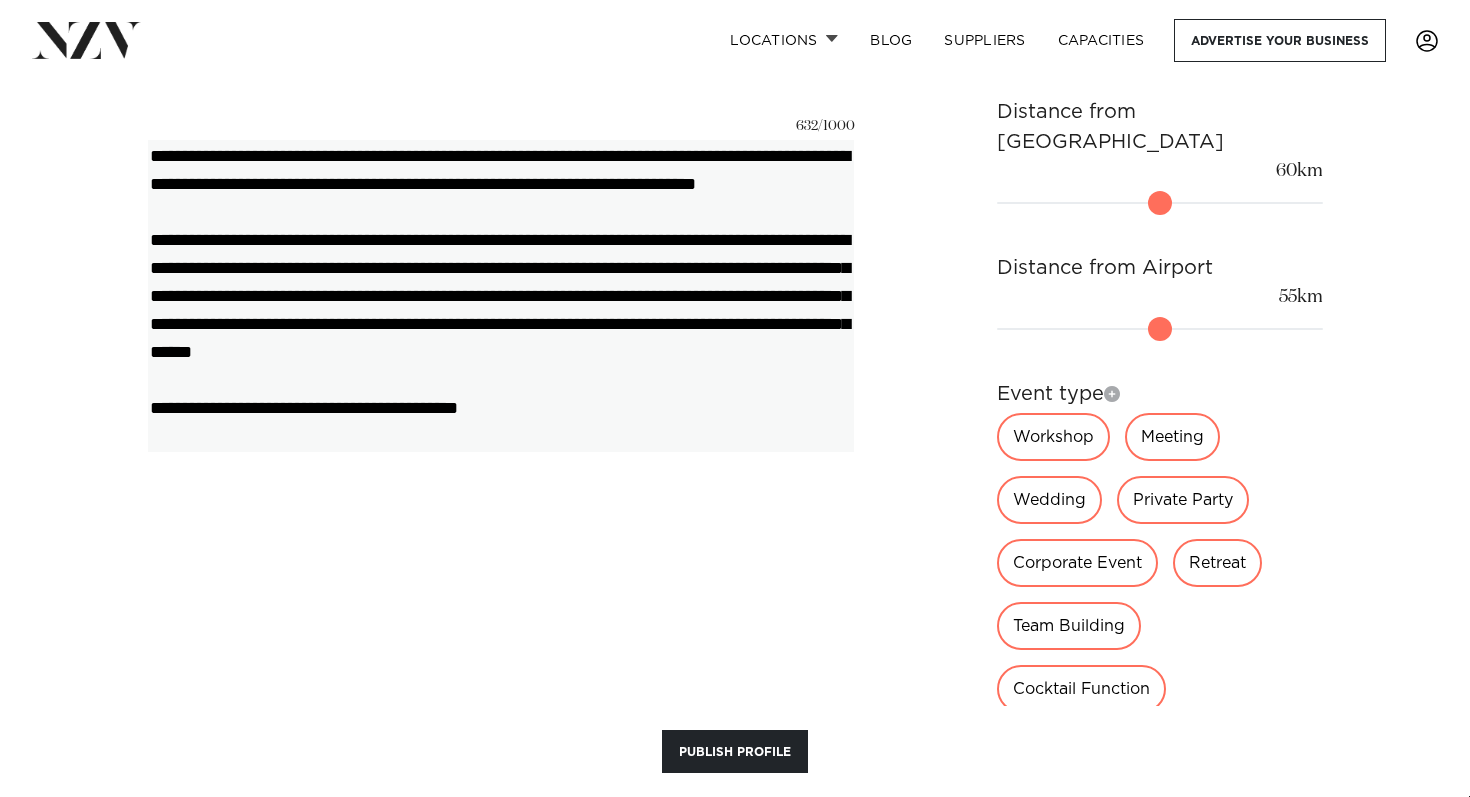 drag, startPoint x: 365, startPoint y: 284, endPoint x: 324, endPoint y: 285, distance: 41.01219 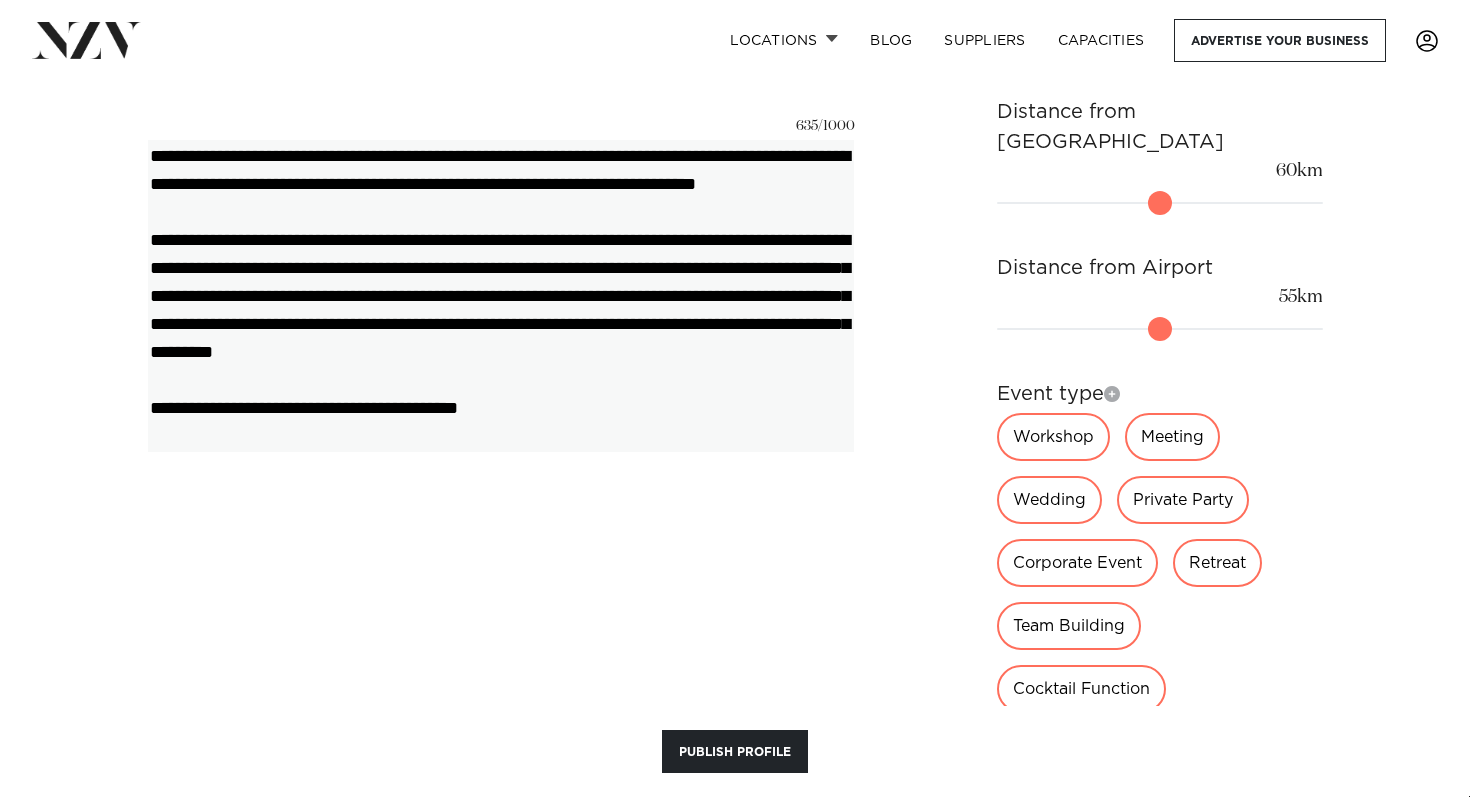 click on "**********" at bounding box center [501, 295] 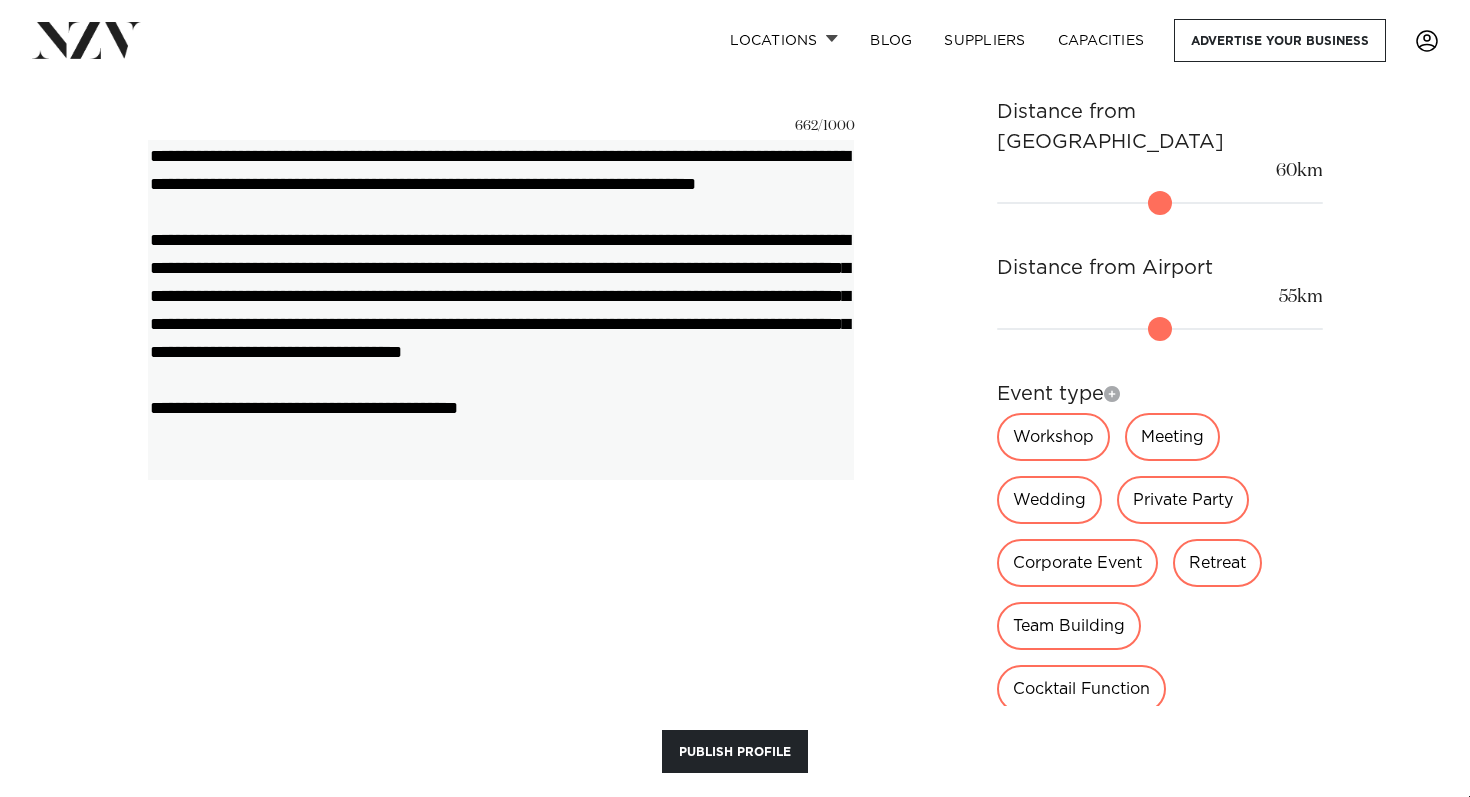 click on "**********" at bounding box center (501, 309) 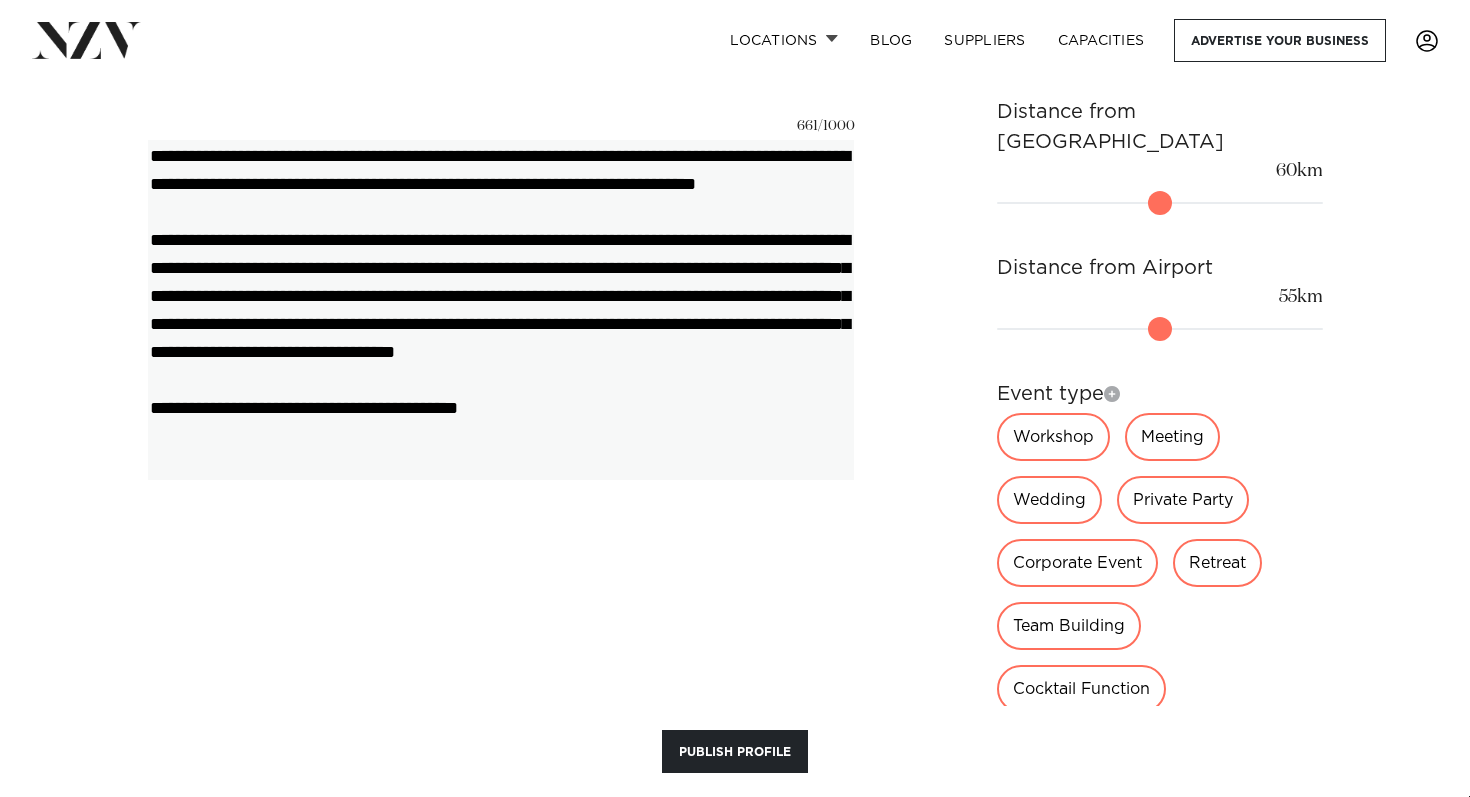 drag, startPoint x: 762, startPoint y: 345, endPoint x: 864, endPoint y: 339, distance: 102.176315 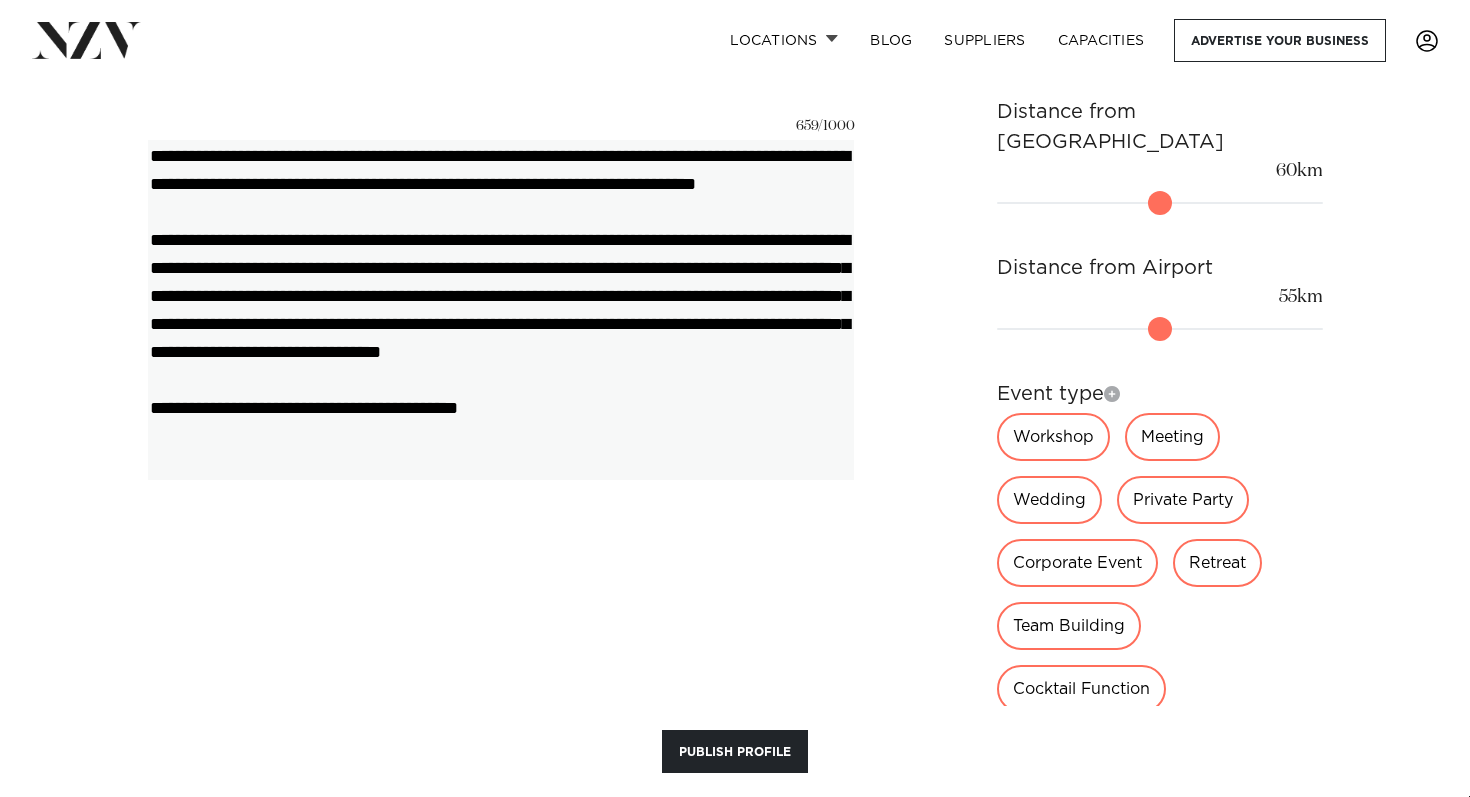 drag, startPoint x: 245, startPoint y: 367, endPoint x: 84, endPoint y: 367, distance: 161 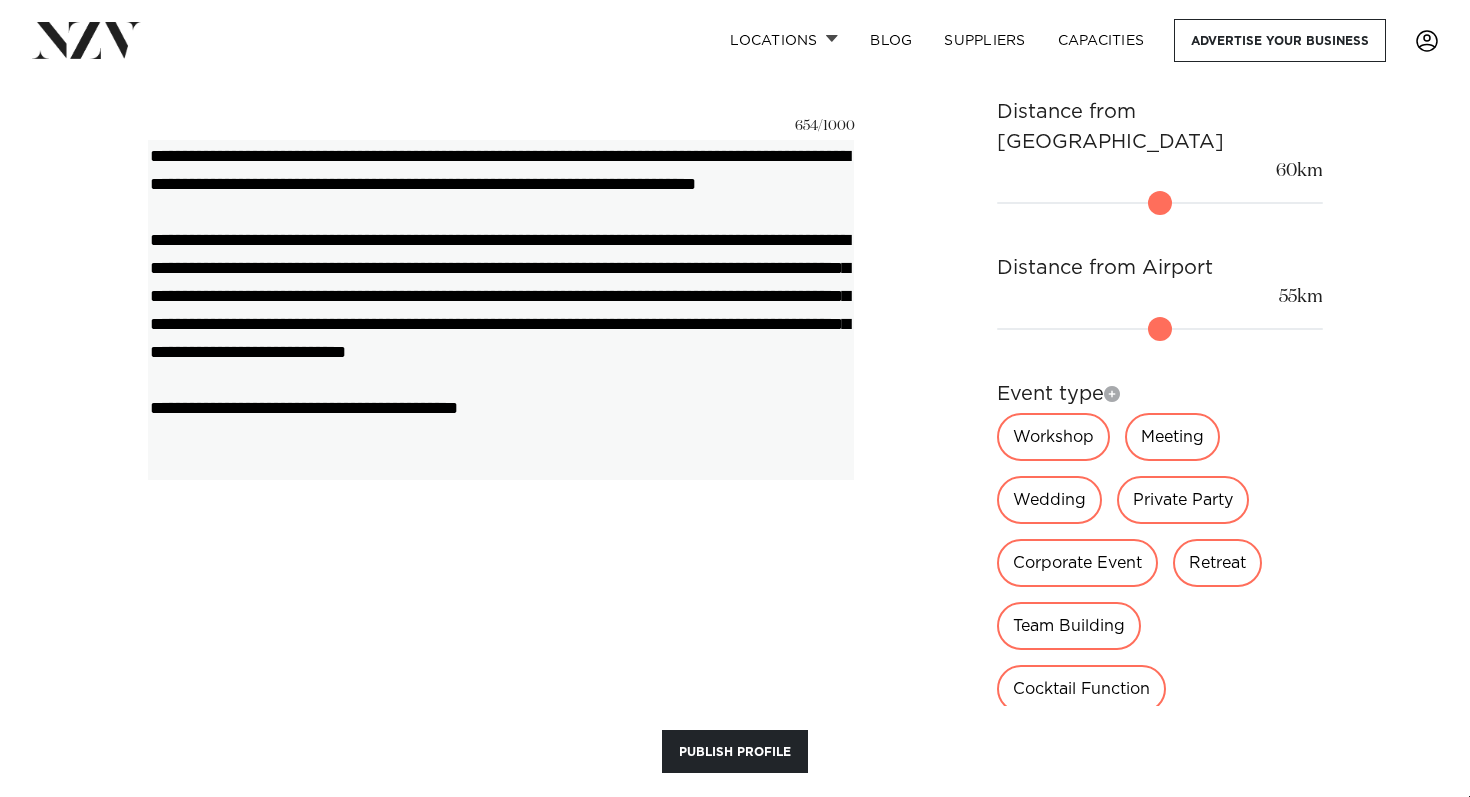 click on "**********" at bounding box center (501, 309) 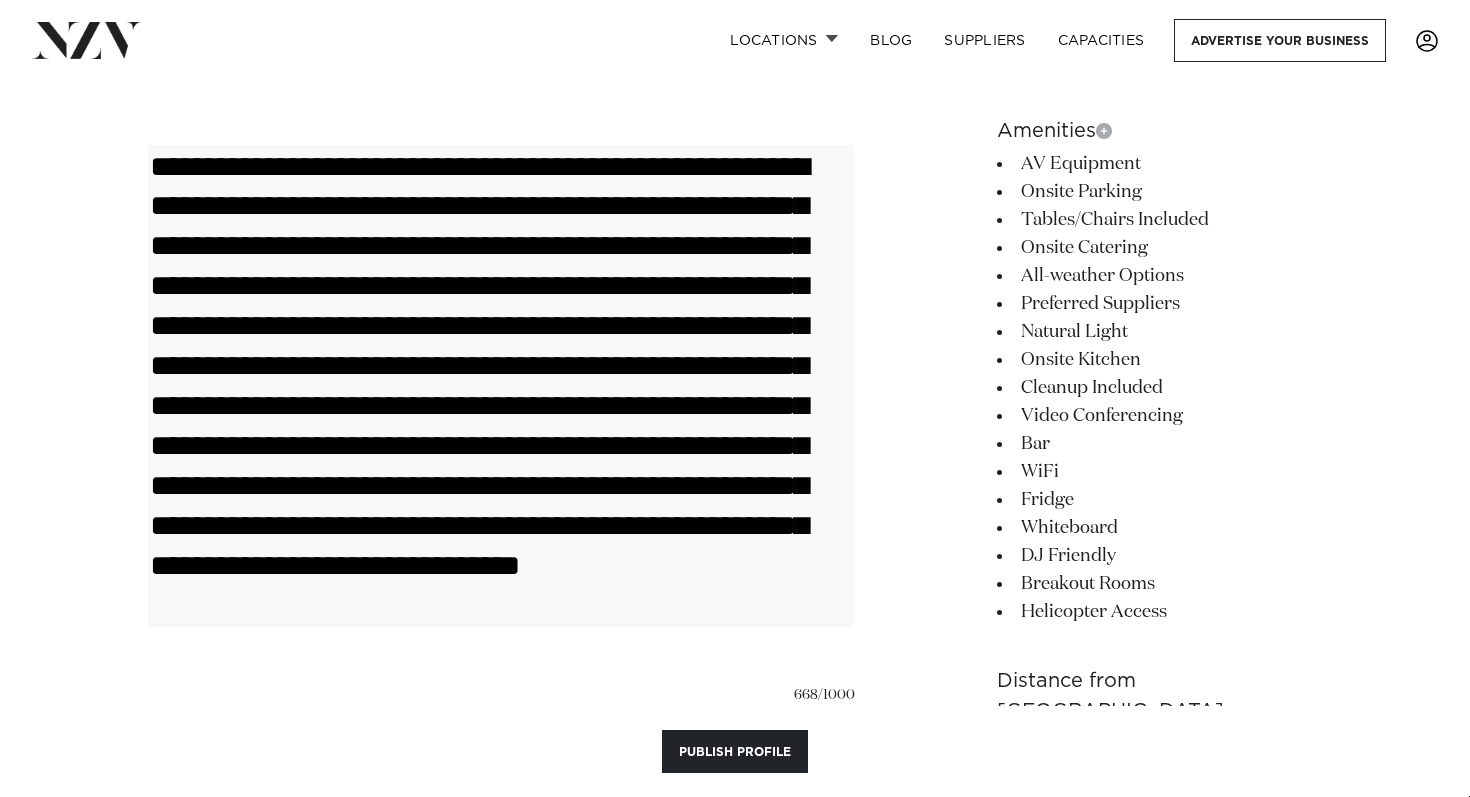 scroll, scrollTop: 1174, scrollLeft: 0, axis: vertical 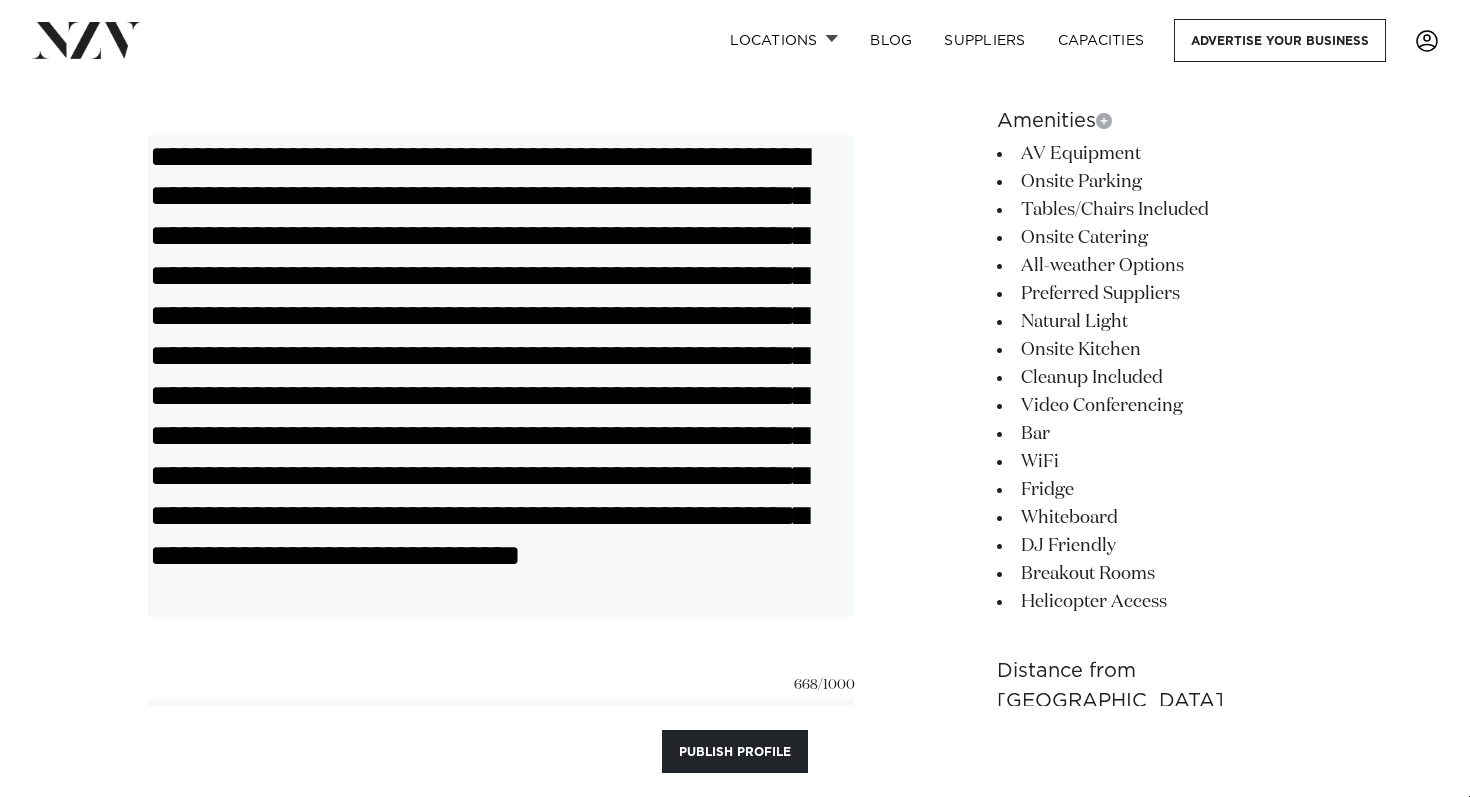 type on "**********" 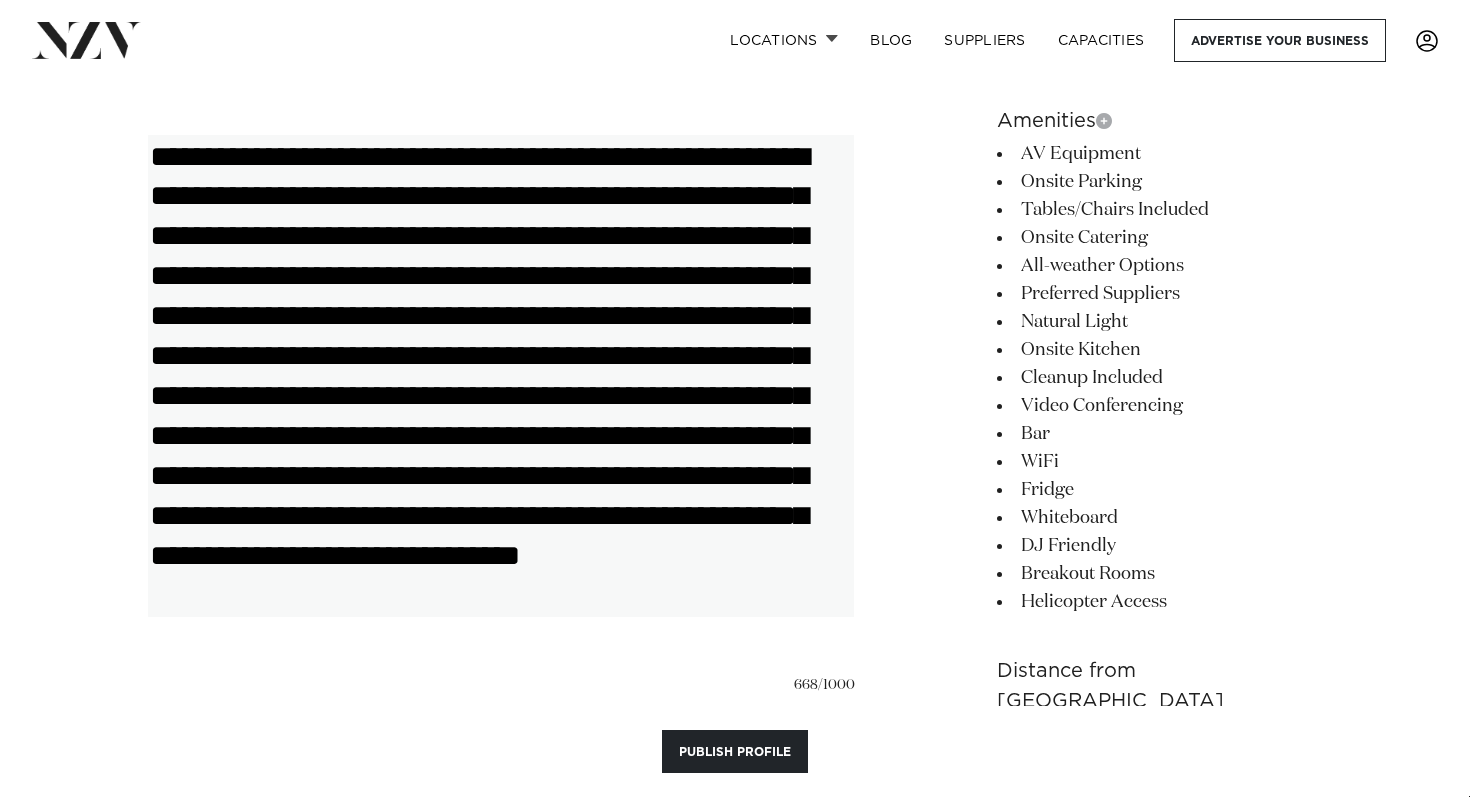 click on "**********" at bounding box center [501, 376] 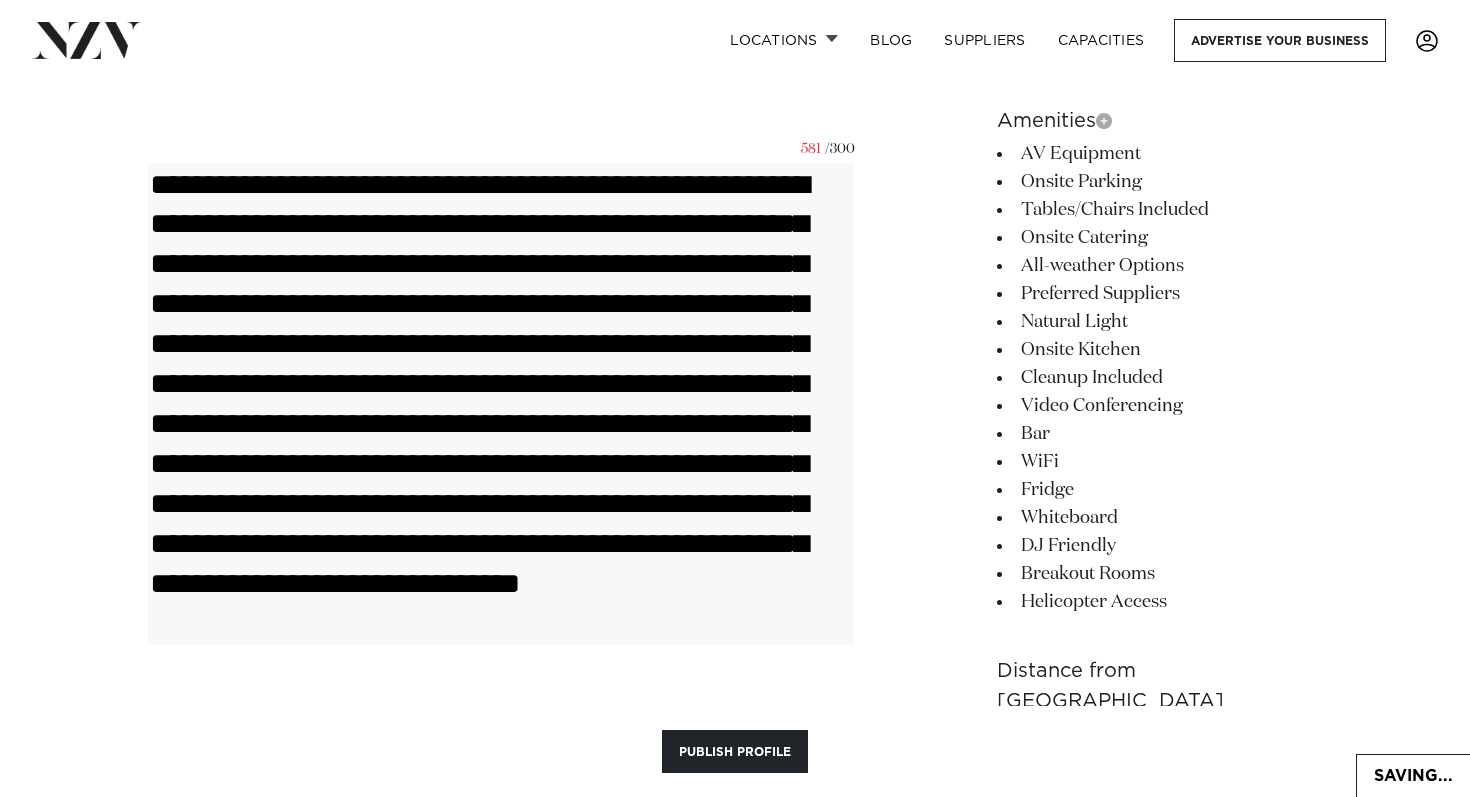 click on "**********" at bounding box center [501, 404] 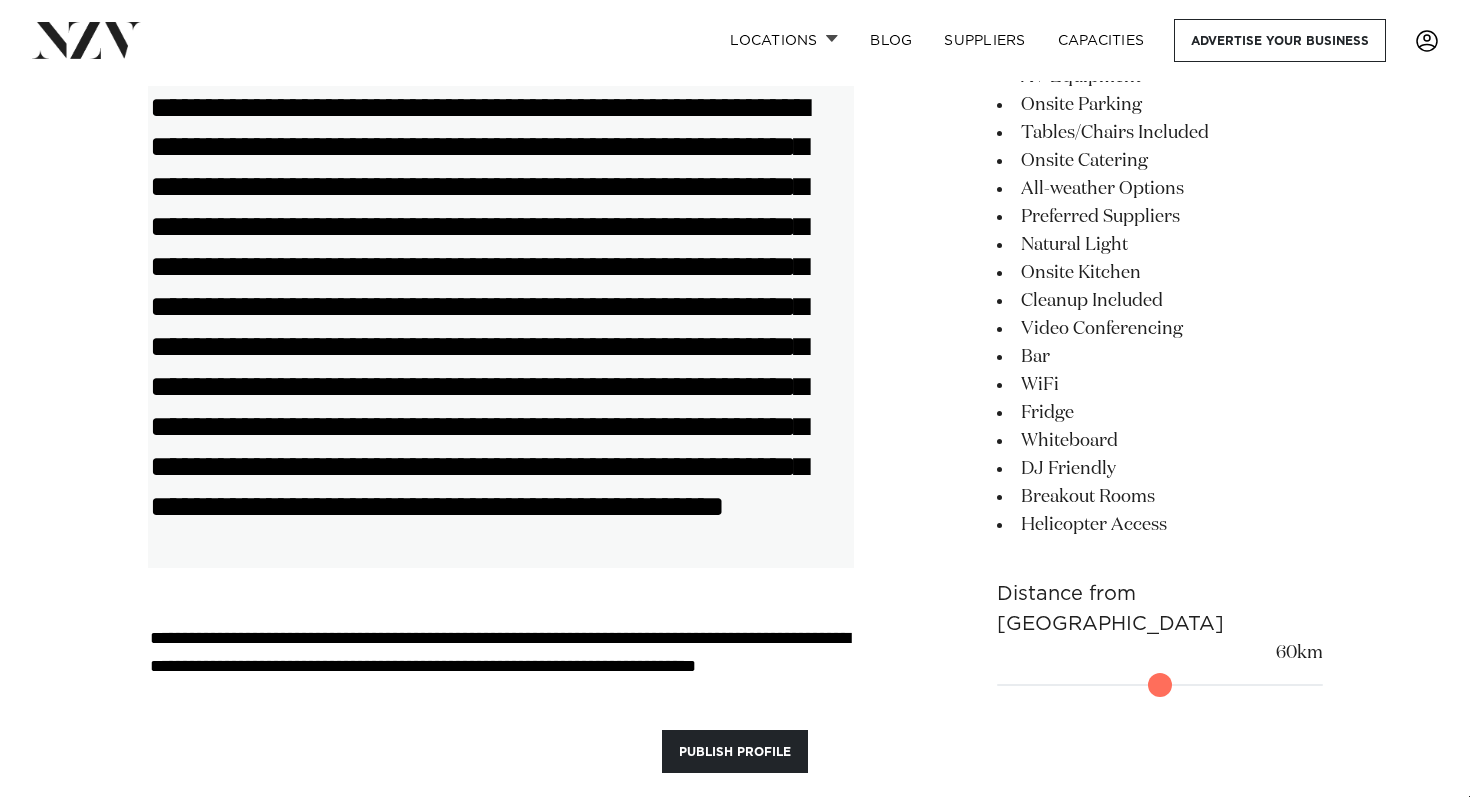 scroll, scrollTop: 1256, scrollLeft: 0, axis: vertical 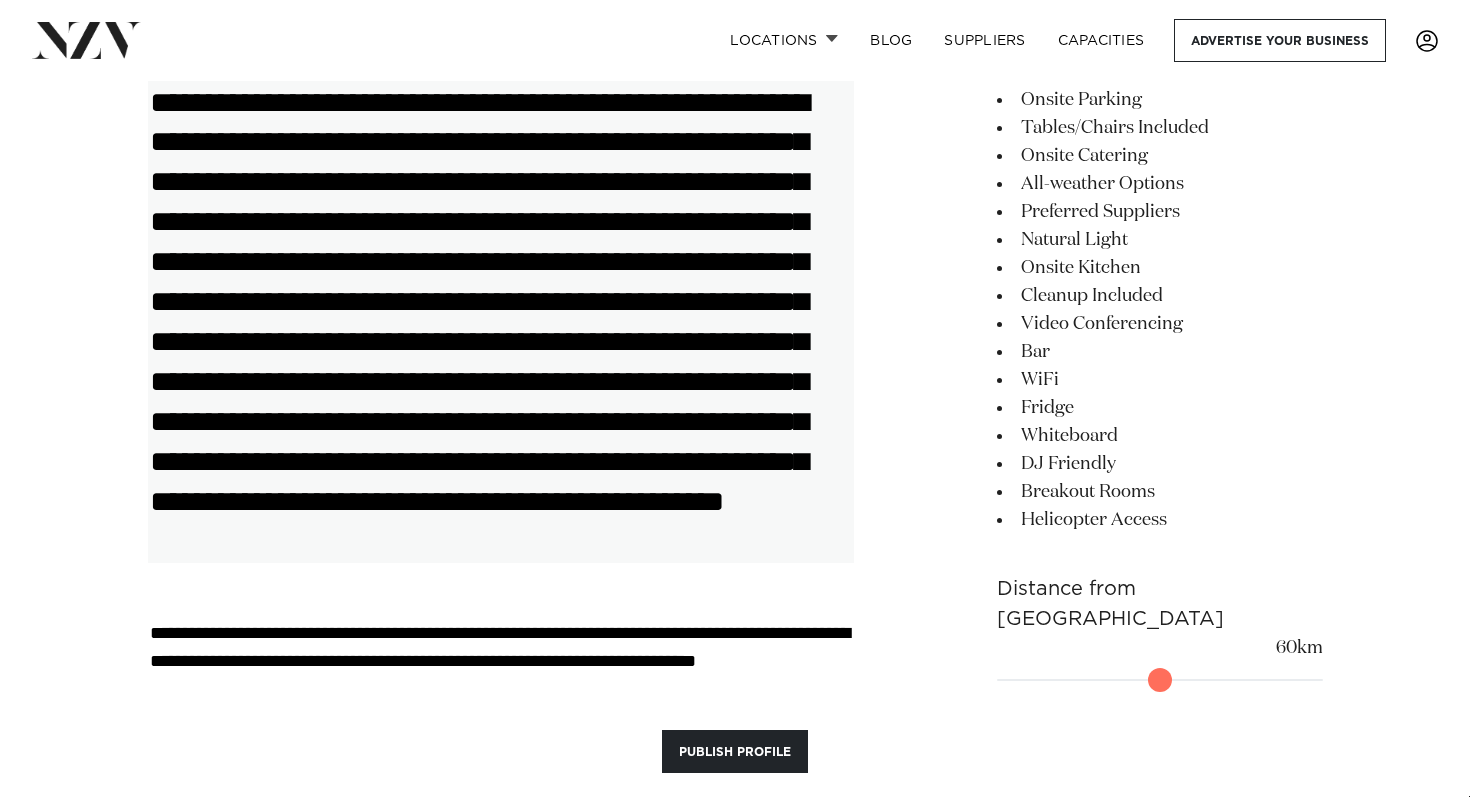 click on "**********" at bounding box center (501, 322) 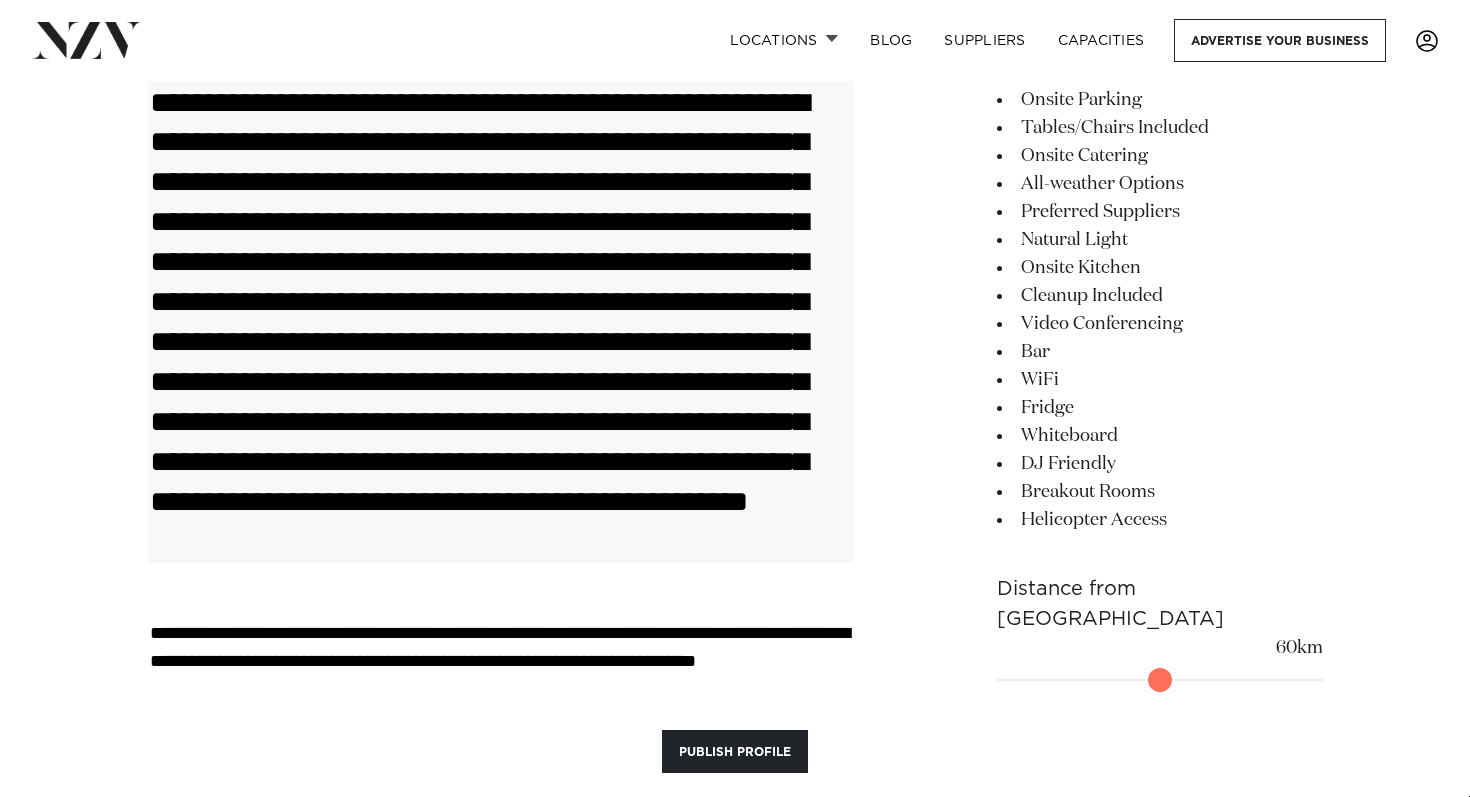 drag, startPoint x: 605, startPoint y: 301, endPoint x: 631, endPoint y: 302, distance: 26.019224 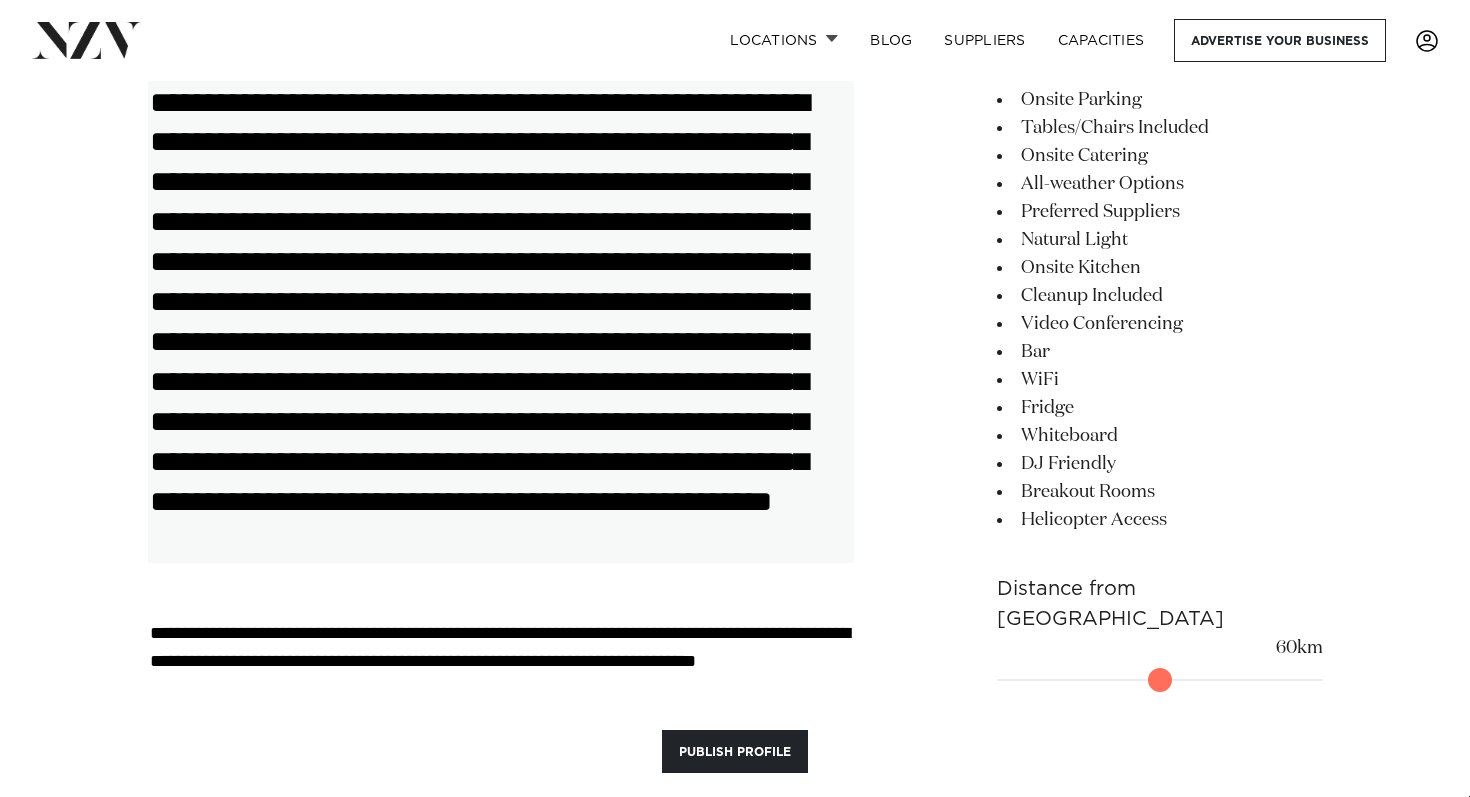 drag, startPoint x: 229, startPoint y: 335, endPoint x: 255, endPoint y: 342, distance: 26.925823 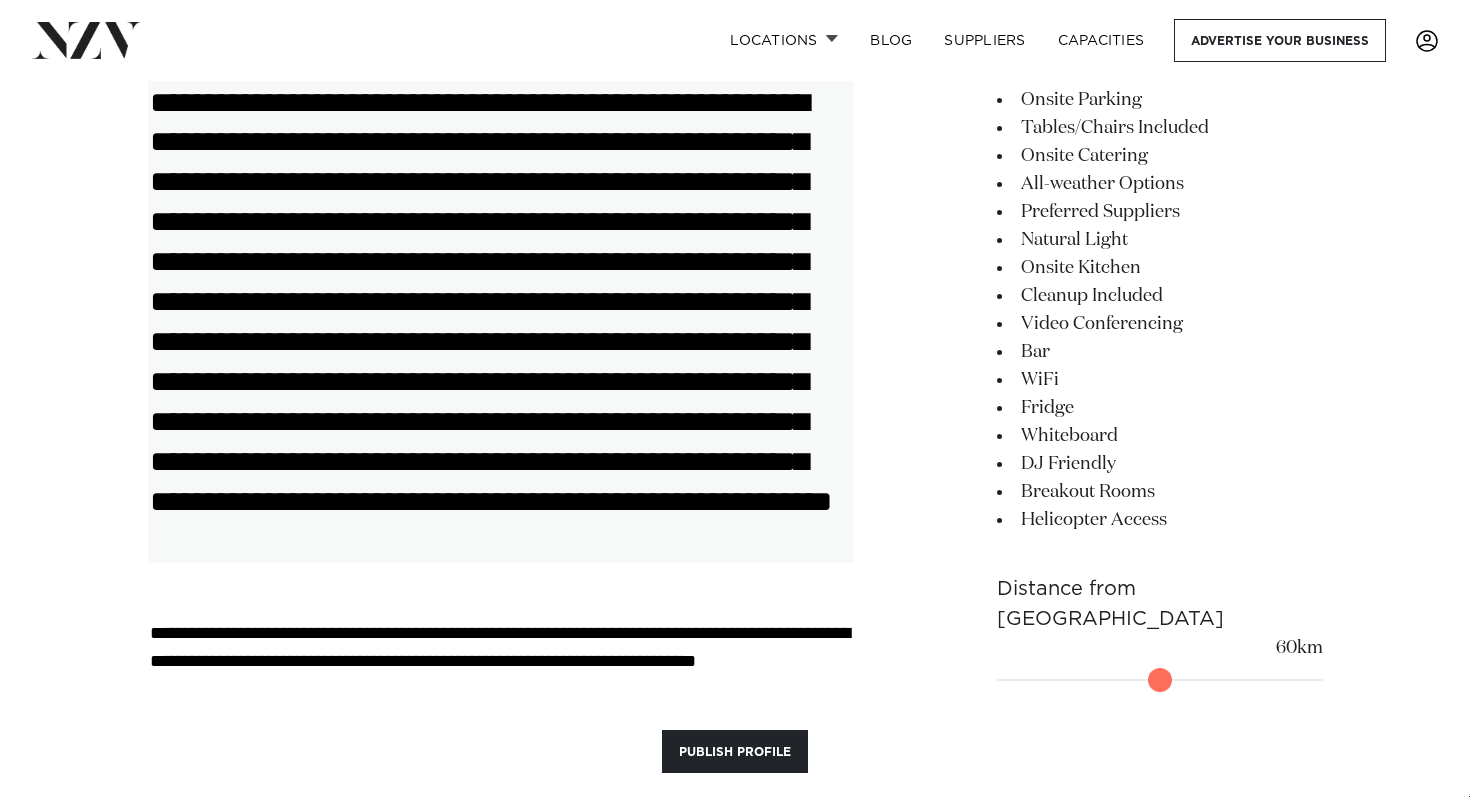 click on "**********" at bounding box center [501, 322] 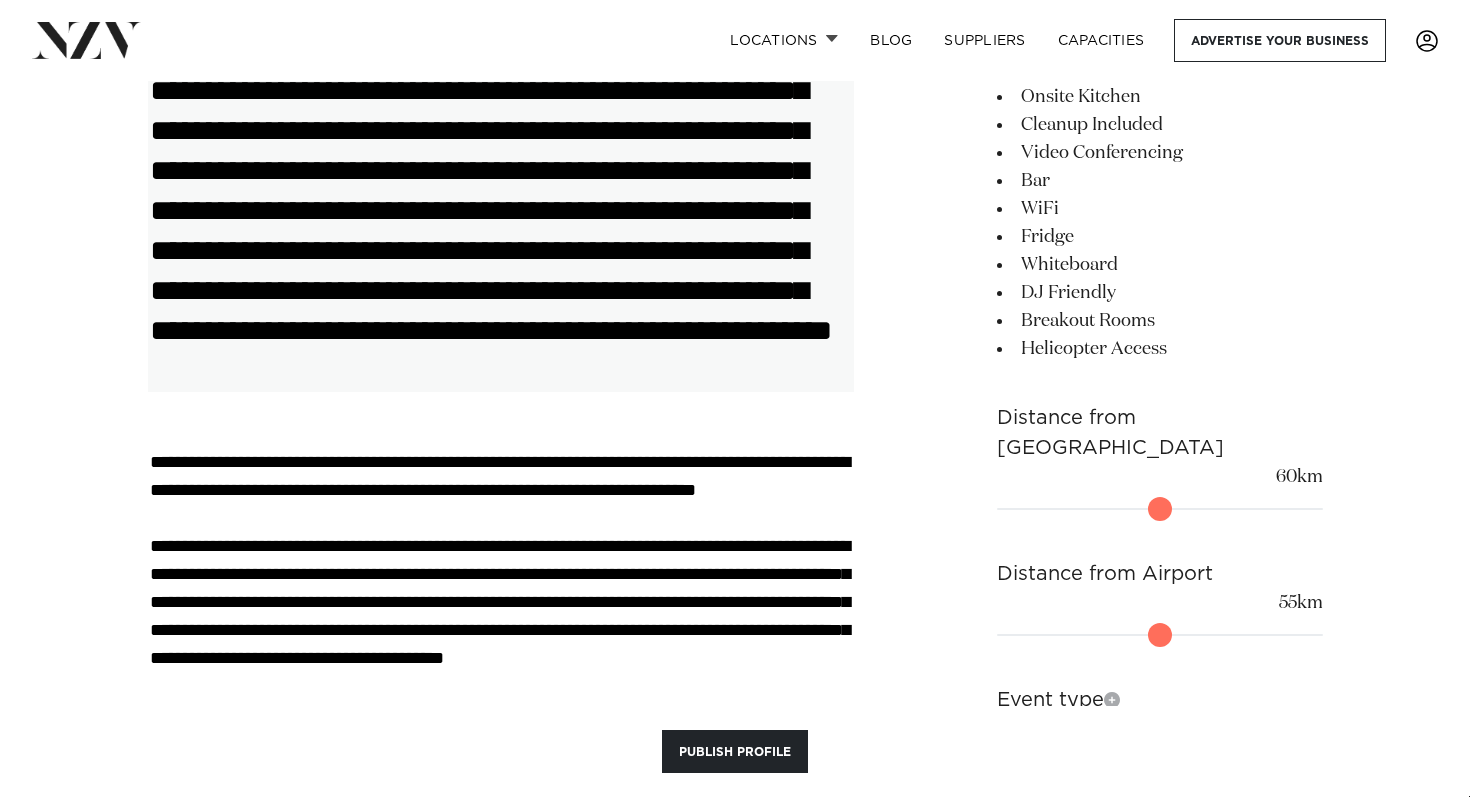 scroll, scrollTop: 1433, scrollLeft: 0, axis: vertical 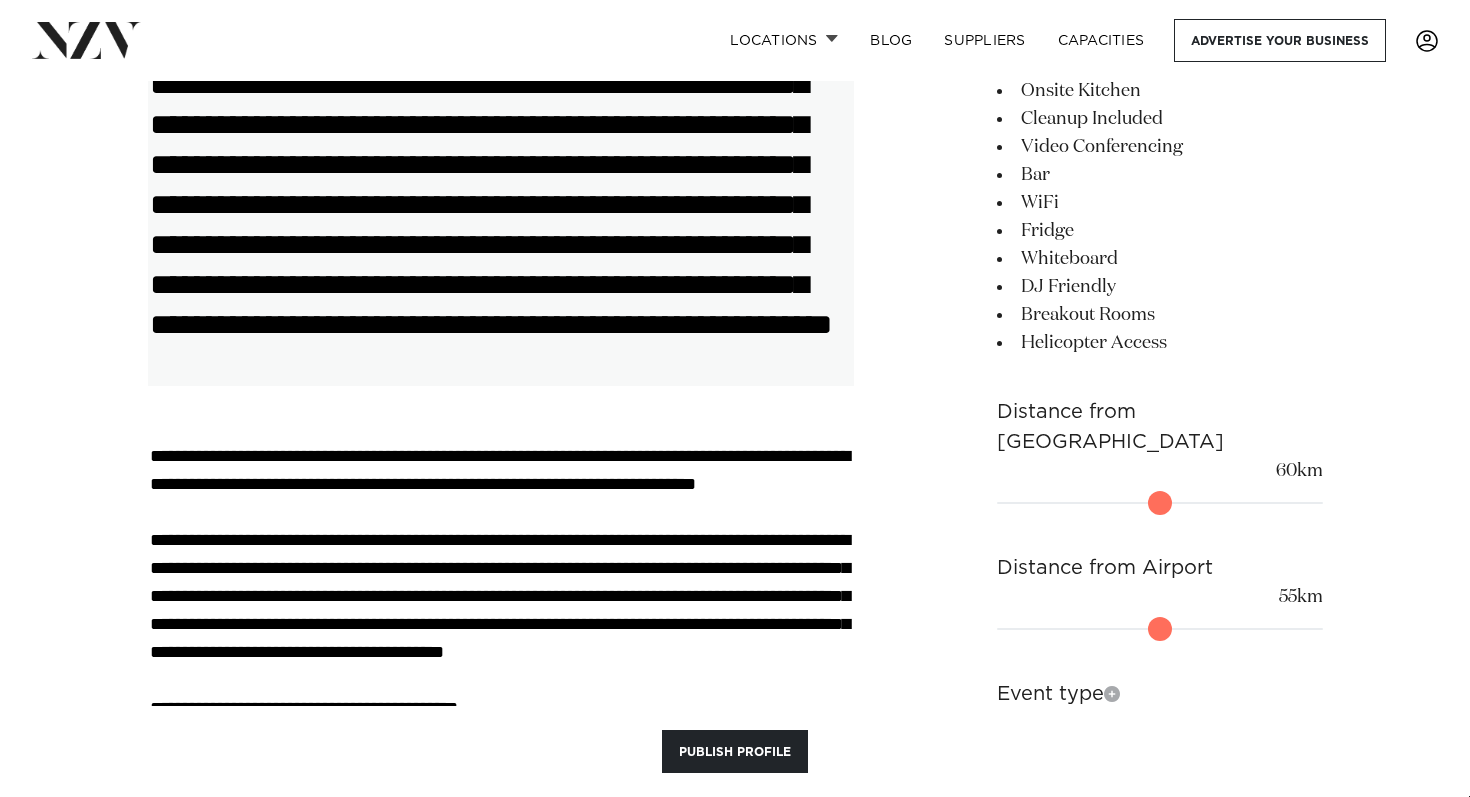 click on "**********" at bounding box center [501, 145] 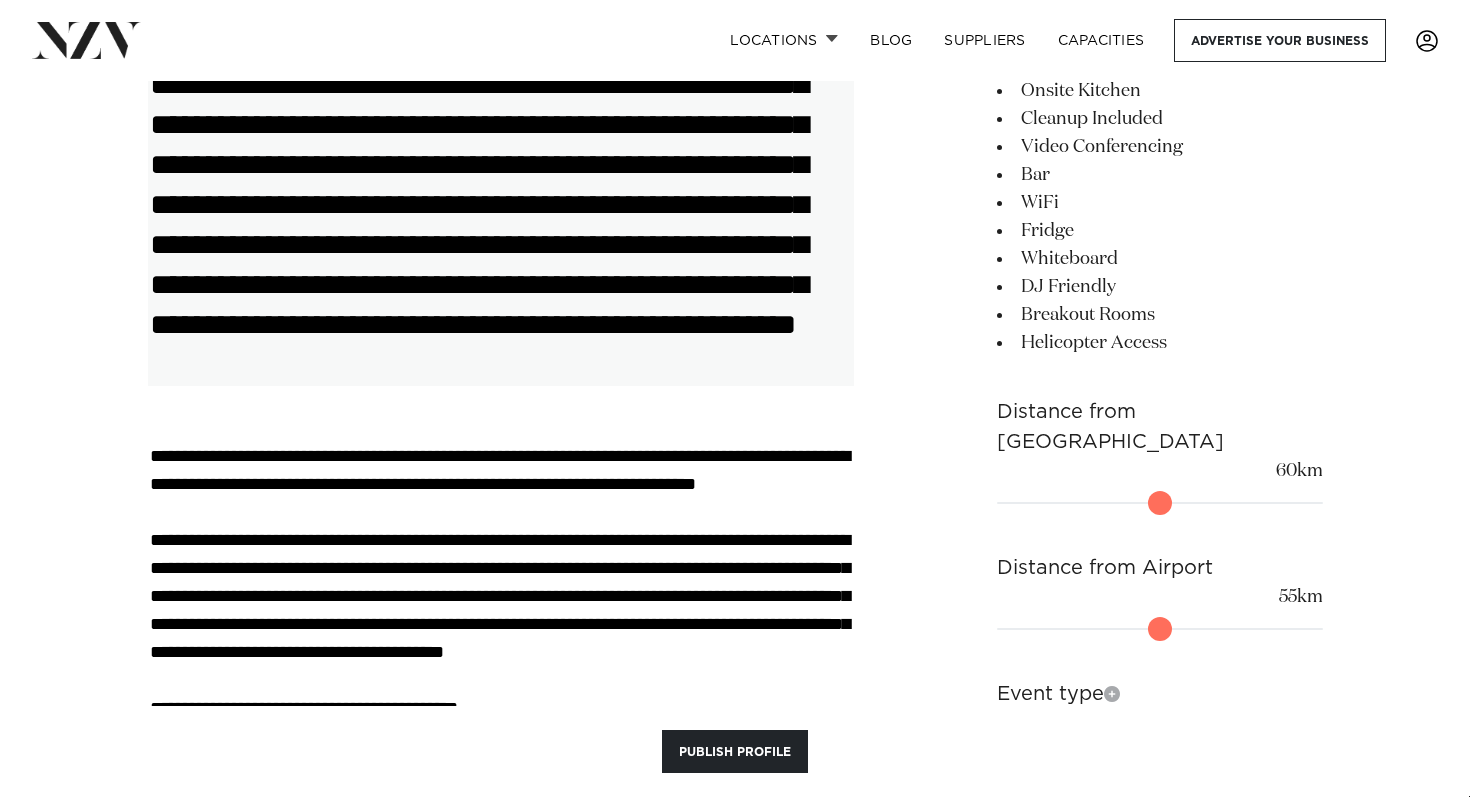 drag, startPoint x: 607, startPoint y: 366, endPoint x: 402, endPoint y: 366, distance: 205 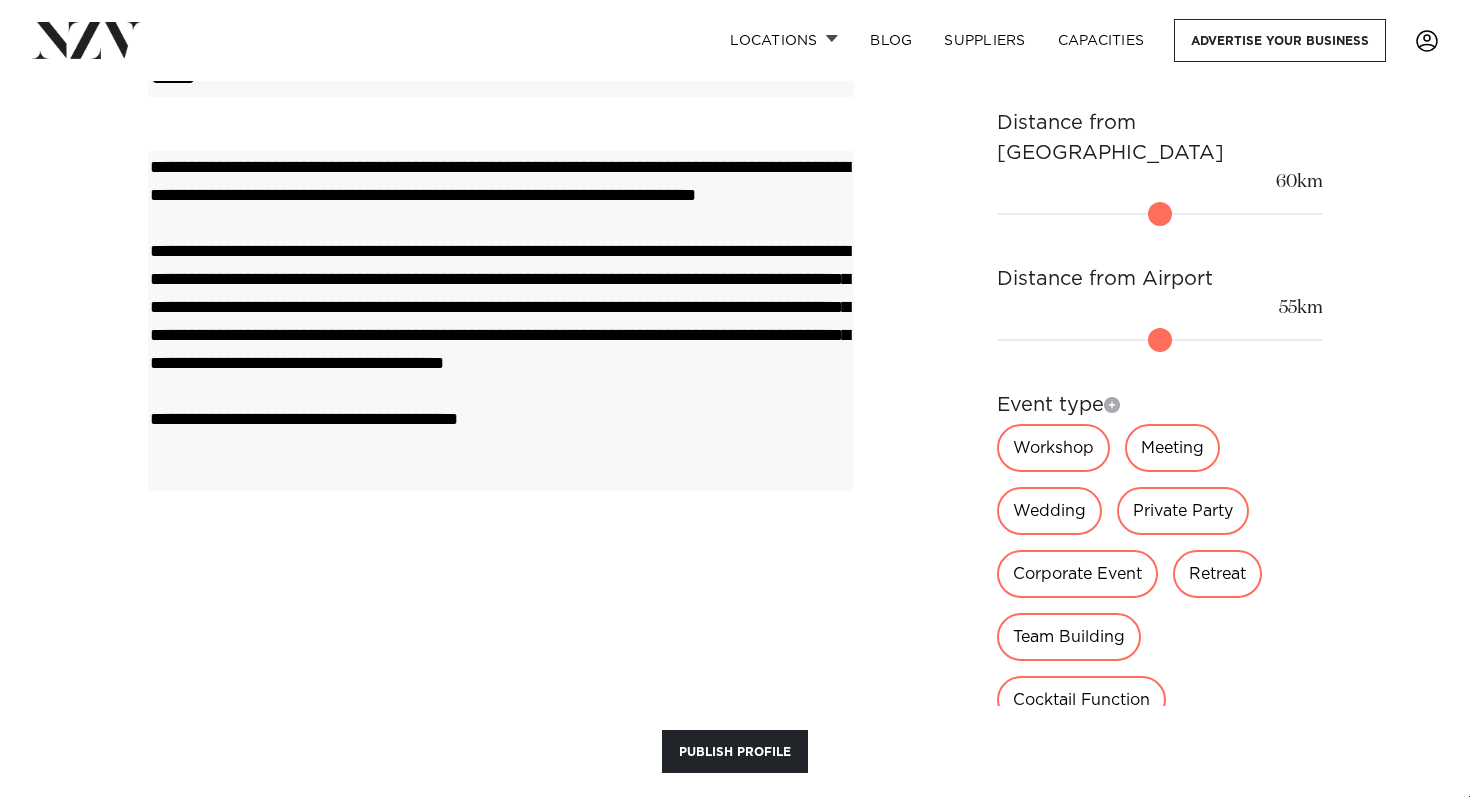 scroll, scrollTop: 1721, scrollLeft: 0, axis: vertical 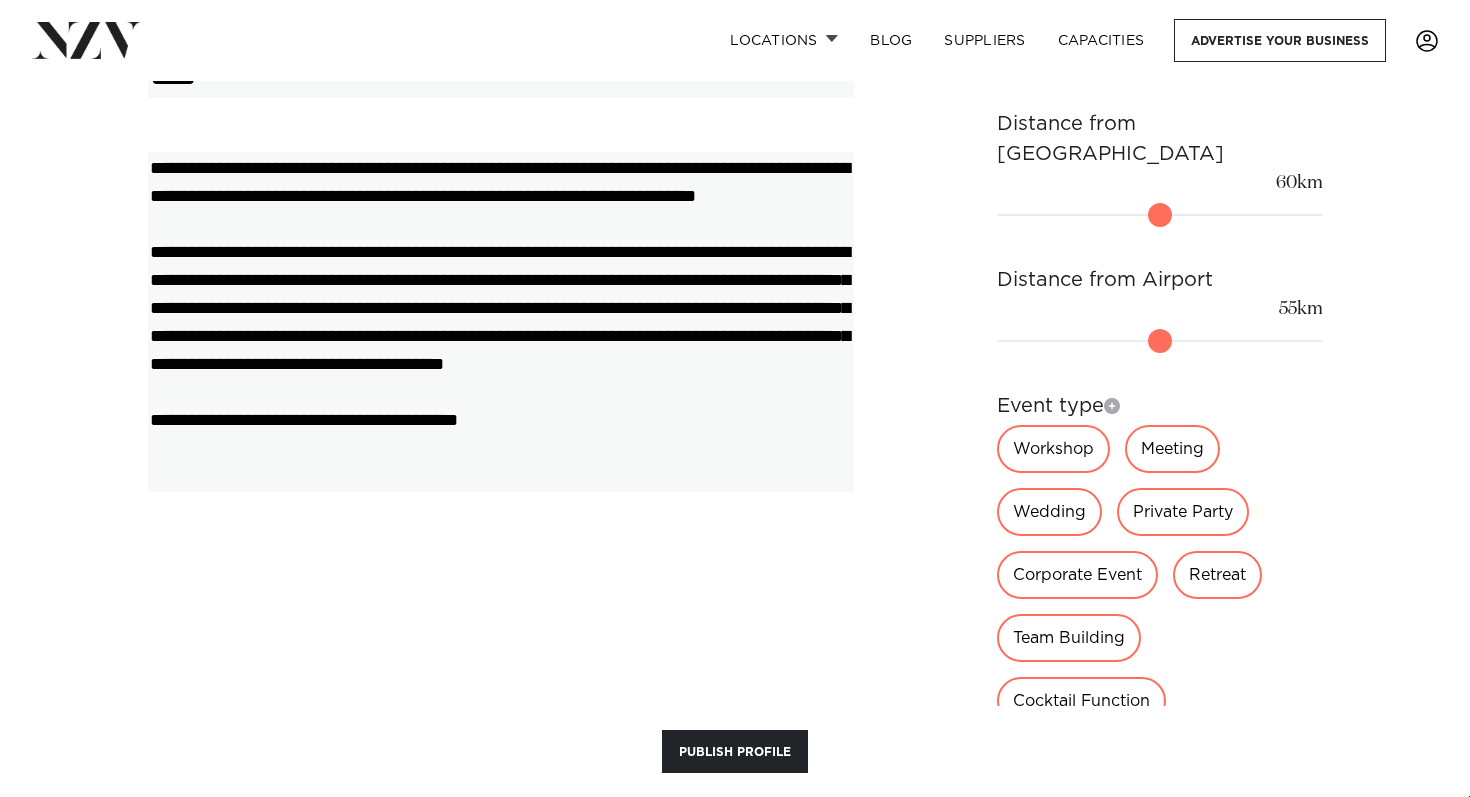 type on "**********" 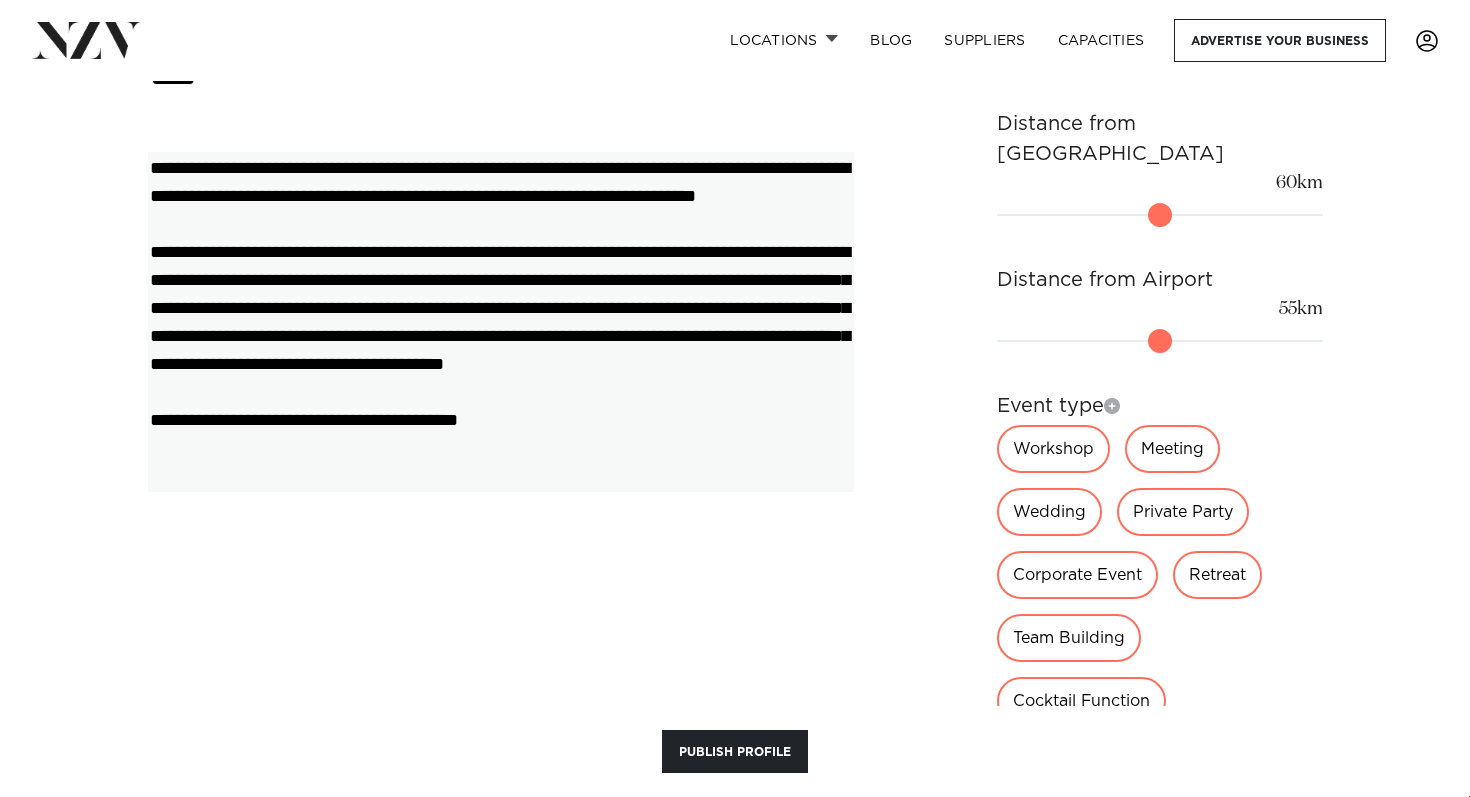 scroll, scrollTop: 1693, scrollLeft: 0, axis: vertical 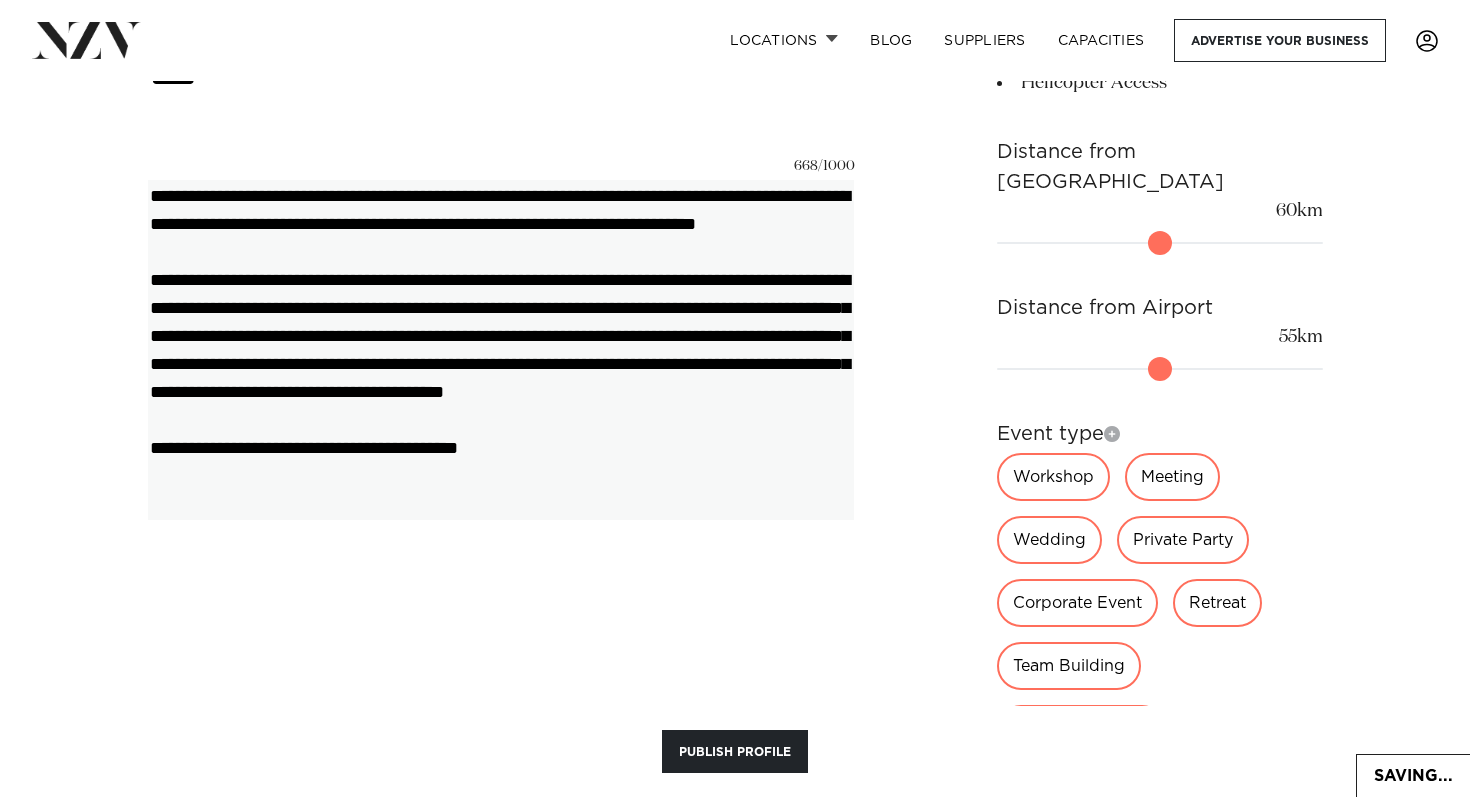 drag, startPoint x: 841, startPoint y: 189, endPoint x: 814, endPoint y: 195, distance: 27.658634 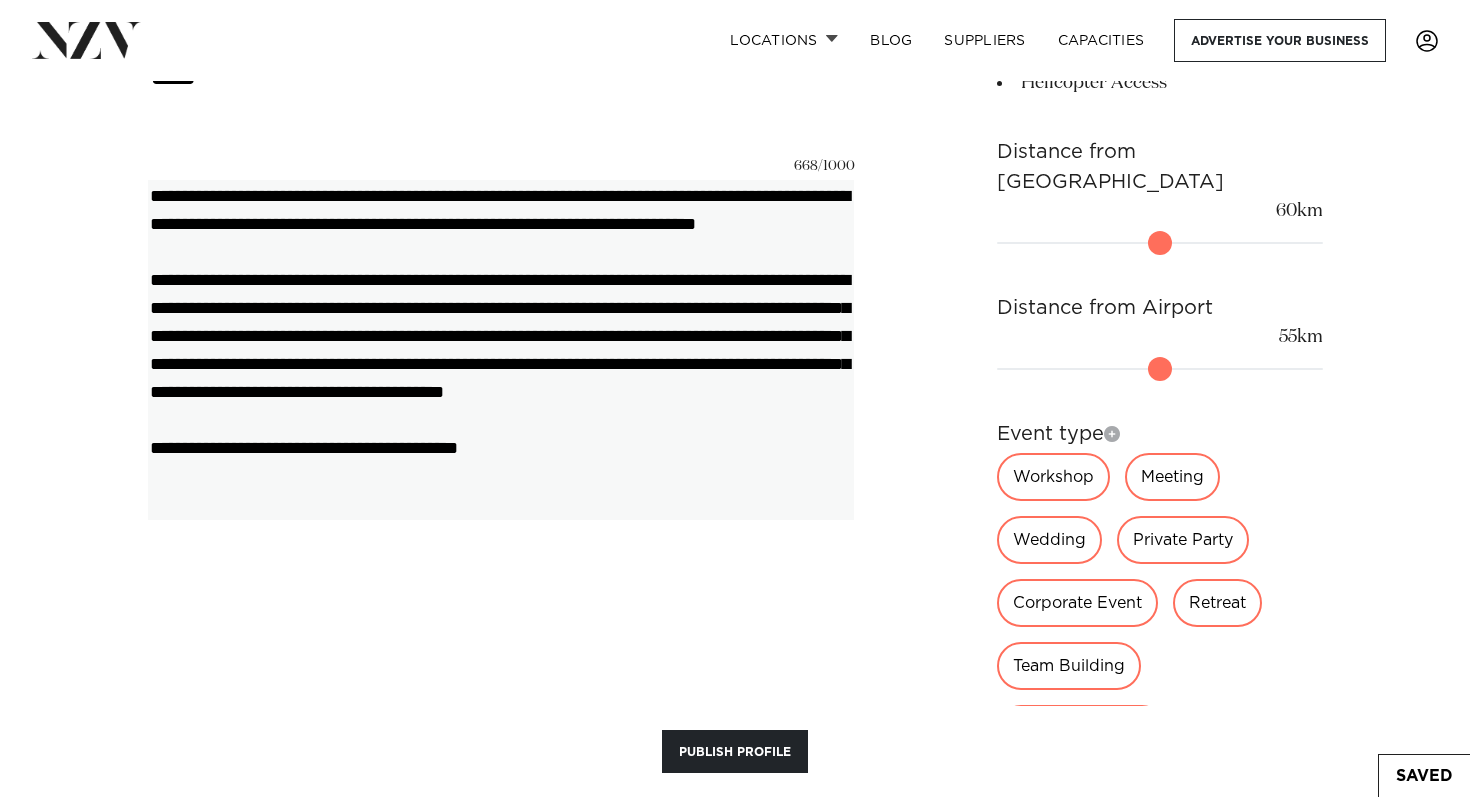 drag, startPoint x: 815, startPoint y: 218, endPoint x: 848, endPoint y: 218, distance: 33 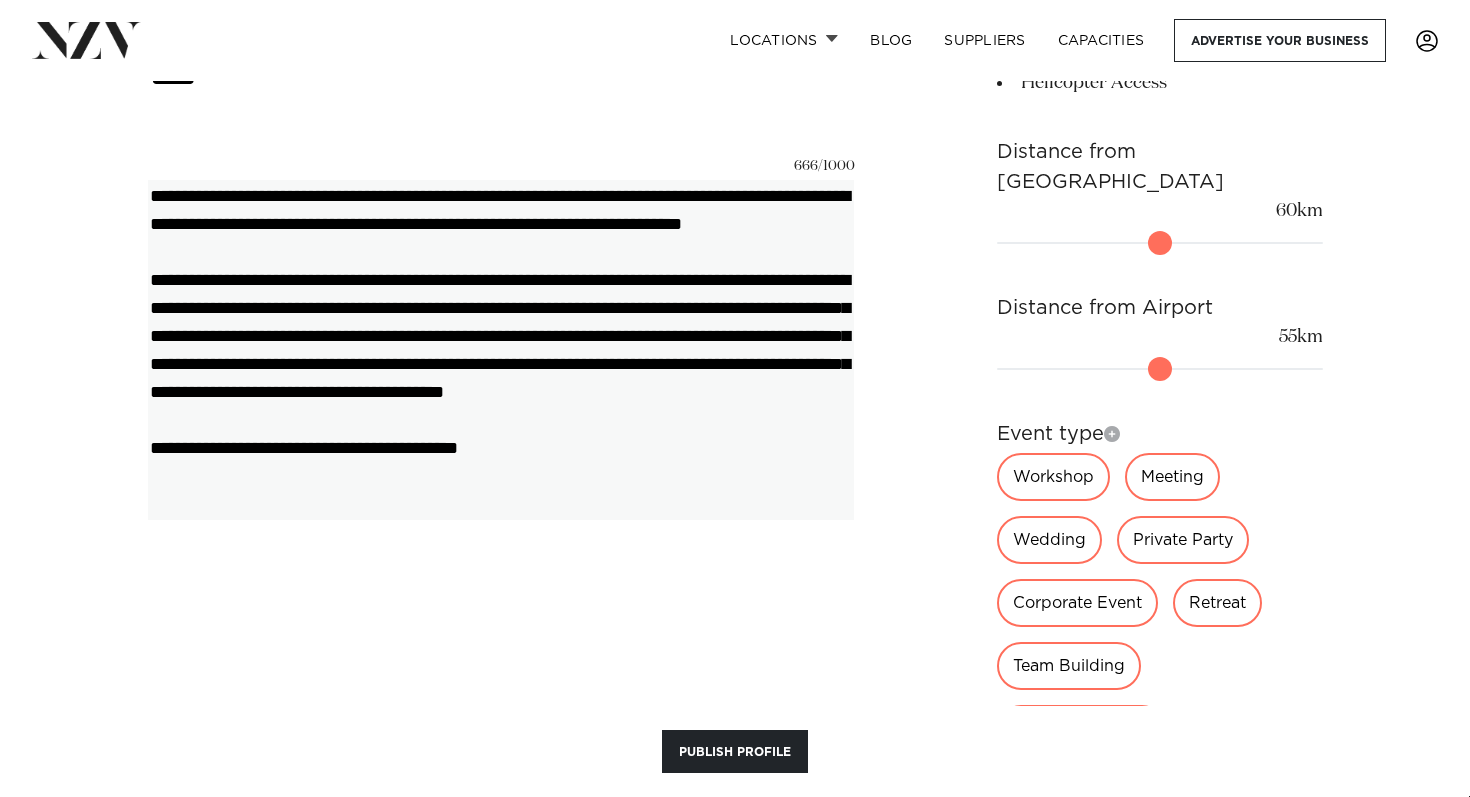 click on "**********" at bounding box center [501, 349] 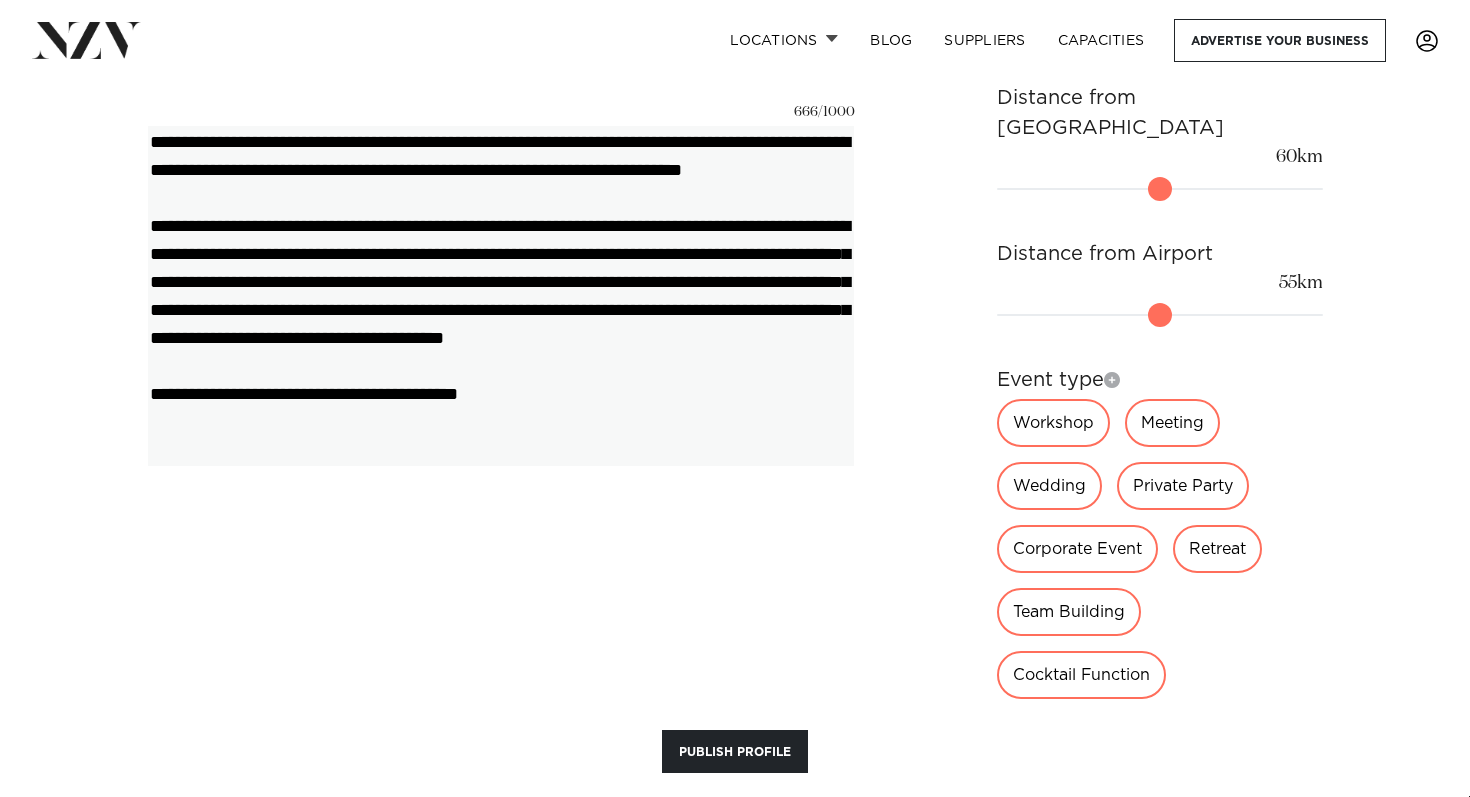 scroll, scrollTop: 1793, scrollLeft: 0, axis: vertical 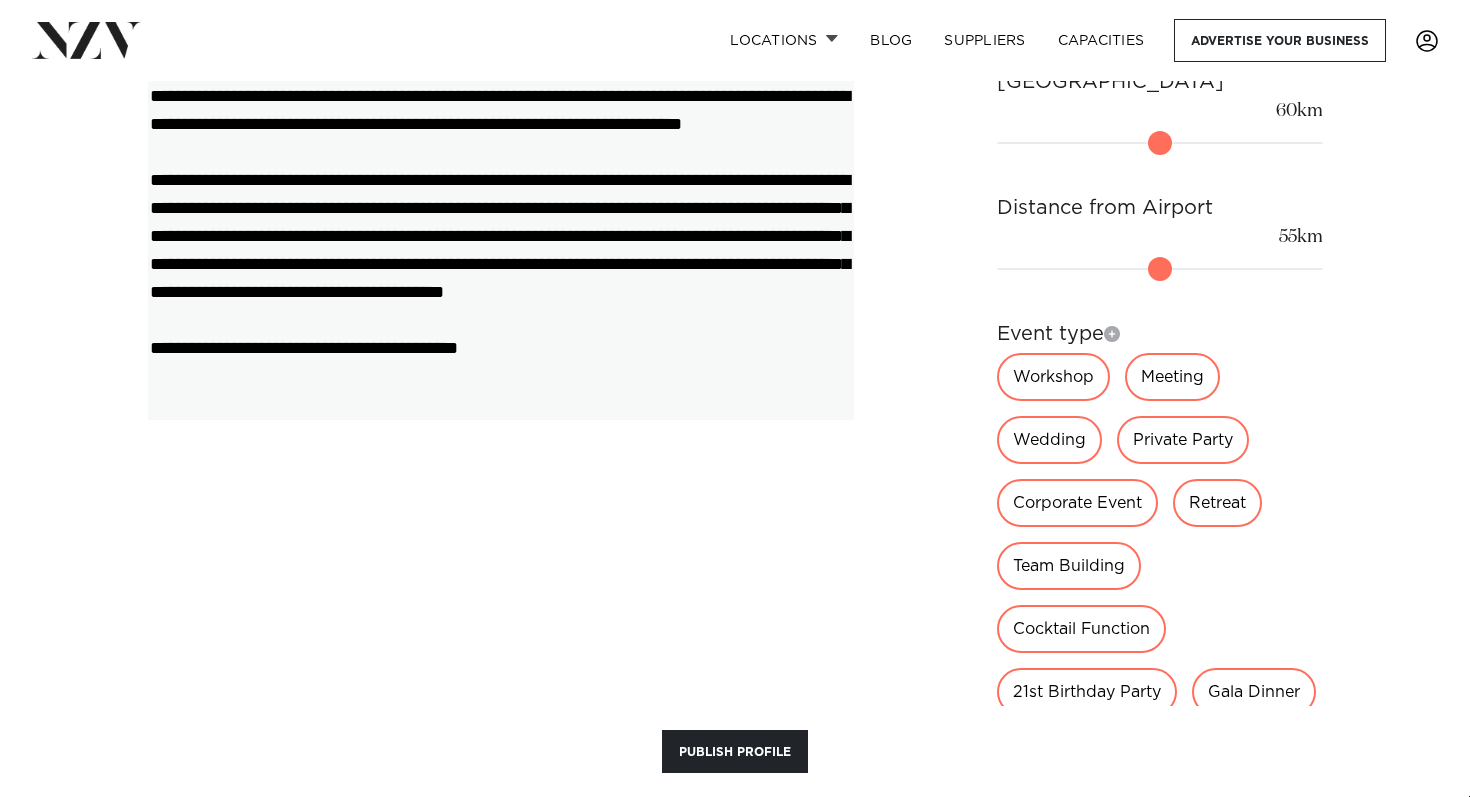 drag, startPoint x: 319, startPoint y: 225, endPoint x: 245, endPoint y: 225, distance: 74 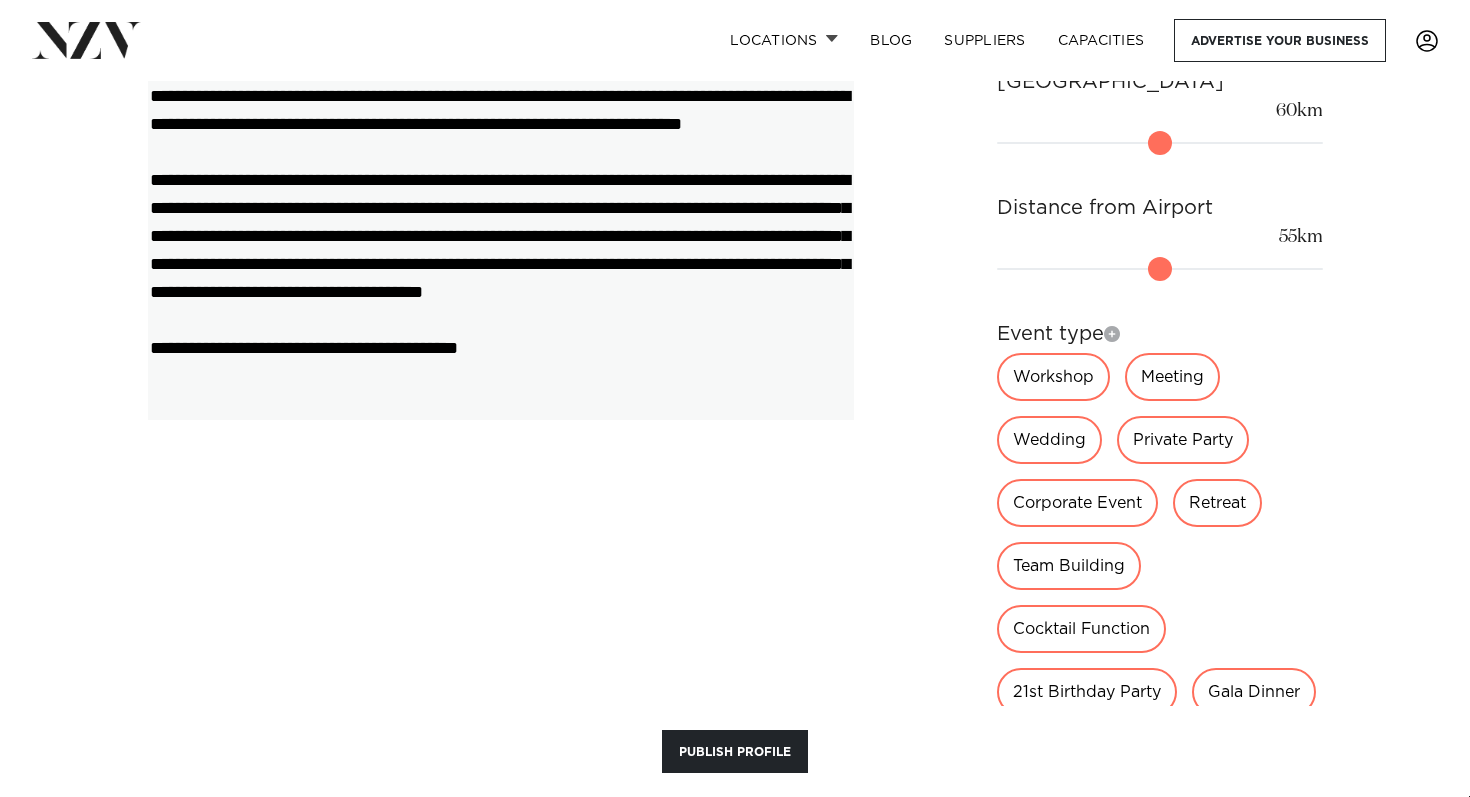 drag, startPoint x: 492, startPoint y: 229, endPoint x: 417, endPoint y: 230, distance: 75.00667 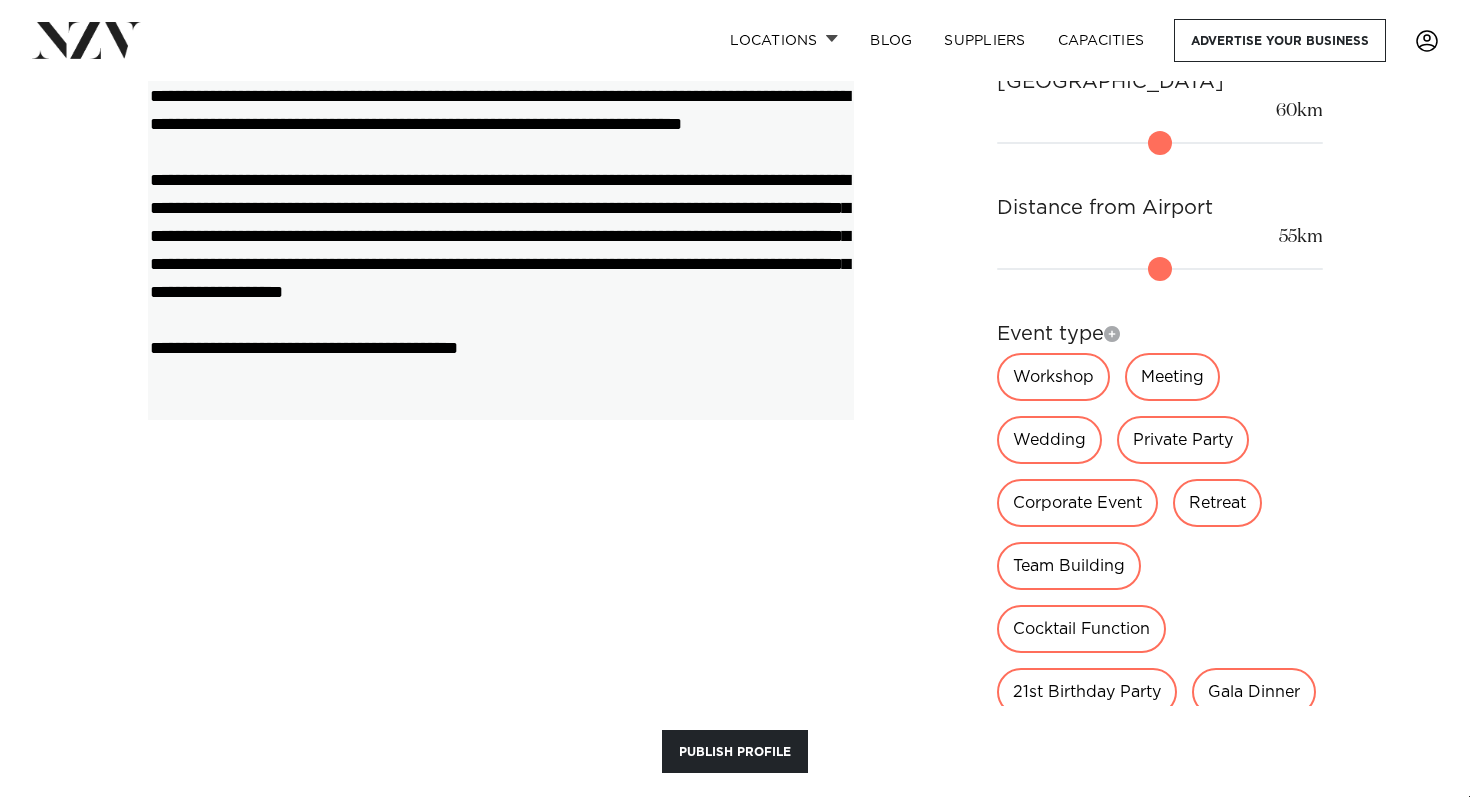 drag, startPoint x: 287, startPoint y: 225, endPoint x: 208, endPoint y: 229, distance: 79.101204 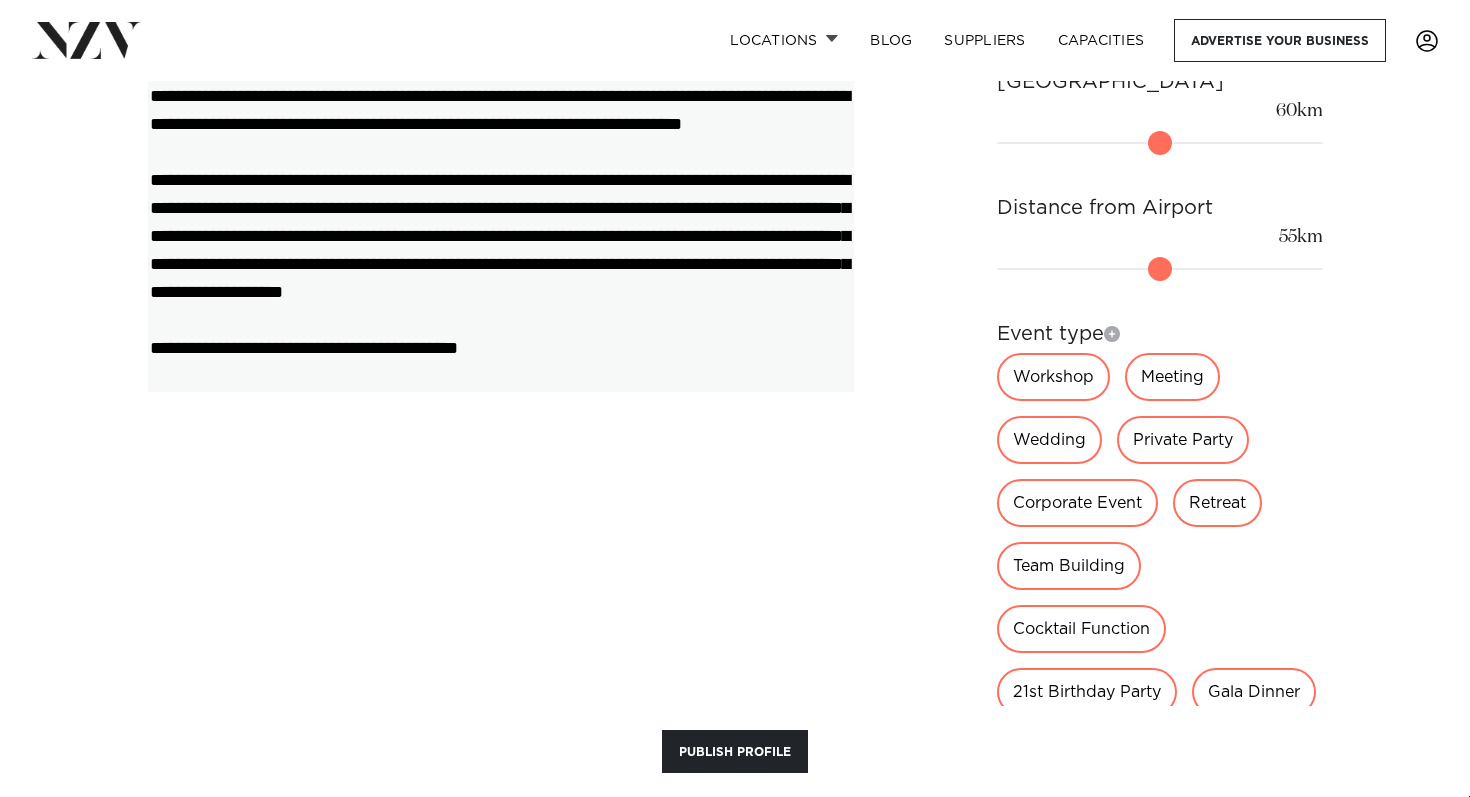 click on "**********" at bounding box center (501, 235) 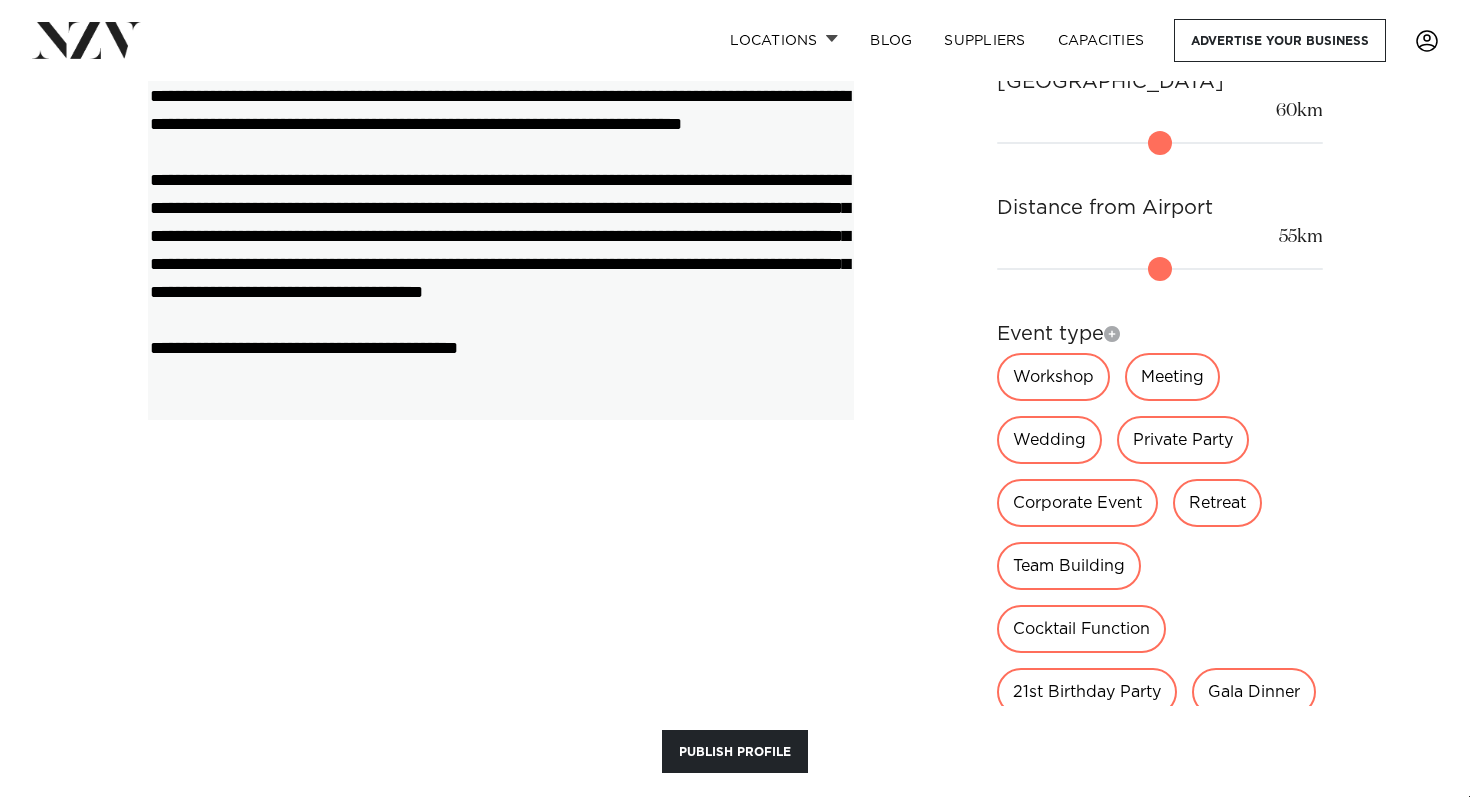click on "**********" at bounding box center [501, 249] 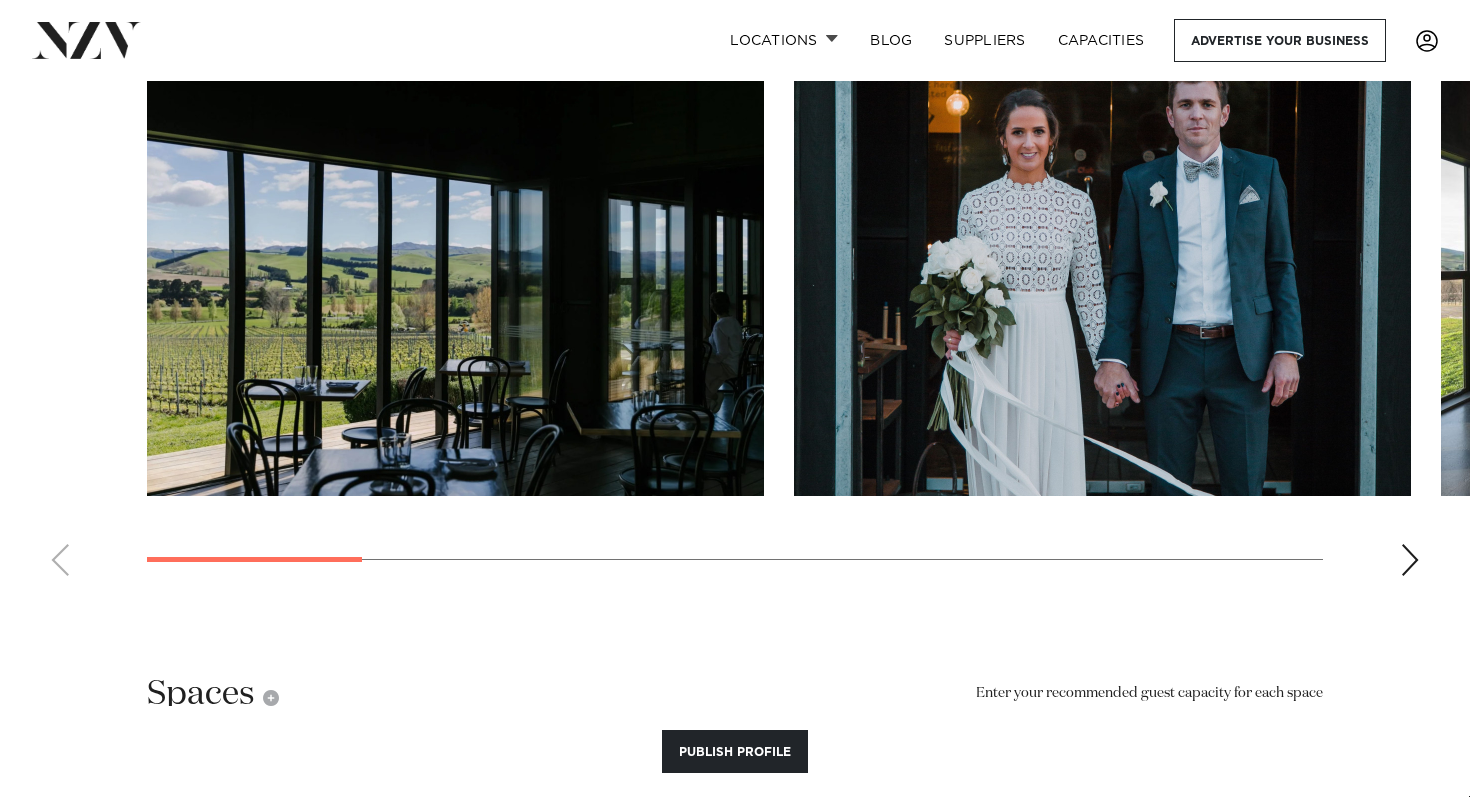scroll, scrollTop: 3328, scrollLeft: 0, axis: vertical 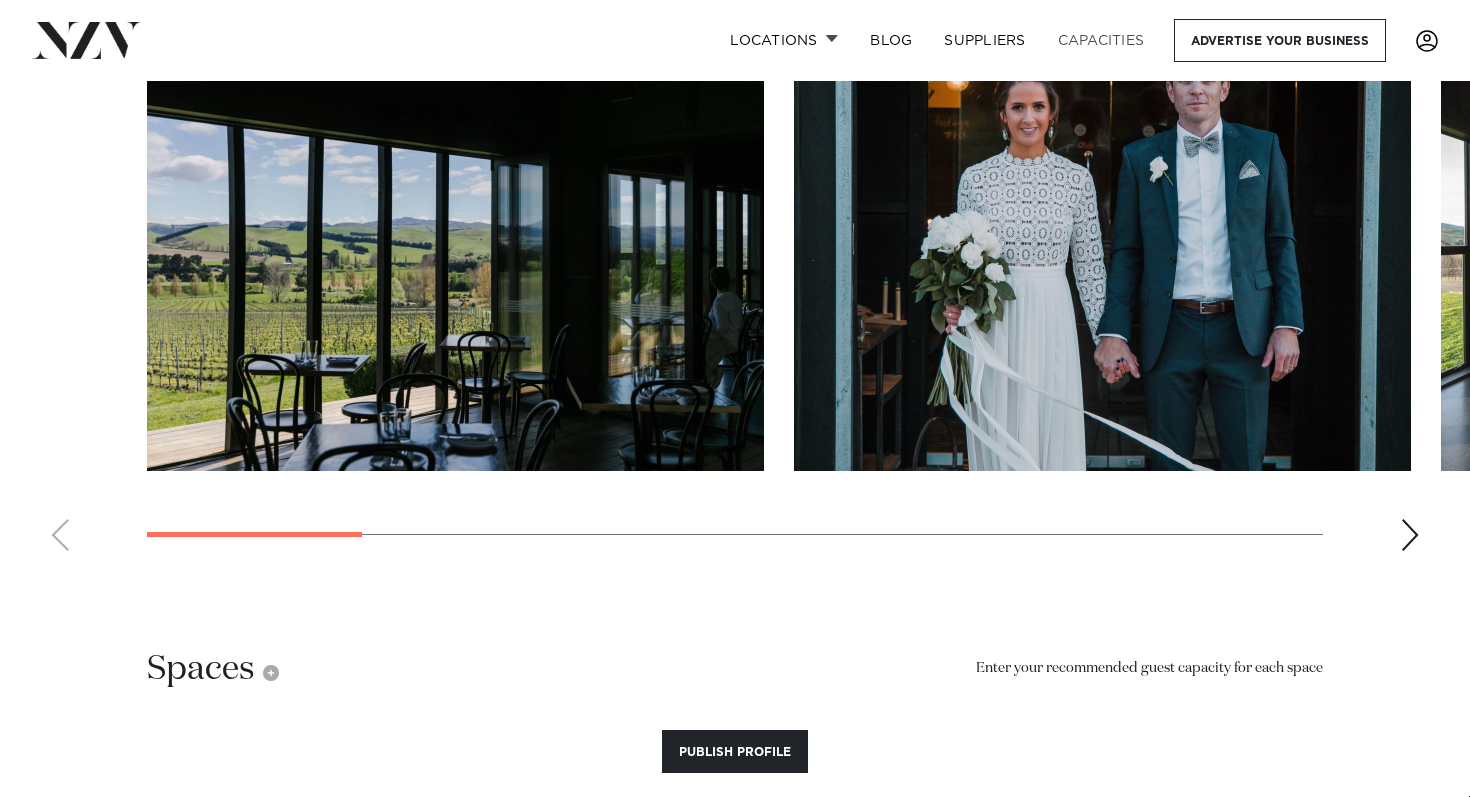 type on "**********" 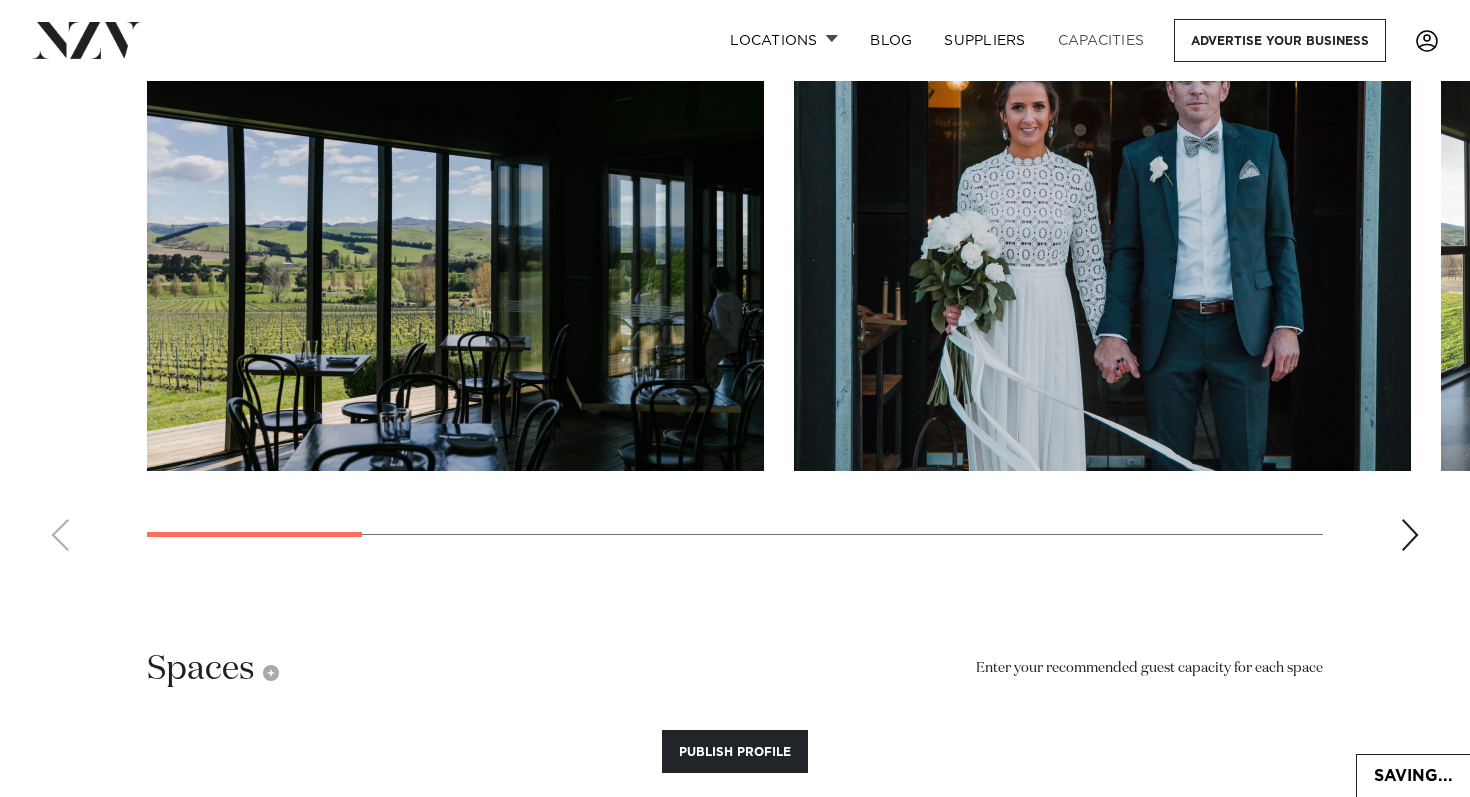 click on "Capacities" at bounding box center [1101, 40] 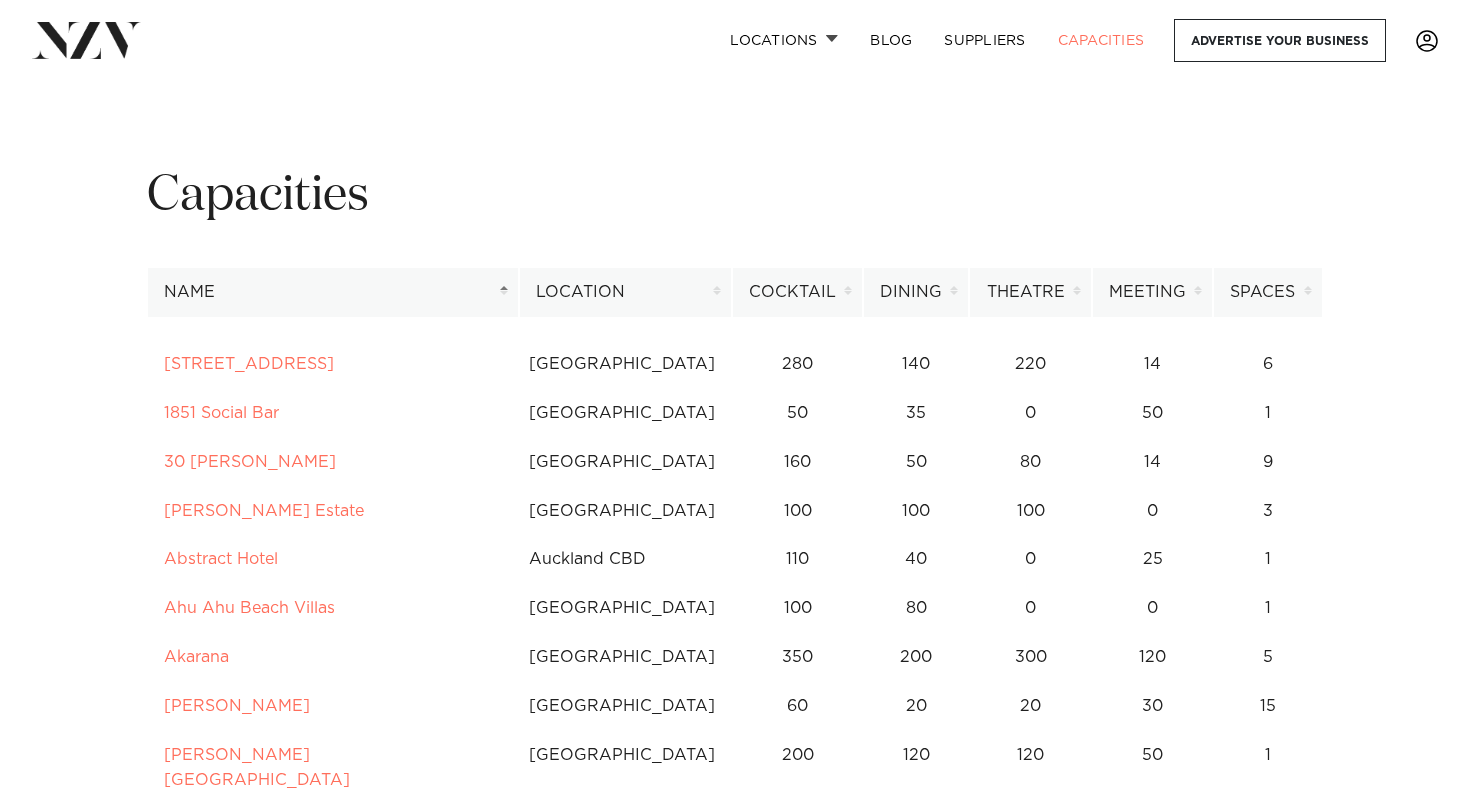 scroll, scrollTop: 0, scrollLeft: 0, axis: both 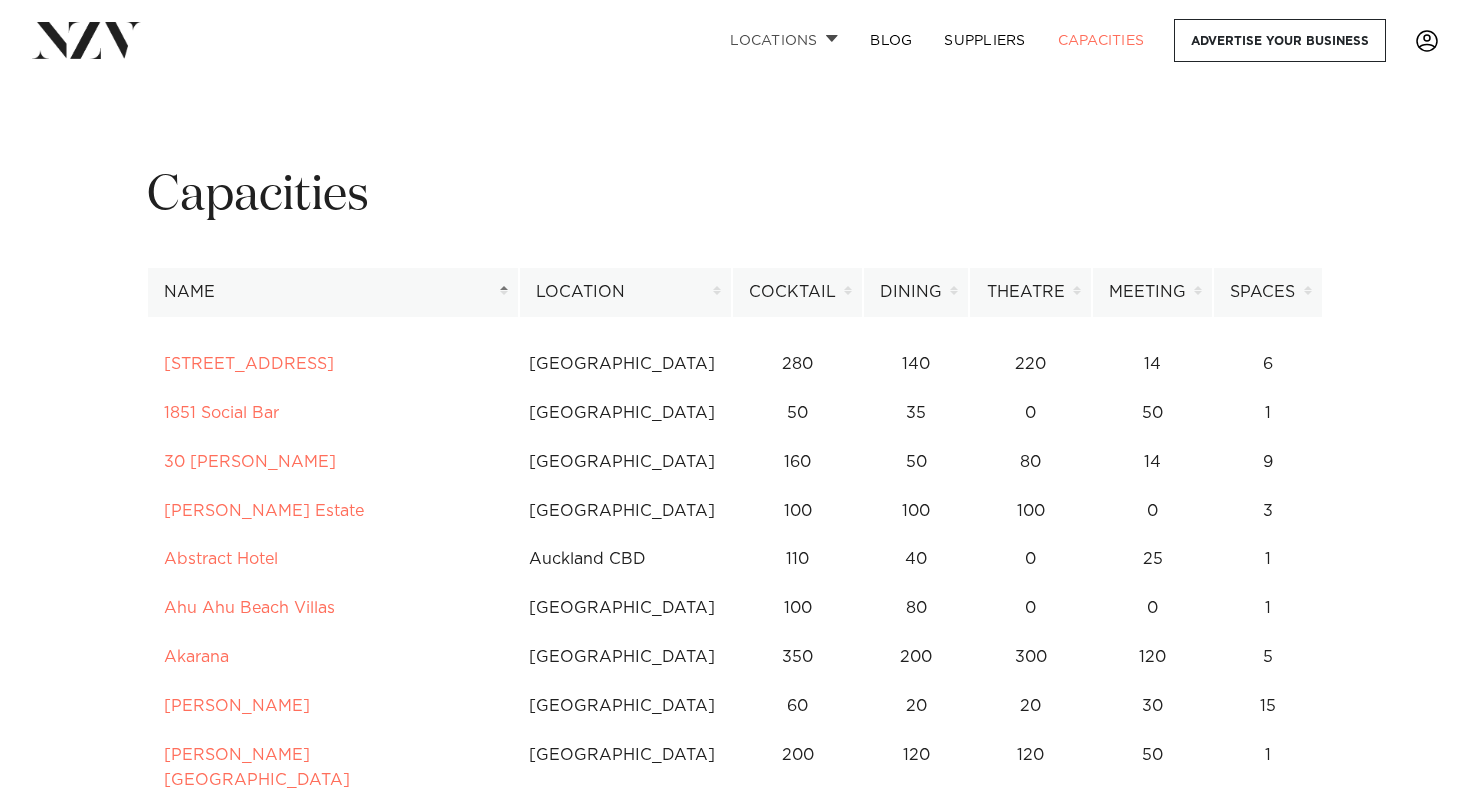 click at bounding box center [832, 38] 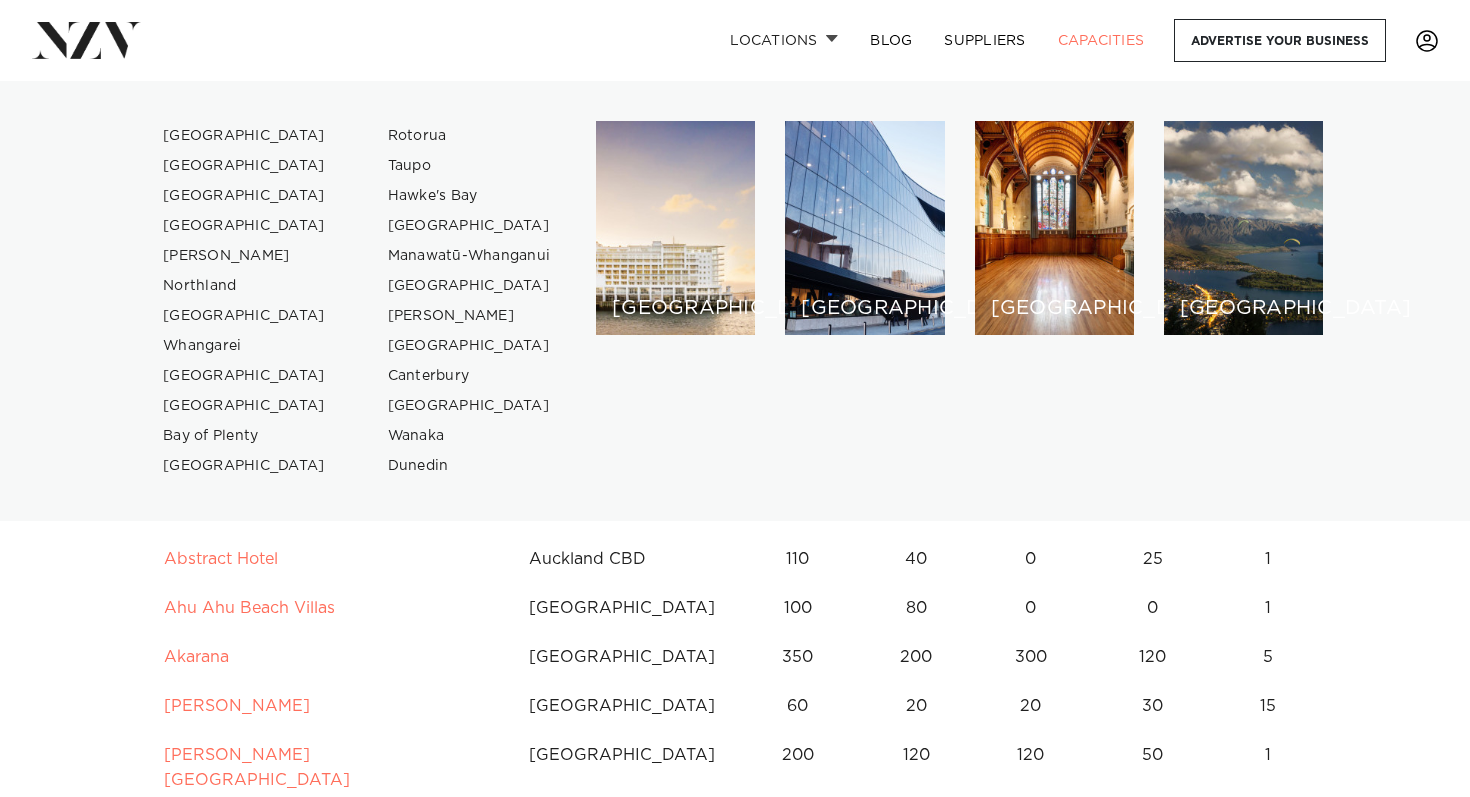 click on "Locations
Auckland
Wellington
Christchurch
Queenstown
Hamilton
Northland
Bay of Islands
Whangarei
Waiheke Island
Waikato
Bay of Plenty
Tauranga
Rotorua
Taupo
Hawke's Bay
New Plymouth
Manawatū-Whanganui
Palmerston North
Nelson-Tasman
Marlborough" at bounding box center (735, 40) 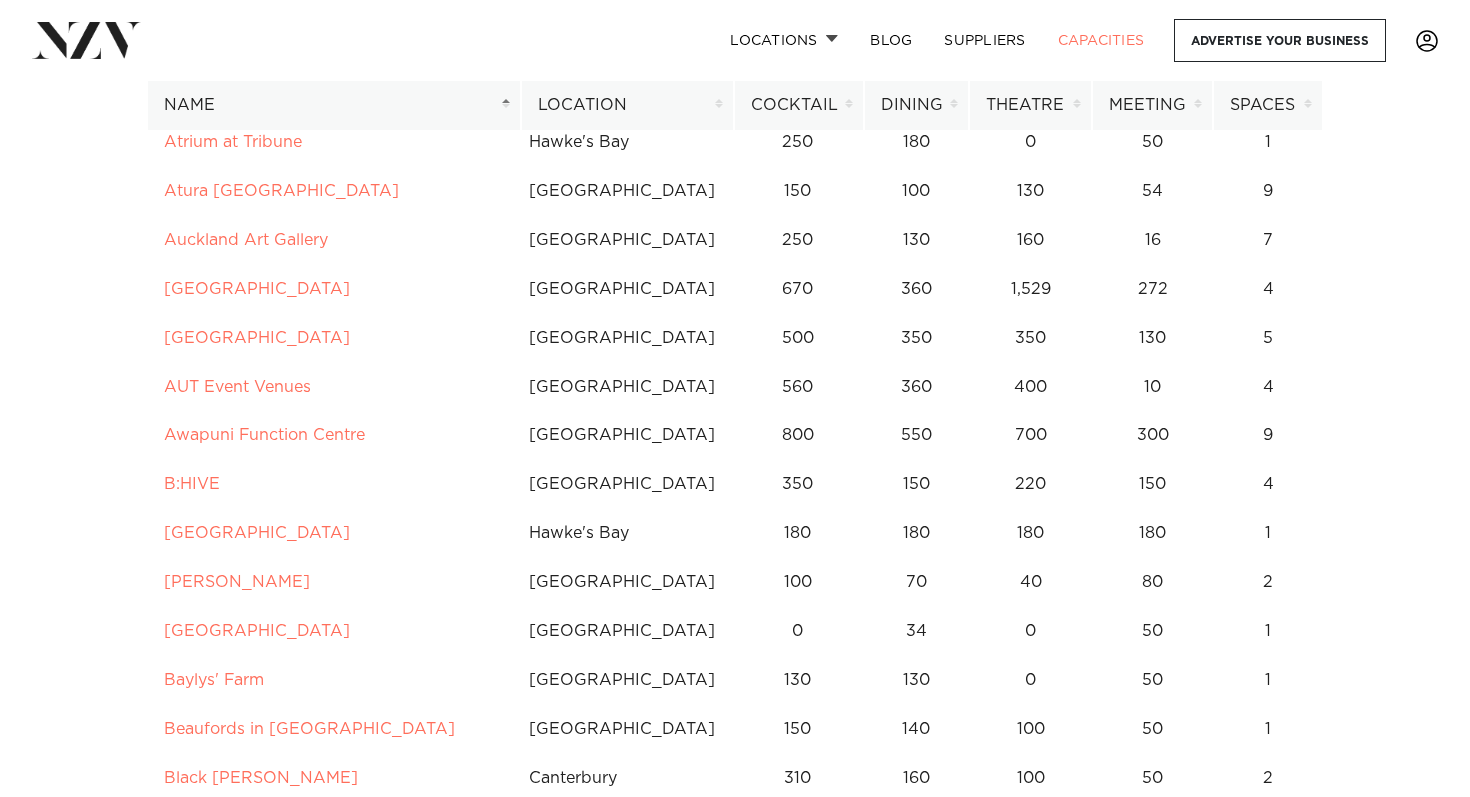 scroll, scrollTop: 53, scrollLeft: 0, axis: vertical 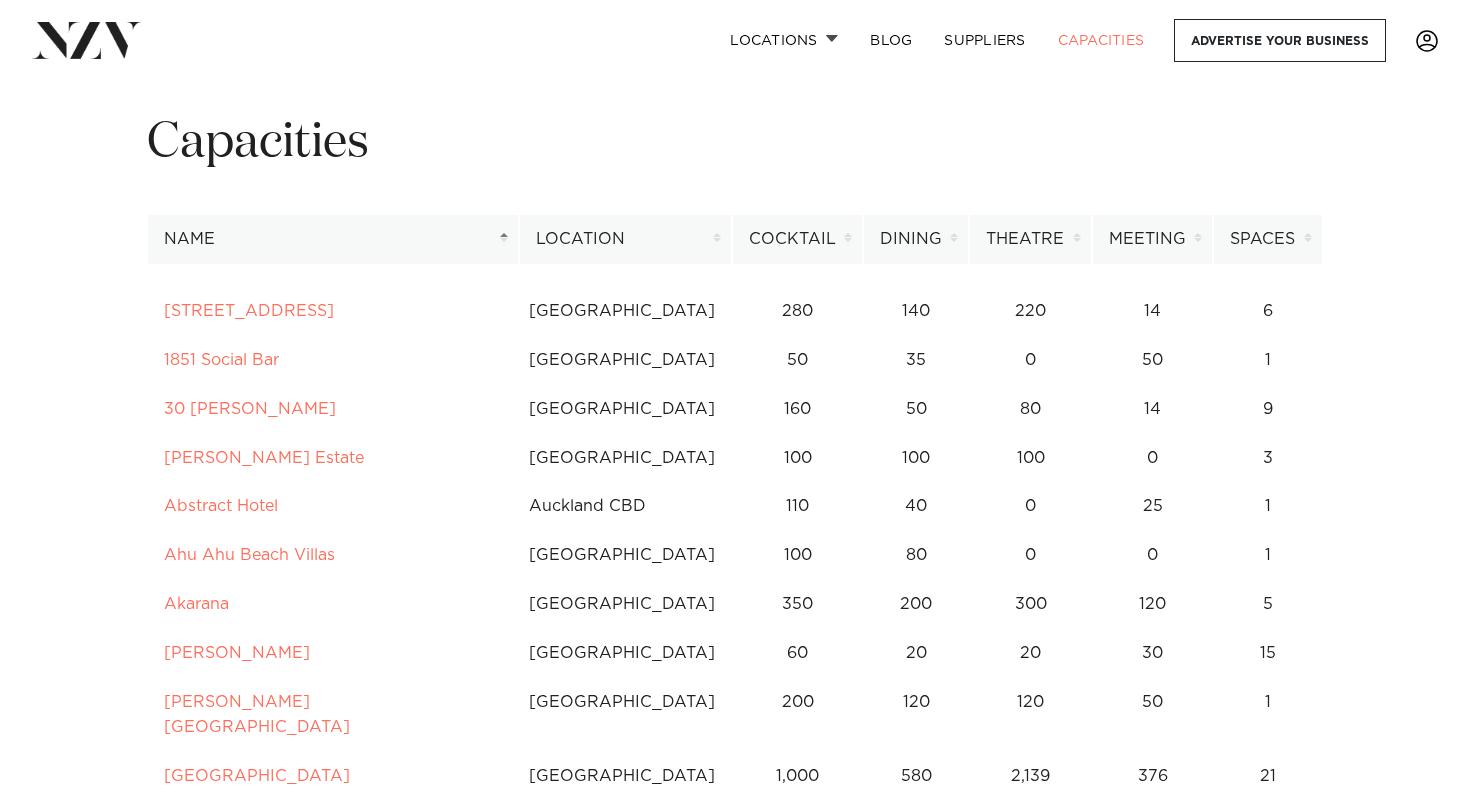 click at bounding box center [1427, 41] 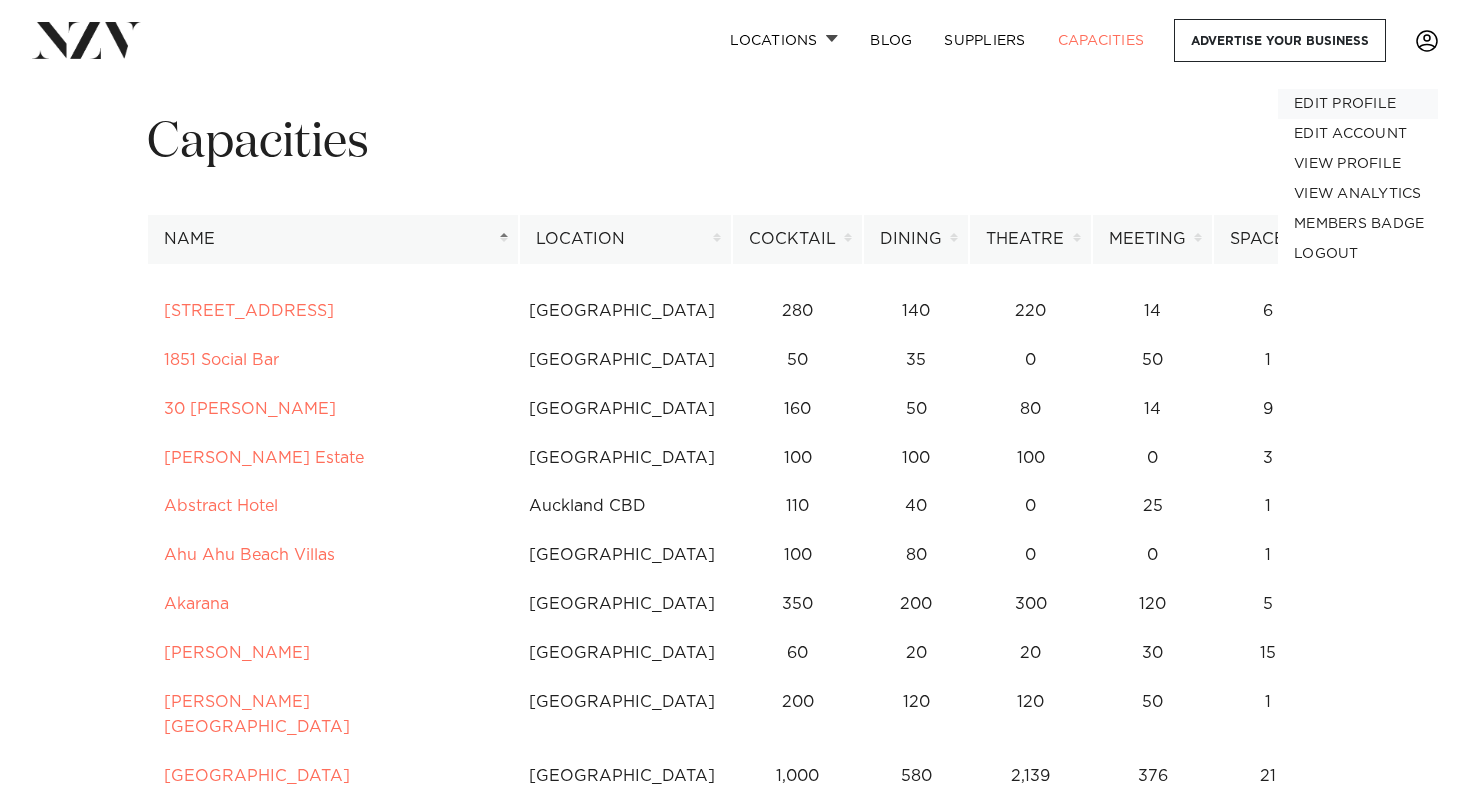 click on "EDIT
PROFILE" at bounding box center (1358, 104) 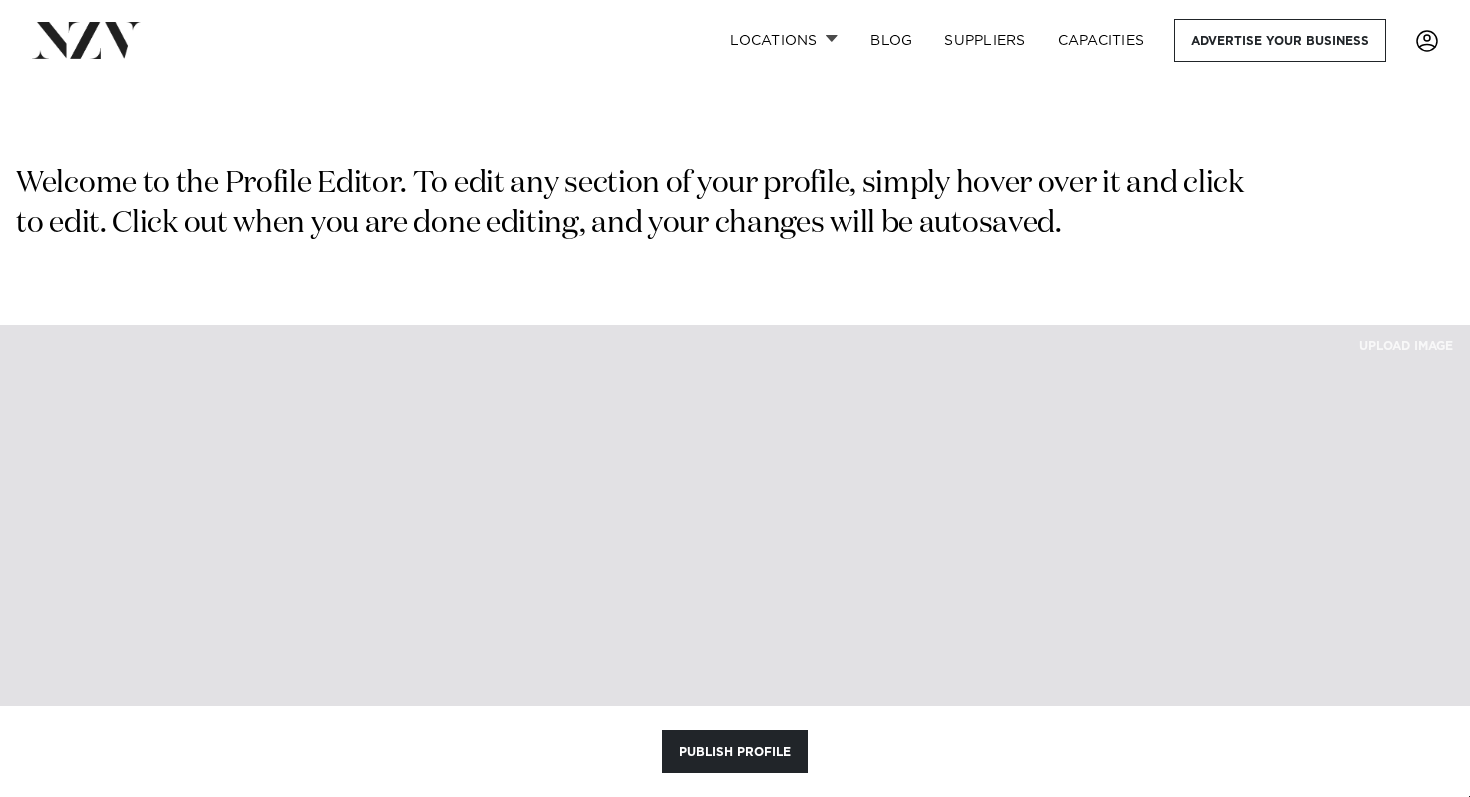 scroll, scrollTop: 0, scrollLeft: 0, axis: both 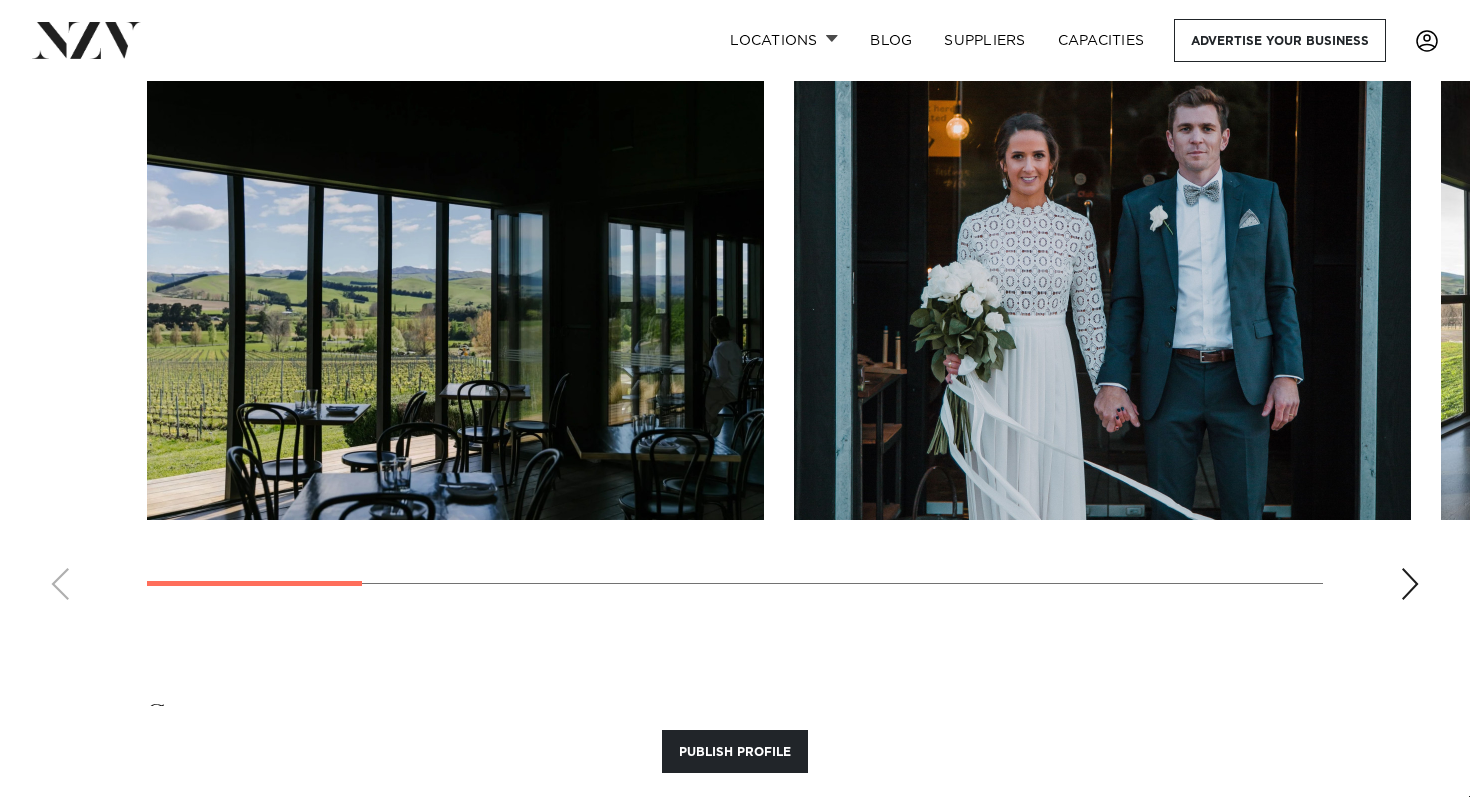 click at bounding box center [735, 341] 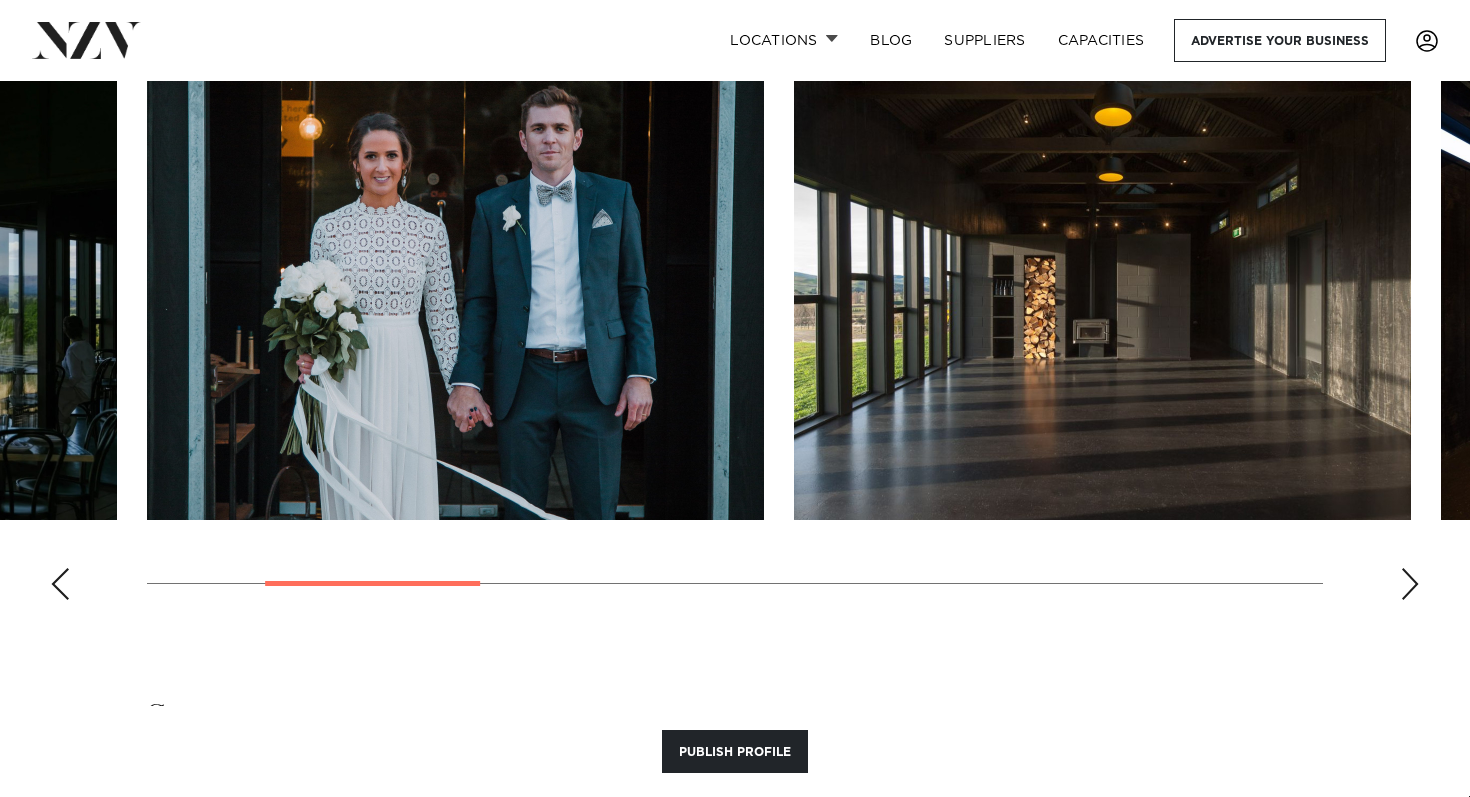 click at bounding box center (1410, 584) 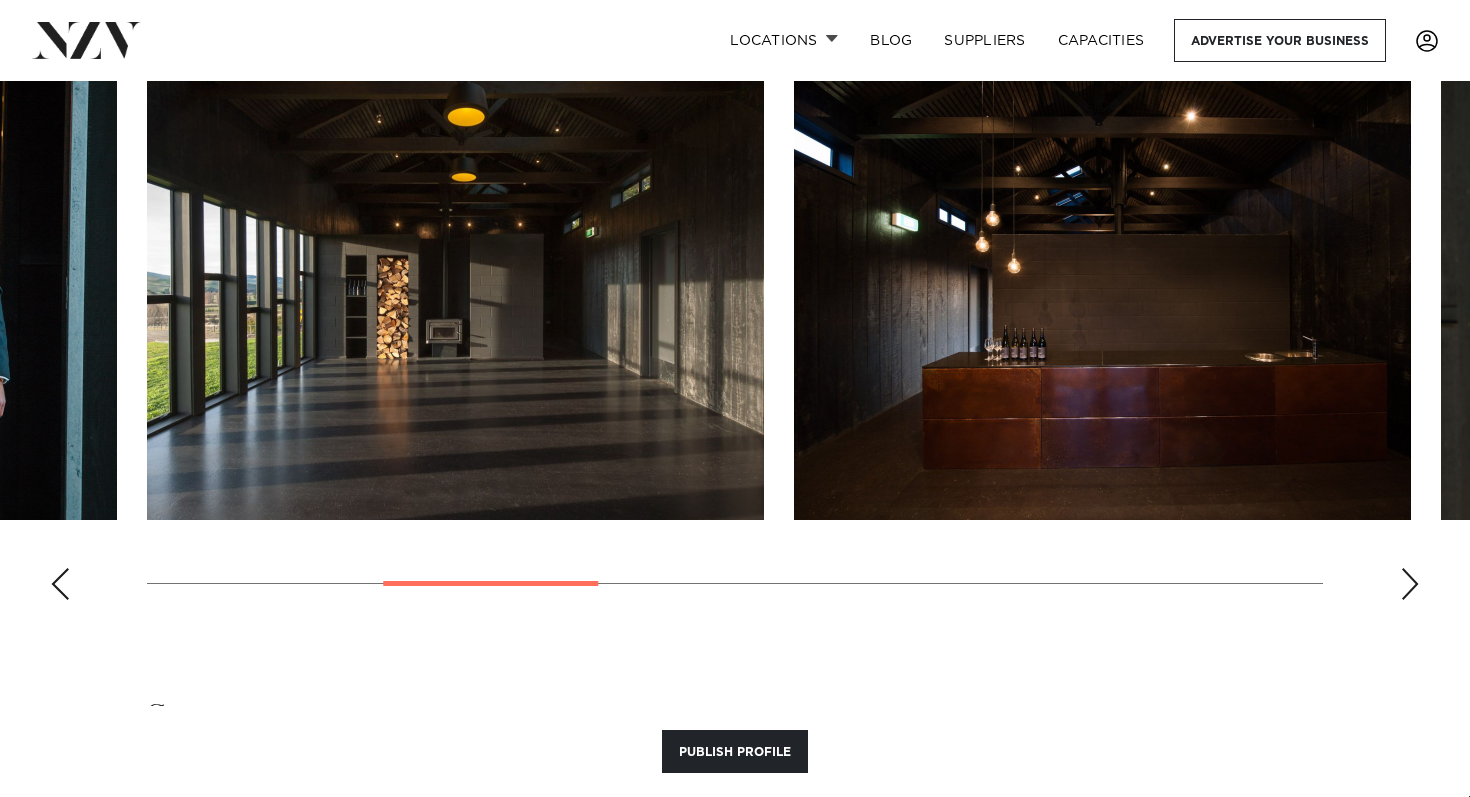 click at bounding box center [1410, 584] 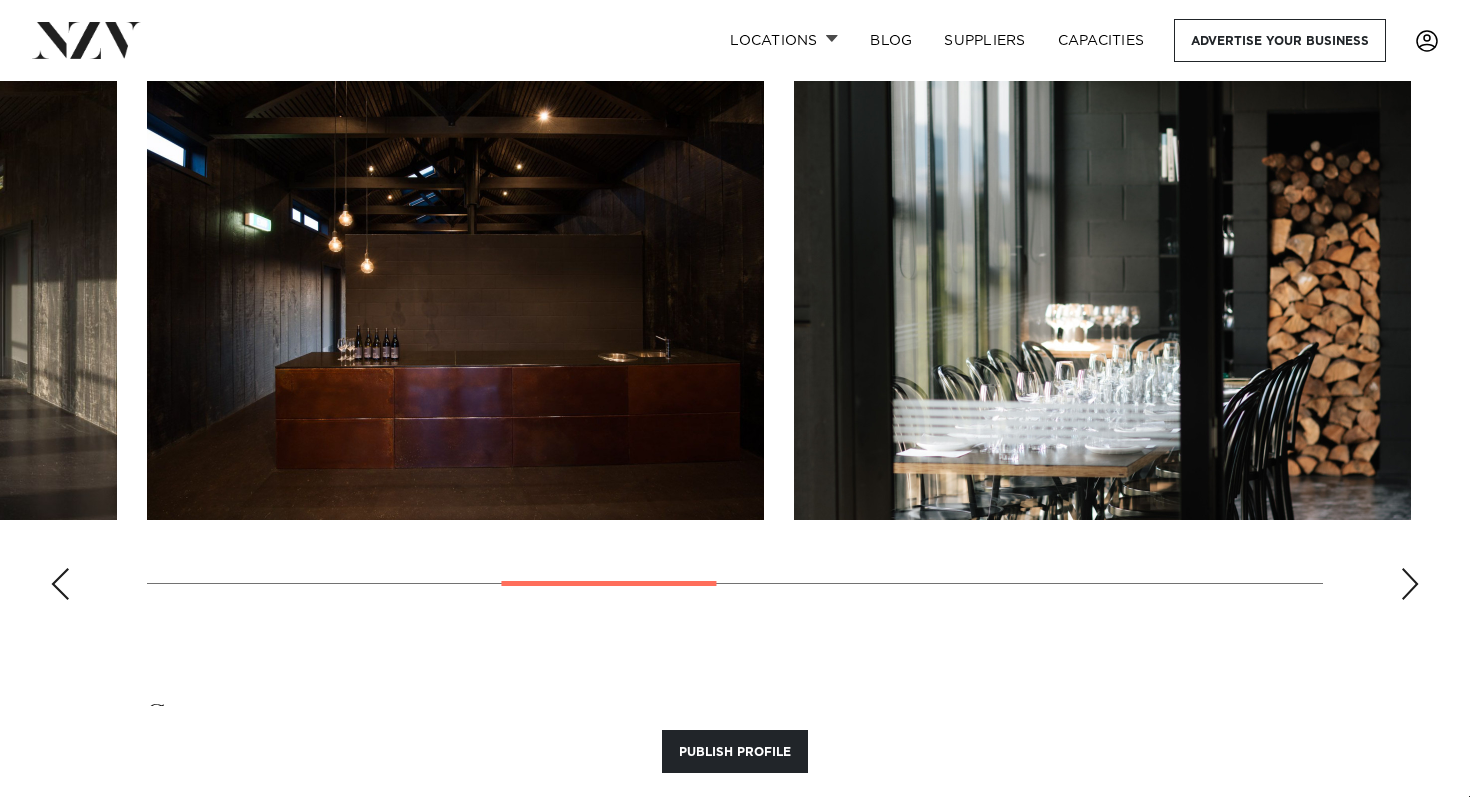 click at bounding box center [1410, 584] 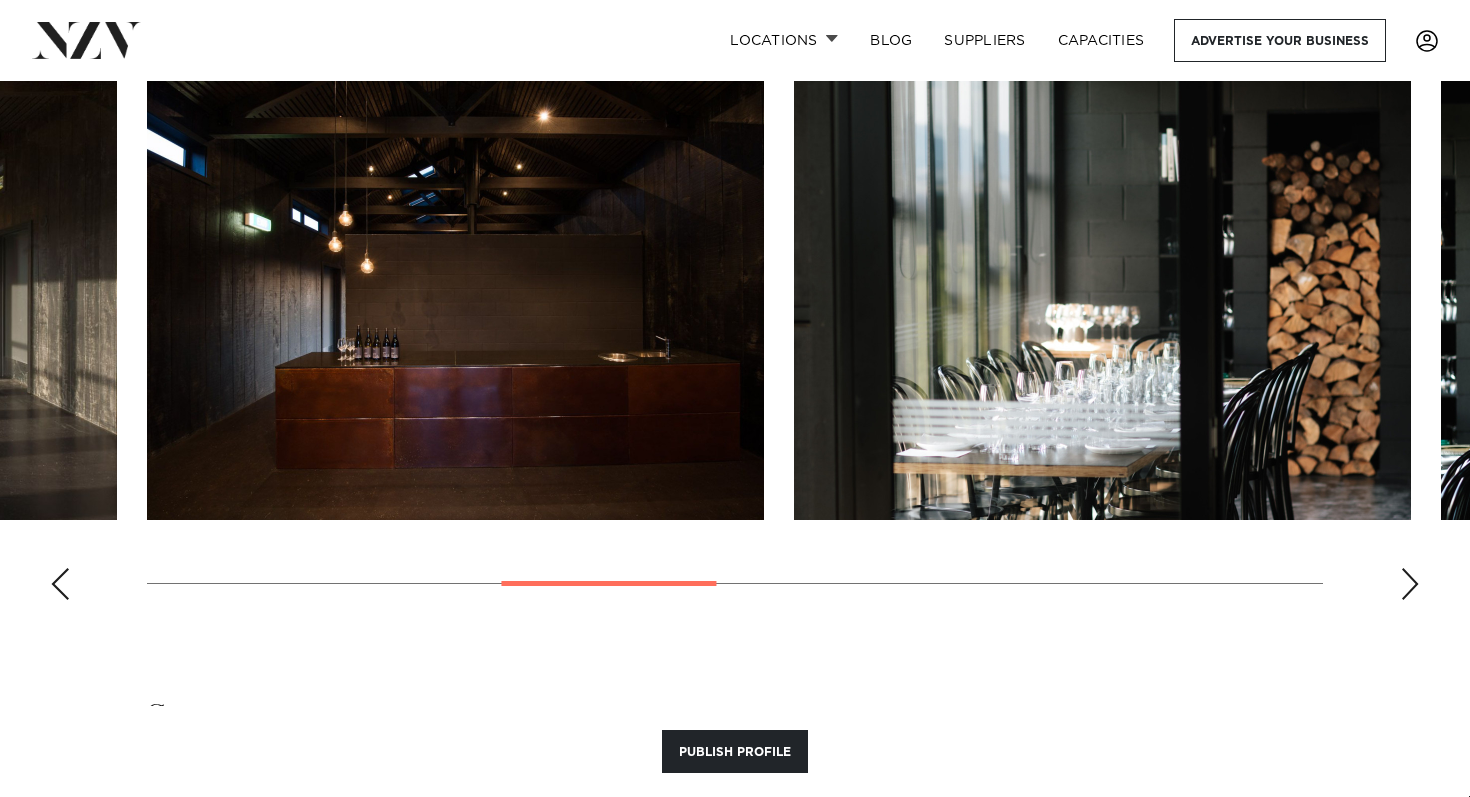 click at bounding box center (1410, 584) 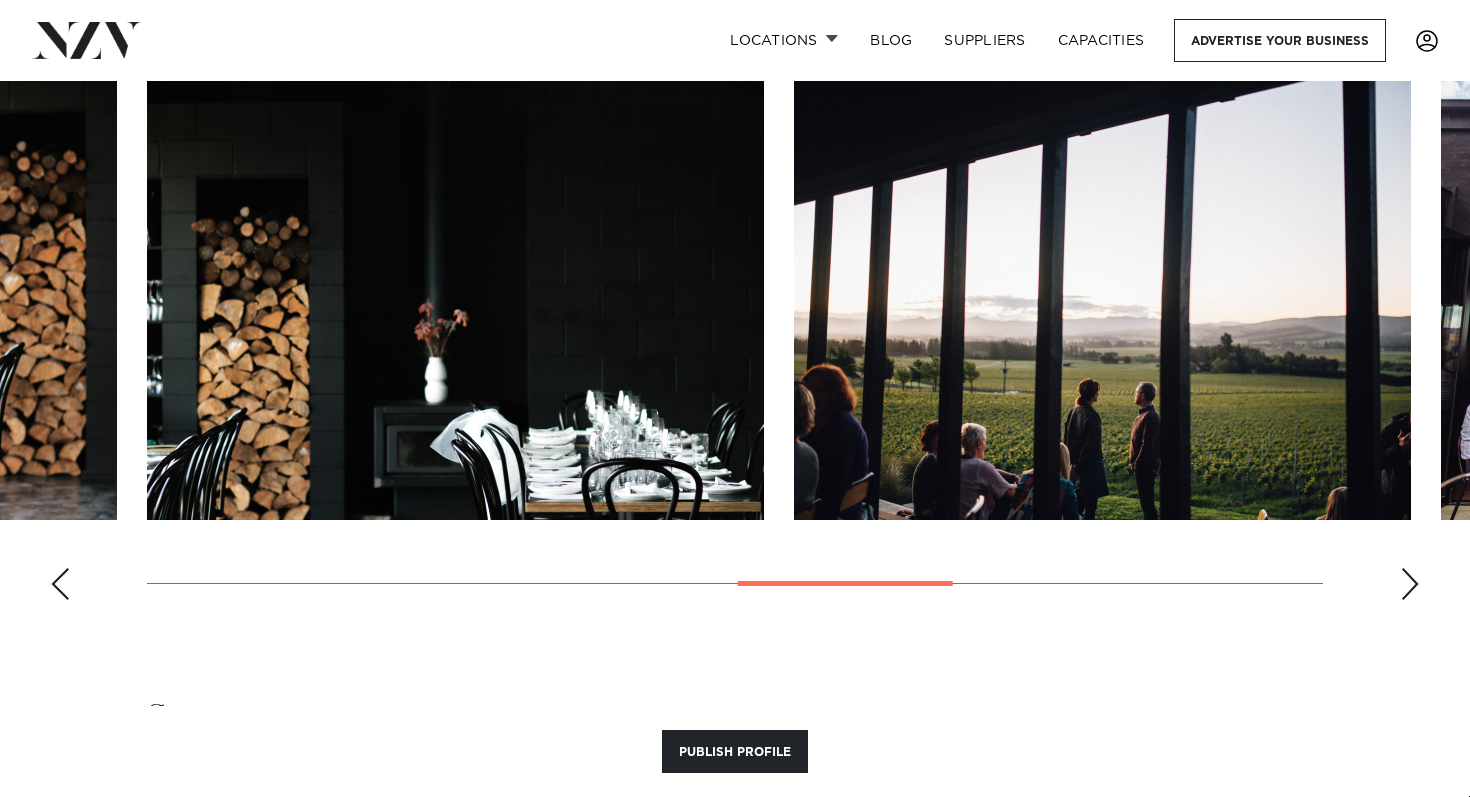 click at bounding box center [1410, 584] 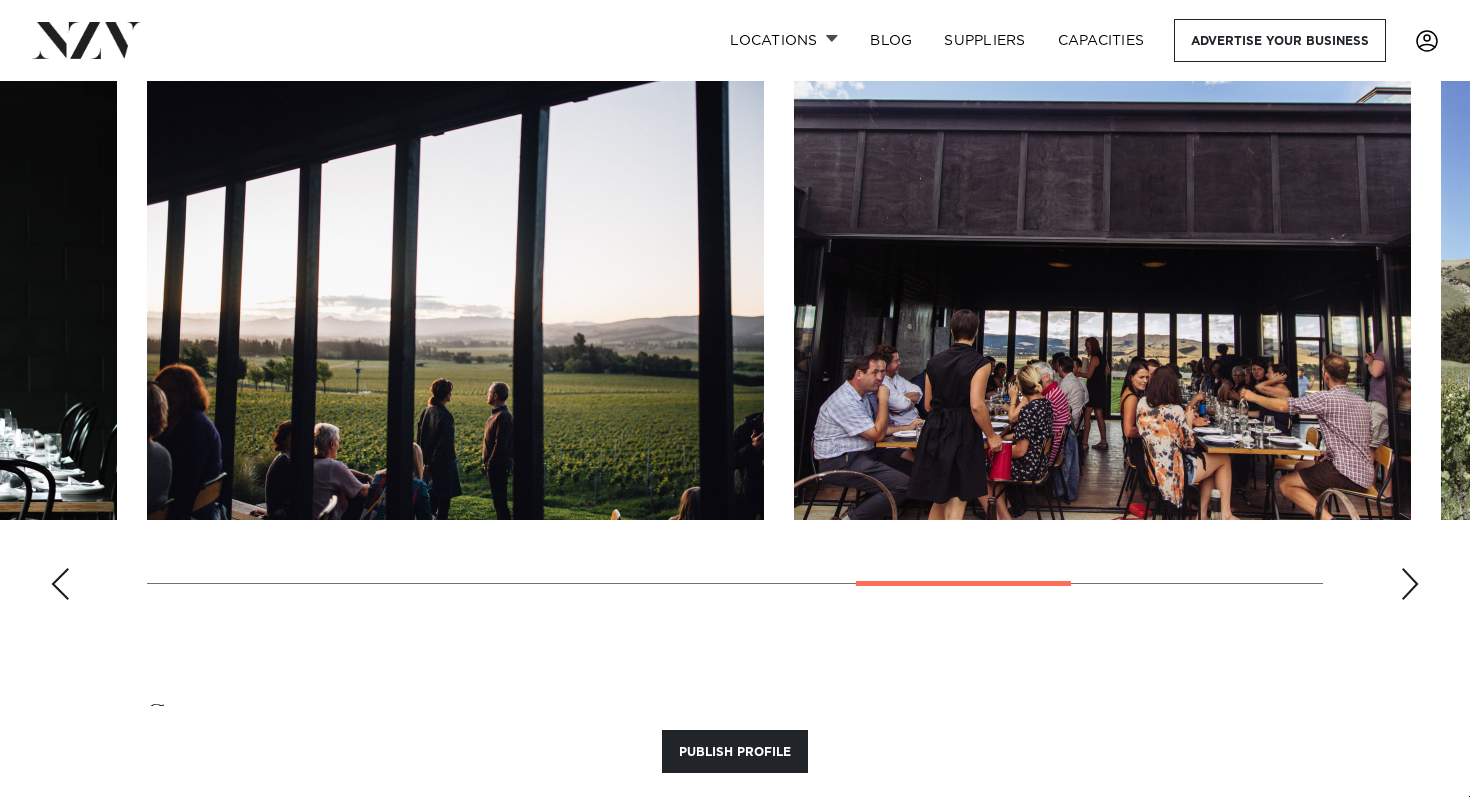 click at bounding box center [1410, 584] 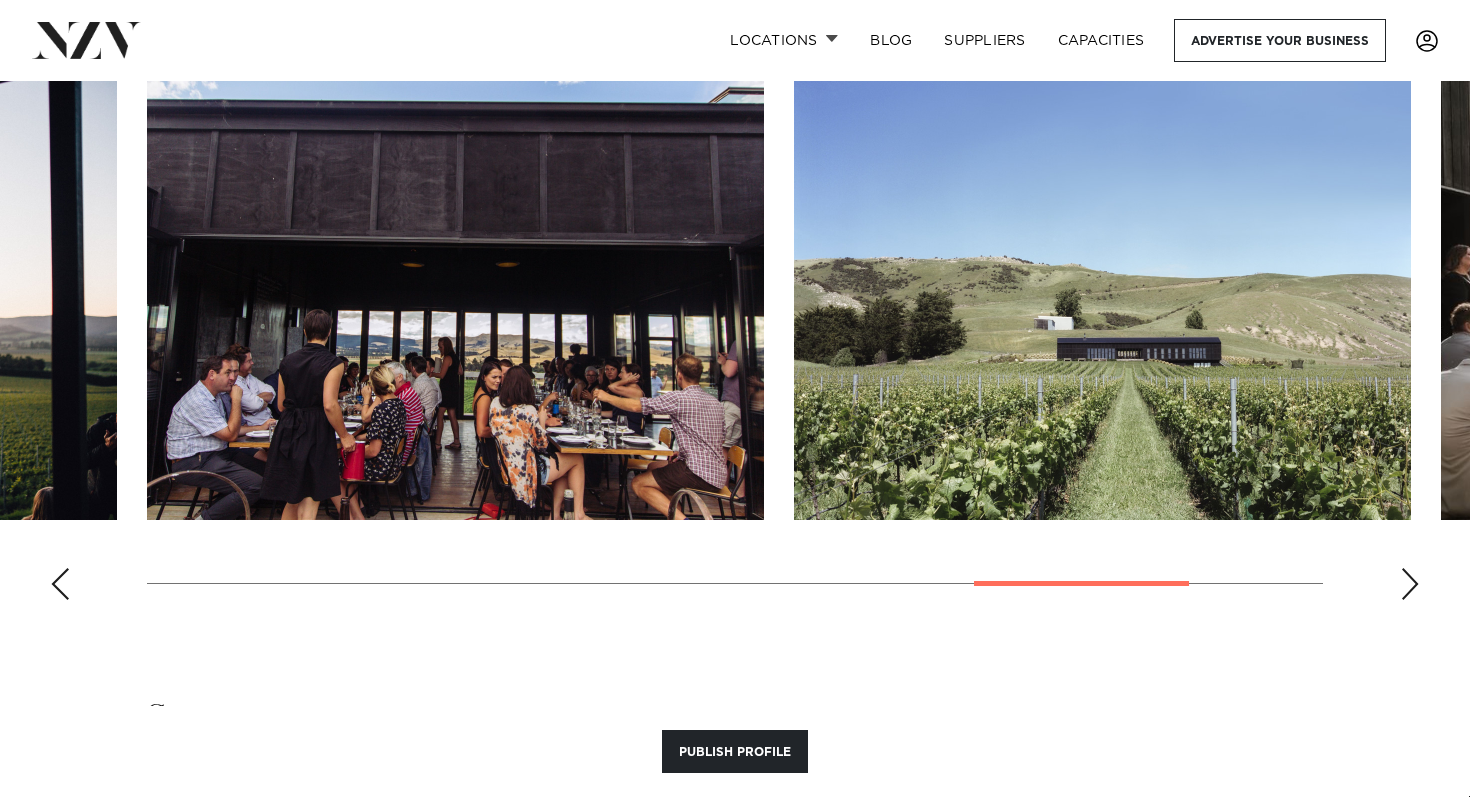 click at bounding box center [1410, 584] 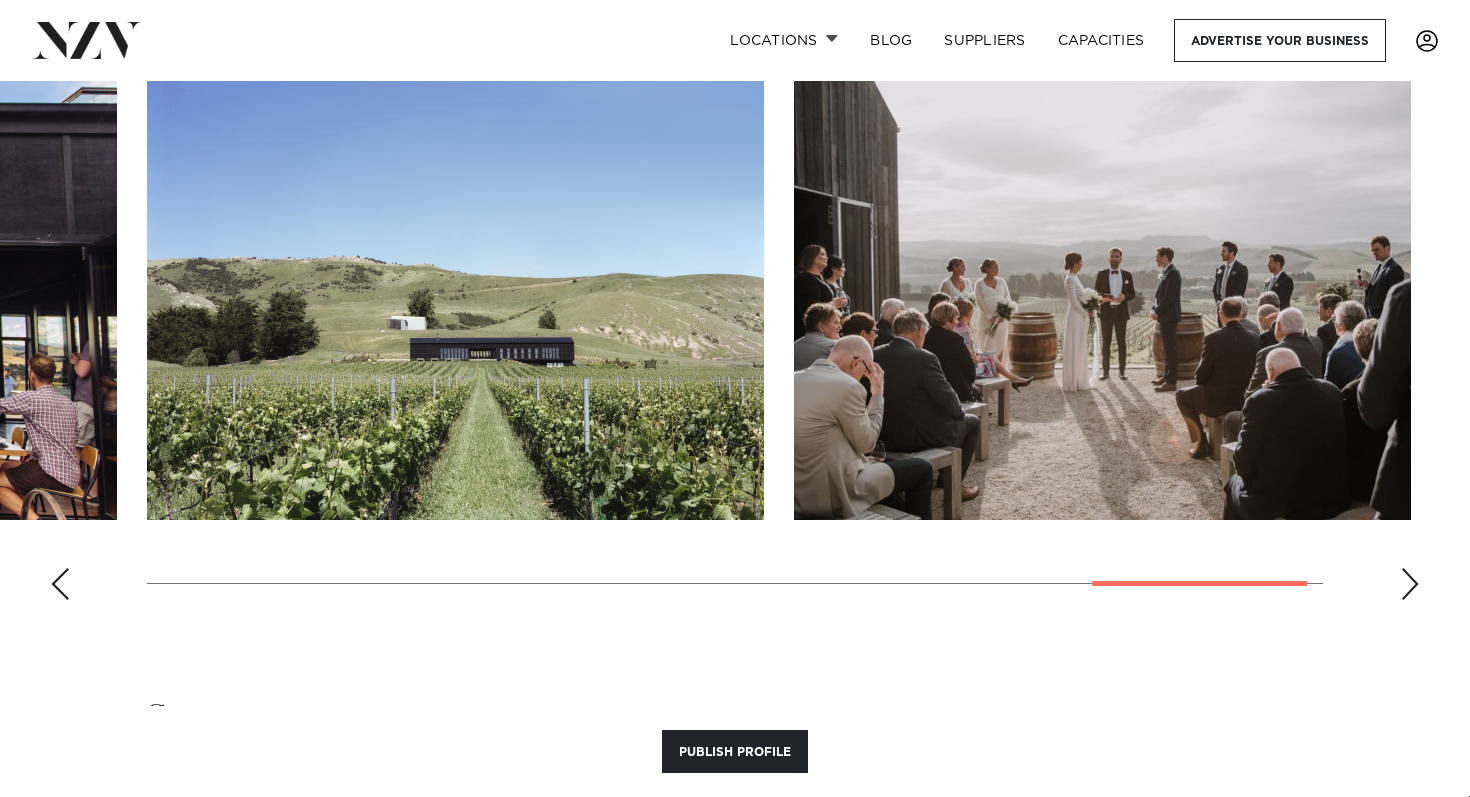 click at bounding box center [1410, 584] 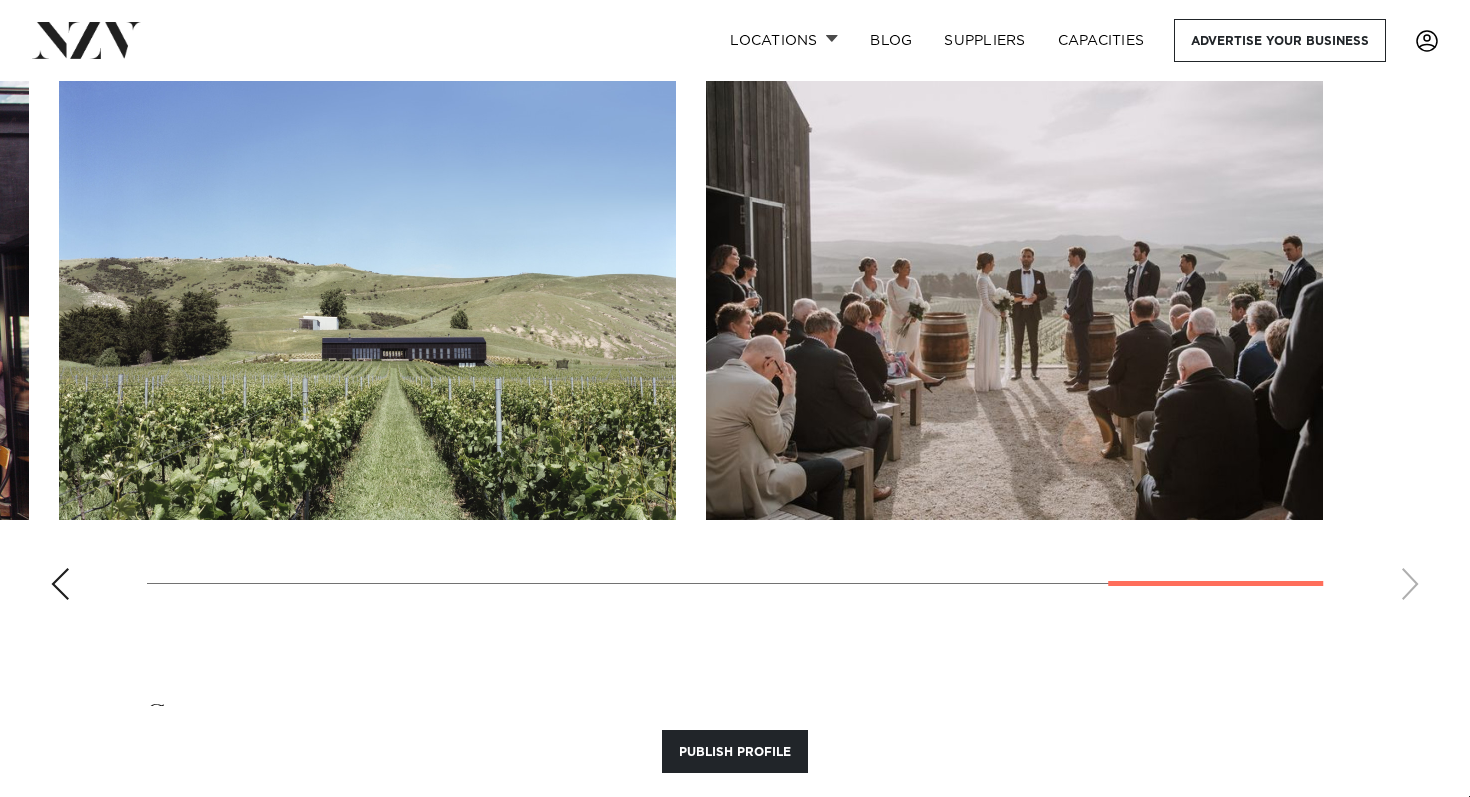 click at bounding box center (735, 341) 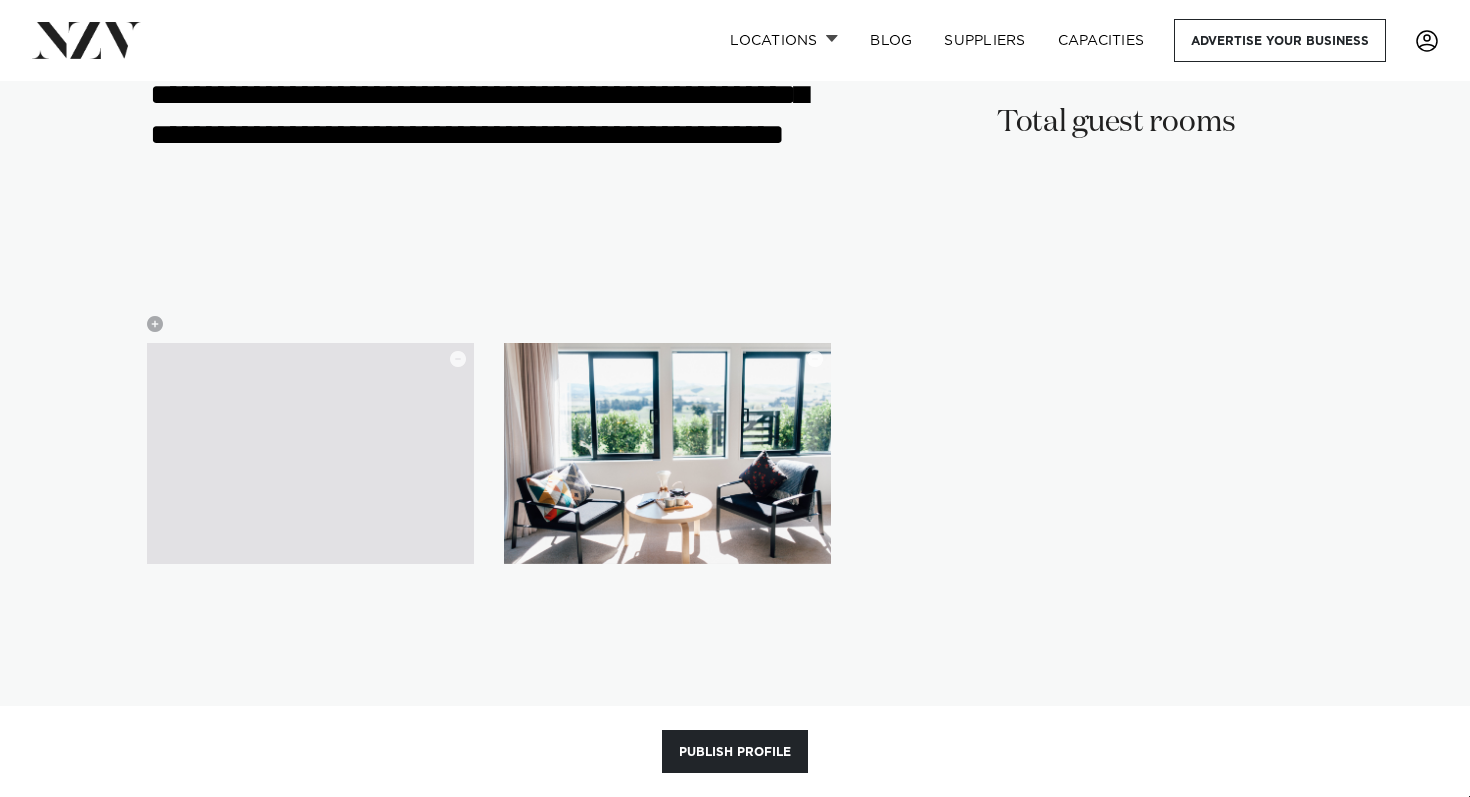scroll, scrollTop: 4715, scrollLeft: 0, axis: vertical 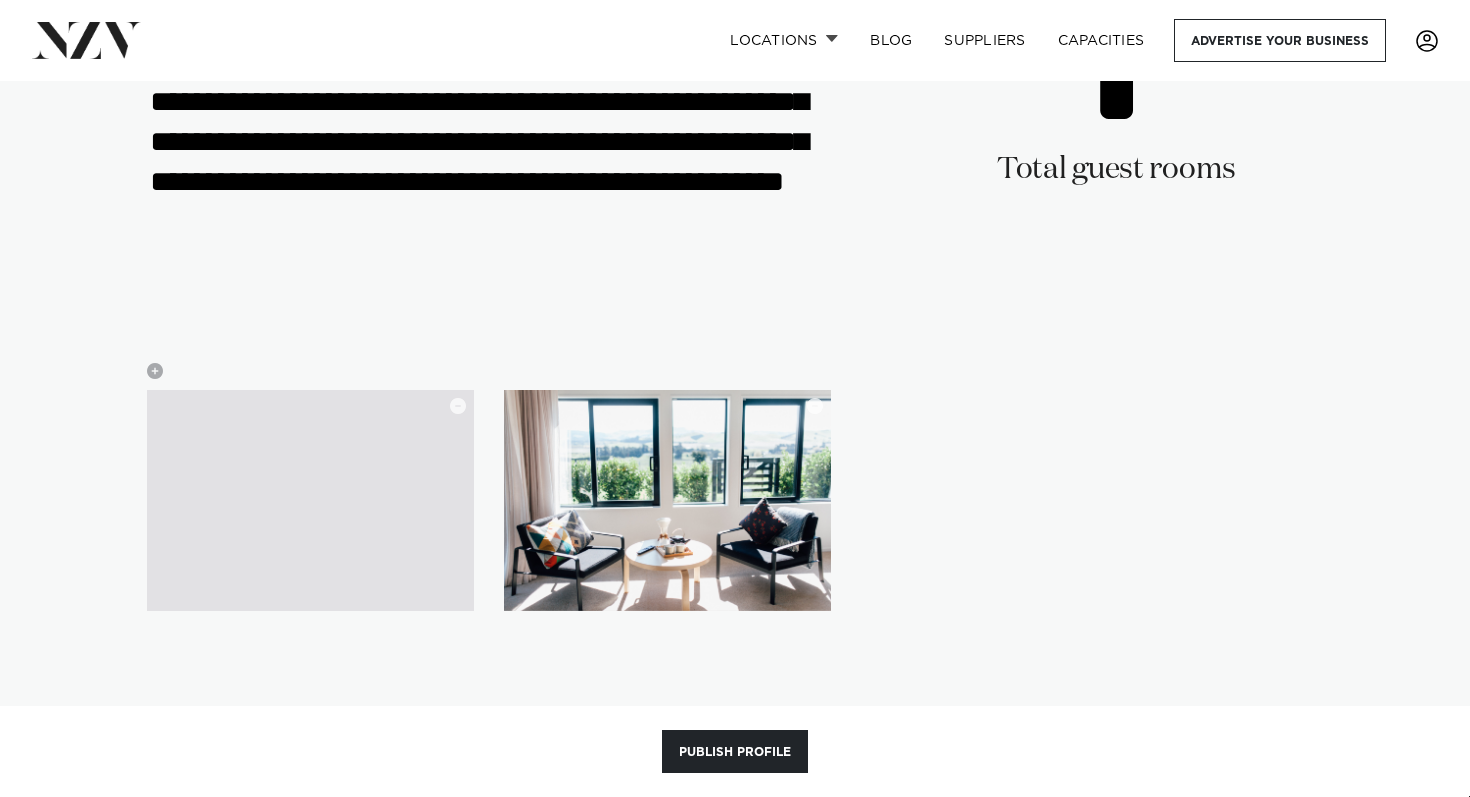 click at bounding box center [310, 500] 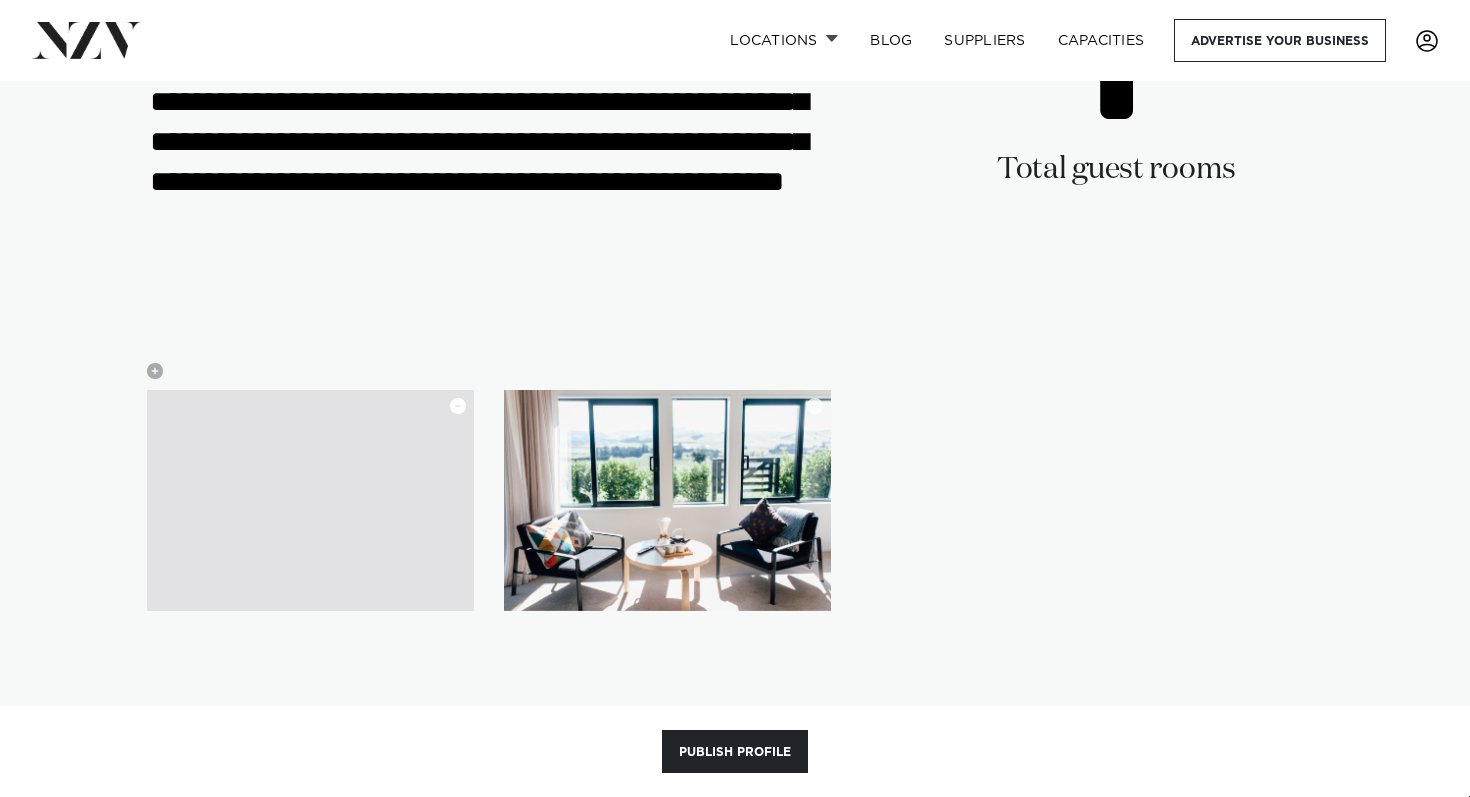 click at bounding box center (458, 406) 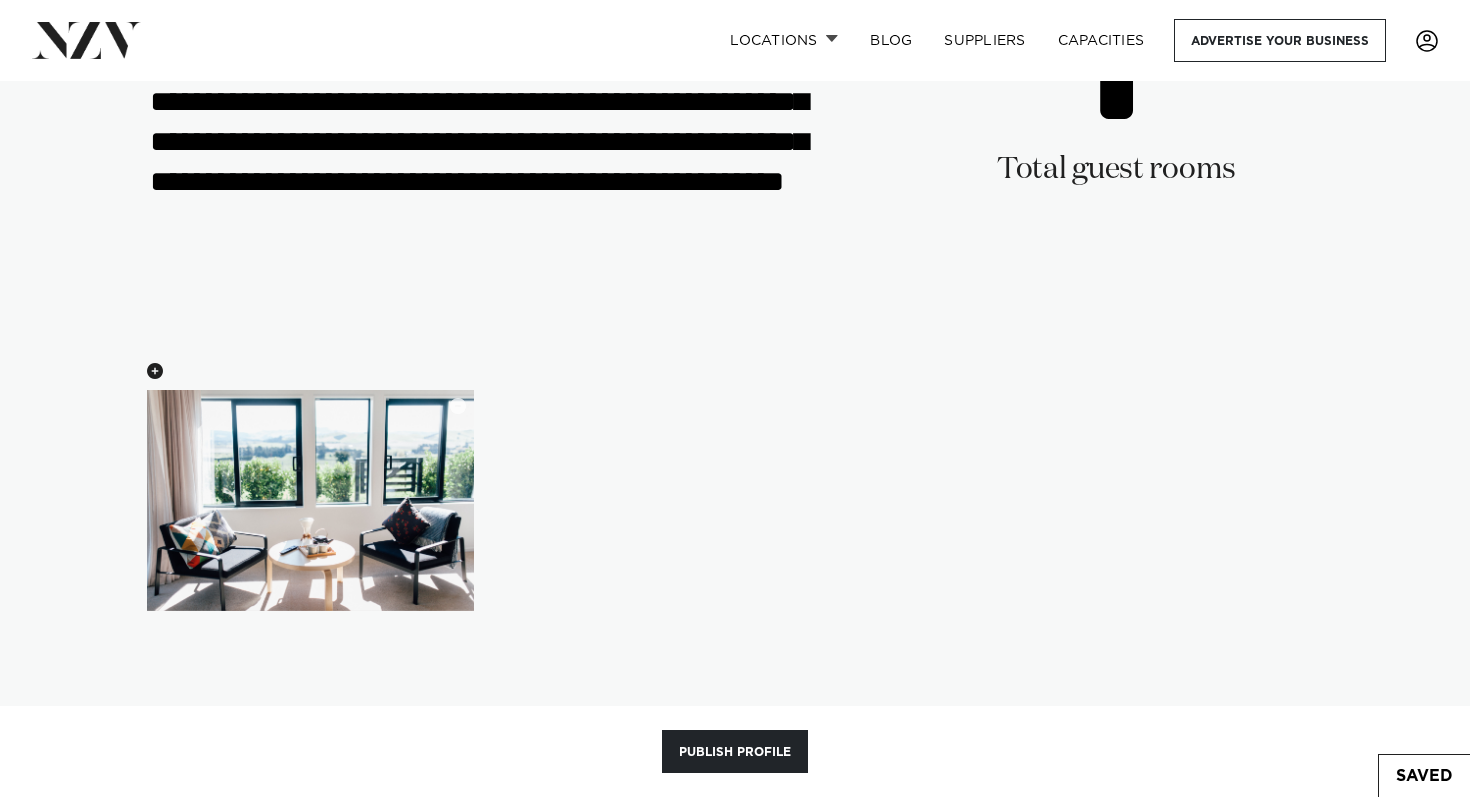 click at bounding box center [155, 371] 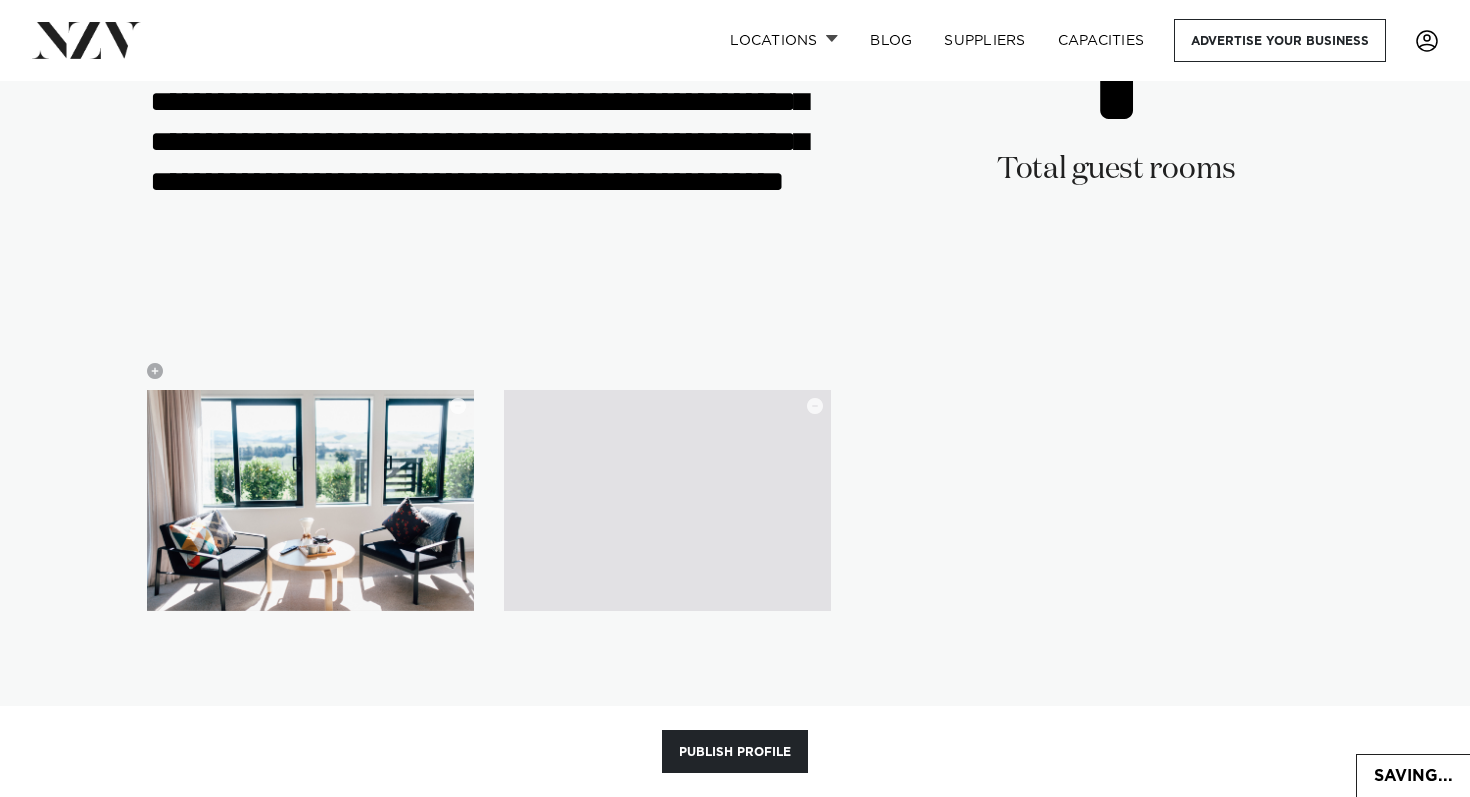 type on "**********" 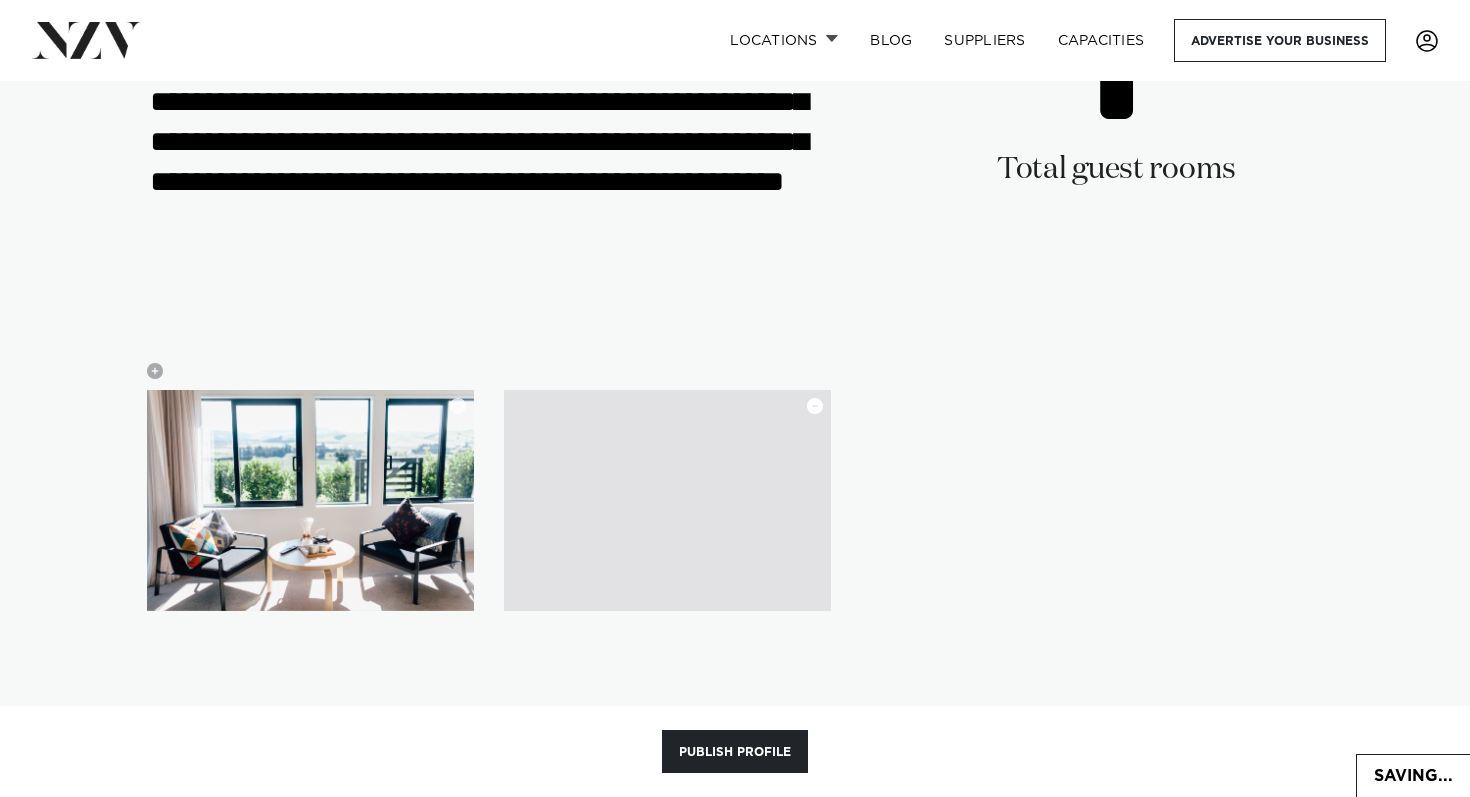 click at bounding box center (815, 406) 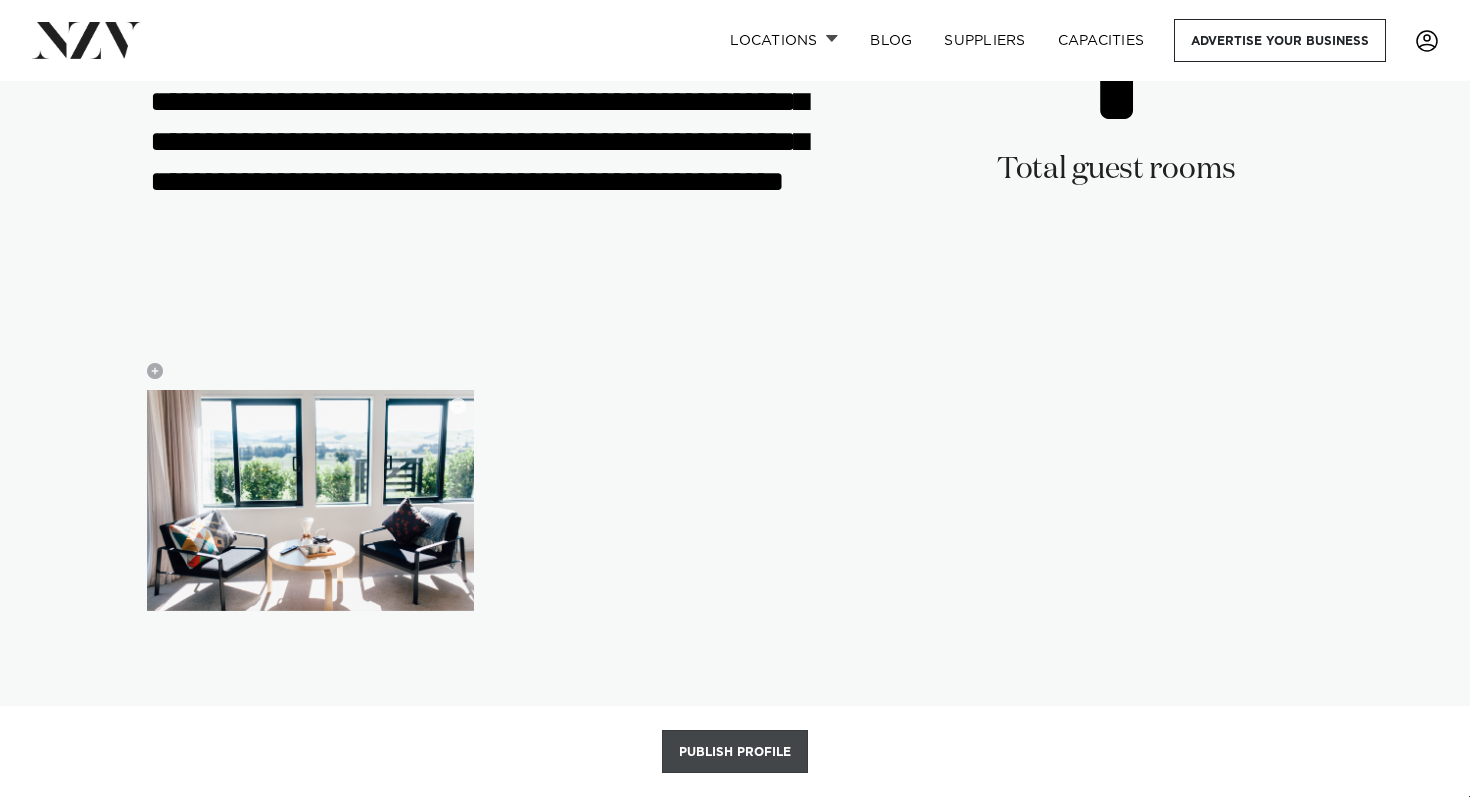 click on "Publish Profile" at bounding box center (735, 751) 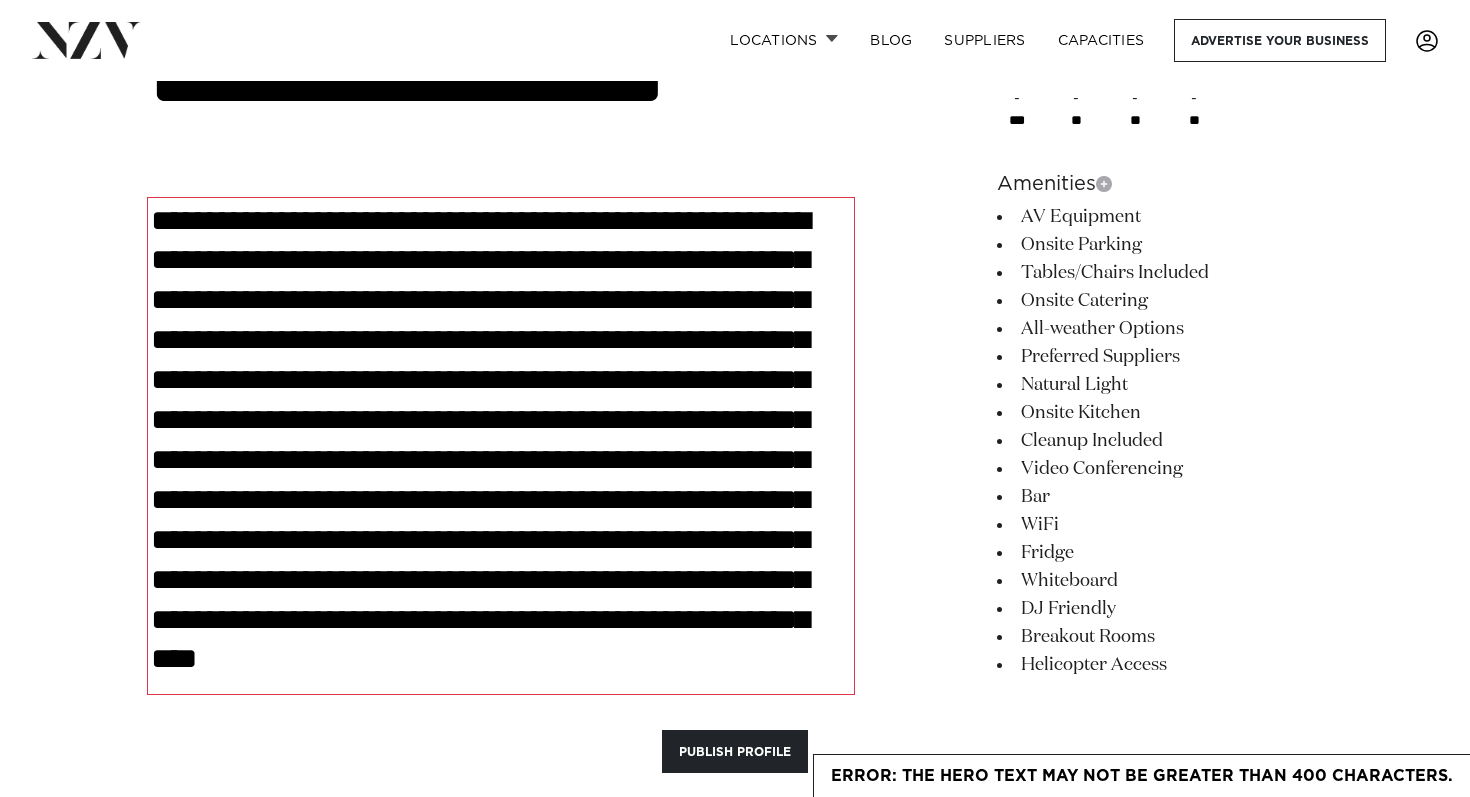 scroll, scrollTop: 1107, scrollLeft: 0, axis: vertical 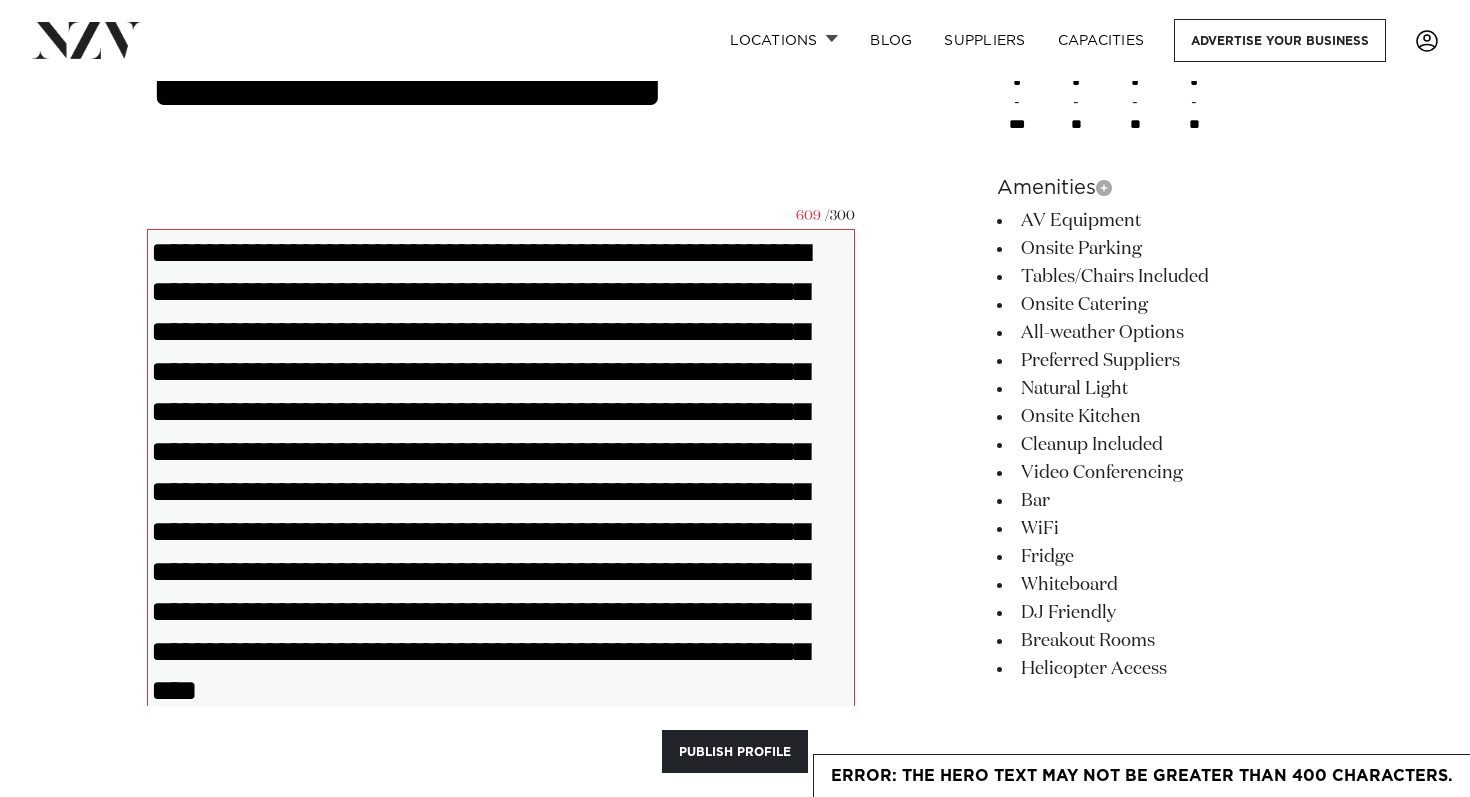 click on "**********" at bounding box center (501, 472) 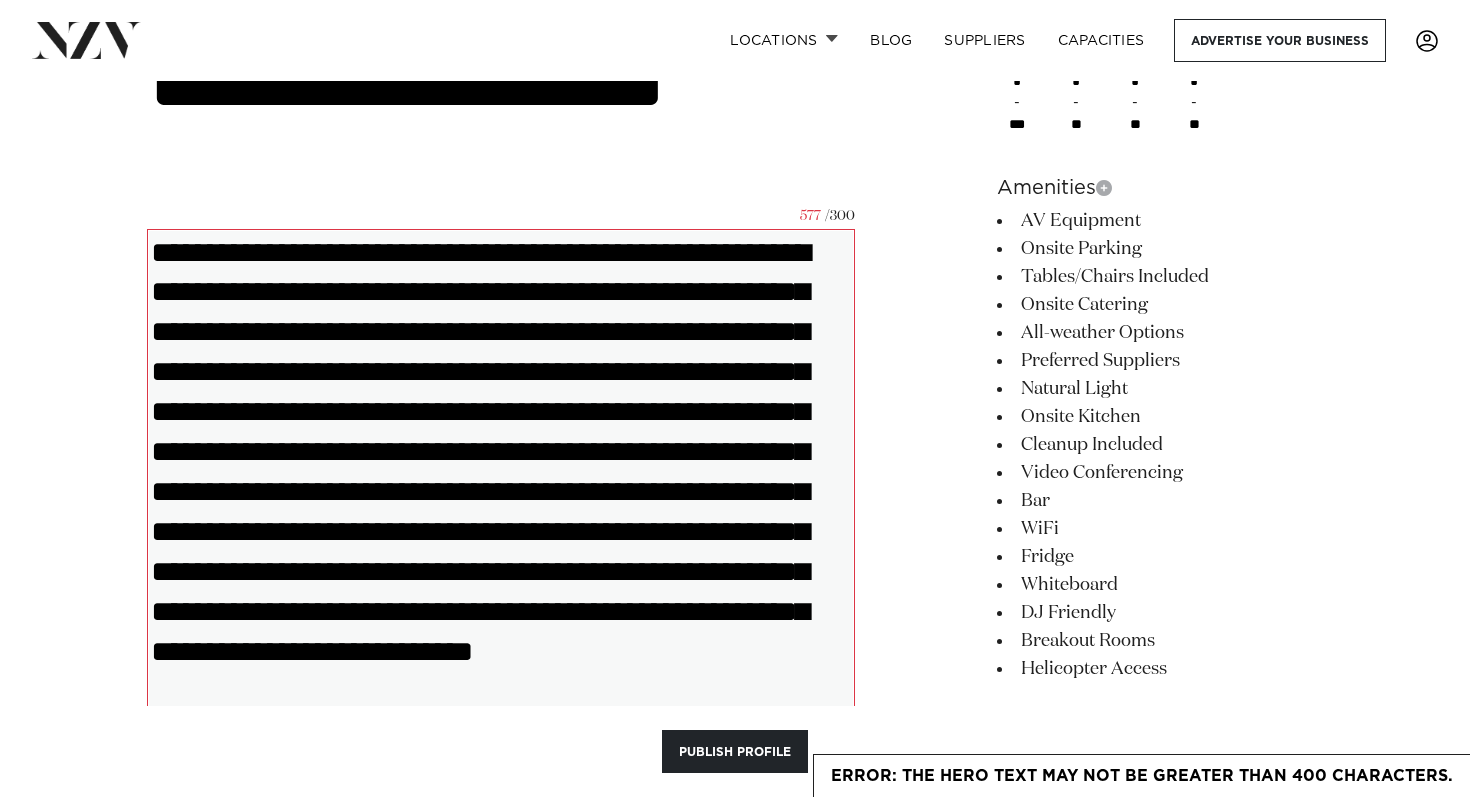 click on "**********" at bounding box center (501, 472) 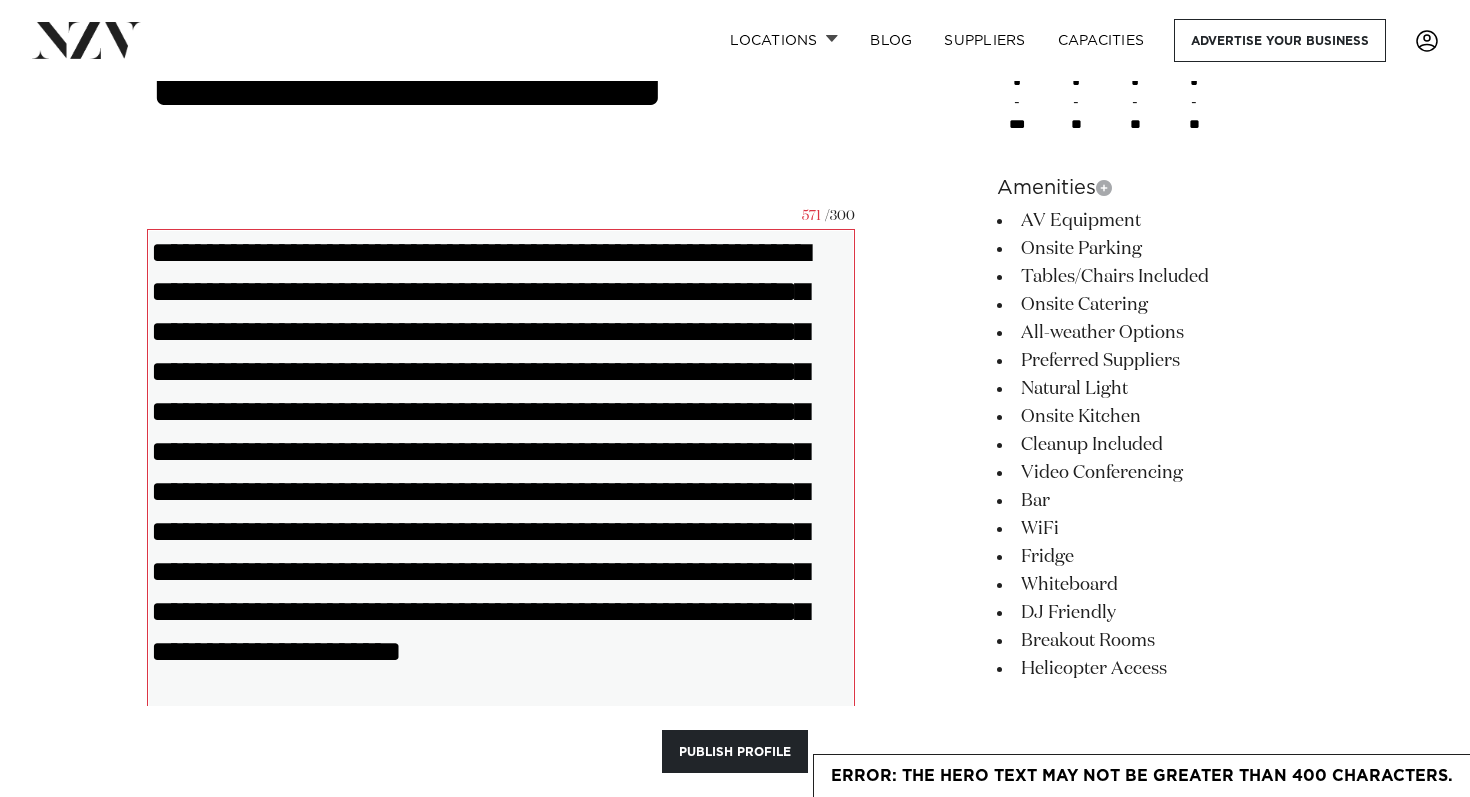 click on "**********" at bounding box center (501, 472) 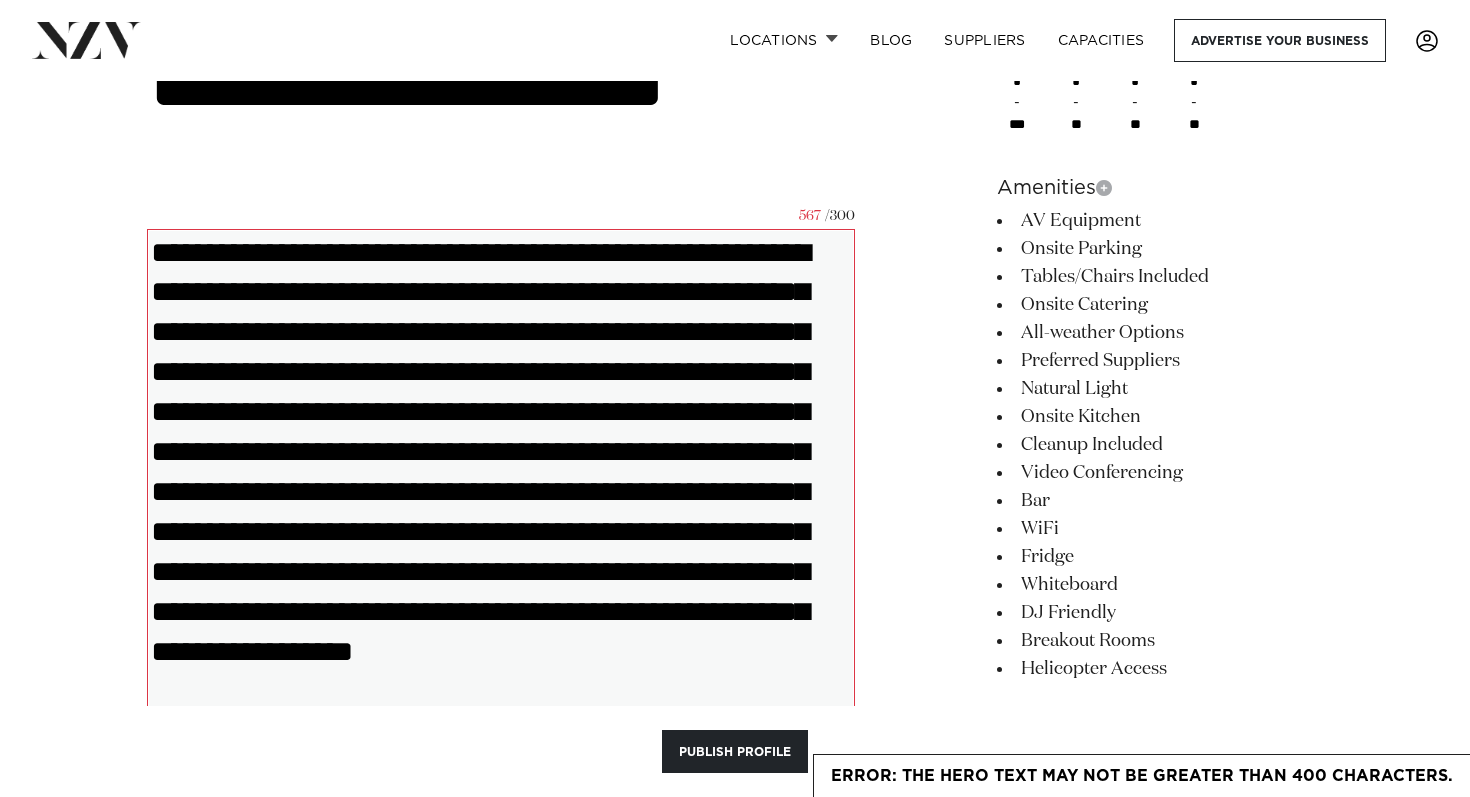 click on "**********" at bounding box center (501, 472) 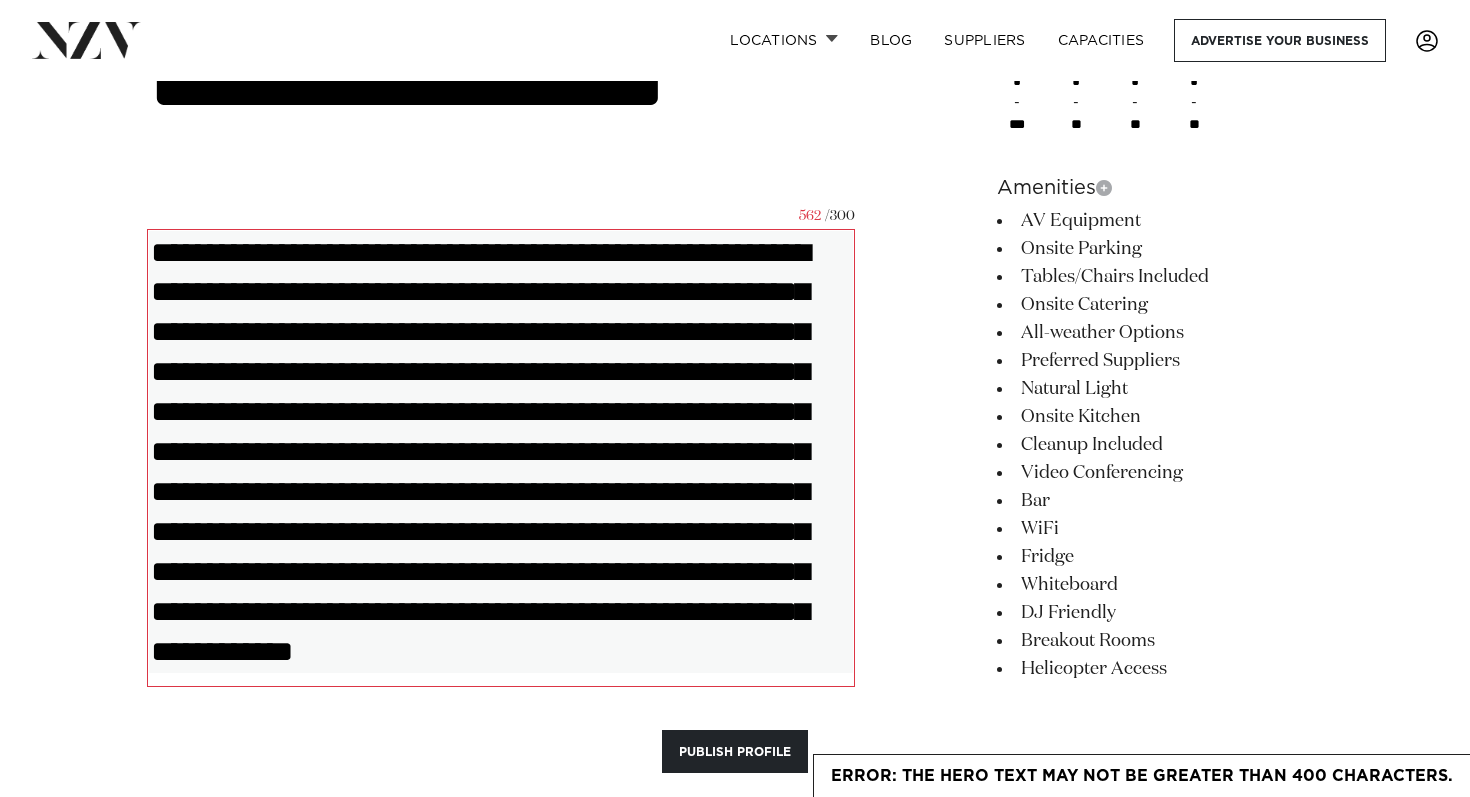 drag, startPoint x: 588, startPoint y: 408, endPoint x: 456, endPoint y: 410, distance: 132.01515 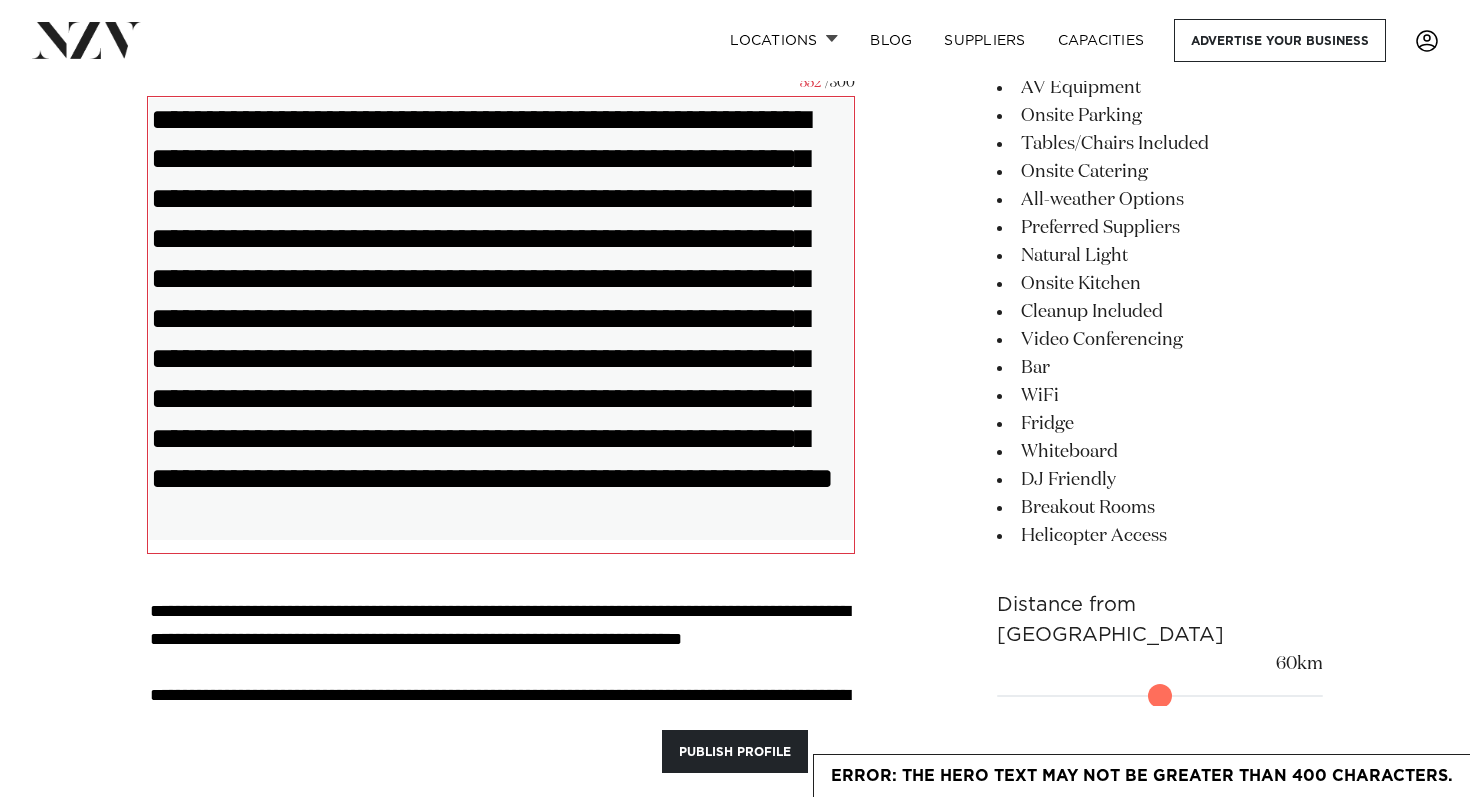 scroll, scrollTop: 1263, scrollLeft: 0, axis: vertical 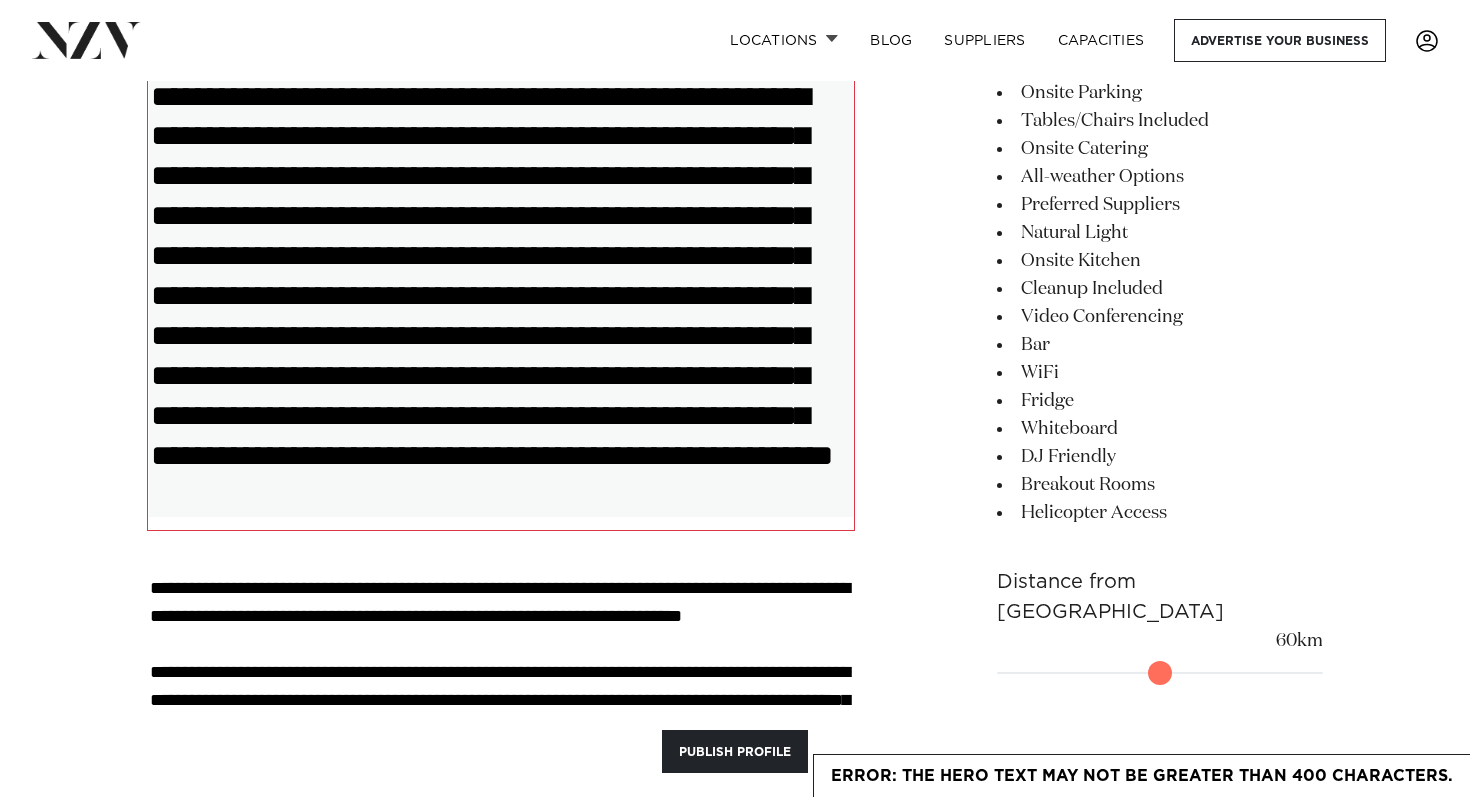 click on "**********" at bounding box center (501, 296) 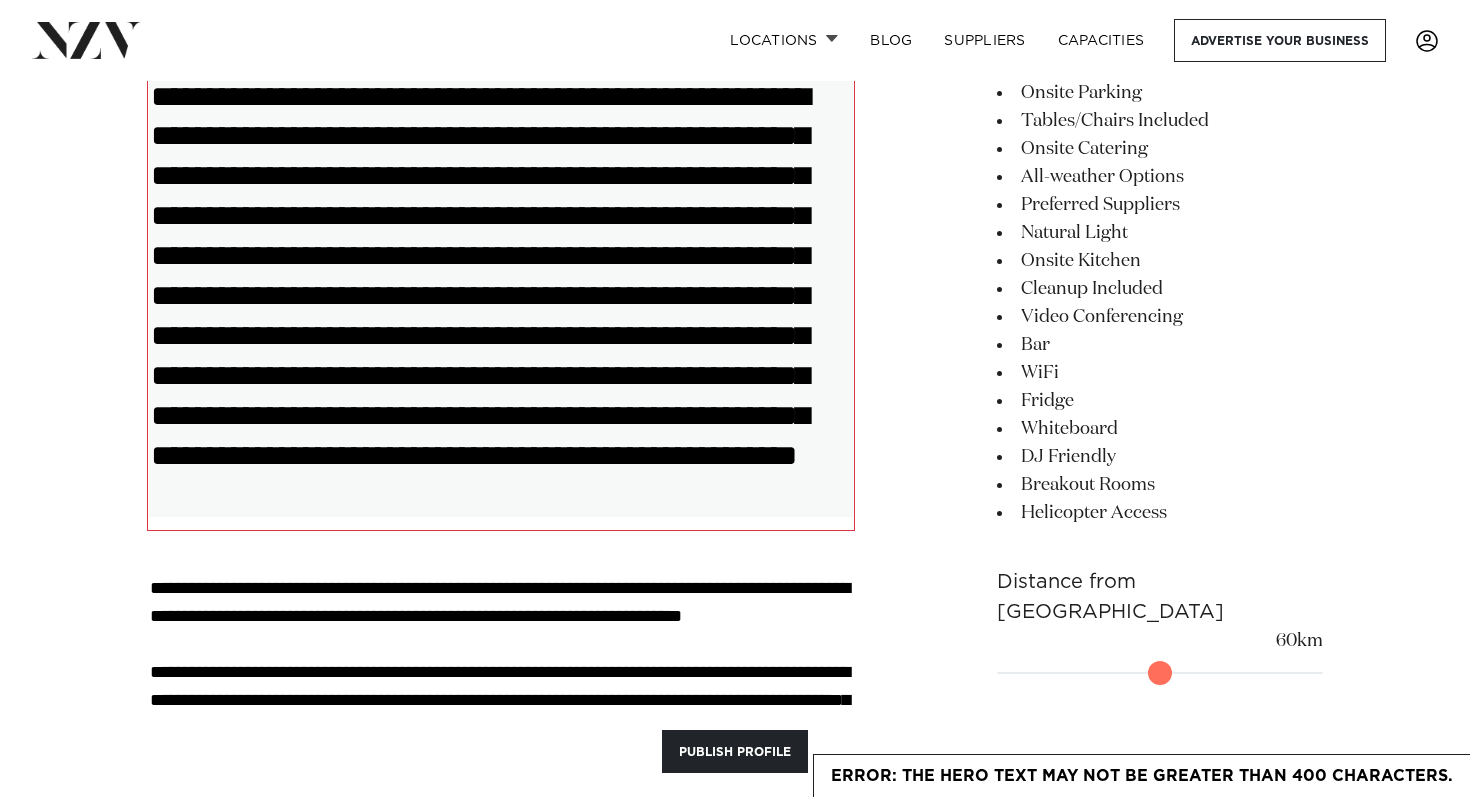 click on "**********" at bounding box center [501, 296] 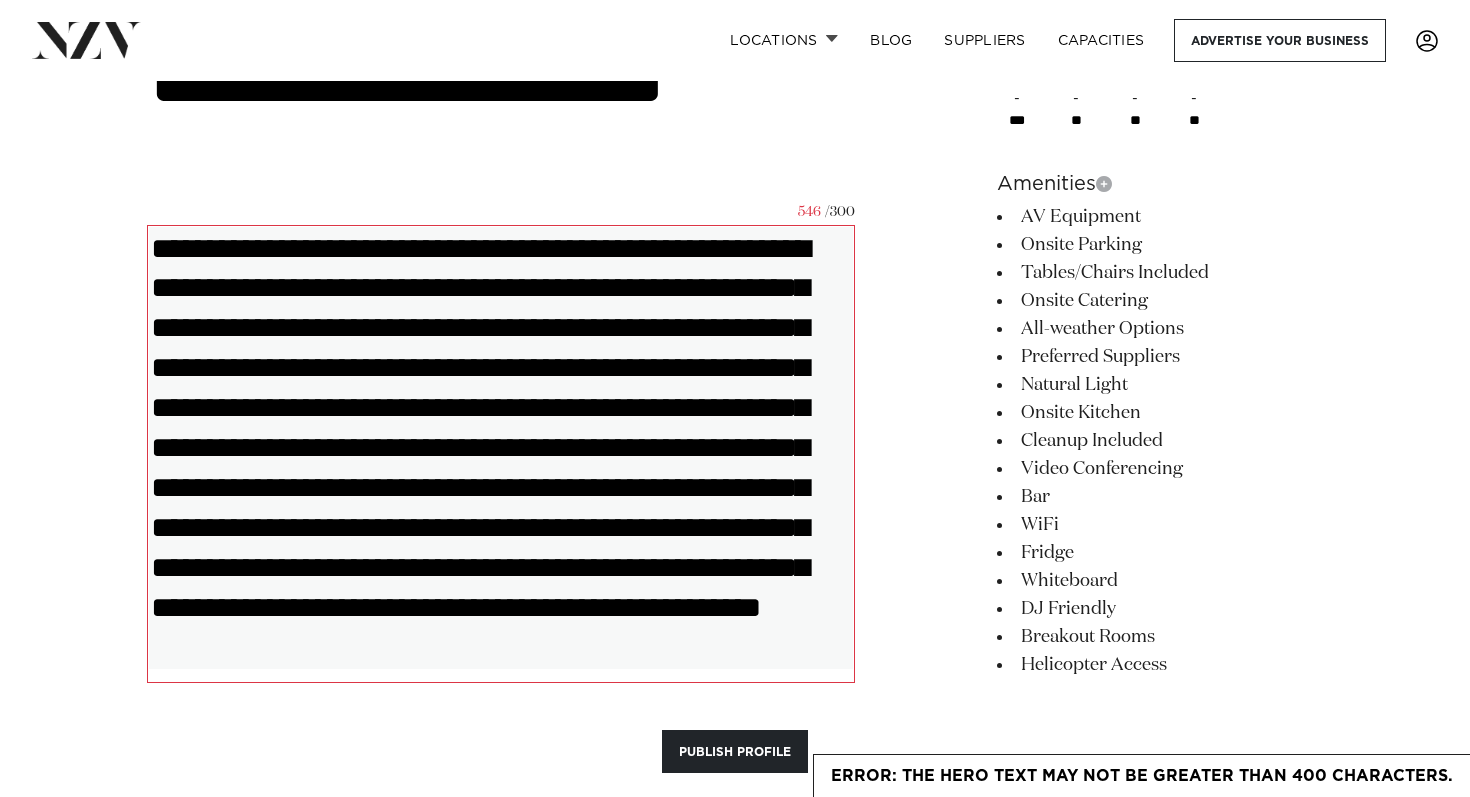 scroll, scrollTop: 1110, scrollLeft: 0, axis: vertical 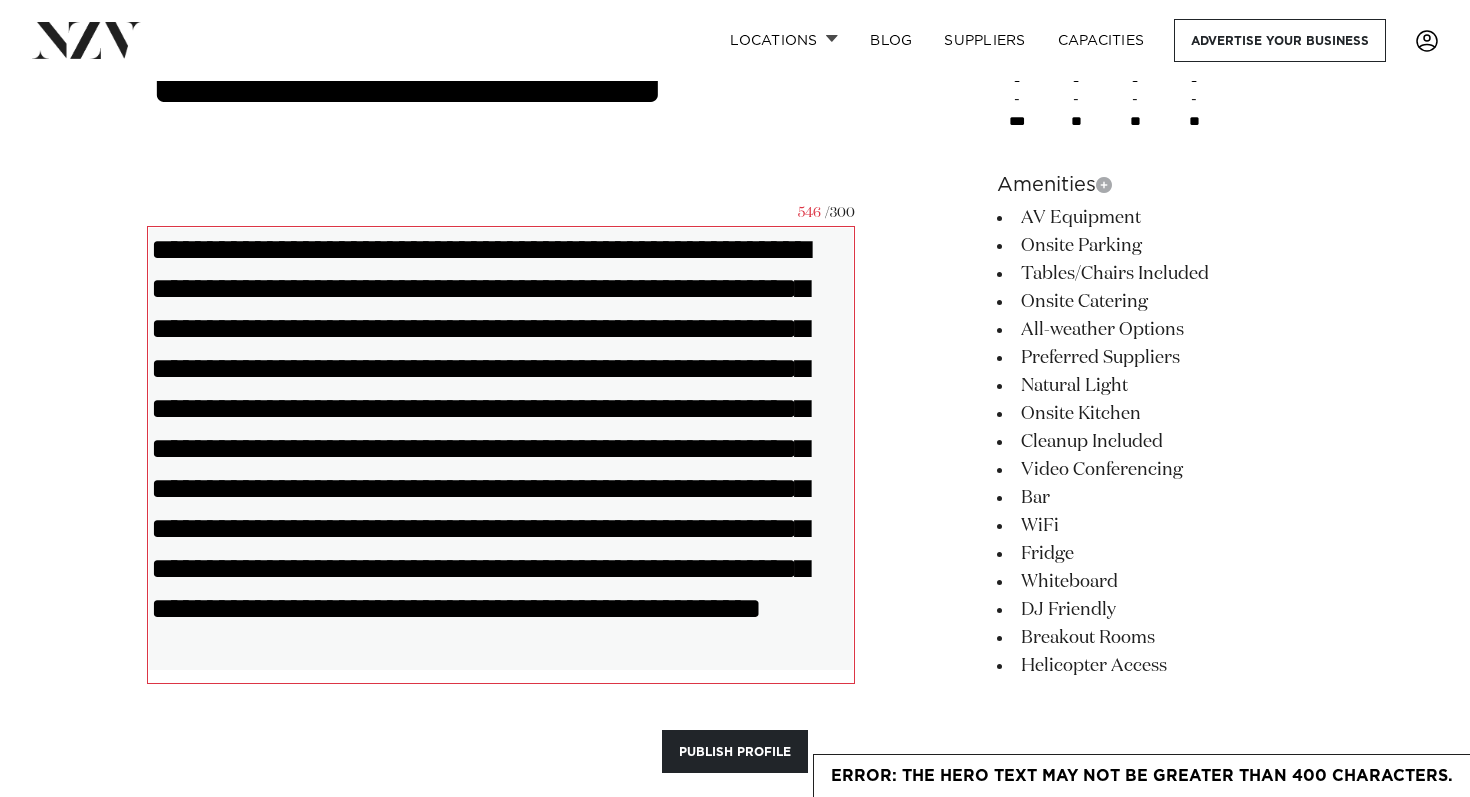click on "**********" at bounding box center [501, 449] 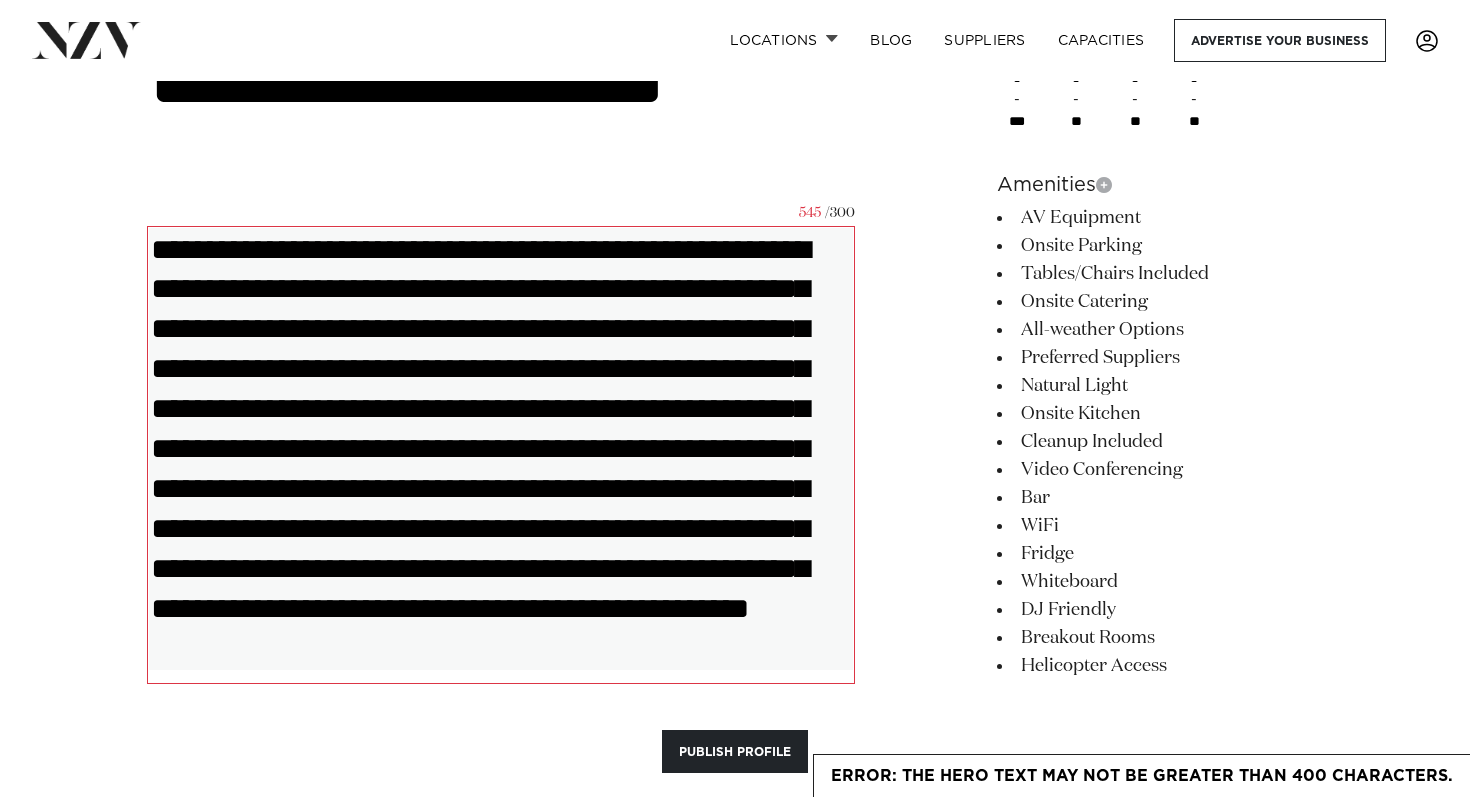 drag, startPoint x: 513, startPoint y: 520, endPoint x: 348, endPoint y: 524, distance: 165.04848 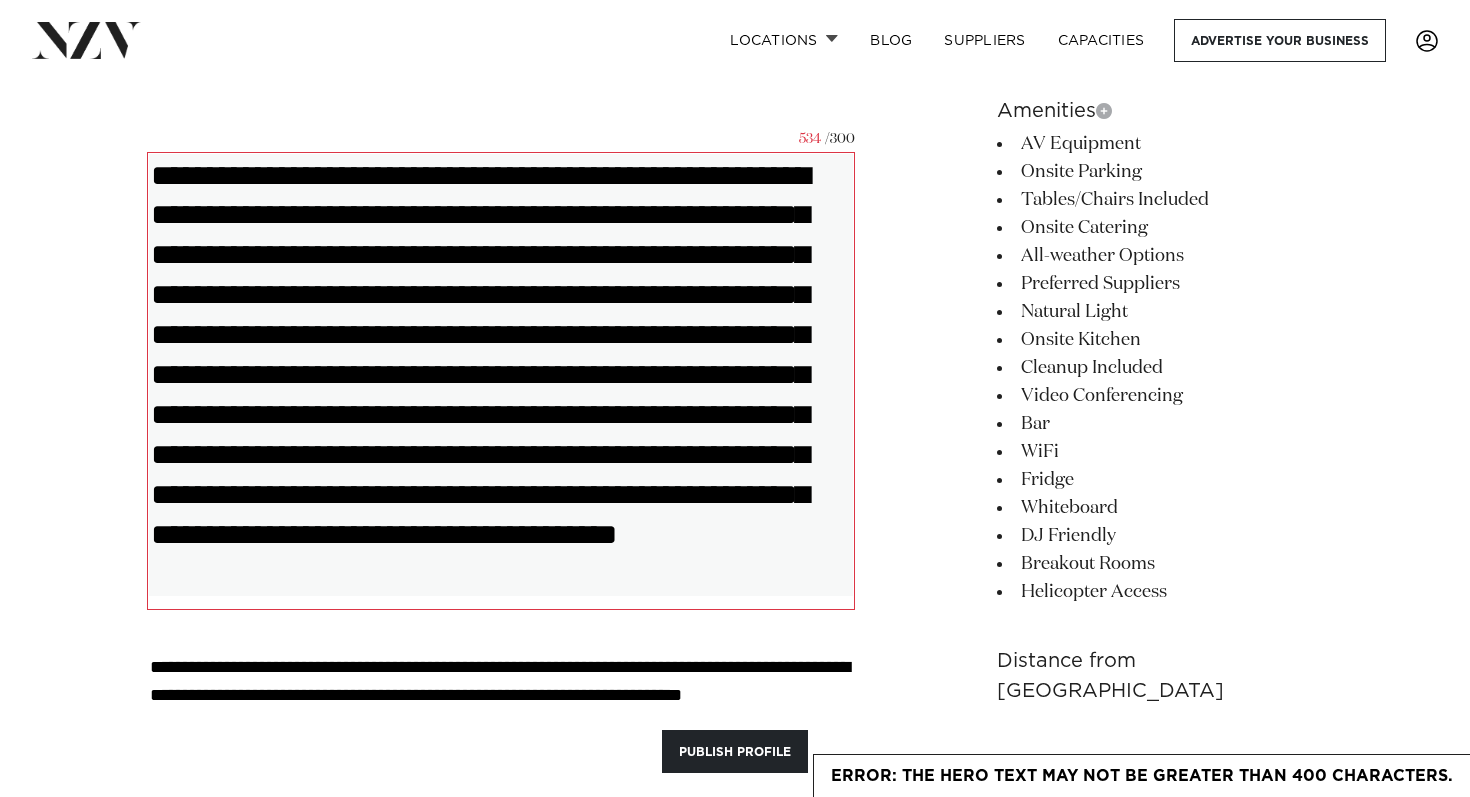 scroll, scrollTop: 1207, scrollLeft: 0, axis: vertical 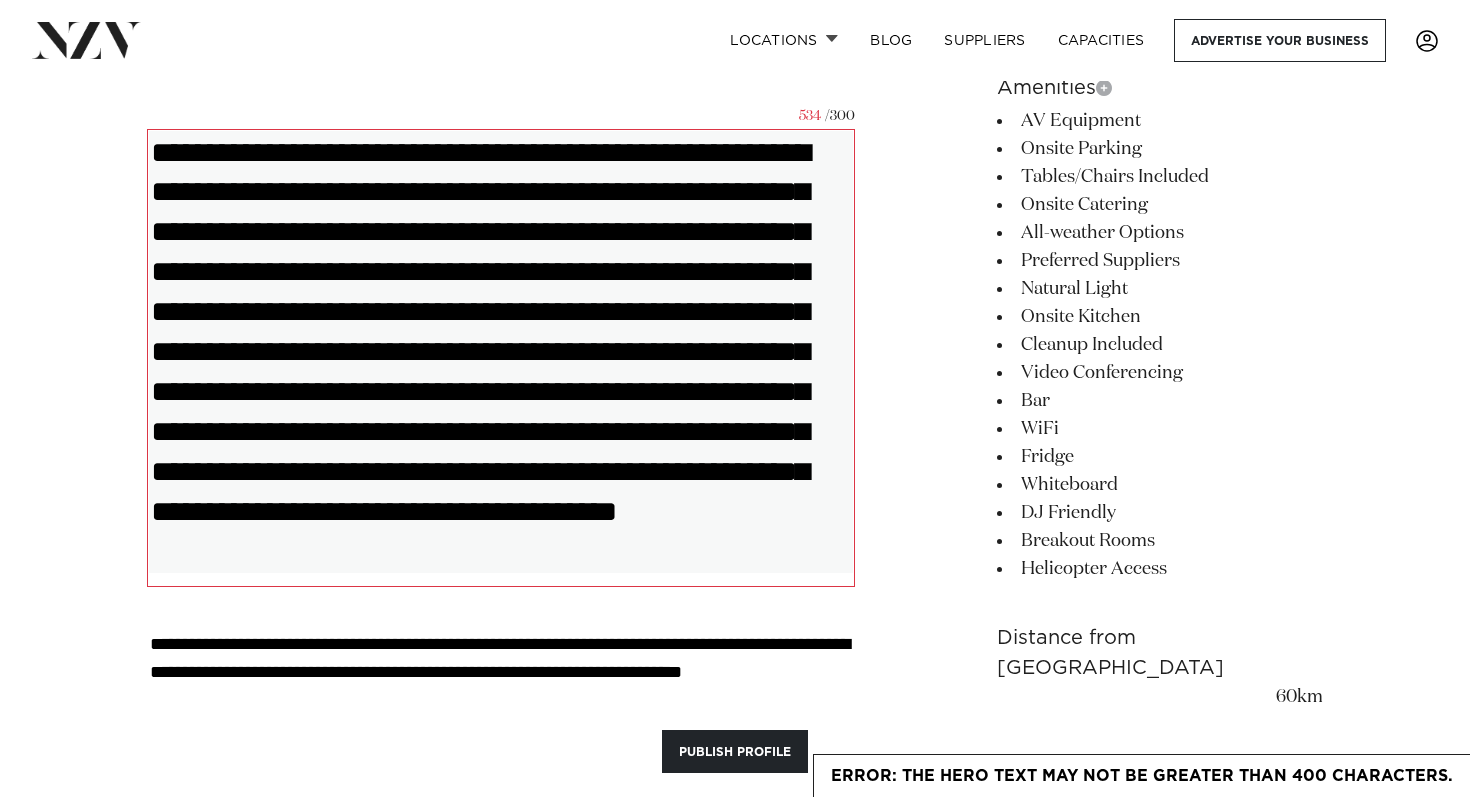 drag, startPoint x: 707, startPoint y: 427, endPoint x: 696, endPoint y: 530, distance: 103.58572 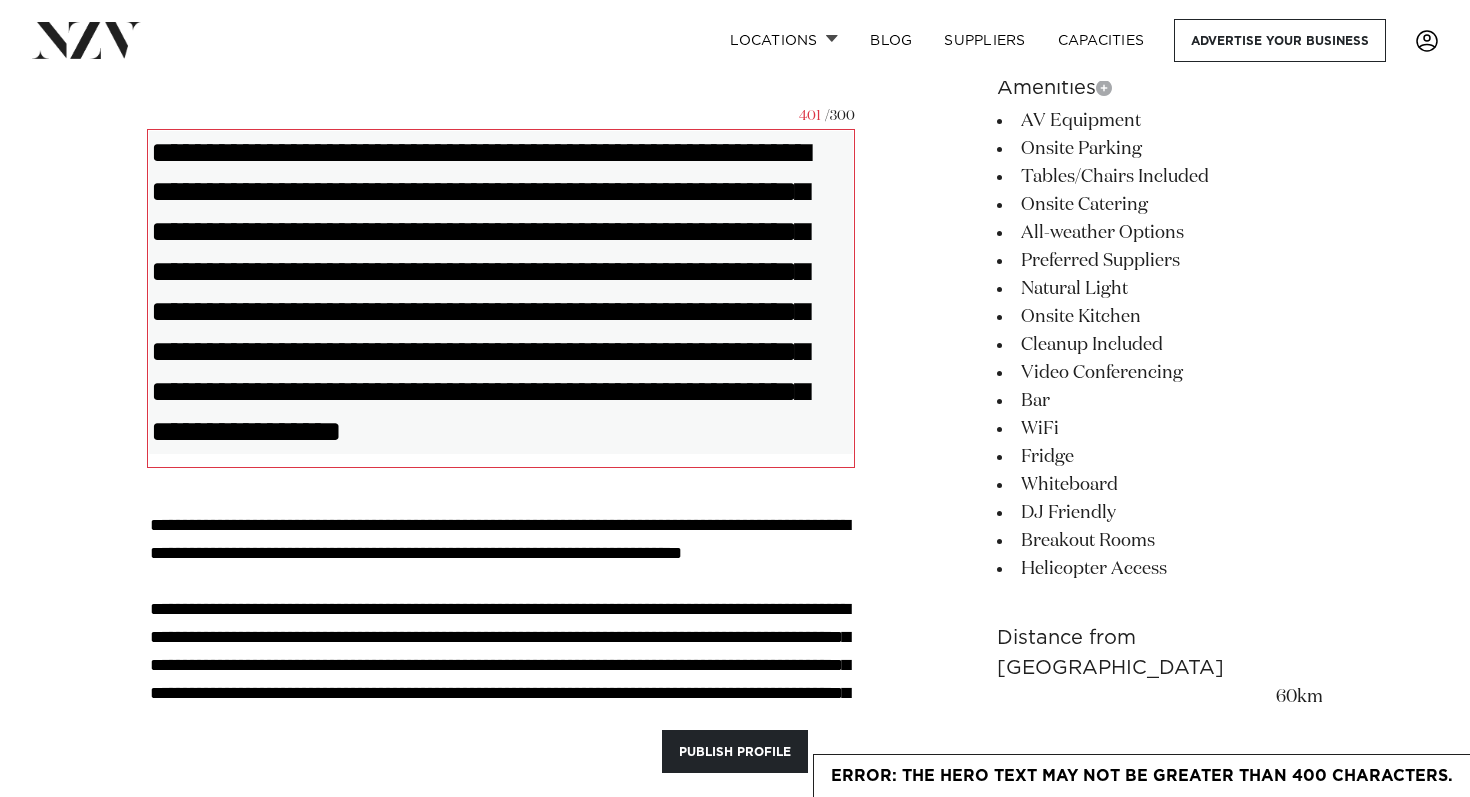 drag, startPoint x: 461, startPoint y: 152, endPoint x: 314, endPoint y: 152, distance: 147 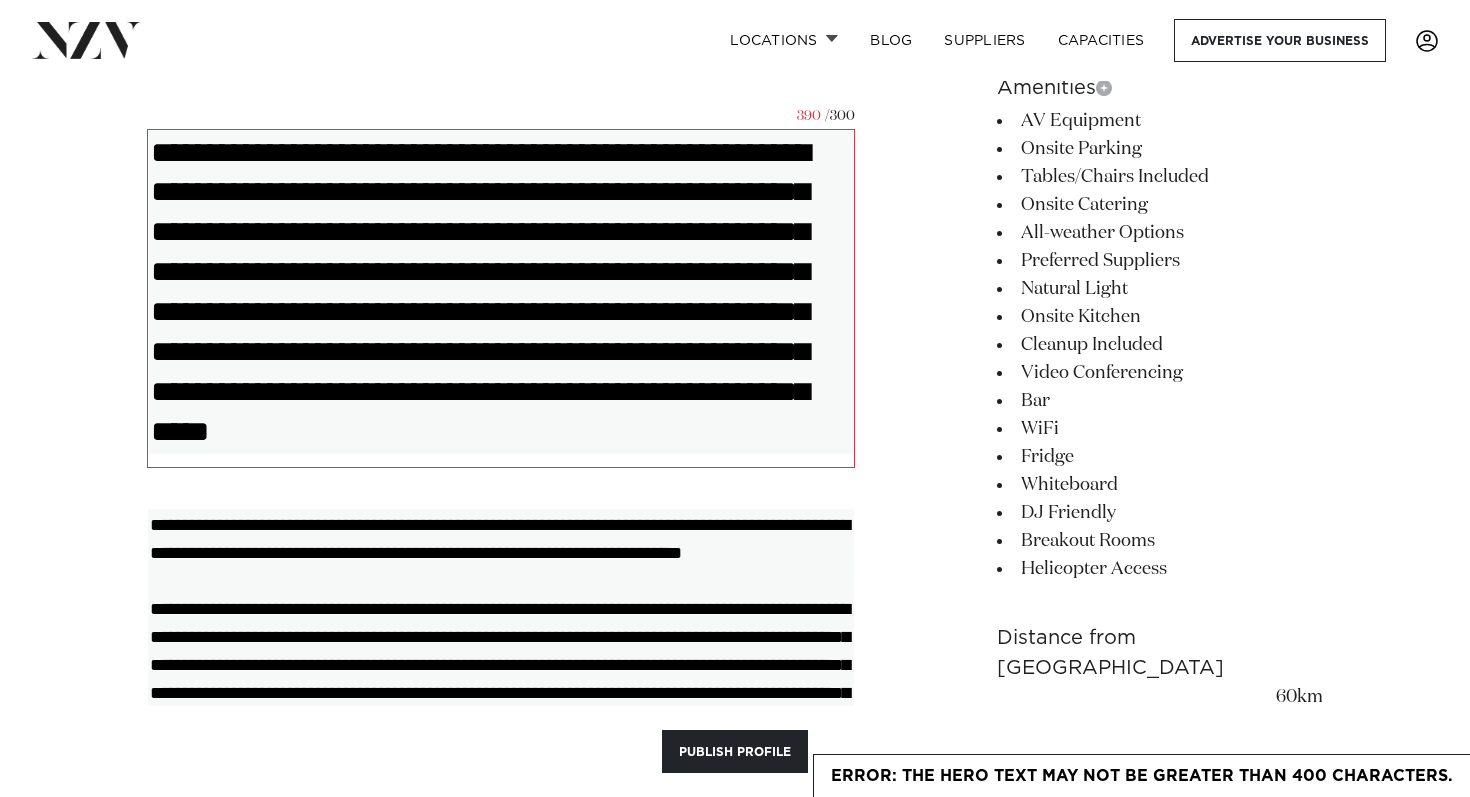 type on "**********" 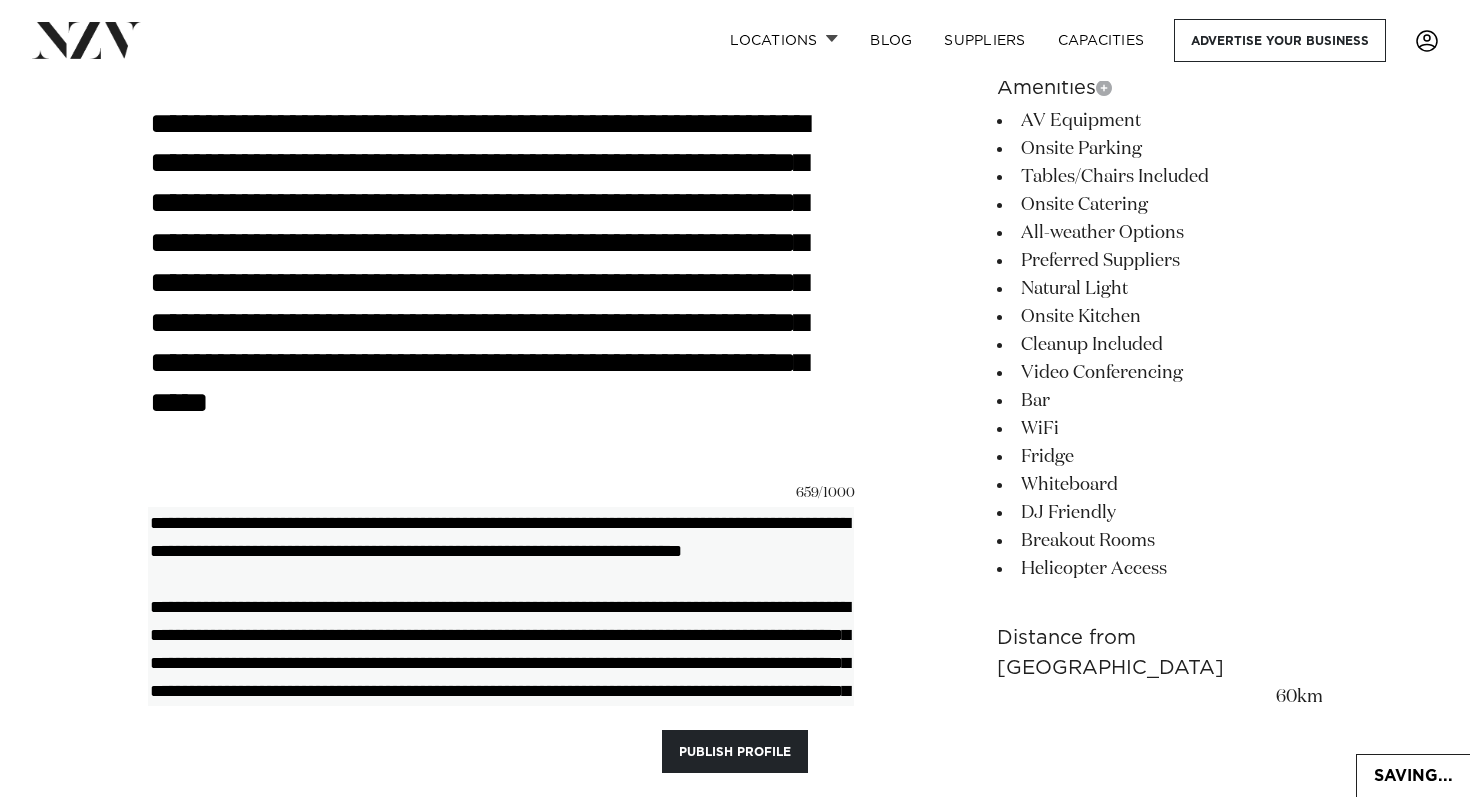 click on "**********" at bounding box center (501, 676) 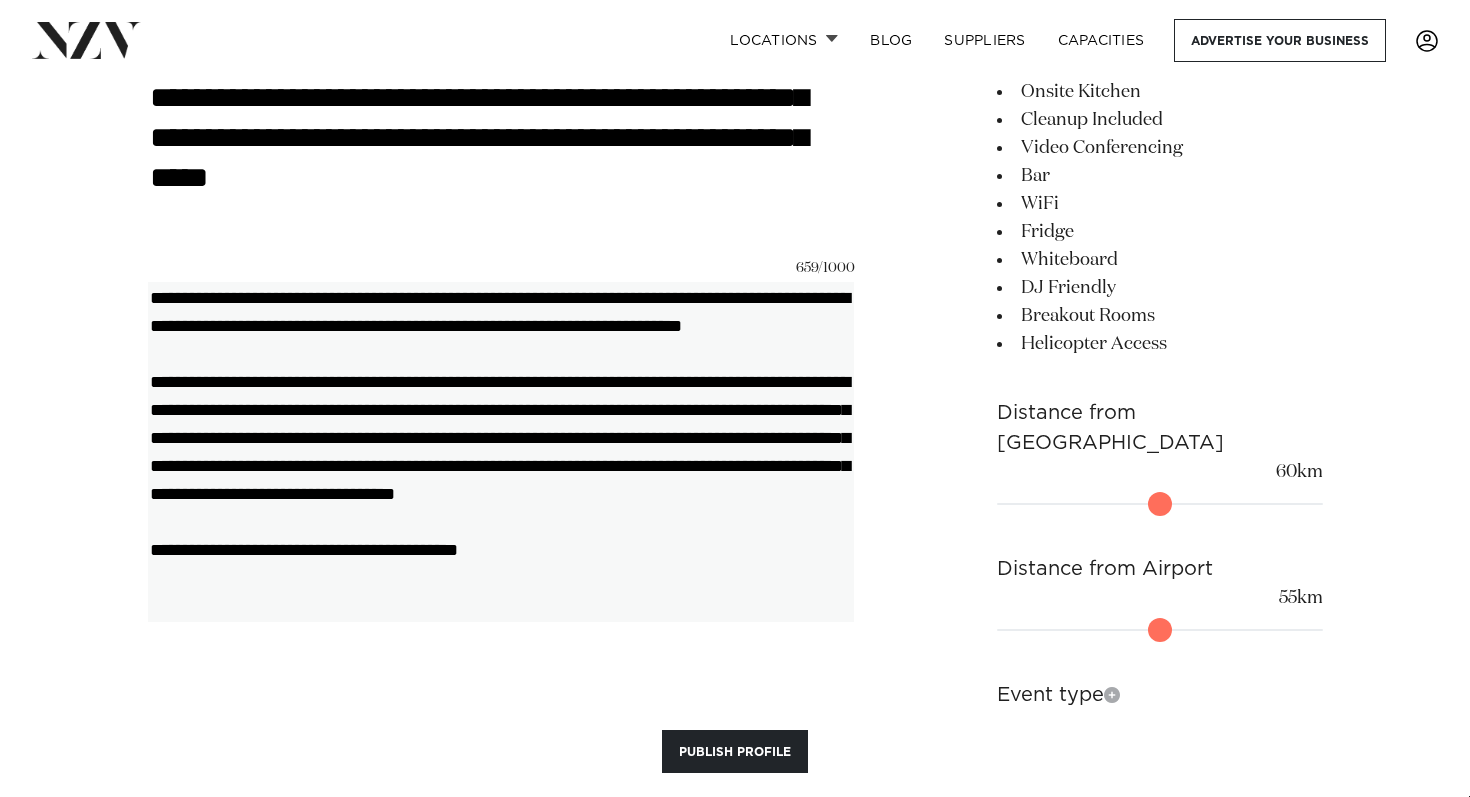scroll, scrollTop: 1430, scrollLeft: 0, axis: vertical 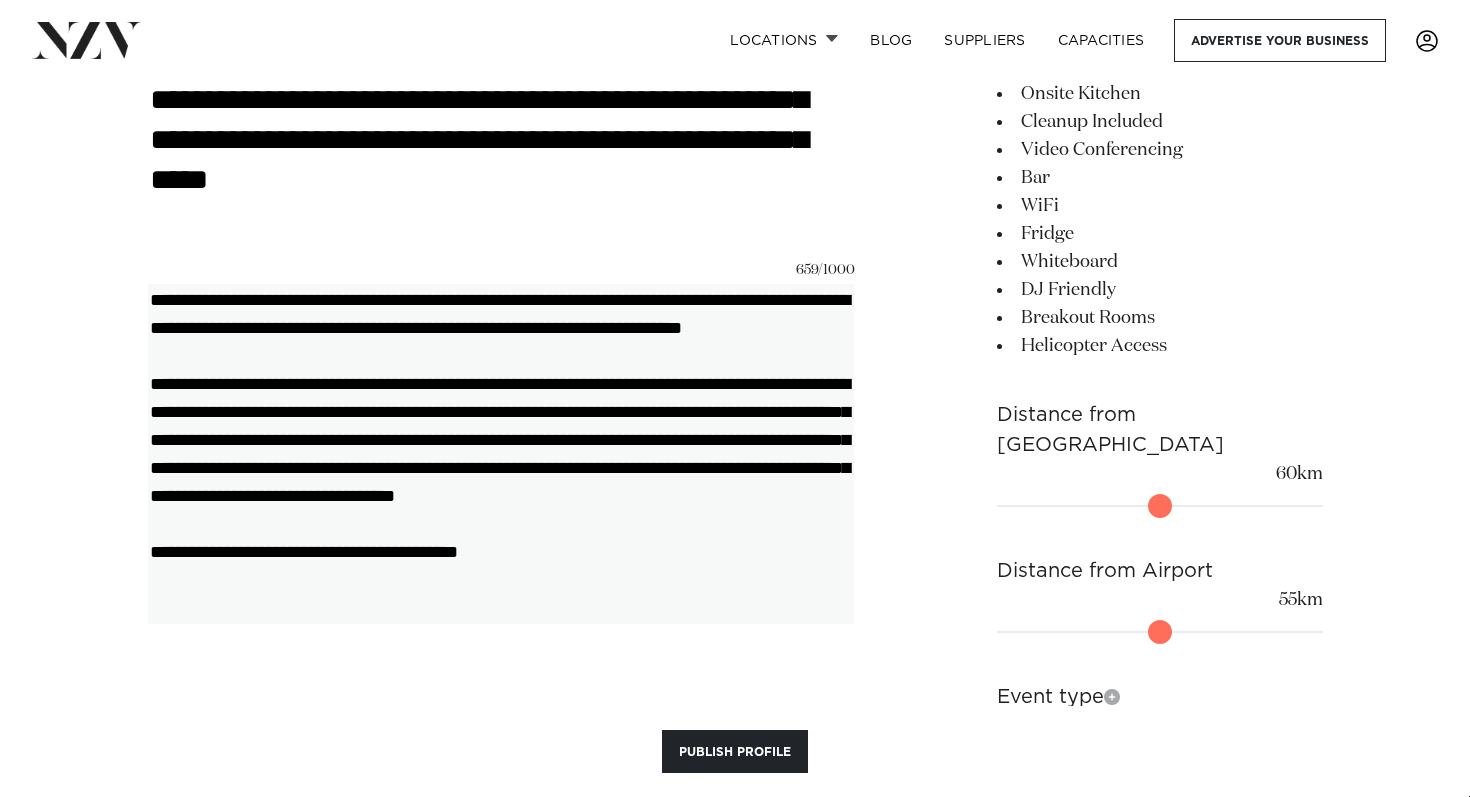 click on "**********" at bounding box center [501, 453] 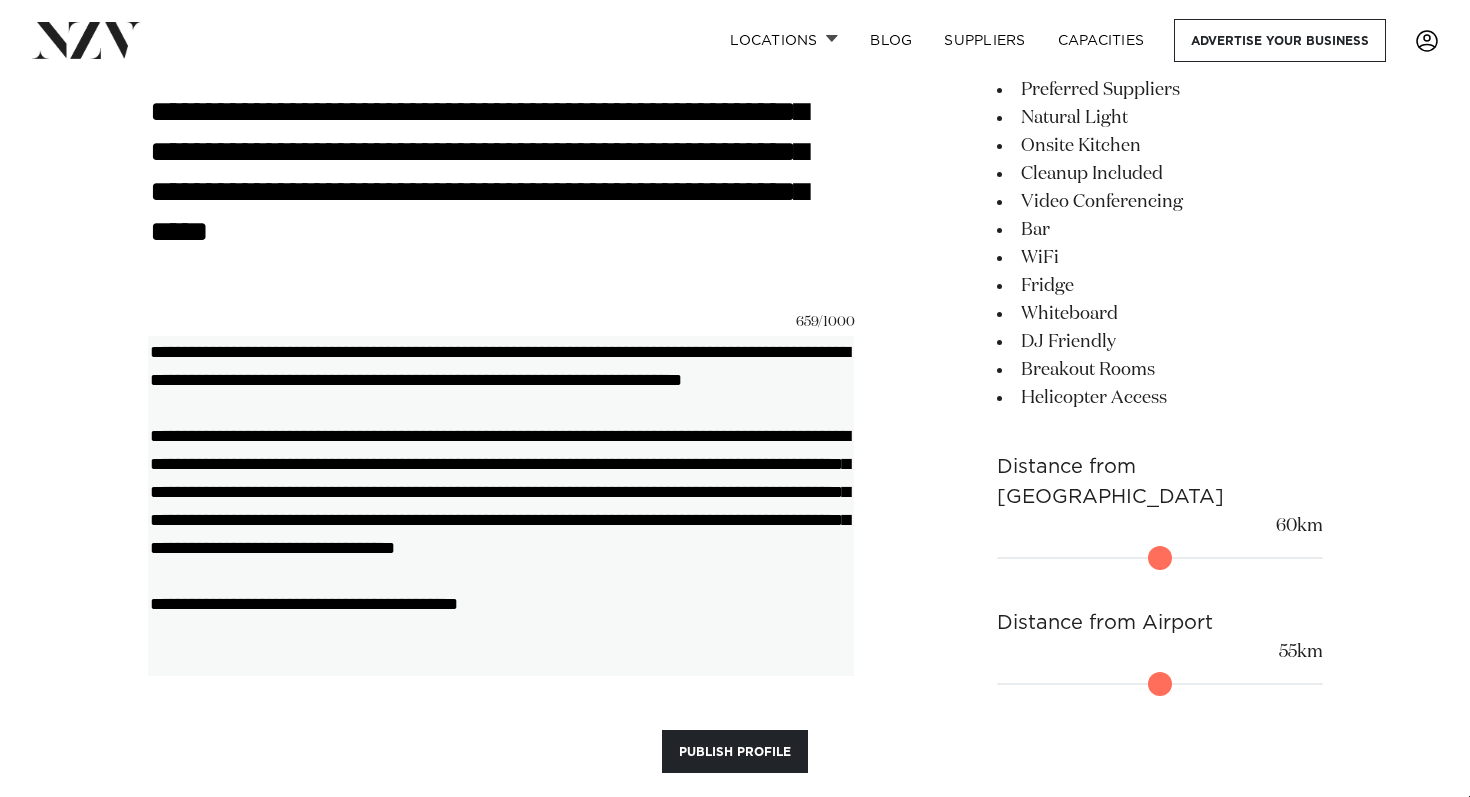 scroll, scrollTop: 1377, scrollLeft: 0, axis: vertical 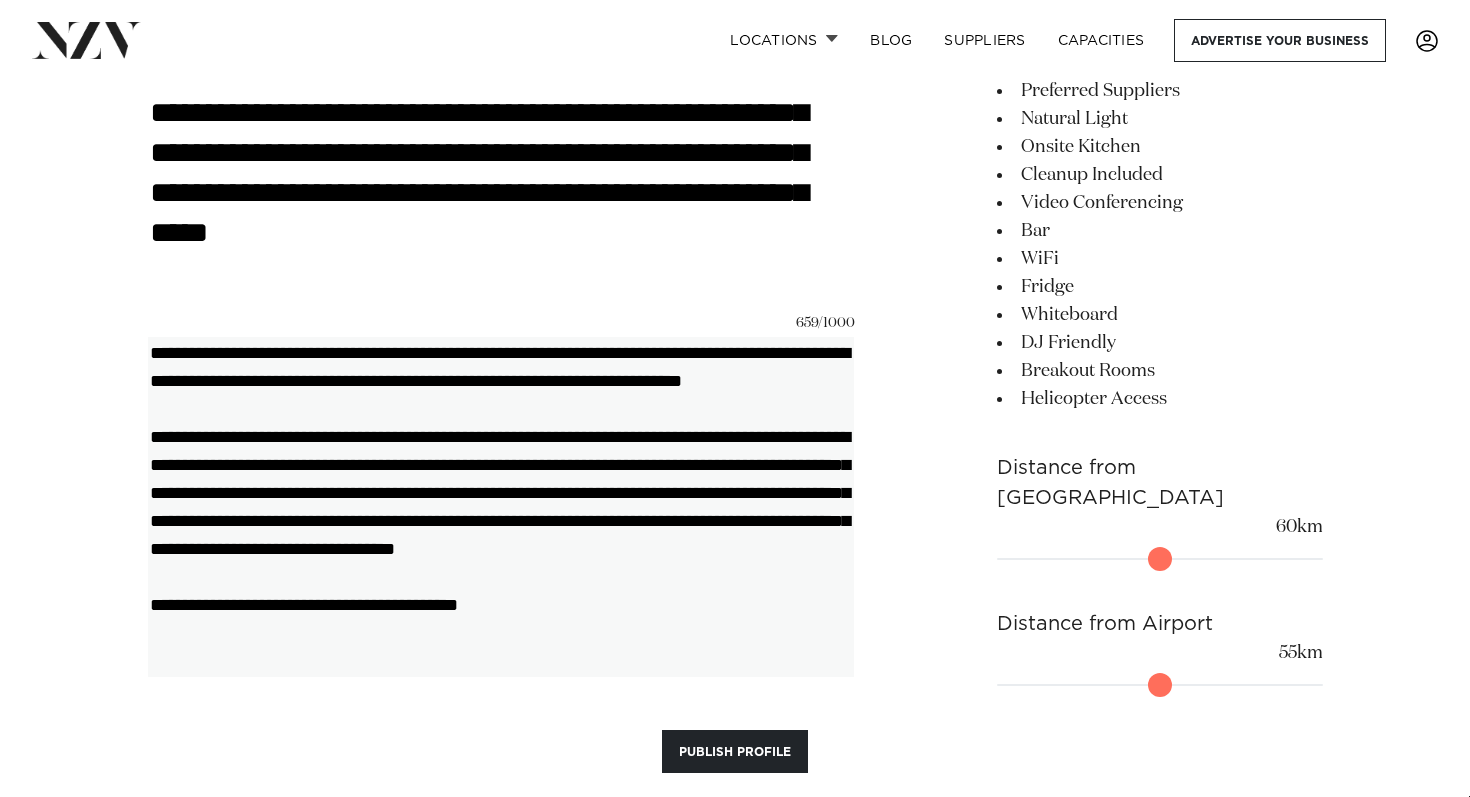 paste on "**********" 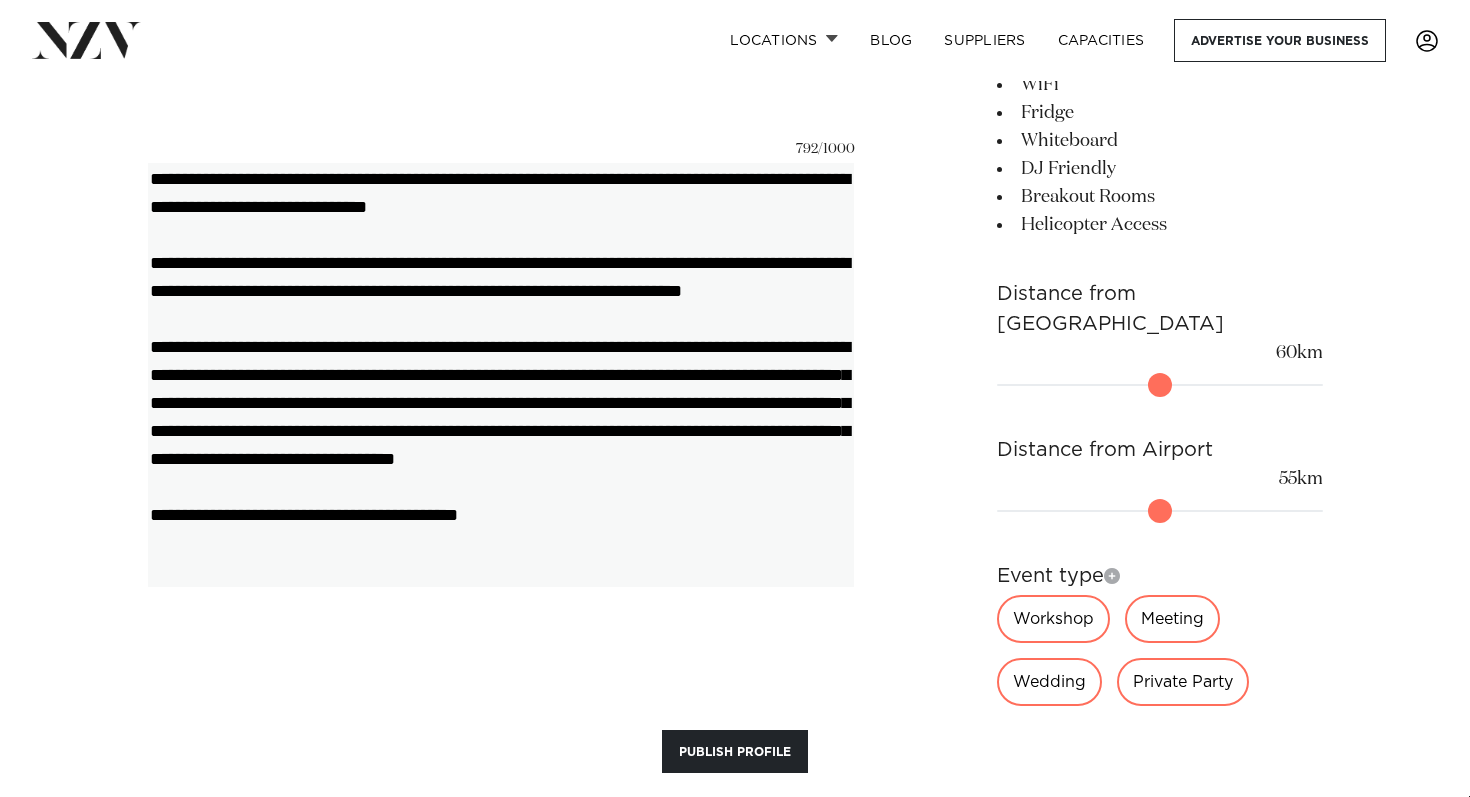 scroll, scrollTop: 1555, scrollLeft: 0, axis: vertical 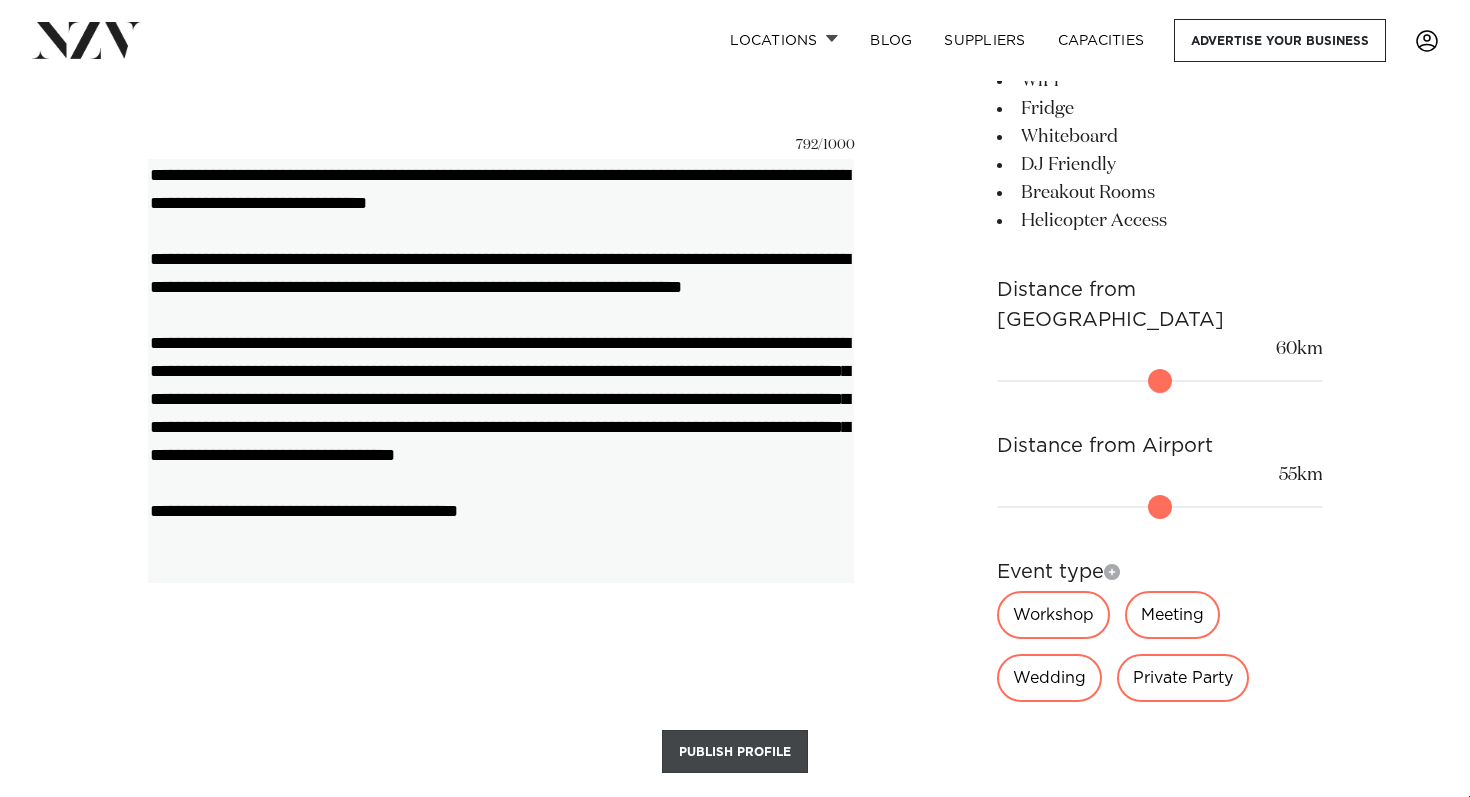 type on "**********" 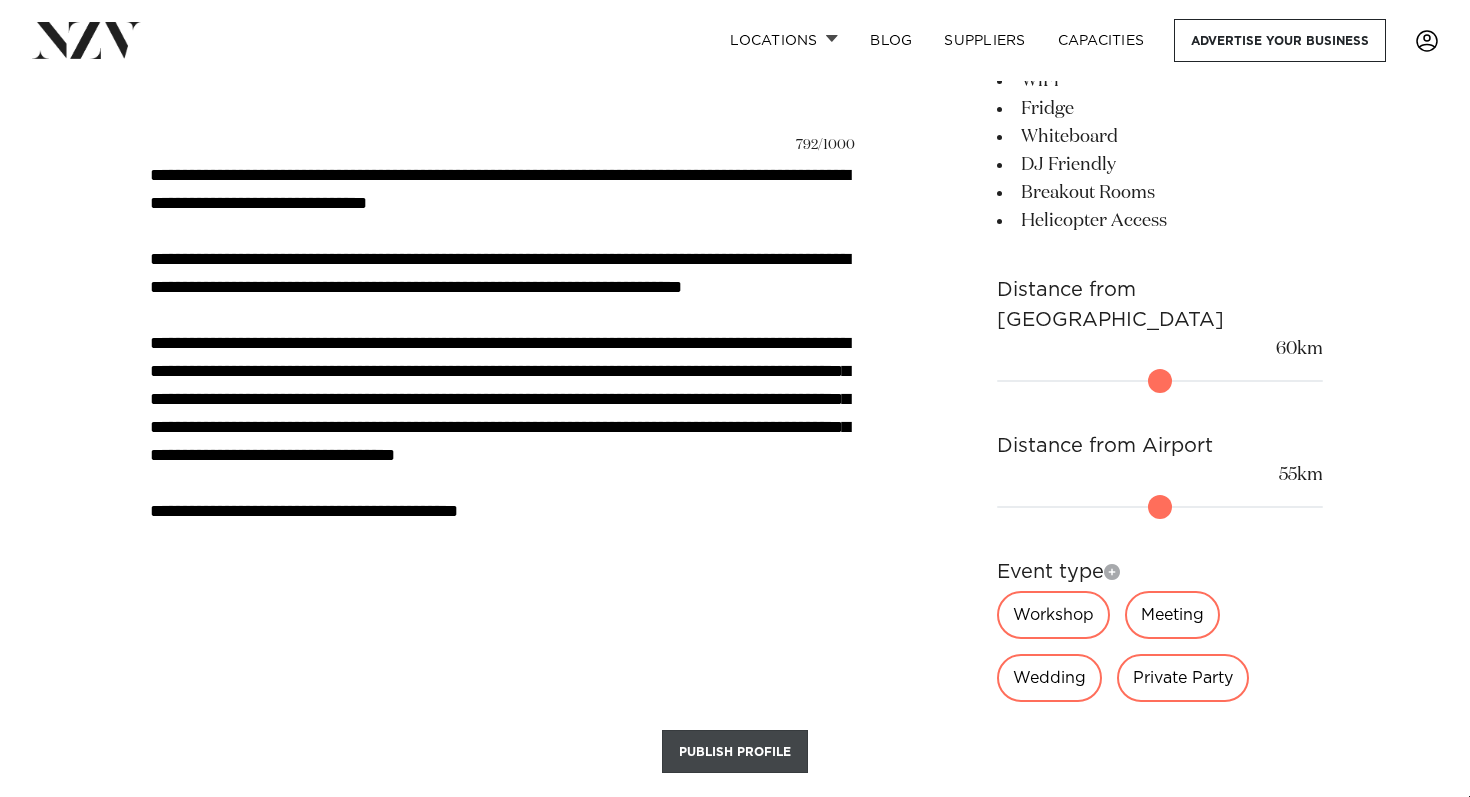 click on "Publish Profile" at bounding box center (735, 751) 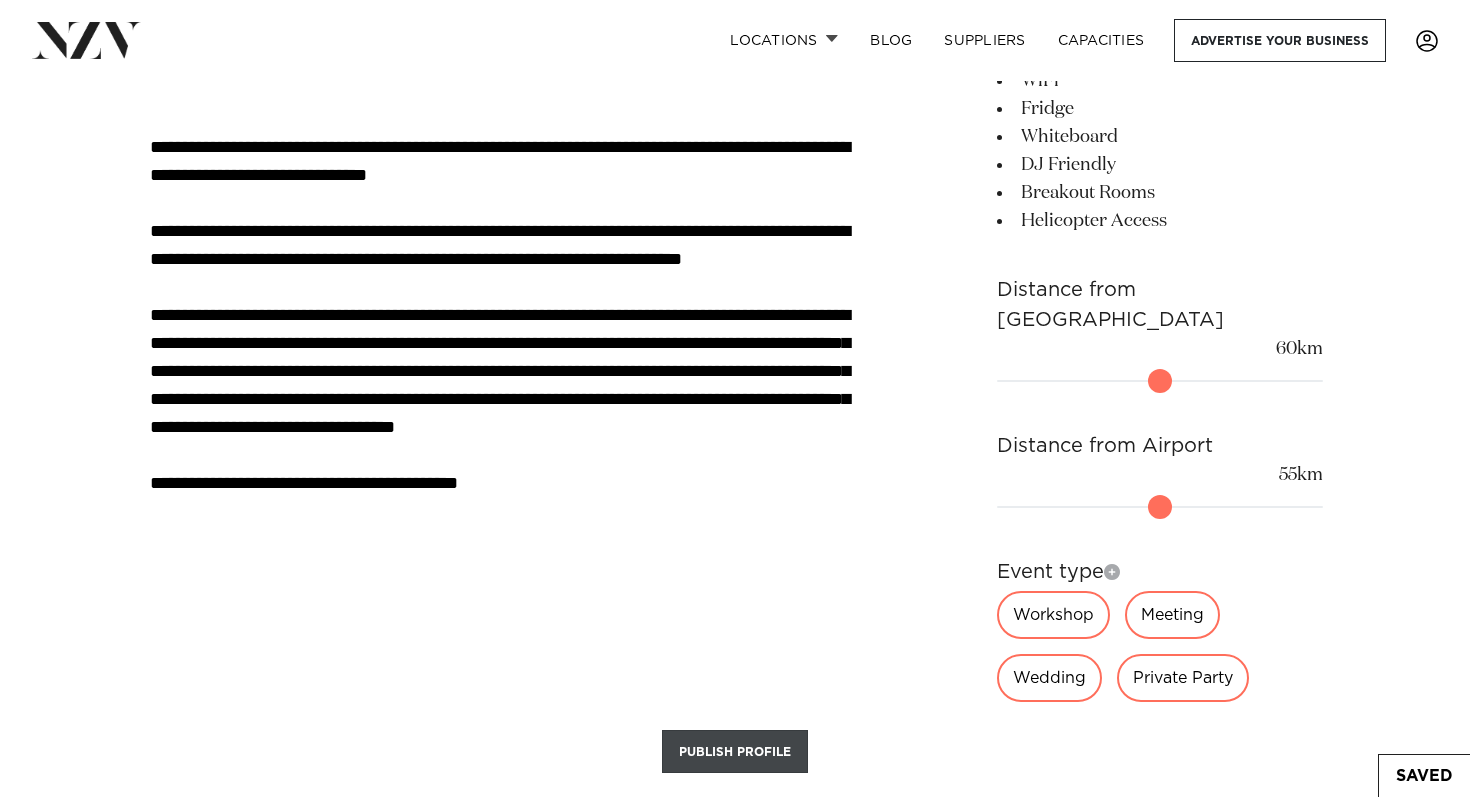 click on "Publish Profile" at bounding box center [735, 751] 